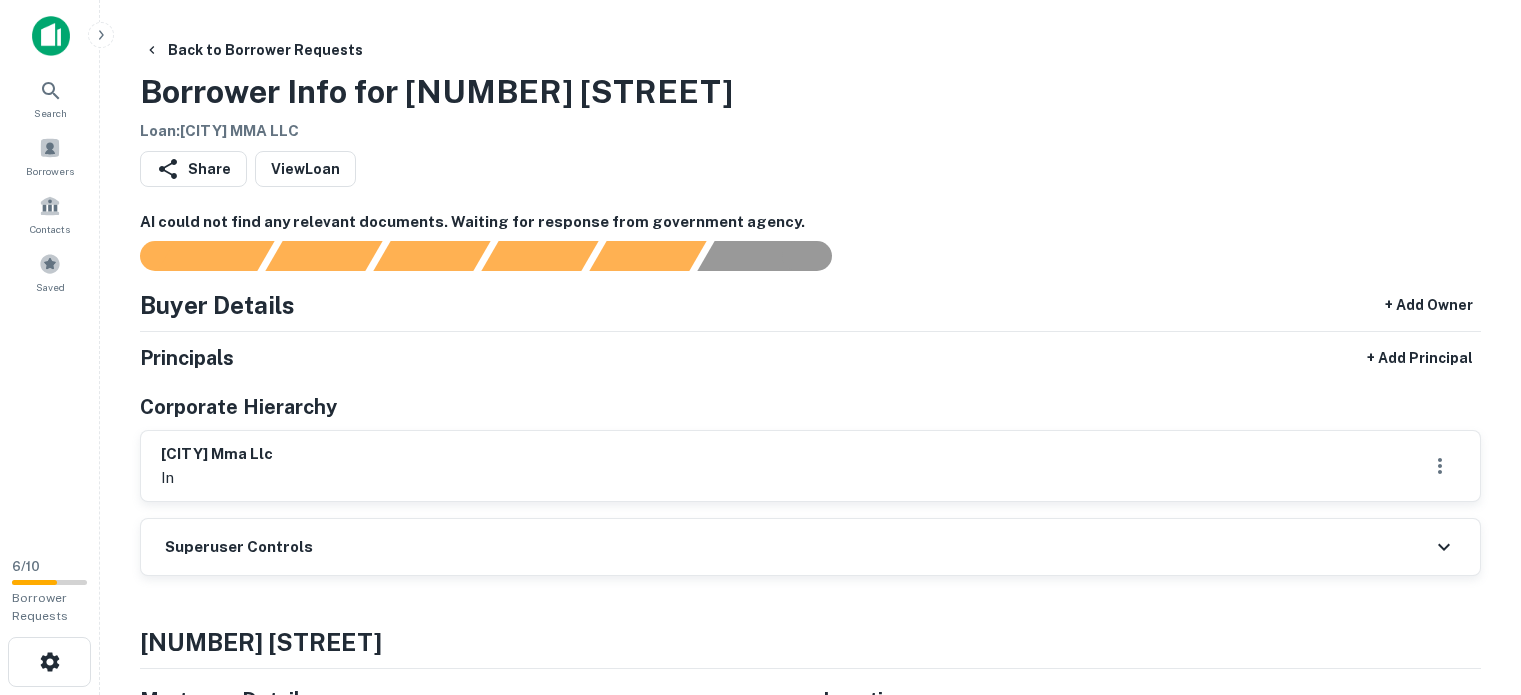 scroll, scrollTop: 0, scrollLeft: 0, axis: both 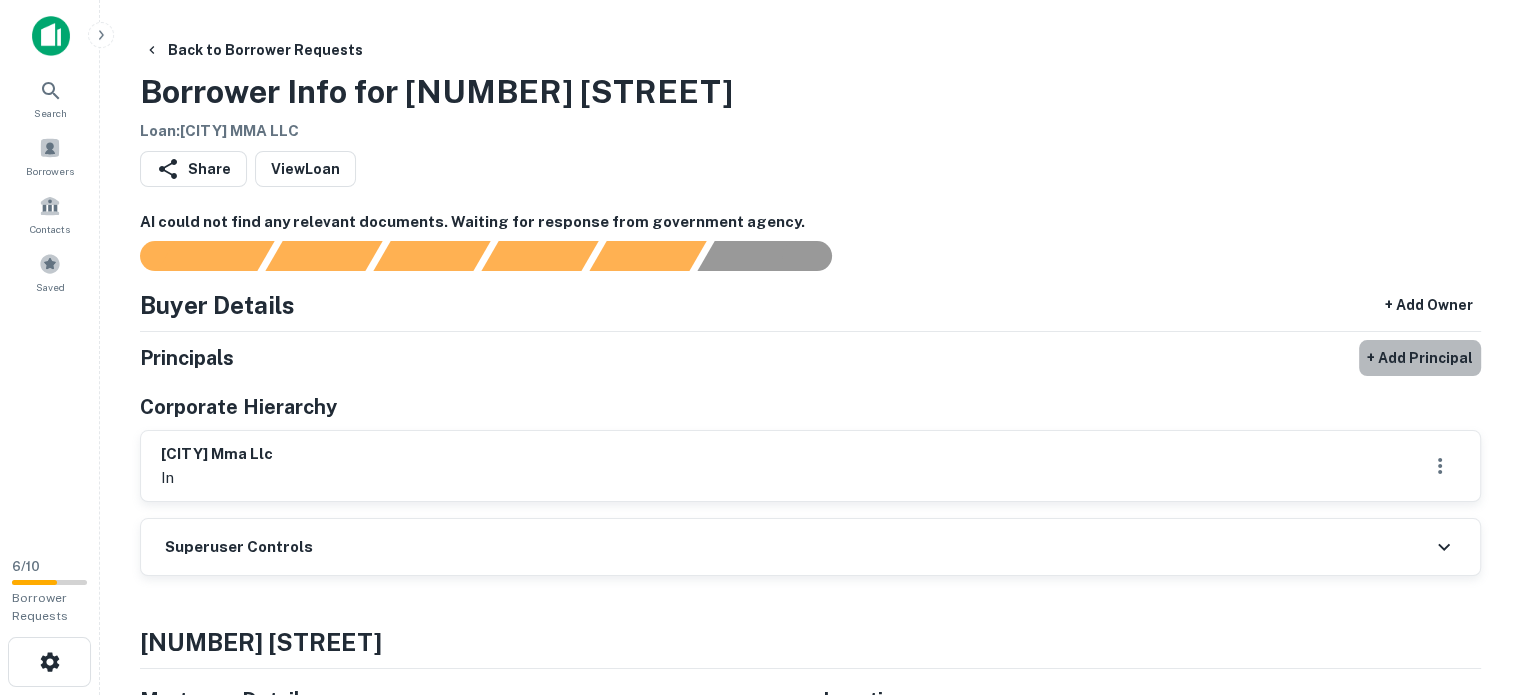 click on "+ Add Principal" at bounding box center [1420, 358] 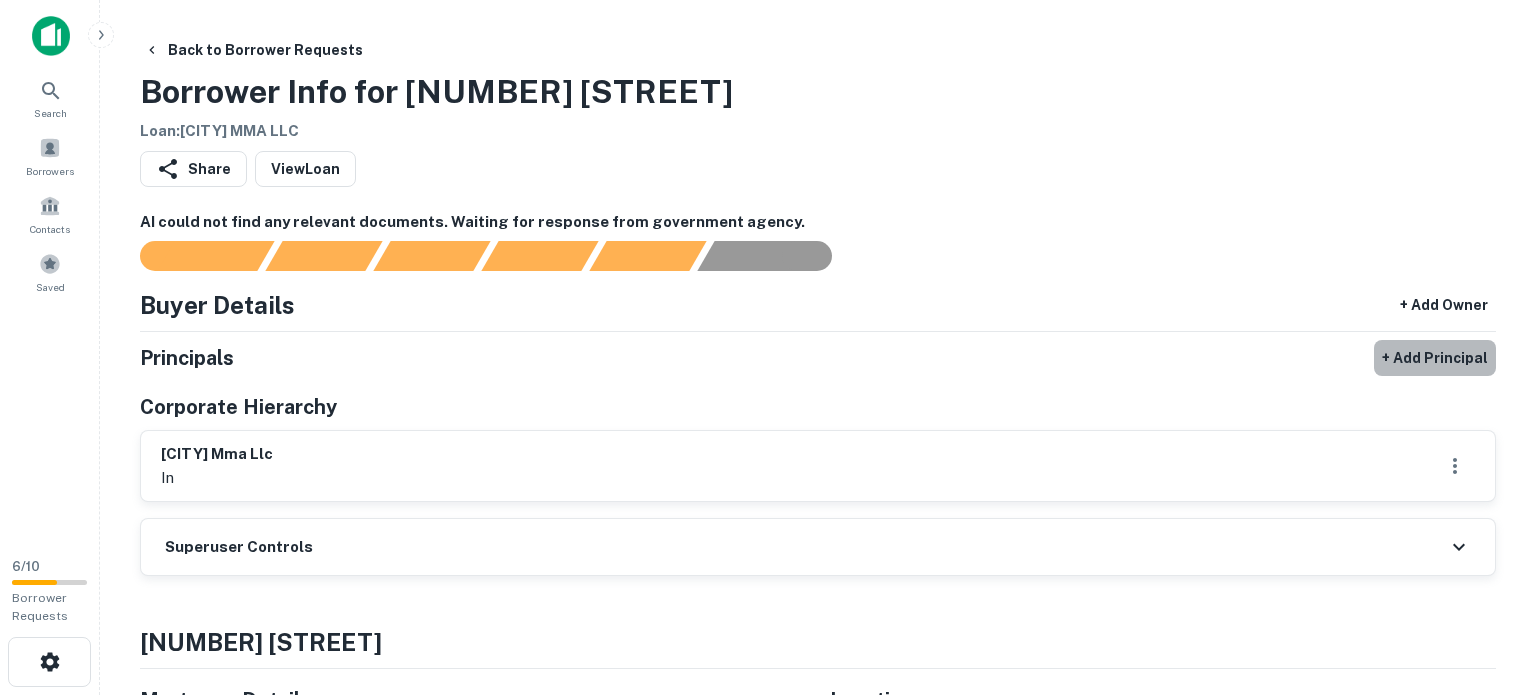 select on "**" 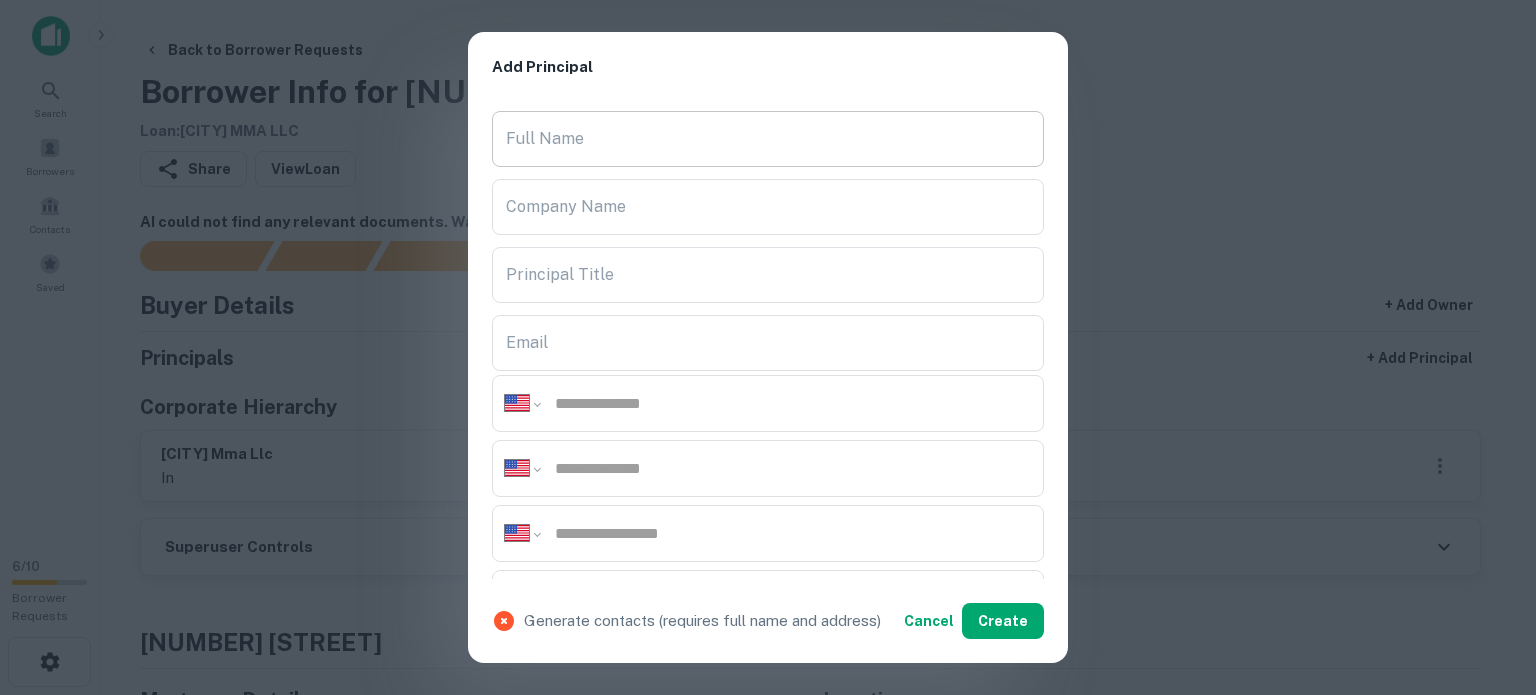 click on "Full Name" at bounding box center (768, 139) 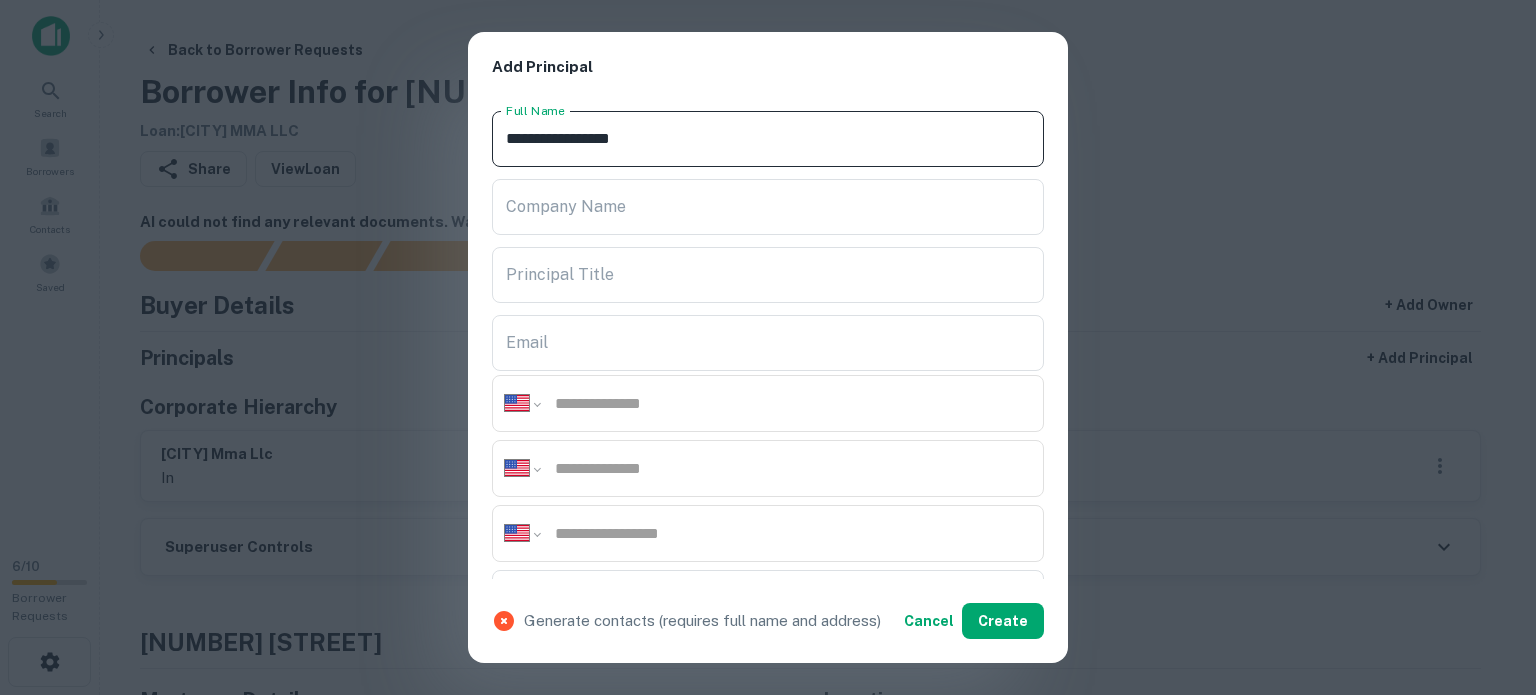 click on "**********" at bounding box center (768, 139) 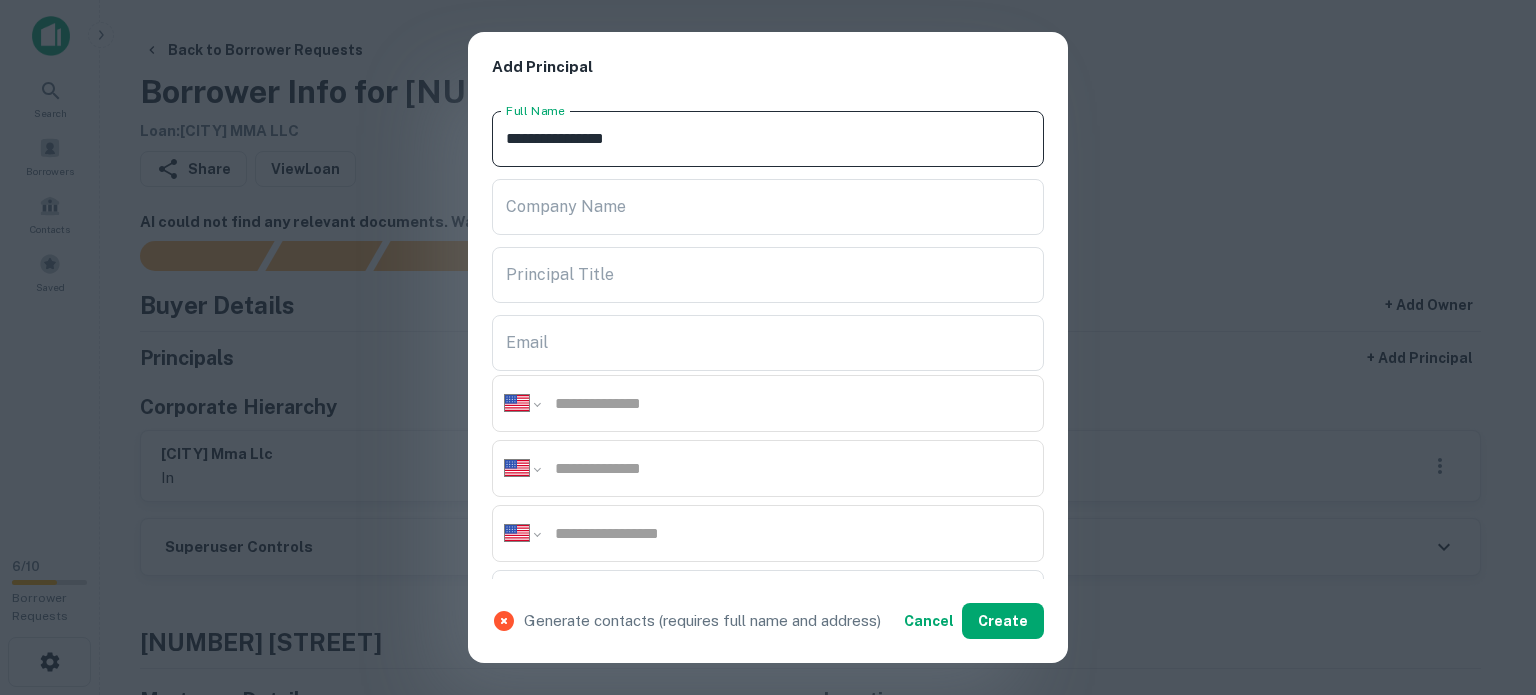 click on "**********" at bounding box center [768, 139] 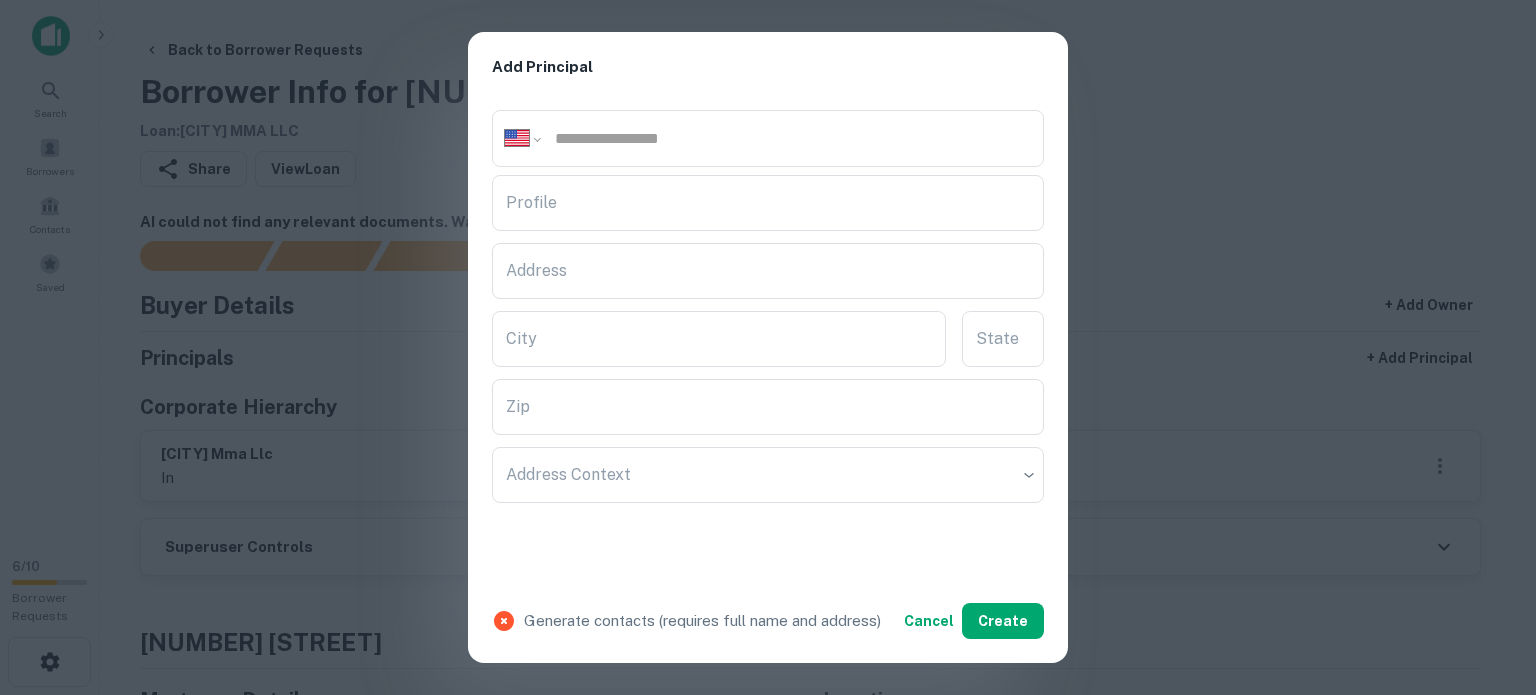 scroll, scrollTop: 400, scrollLeft: 0, axis: vertical 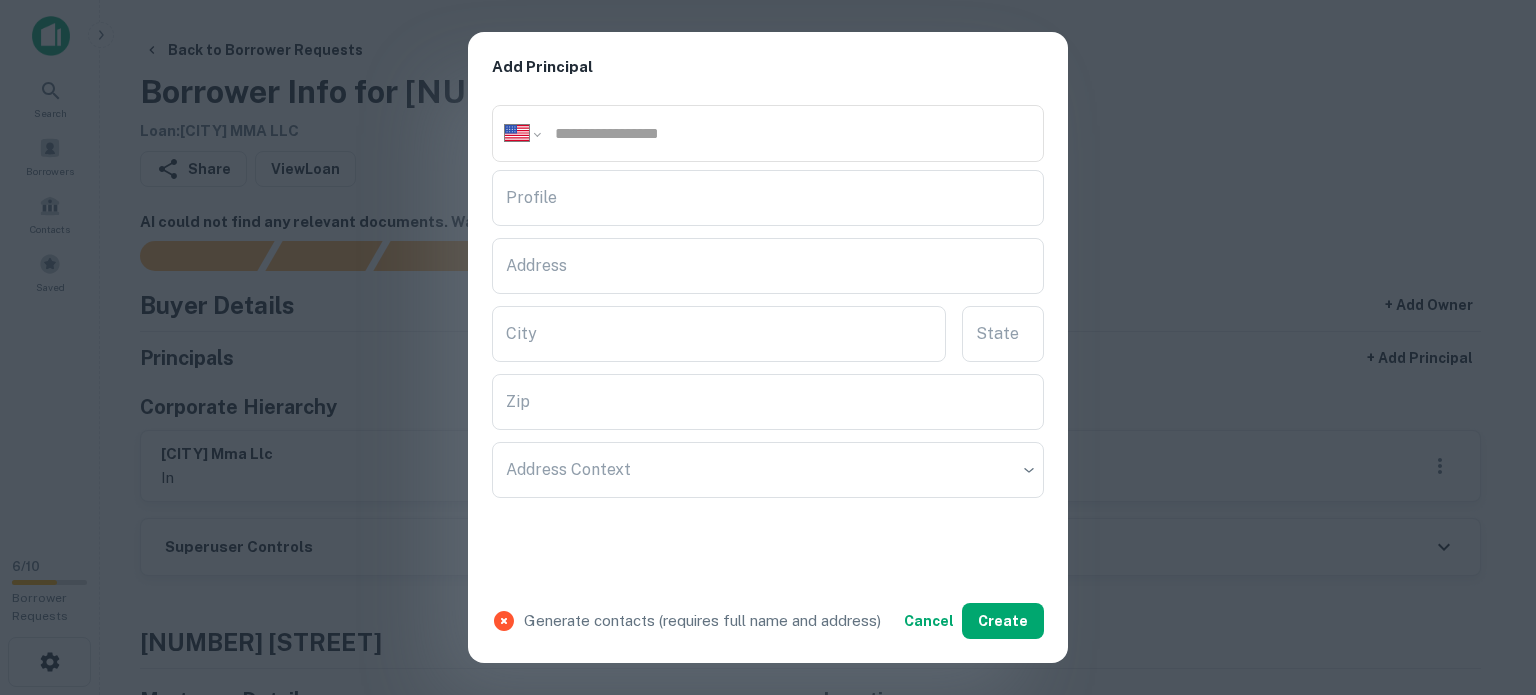 click on "**********" at bounding box center [768, 347] 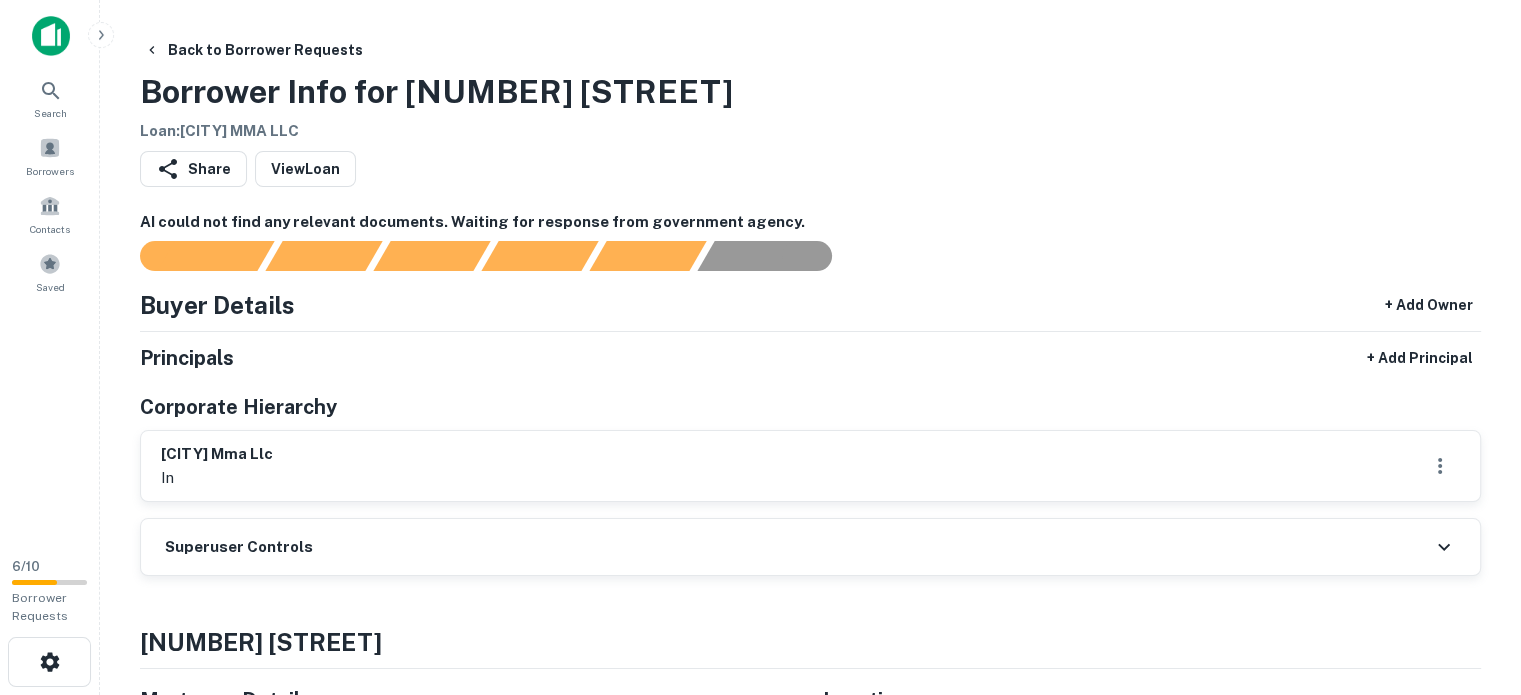 drag, startPoint x: 150, startPoint y: 448, endPoint x: 348, endPoint y: 455, distance: 198.1237 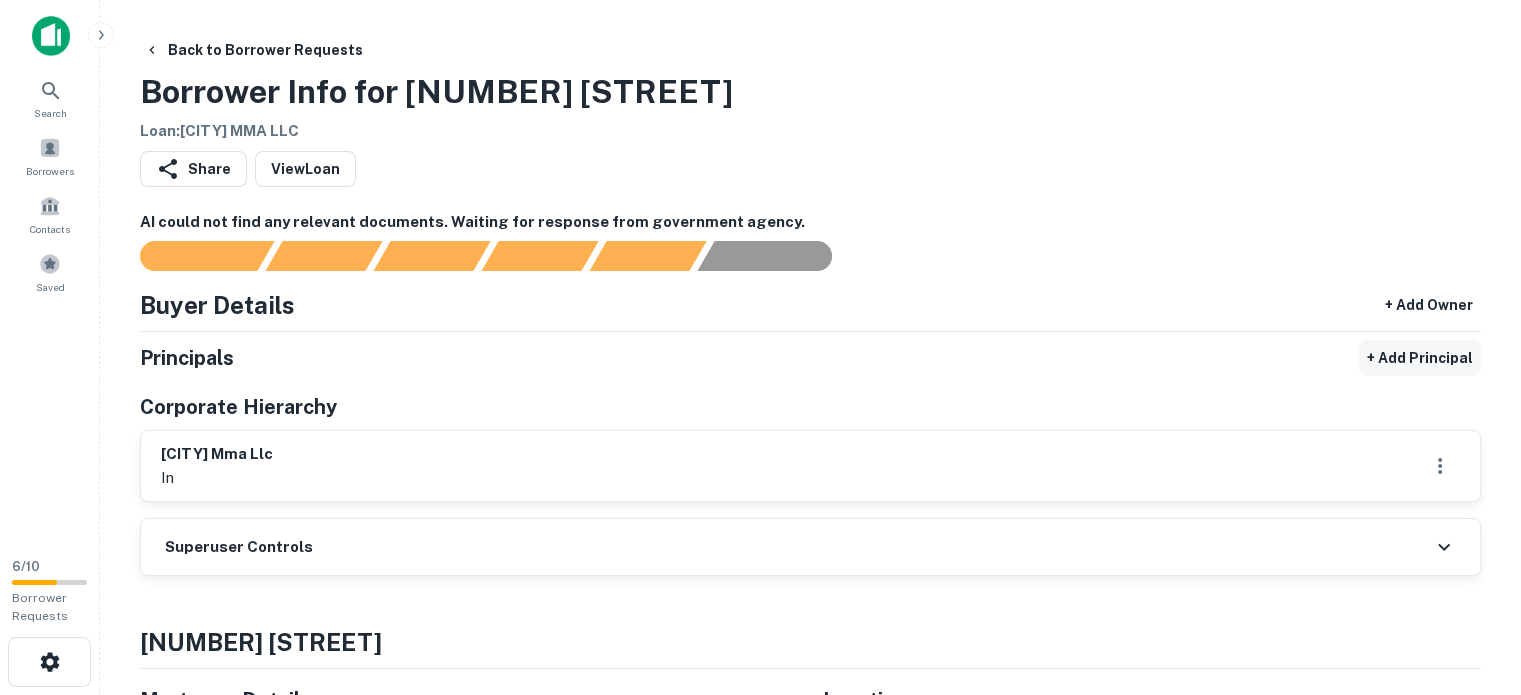 click on "+ Add Principal" at bounding box center (1420, 358) 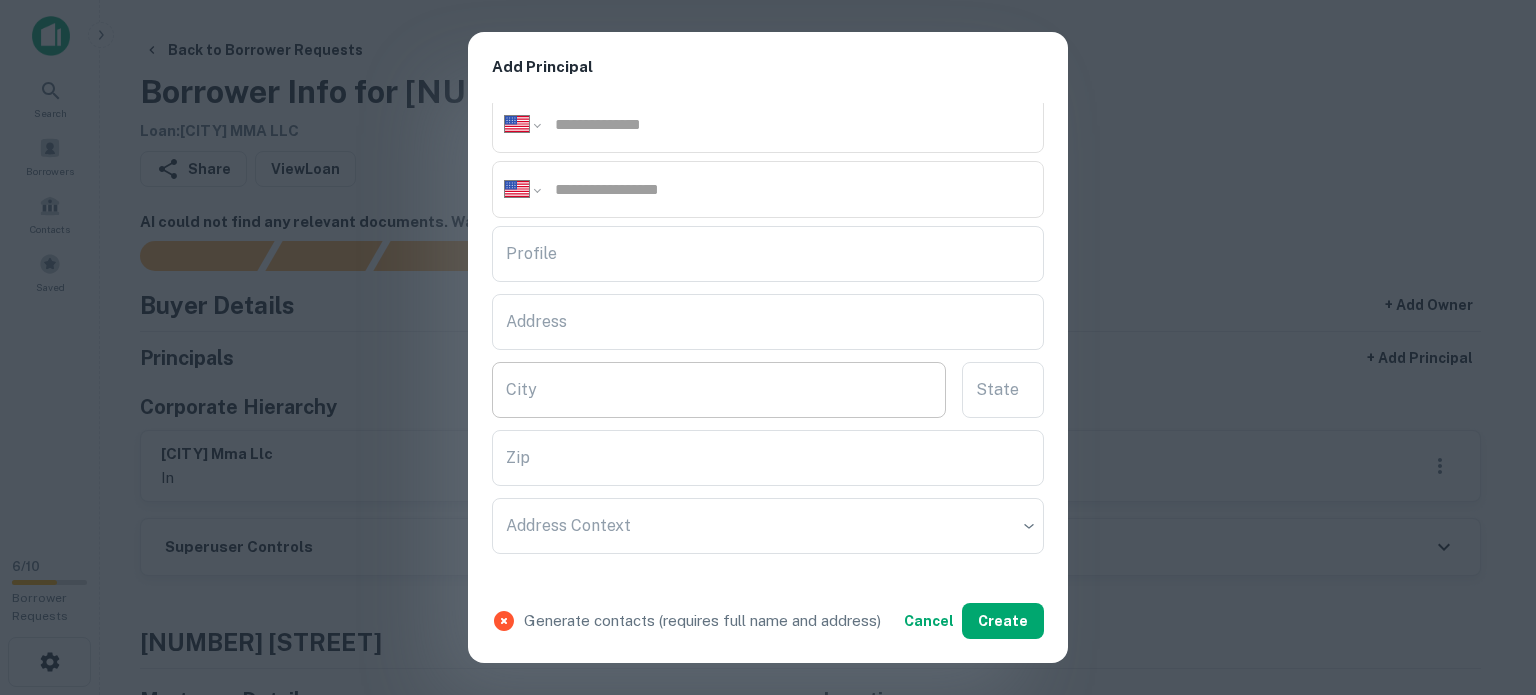 scroll, scrollTop: 400, scrollLeft: 0, axis: vertical 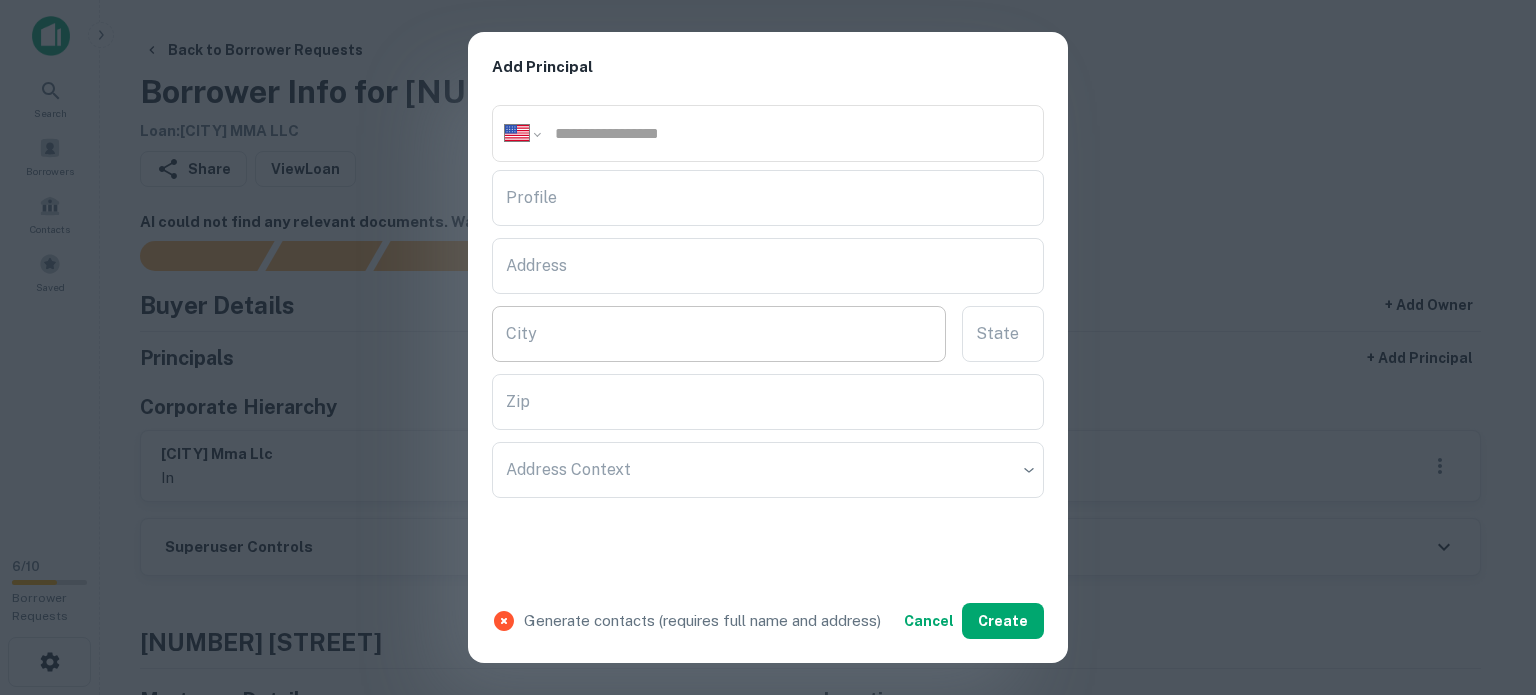 click on "City" at bounding box center [719, 334] 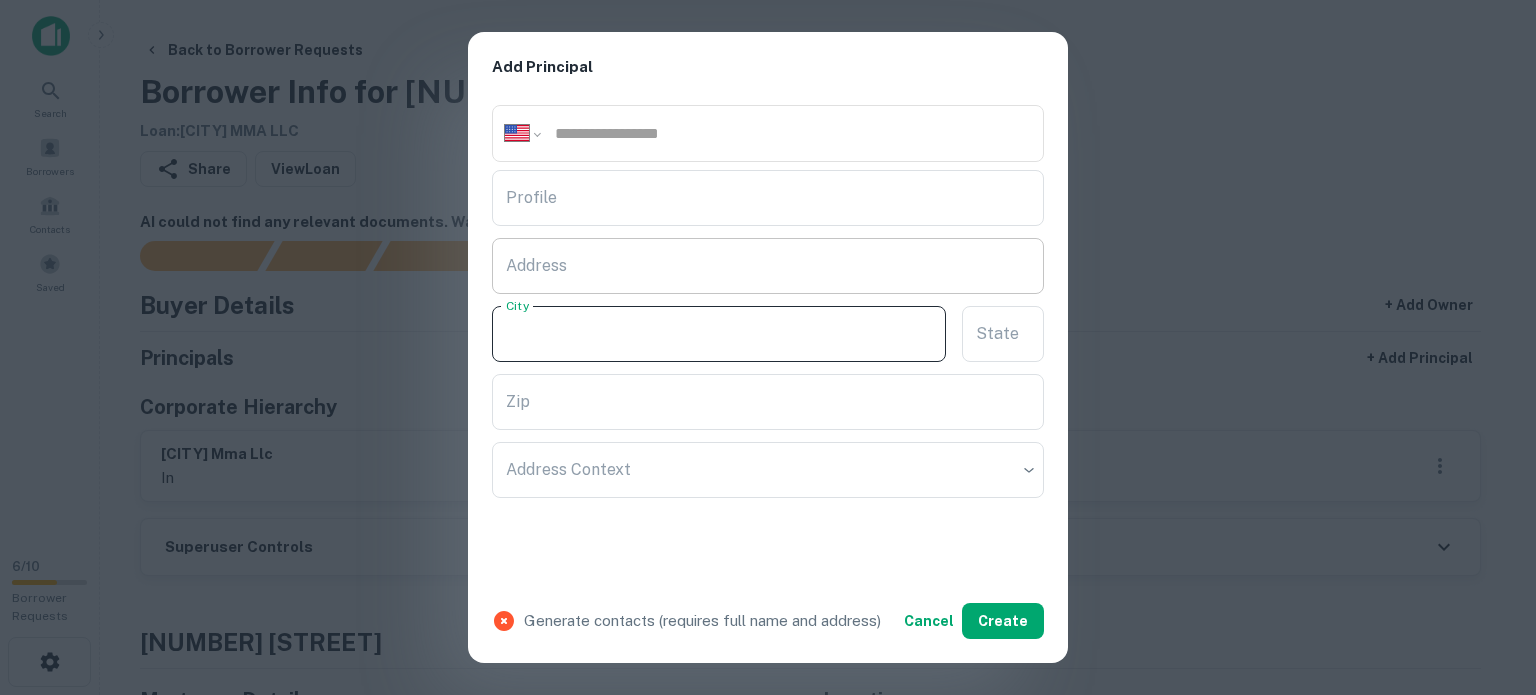 click on "Address" at bounding box center (768, 266) 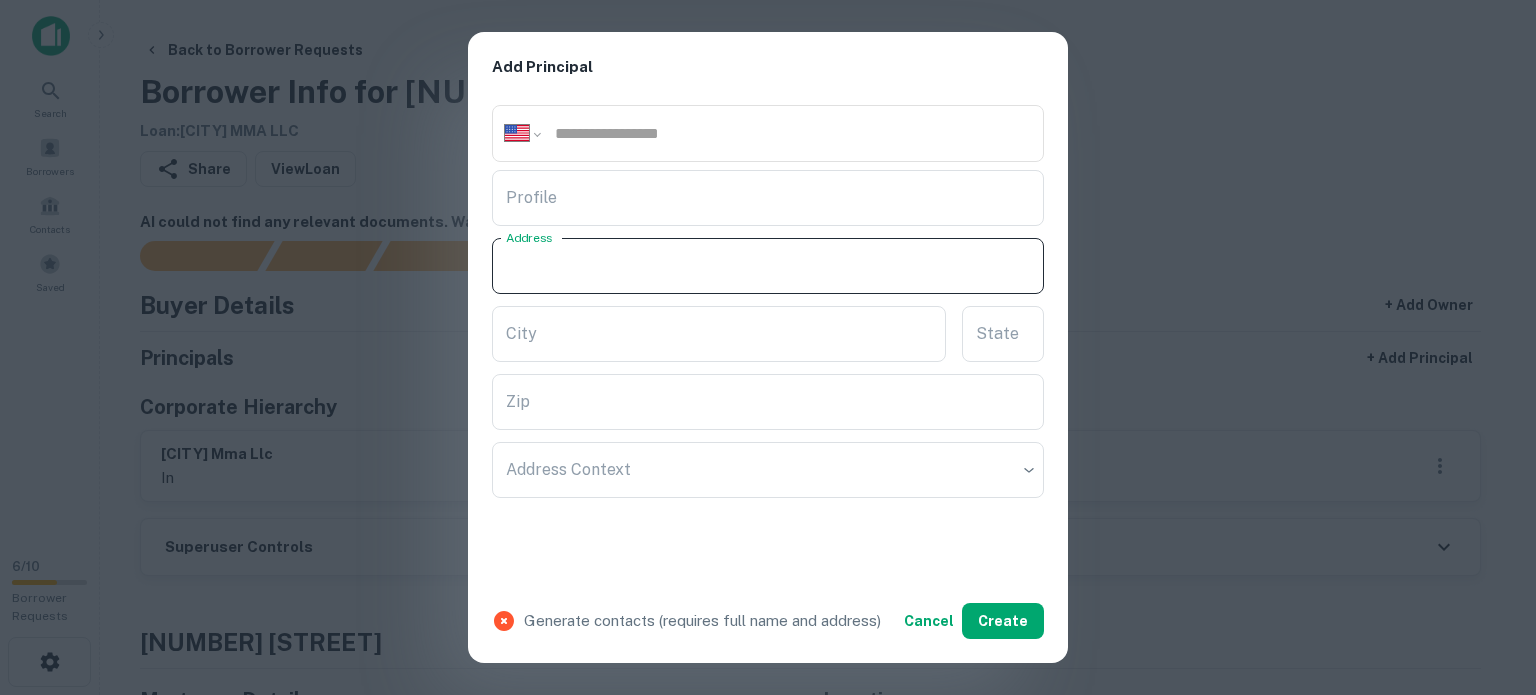 paste on "**********" 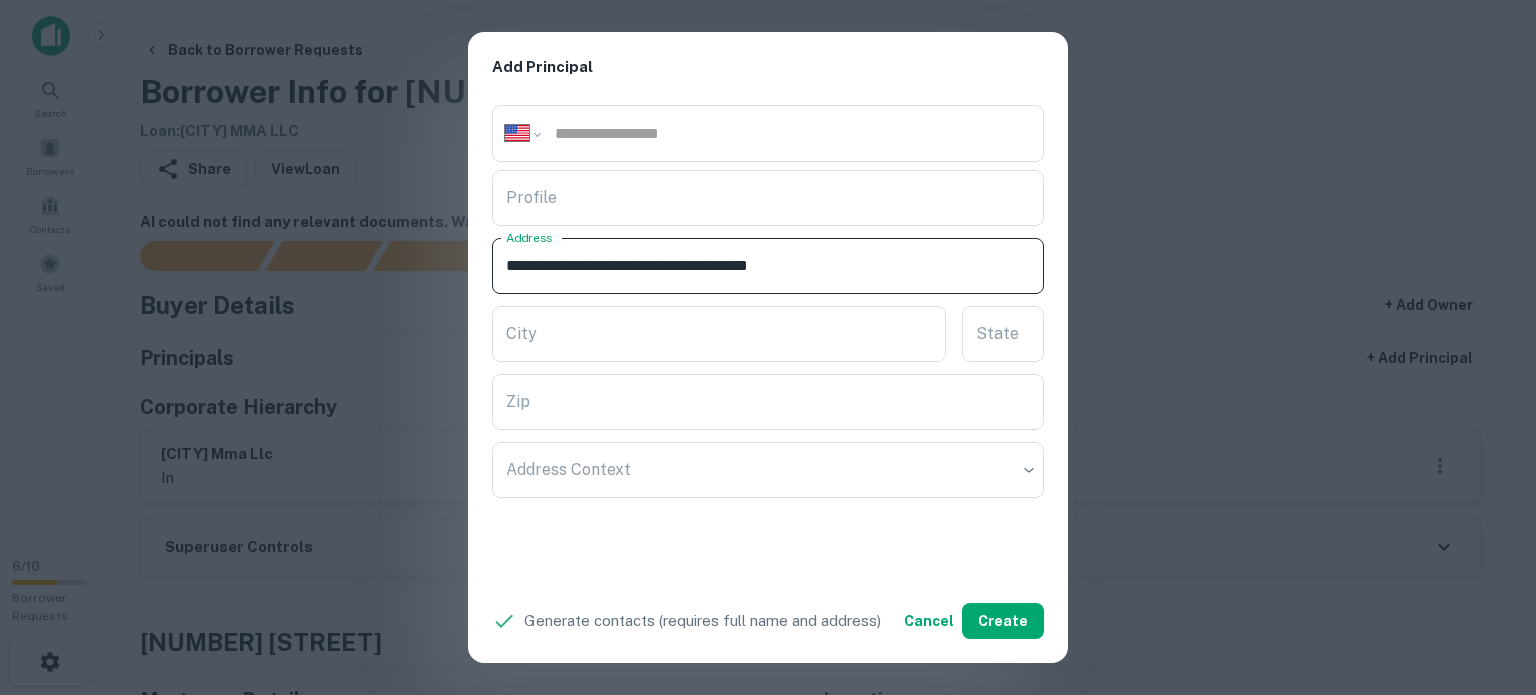 drag, startPoint x: 754, startPoint y: 261, endPoint x: 830, endPoint y: 268, distance: 76.321686 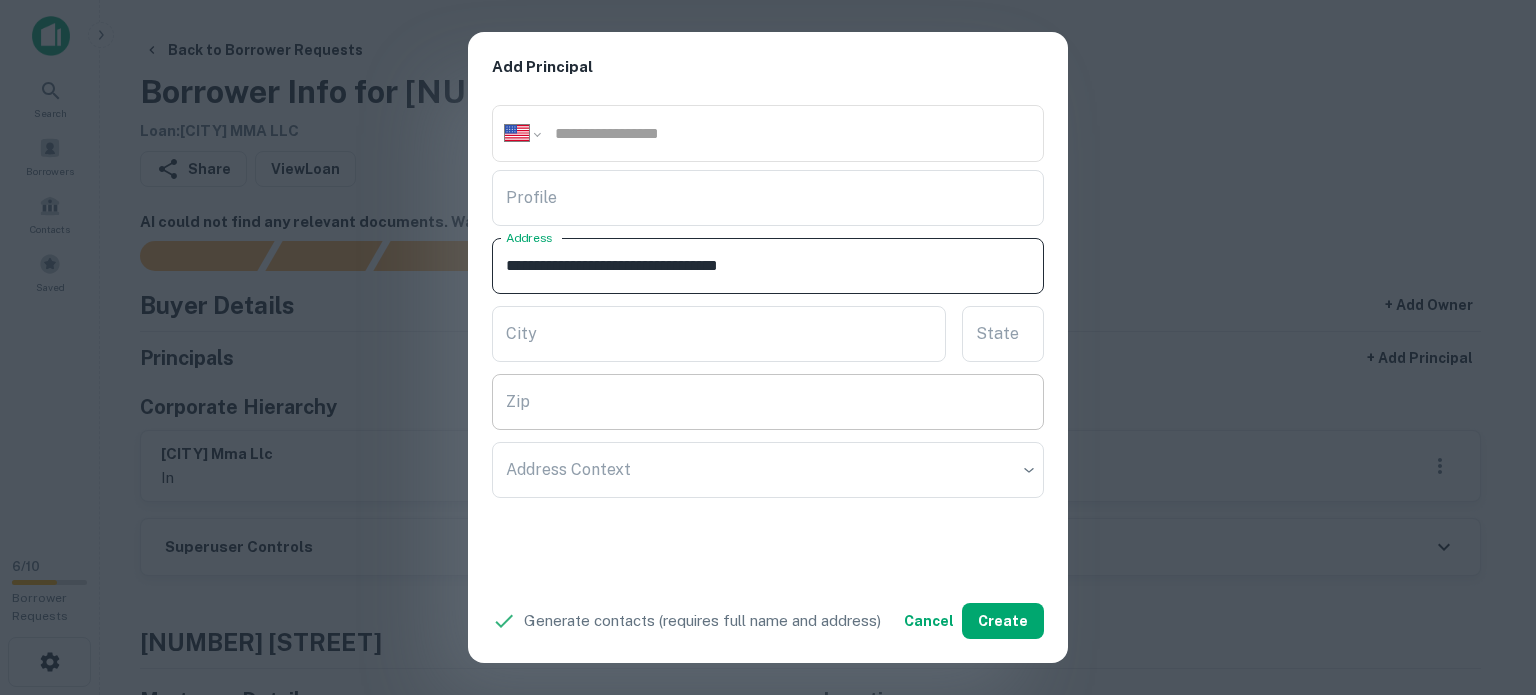 type on "**********" 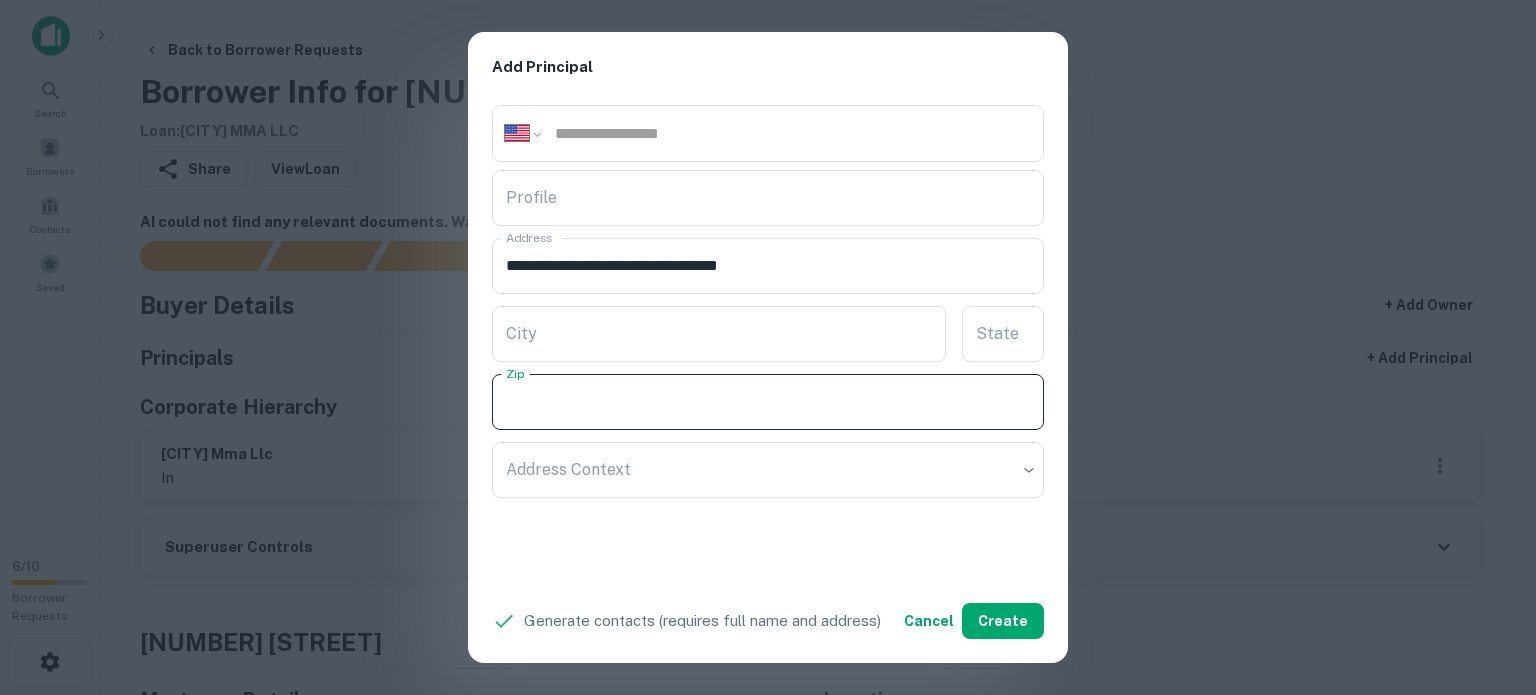 paste on "*****" 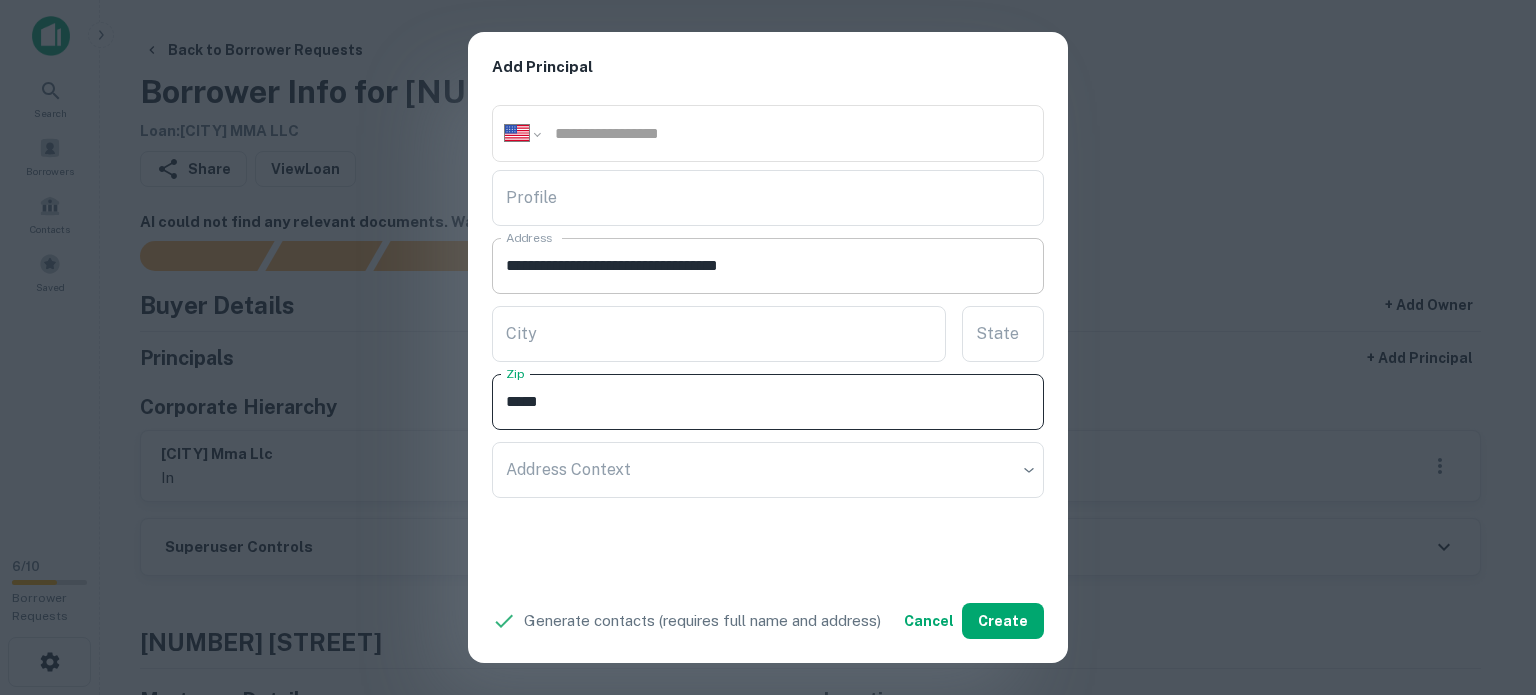 type on "*****" 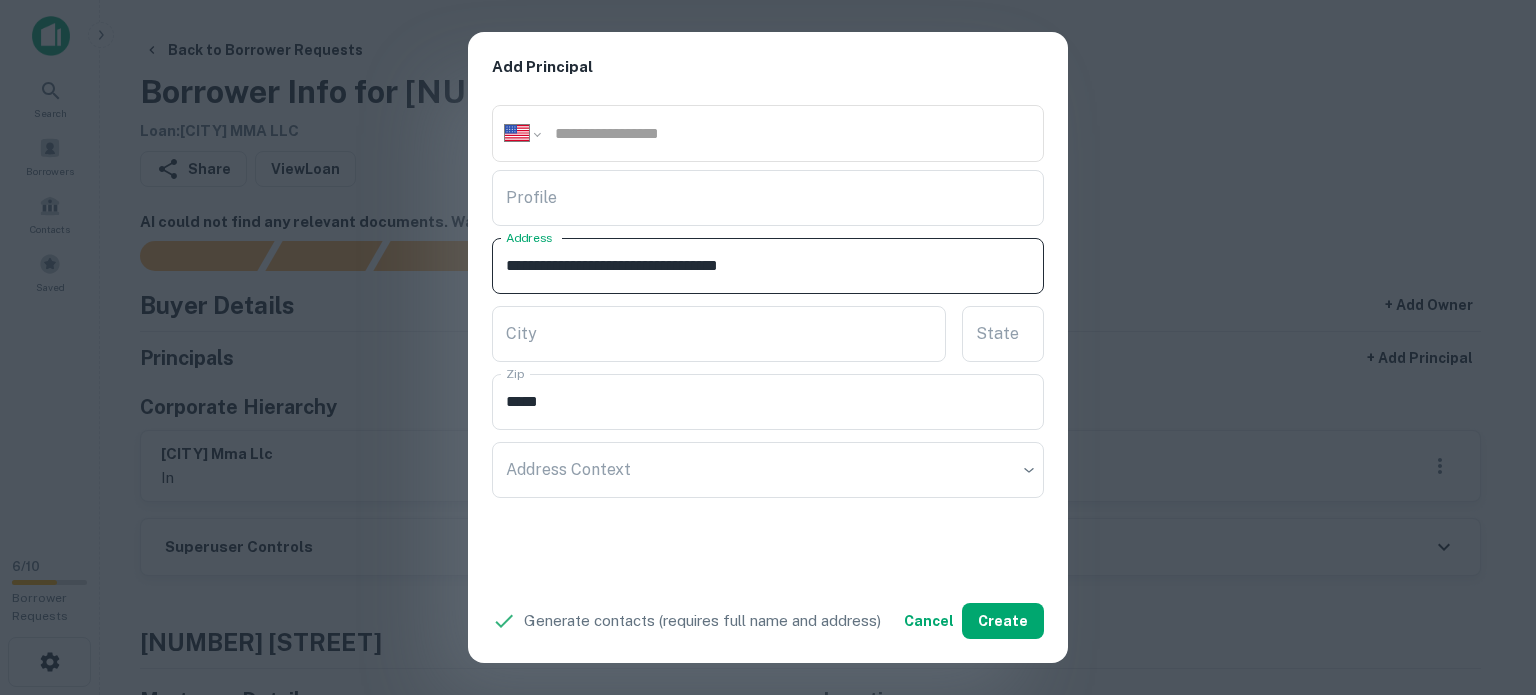 drag, startPoint x: 727, startPoint y: 259, endPoint x: 740, endPoint y: 271, distance: 17.691807 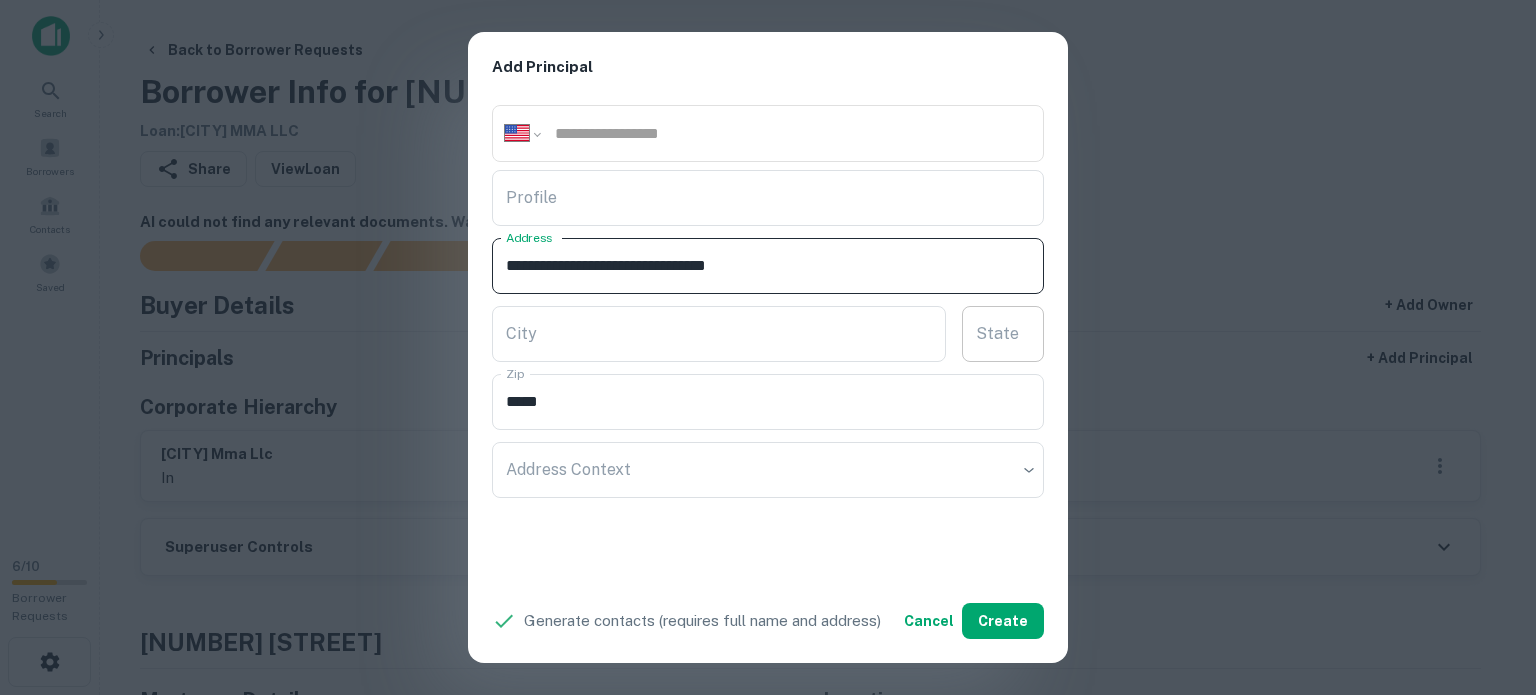 type on "**********" 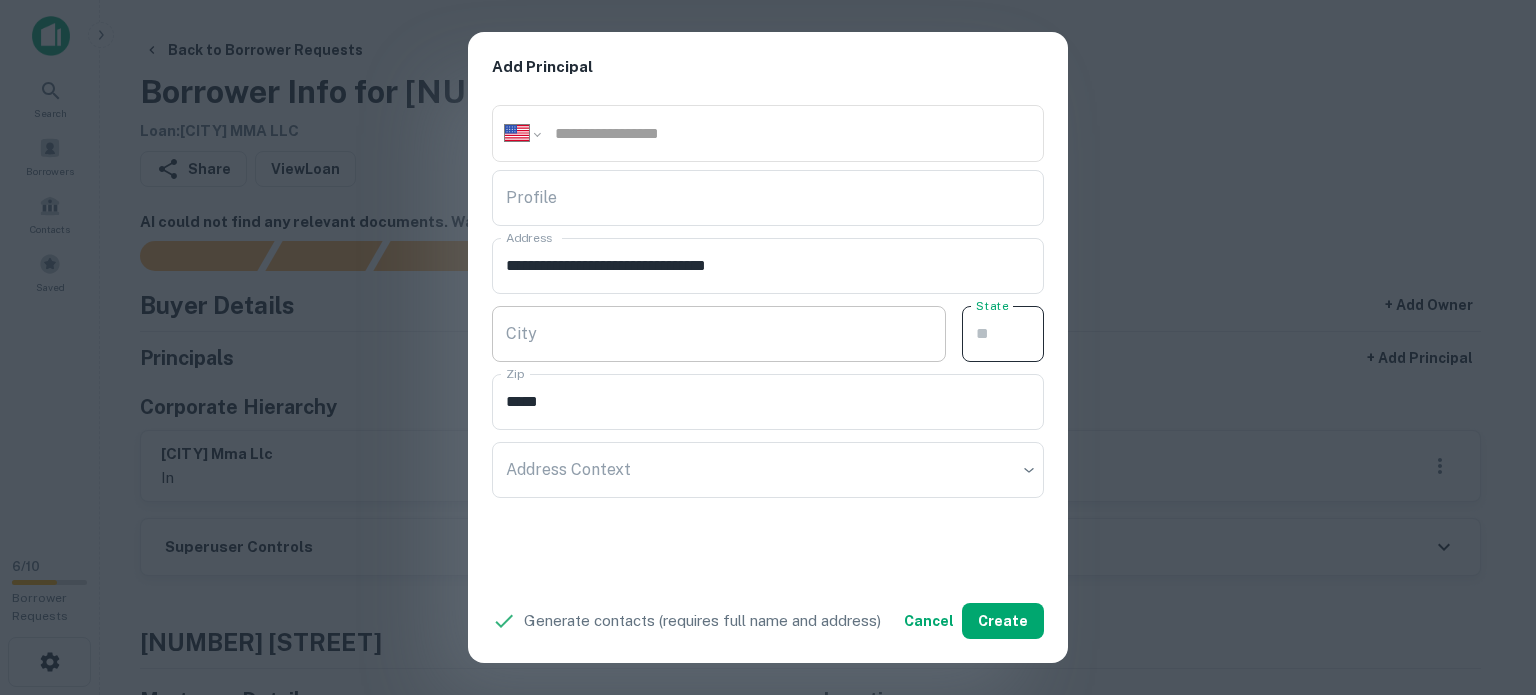 paste on "**" 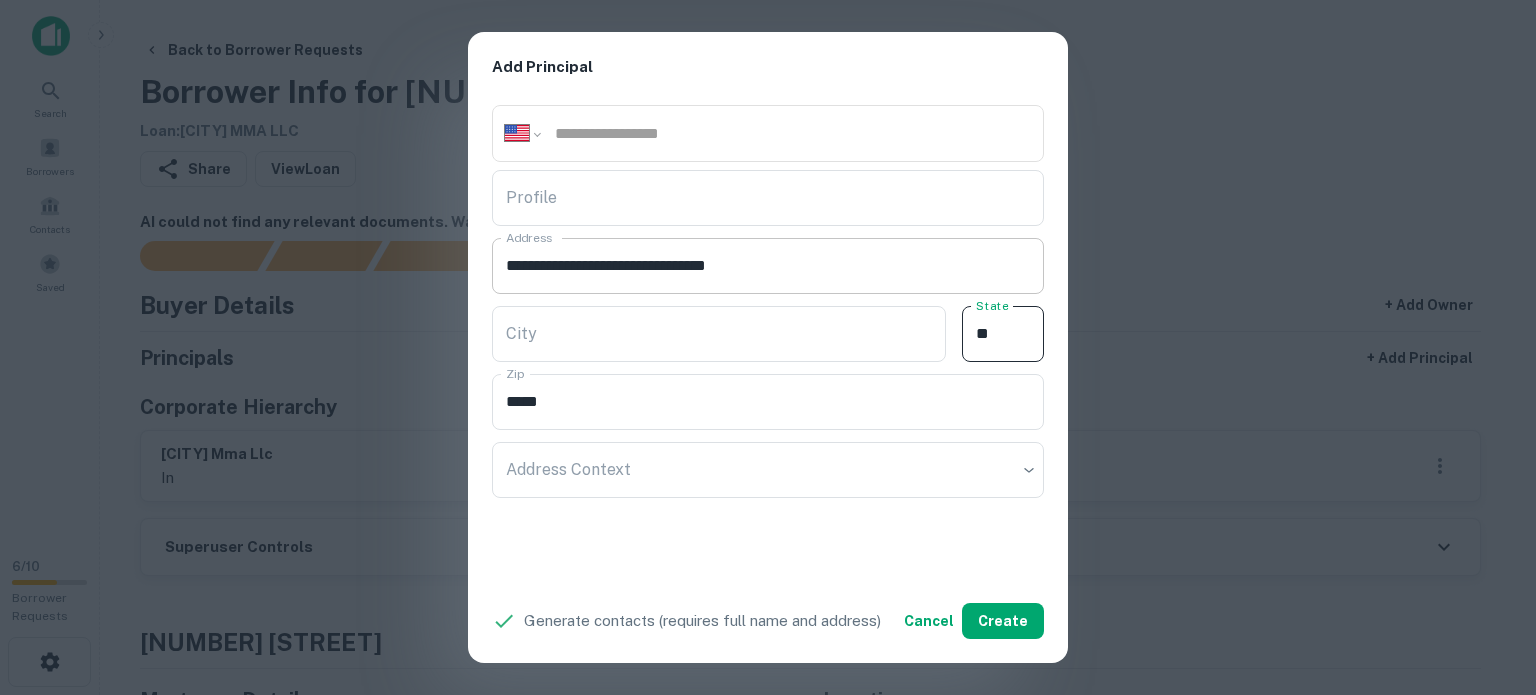 type on "**" 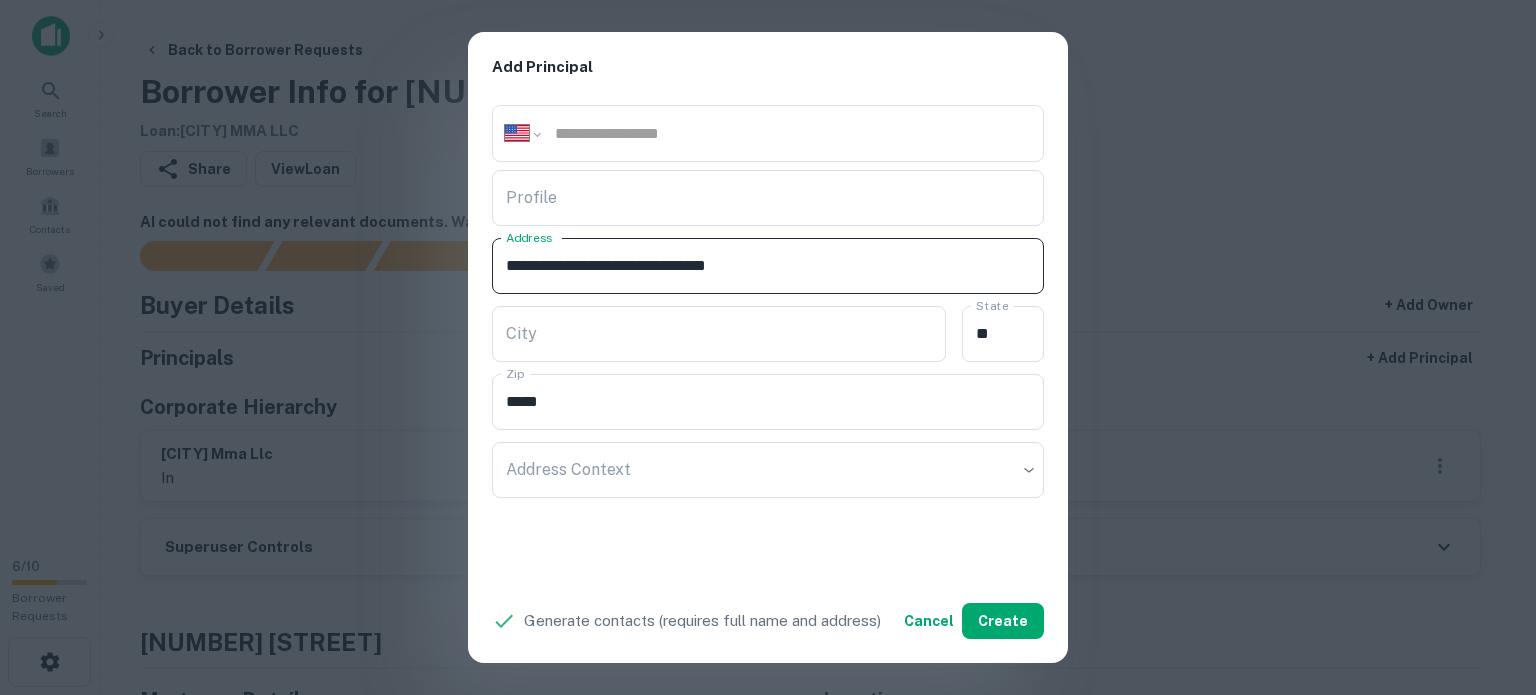 drag, startPoint x: 644, startPoint y: 263, endPoint x: 718, endPoint y: 270, distance: 74.330345 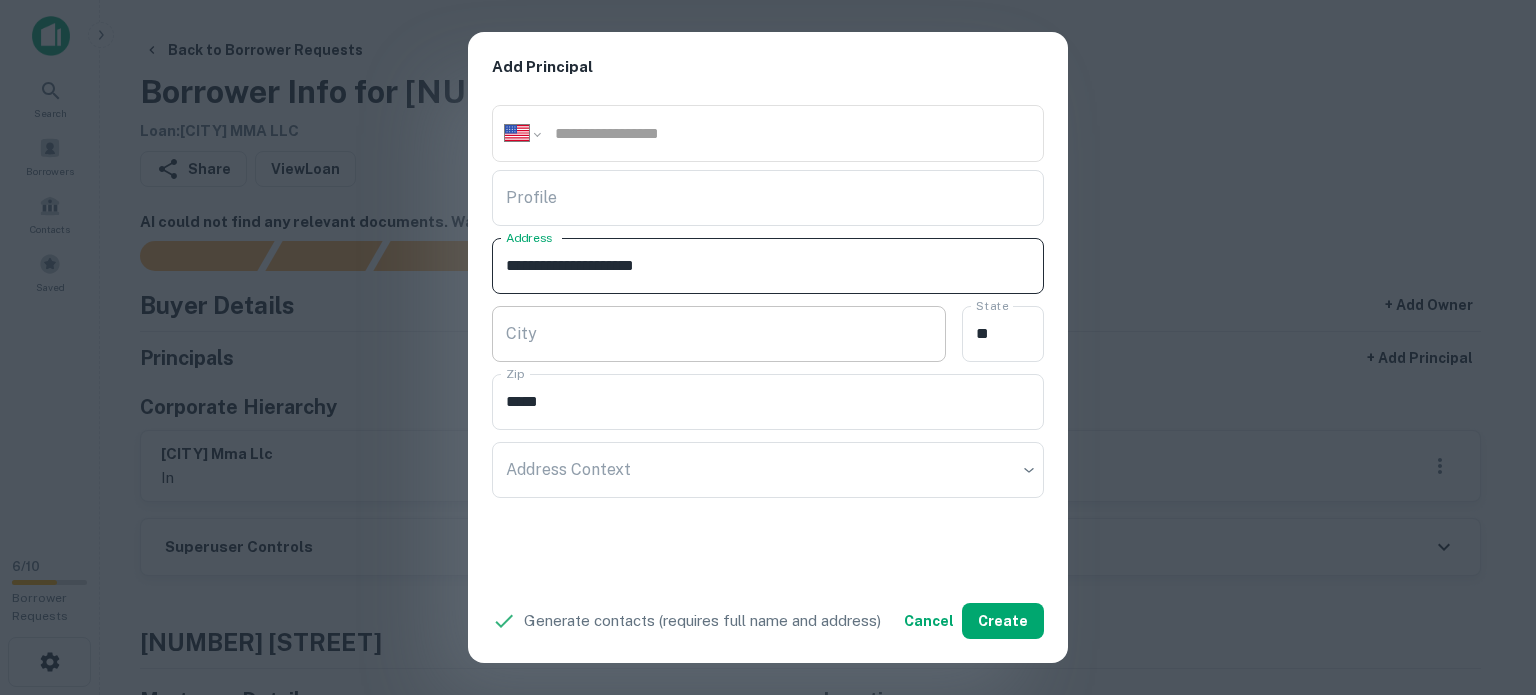 type on "**********" 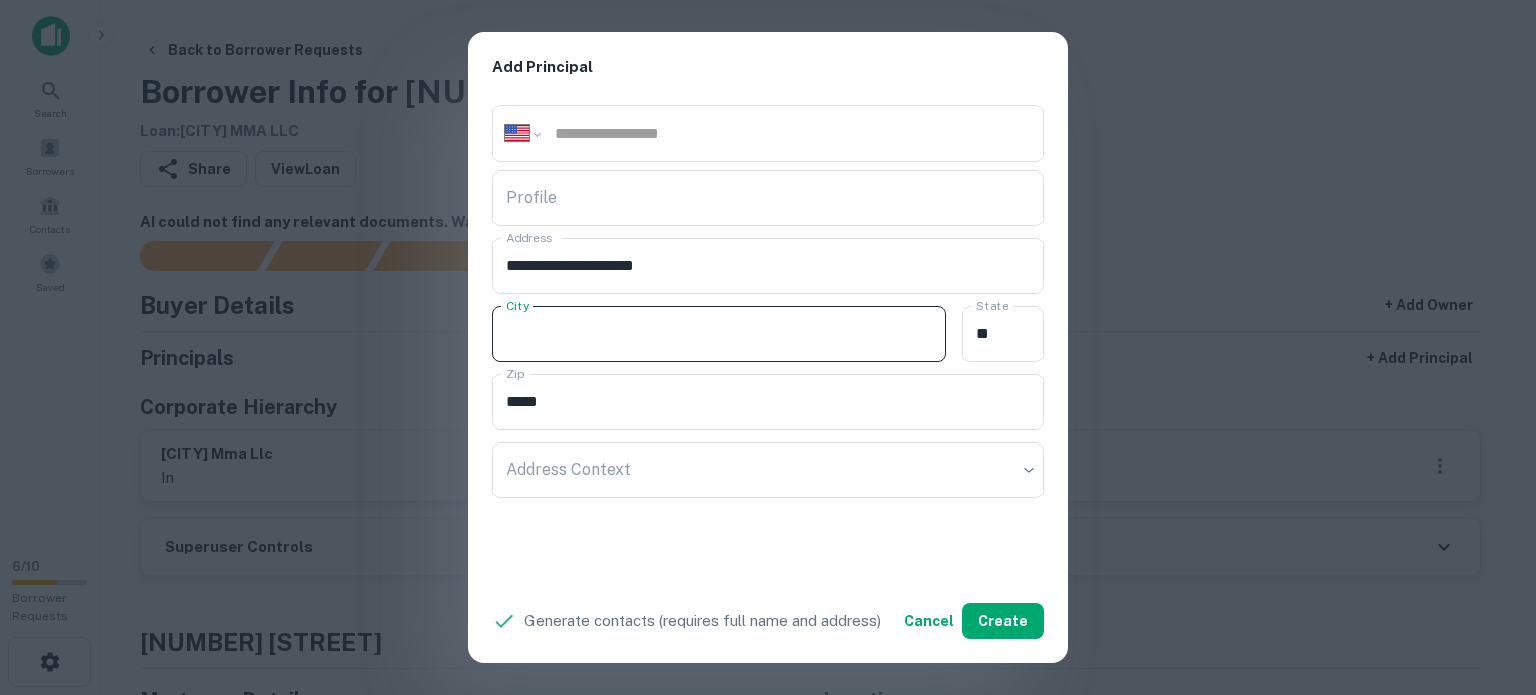 click on "City" at bounding box center [719, 334] 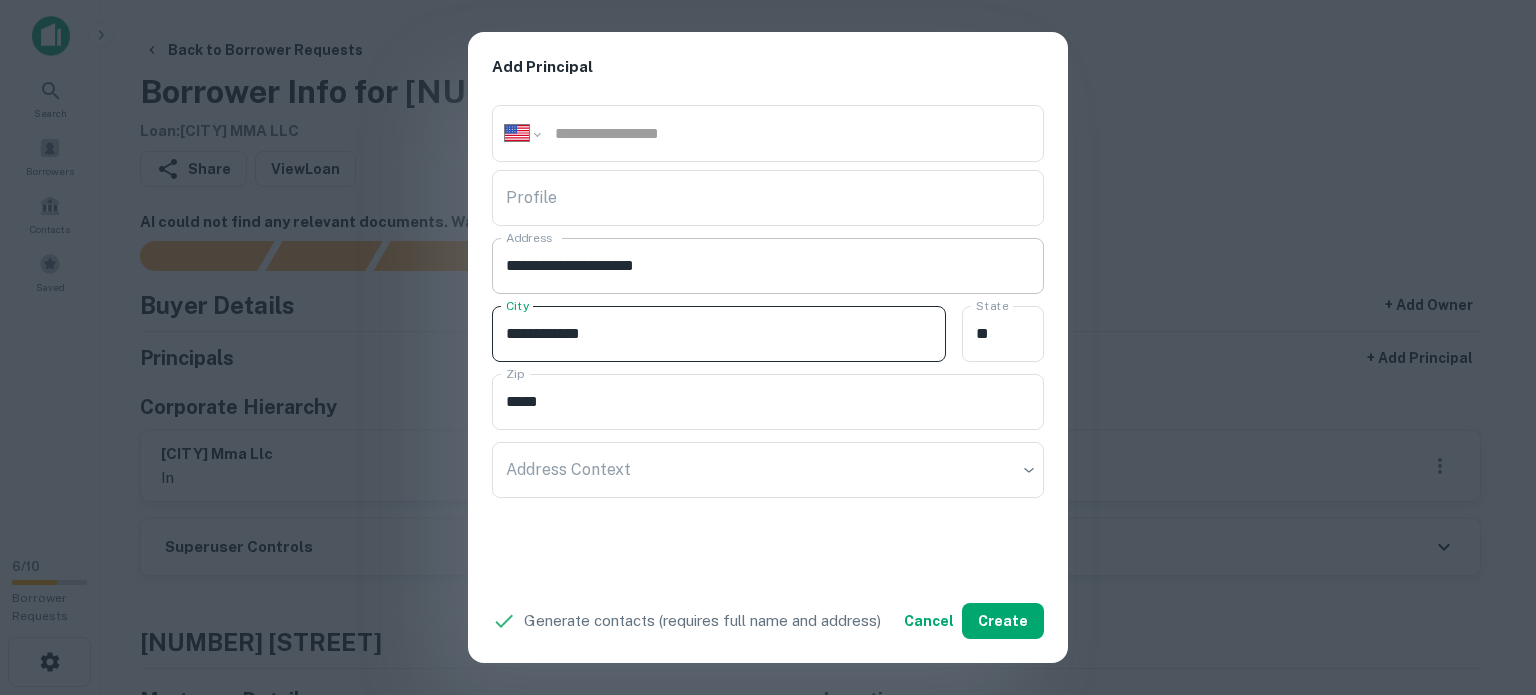 type on "**********" 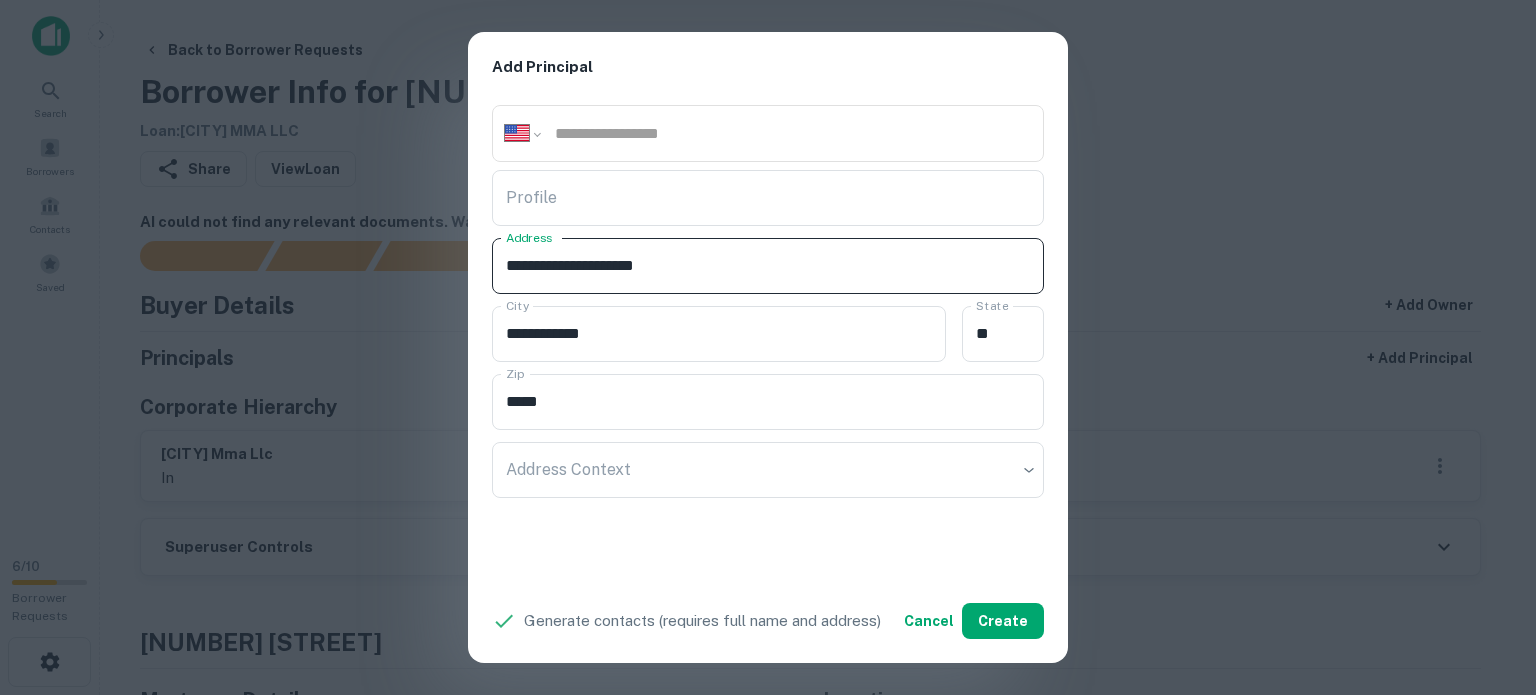 drag, startPoint x: 634, startPoint y: 263, endPoint x: 693, endPoint y: 279, distance: 61.13101 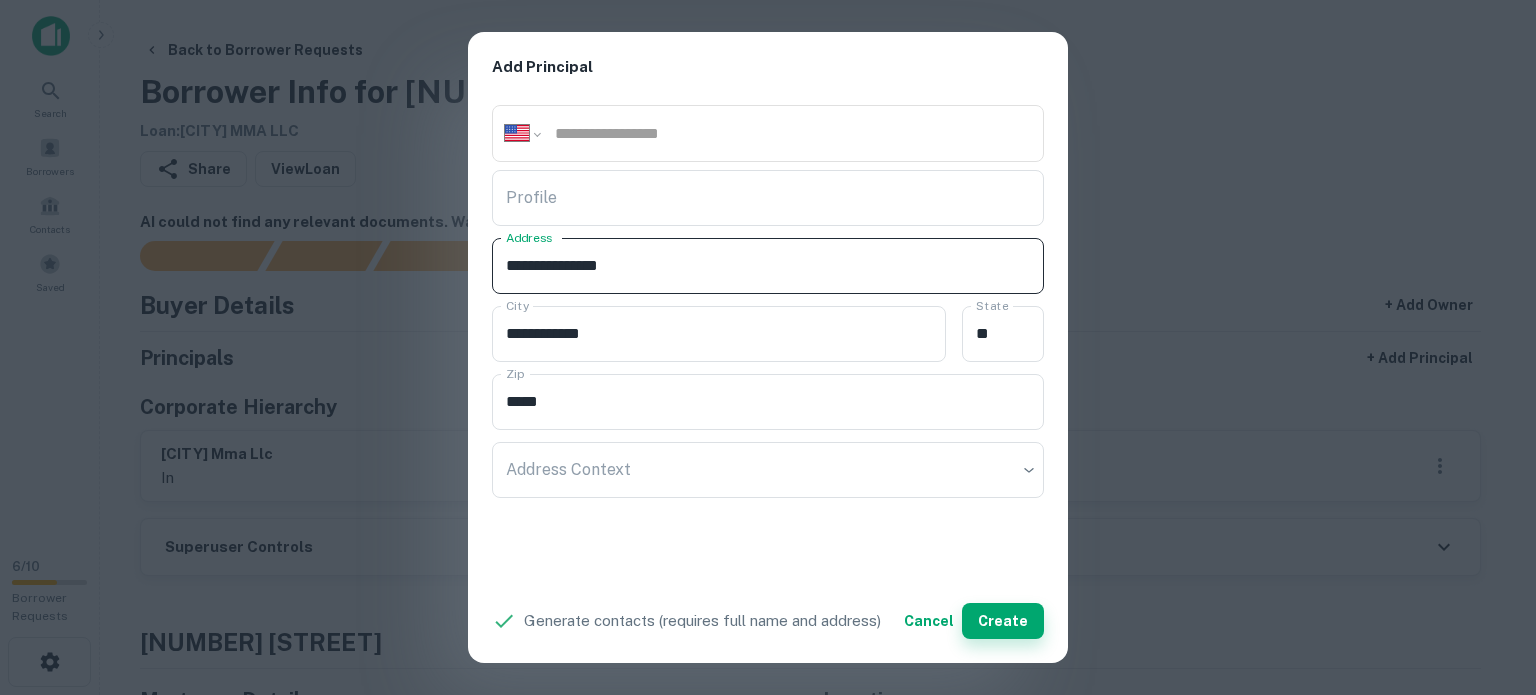 type on "**********" 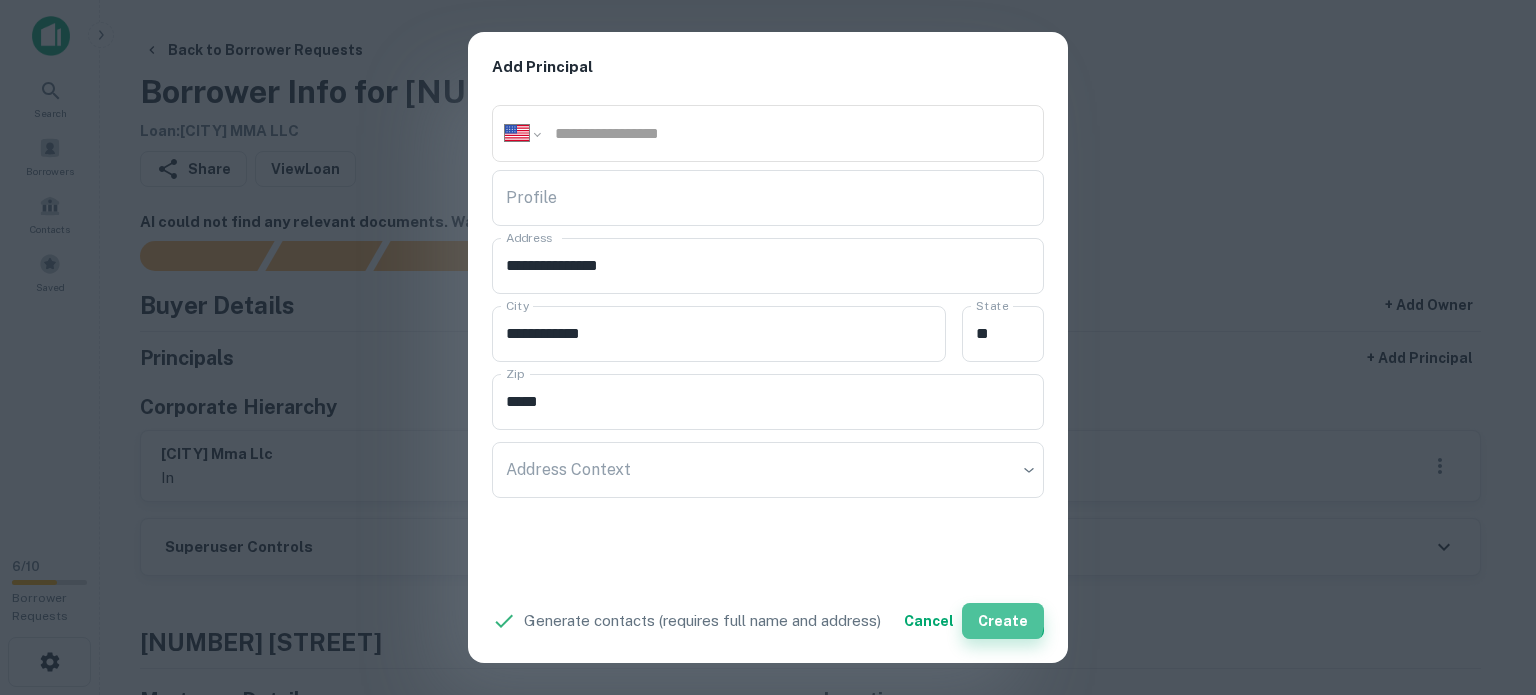 click on "Create" at bounding box center [1003, 621] 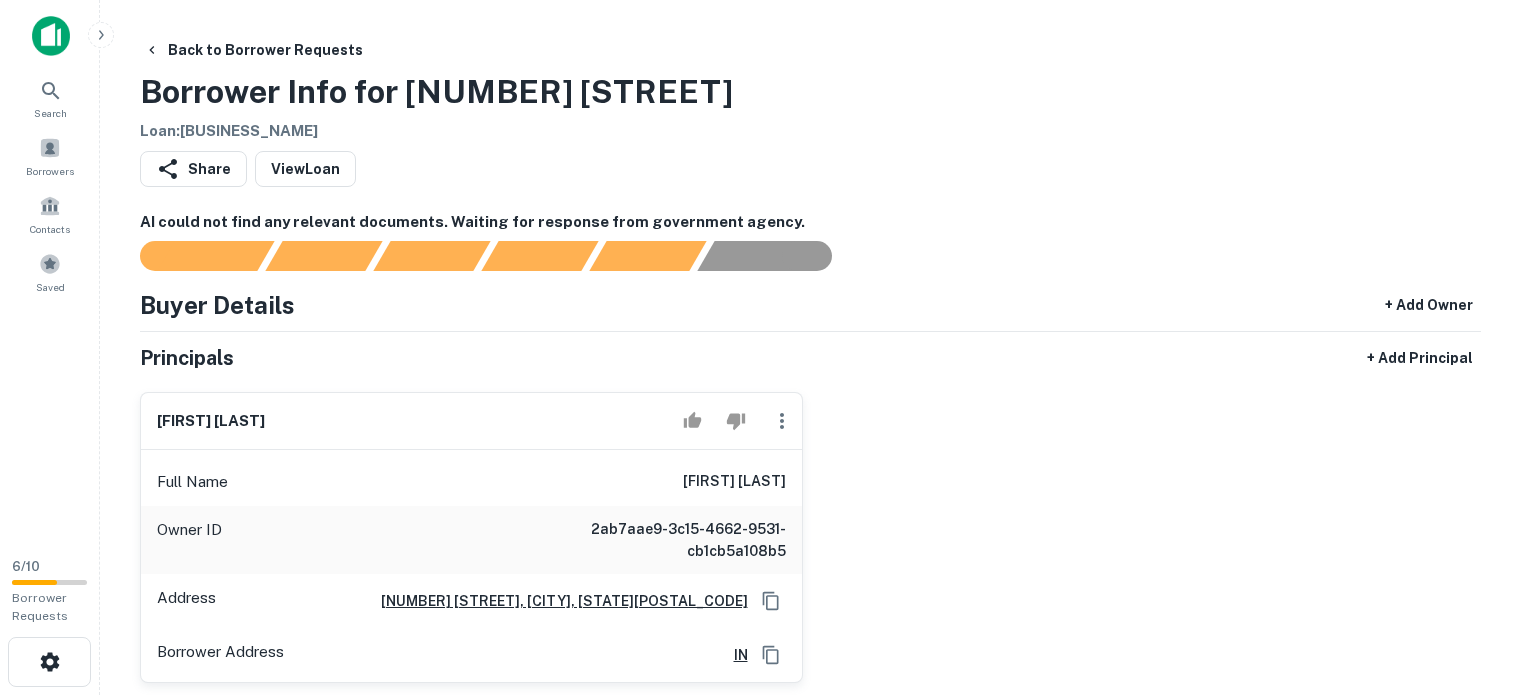 scroll, scrollTop: 0, scrollLeft: 0, axis: both 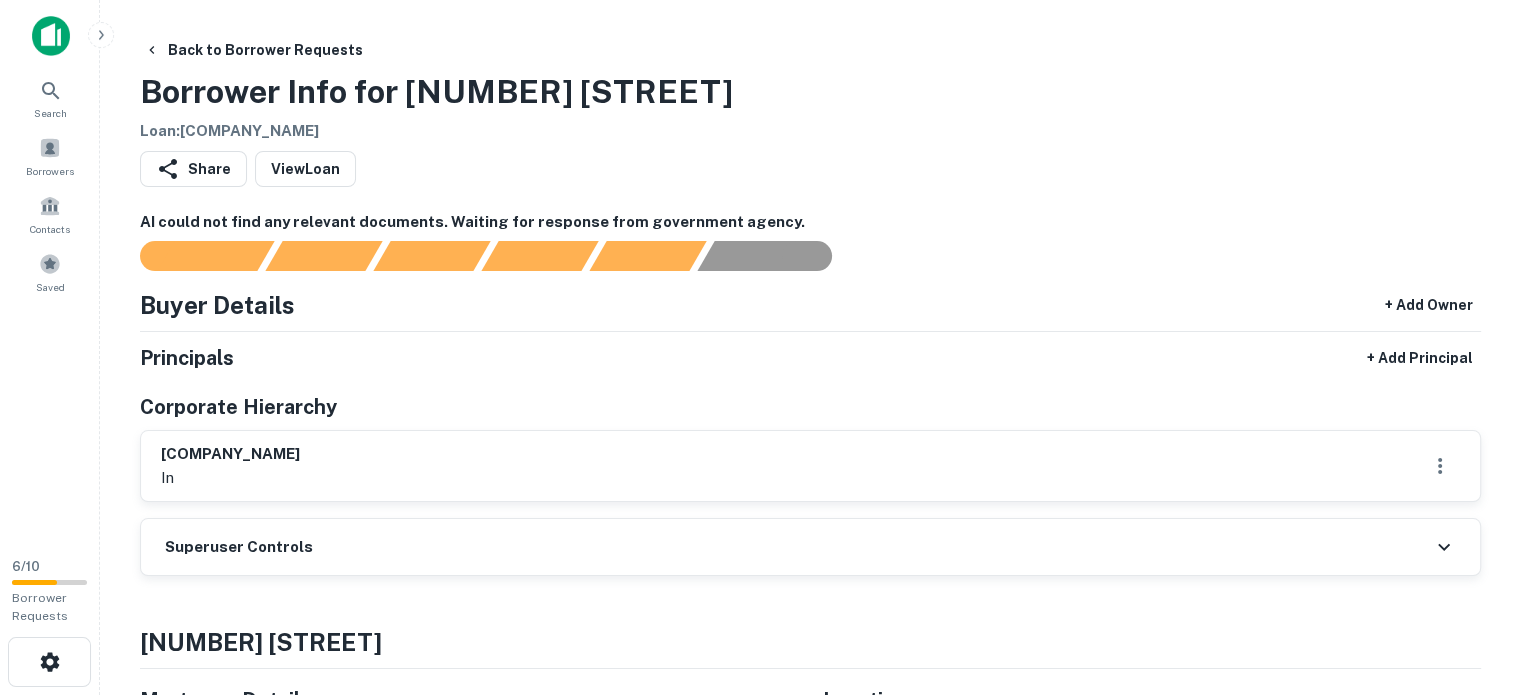 drag, startPoint x: 158, startPoint y: 443, endPoint x: 304, endPoint y: 455, distance: 146.49232 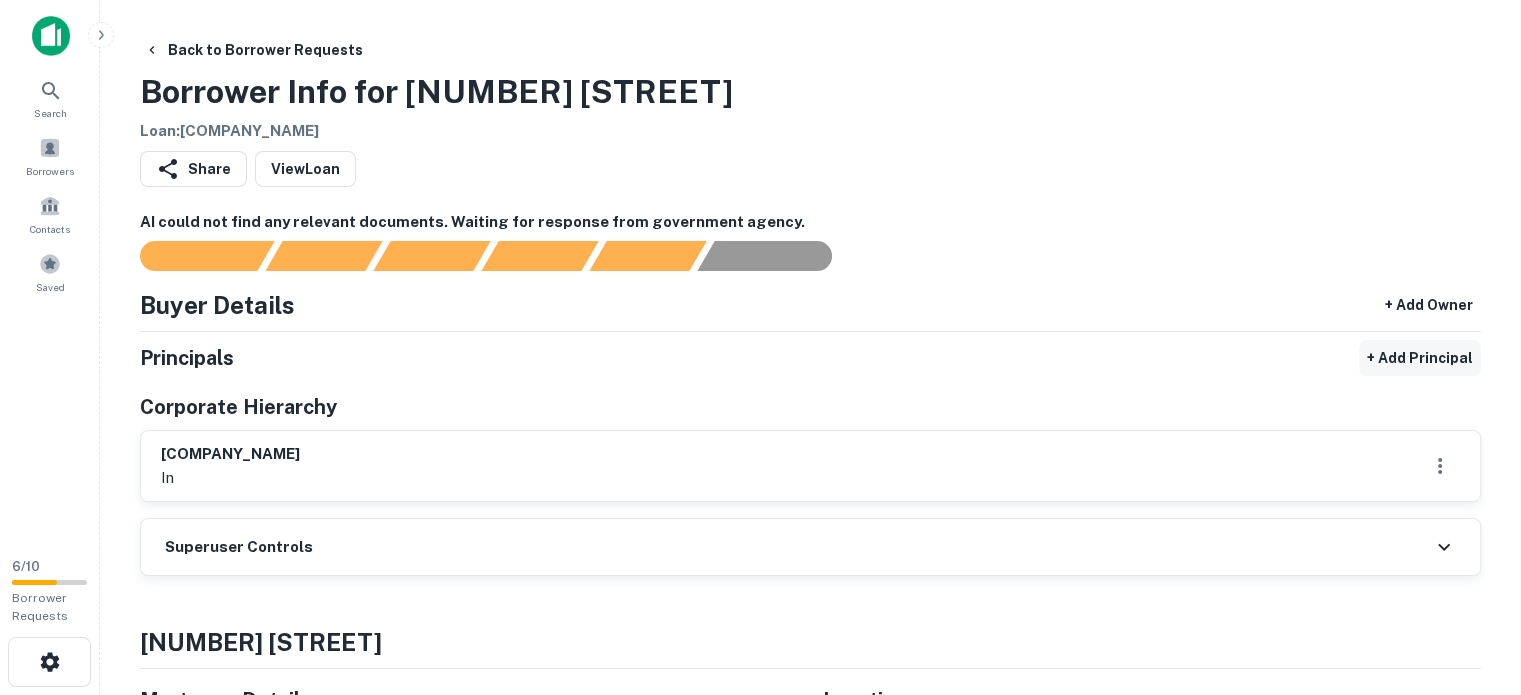 click on "+ Add Principal" at bounding box center [1420, 358] 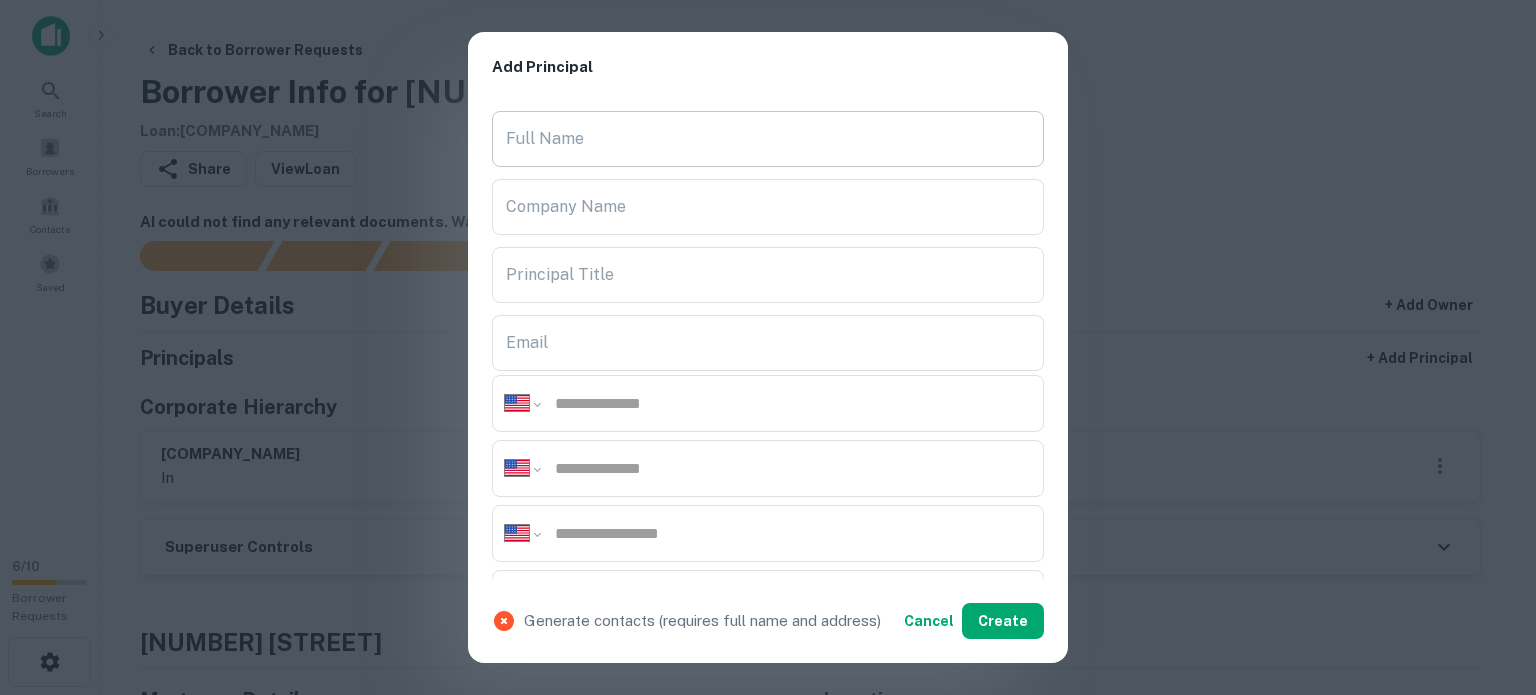 click on "Full Name" at bounding box center [768, 139] 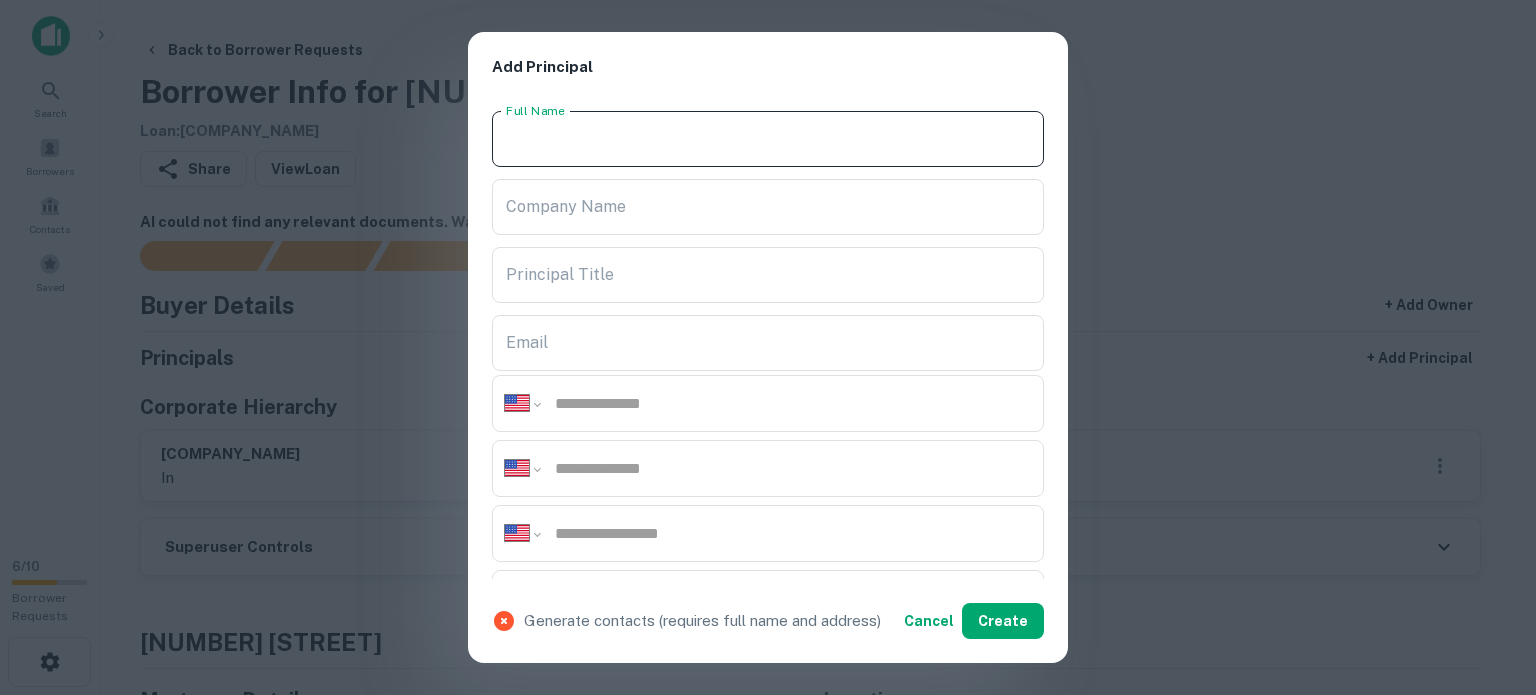 paste on "**********" 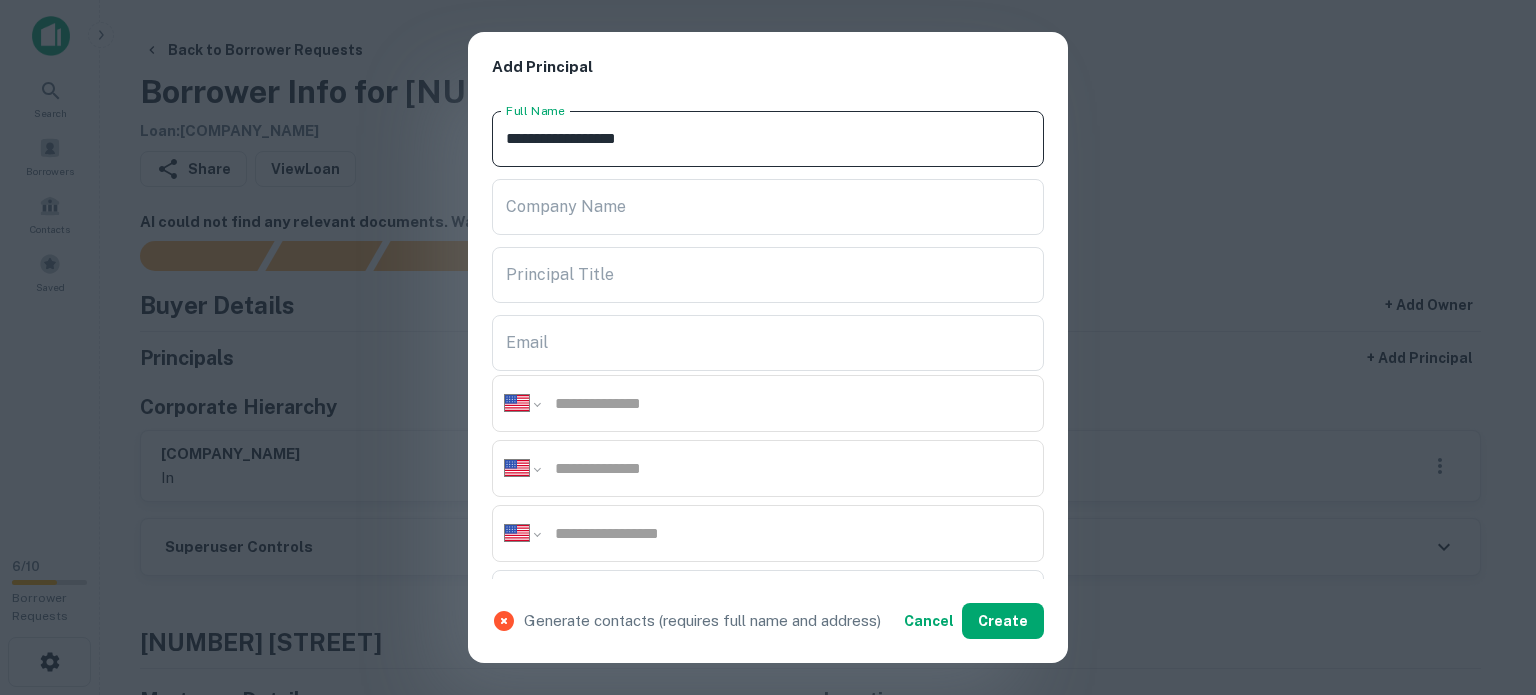 click on "**********" at bounding box center (768, 139) 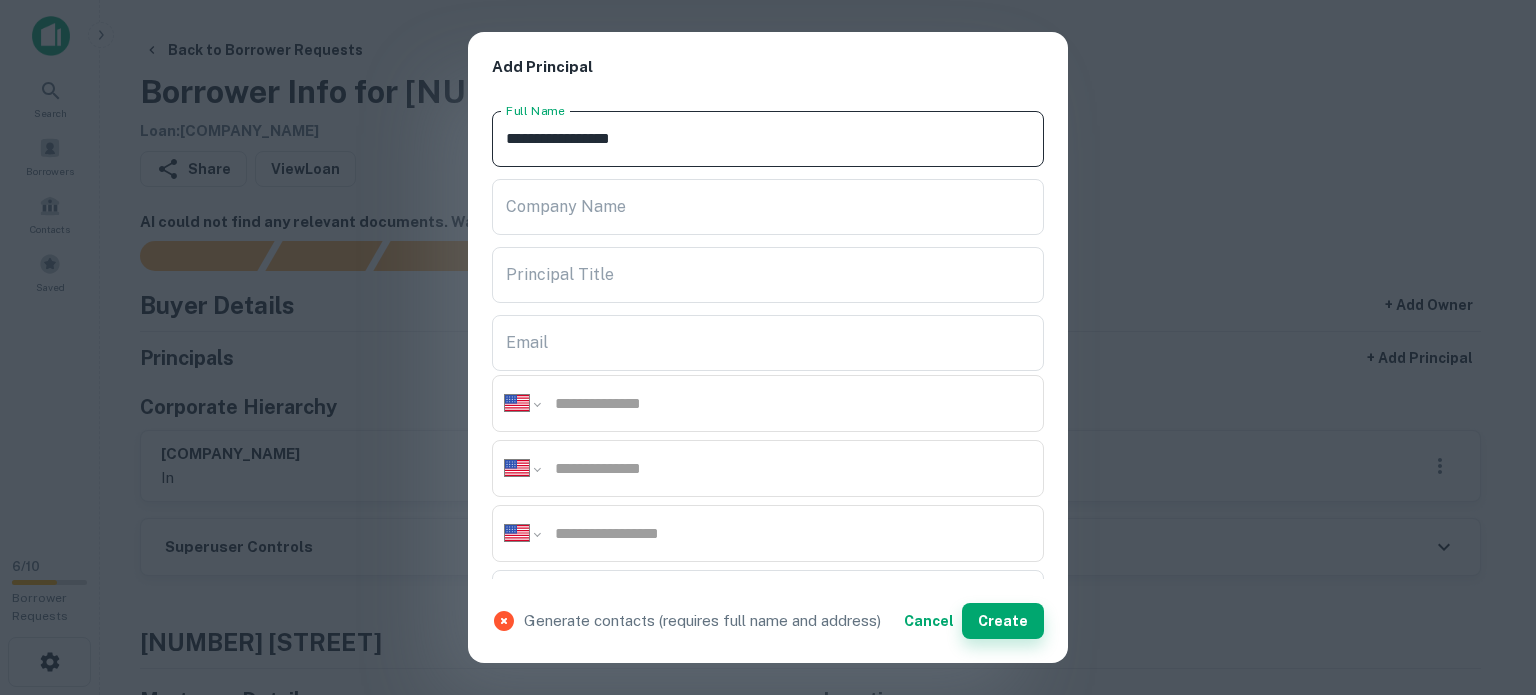 type on "**********" 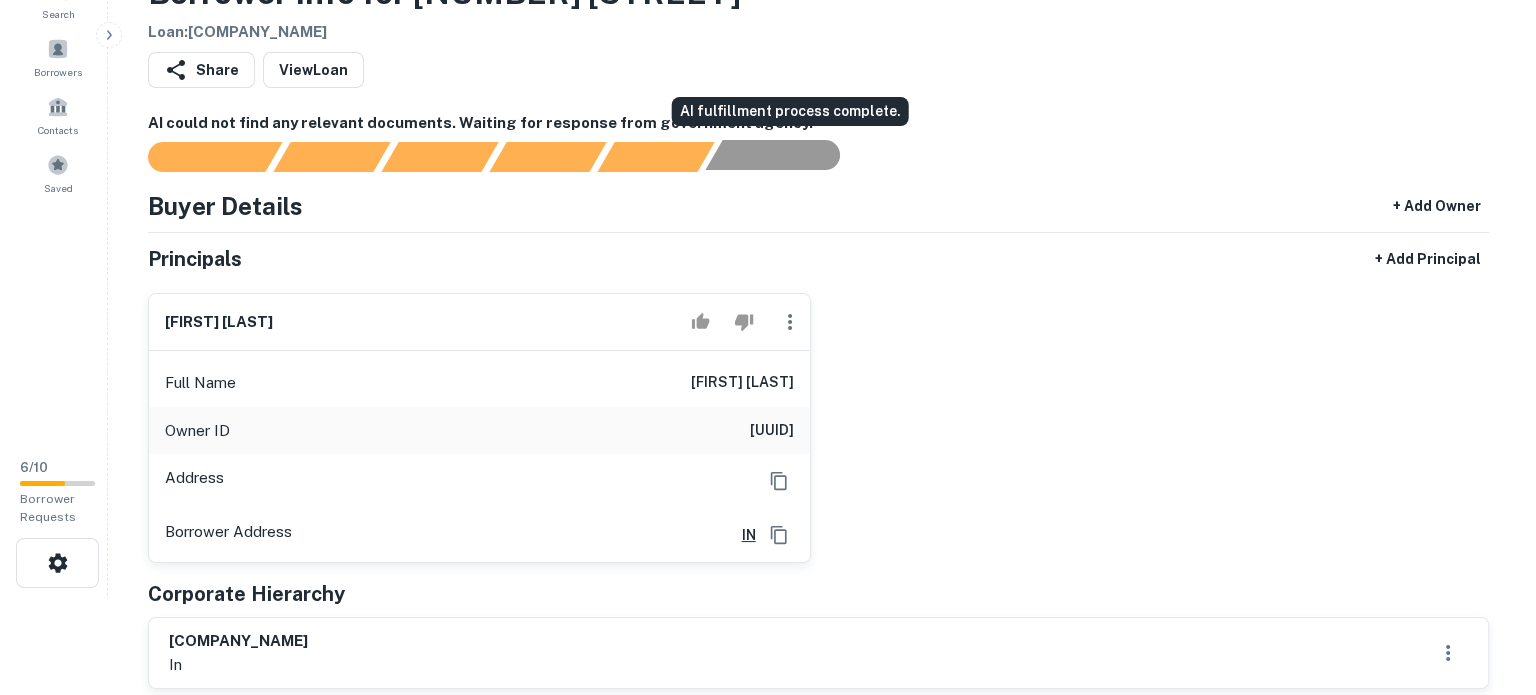 scroll, scrollTop: 100, scrollLeft: 0, axis: vertical 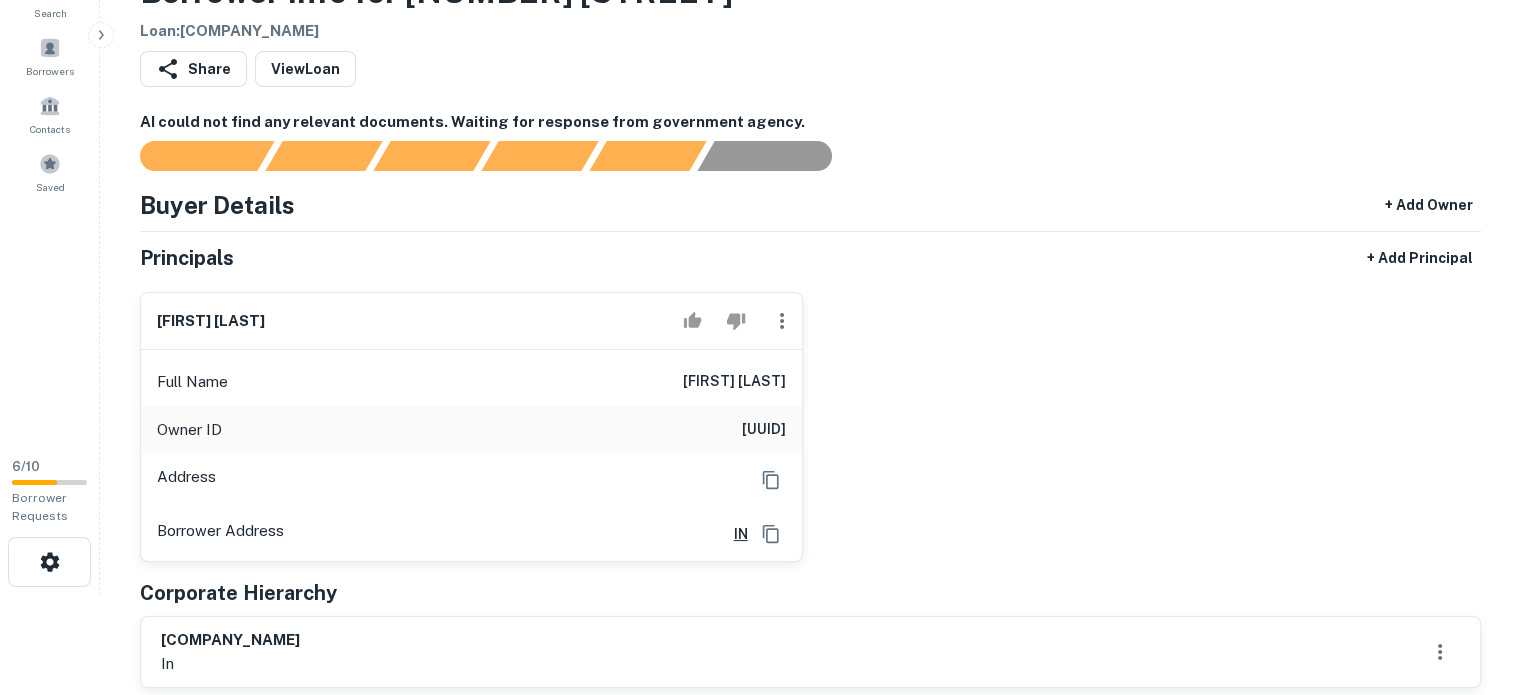 click 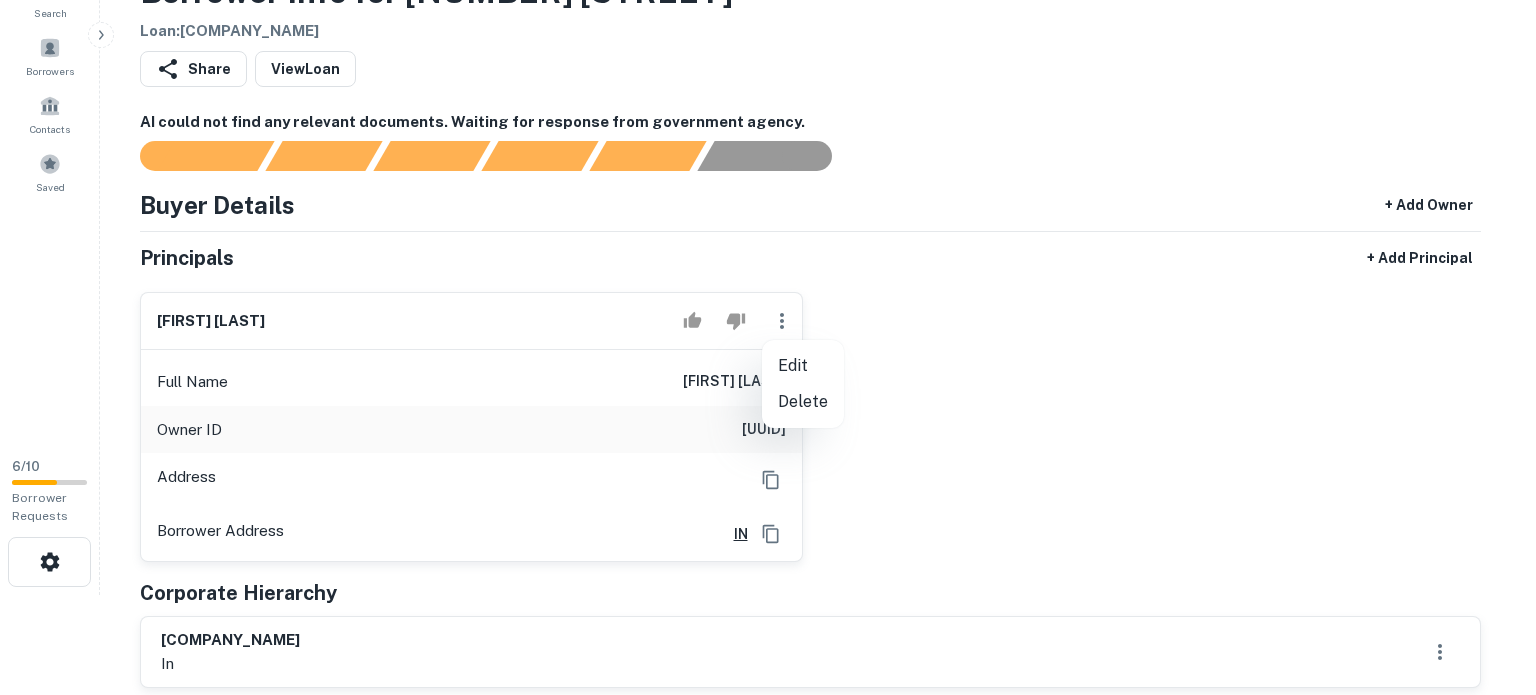 click on "Edit" at bounding box center [803, 366] 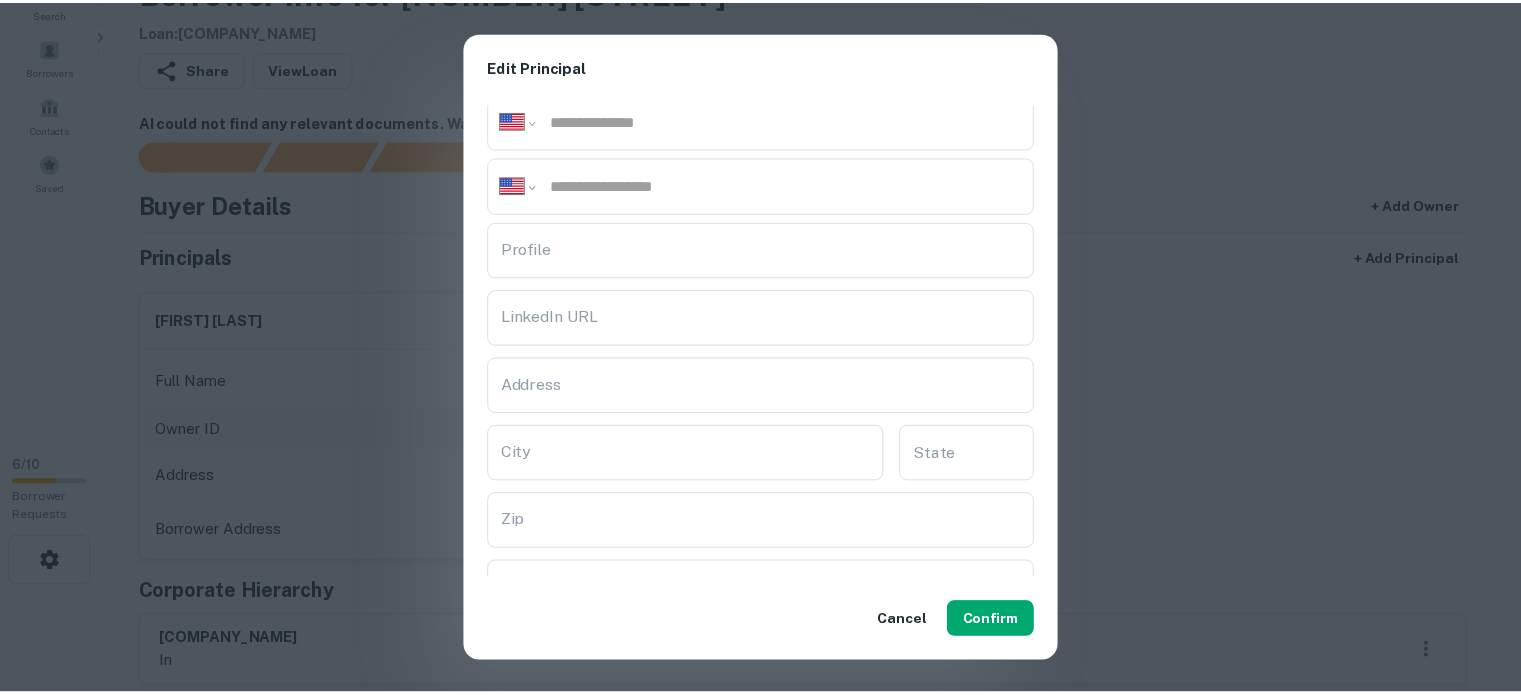 scroll, scrollTop: 400, scrollLeft: 0, axis: vertical 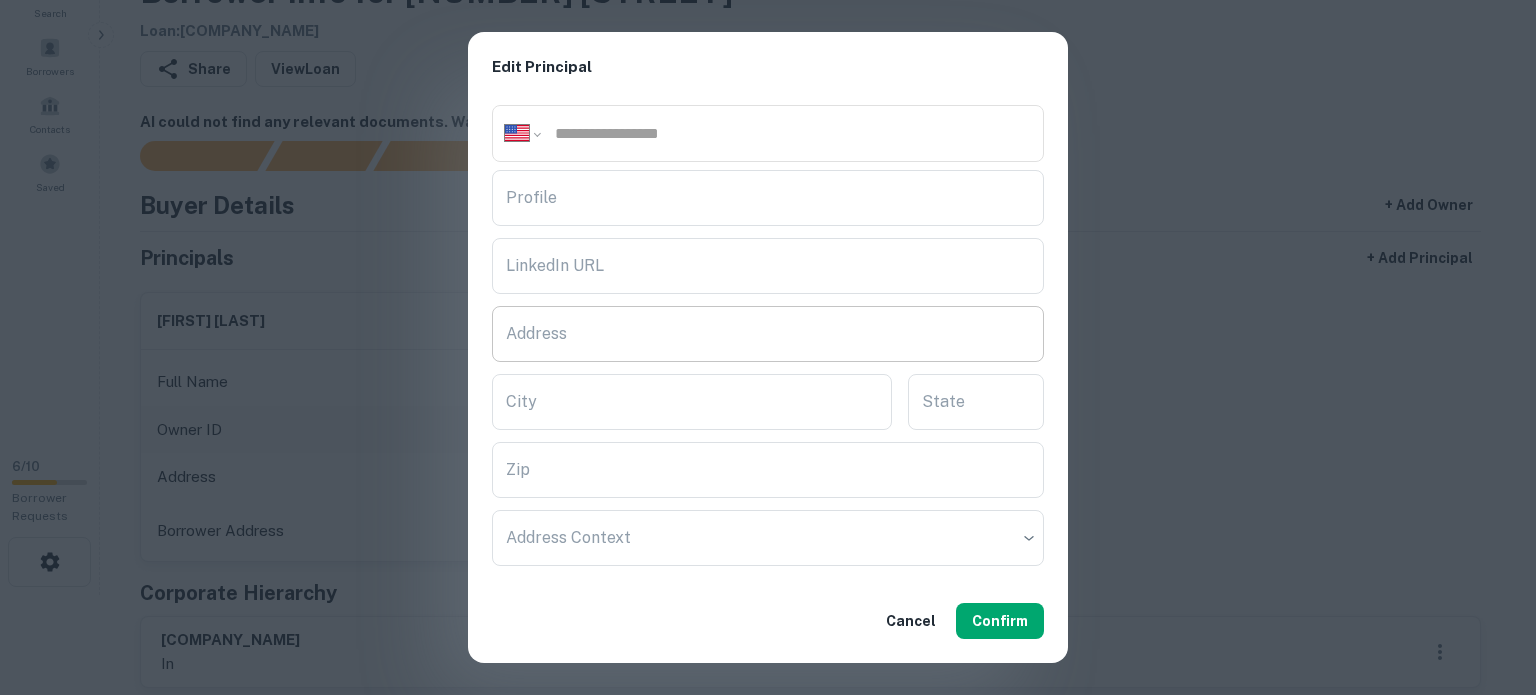 click on "Address" at bounding box center (768, 334) 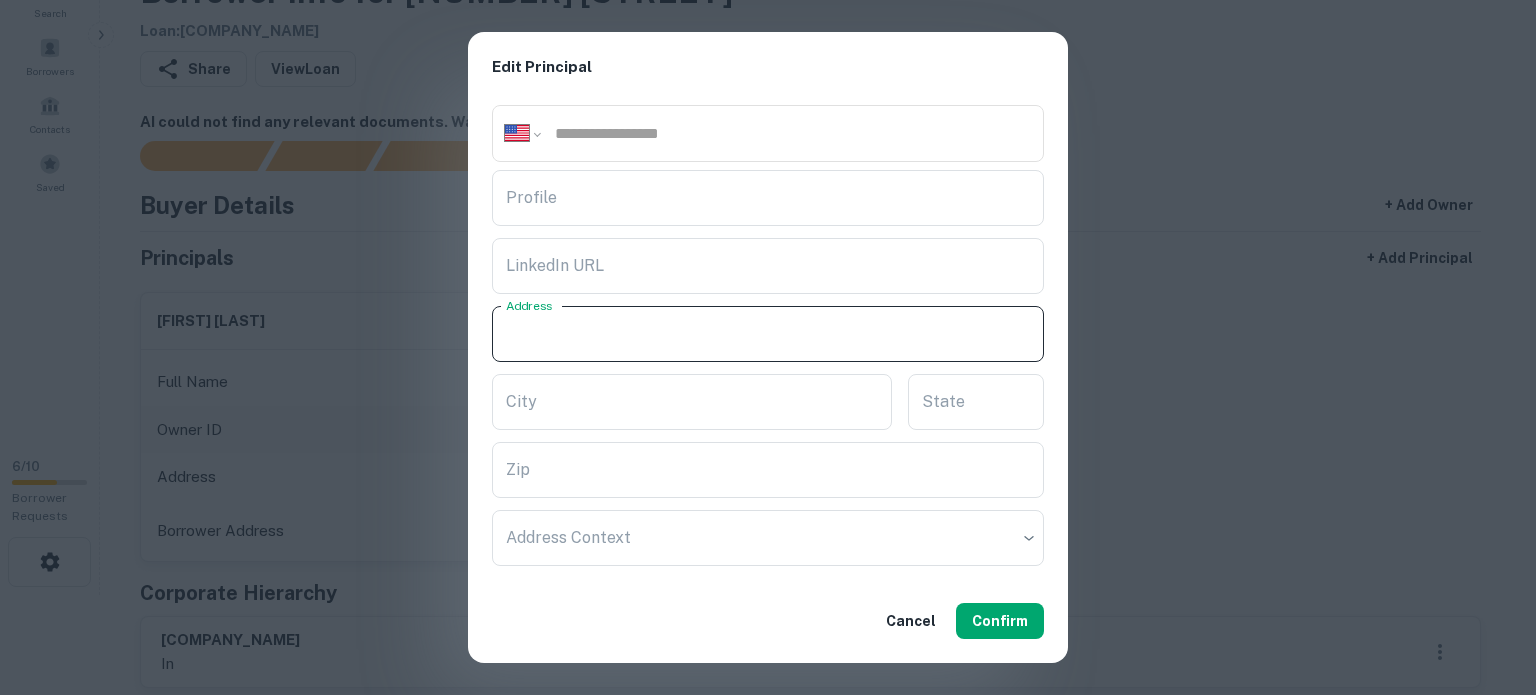 paste on "**********" 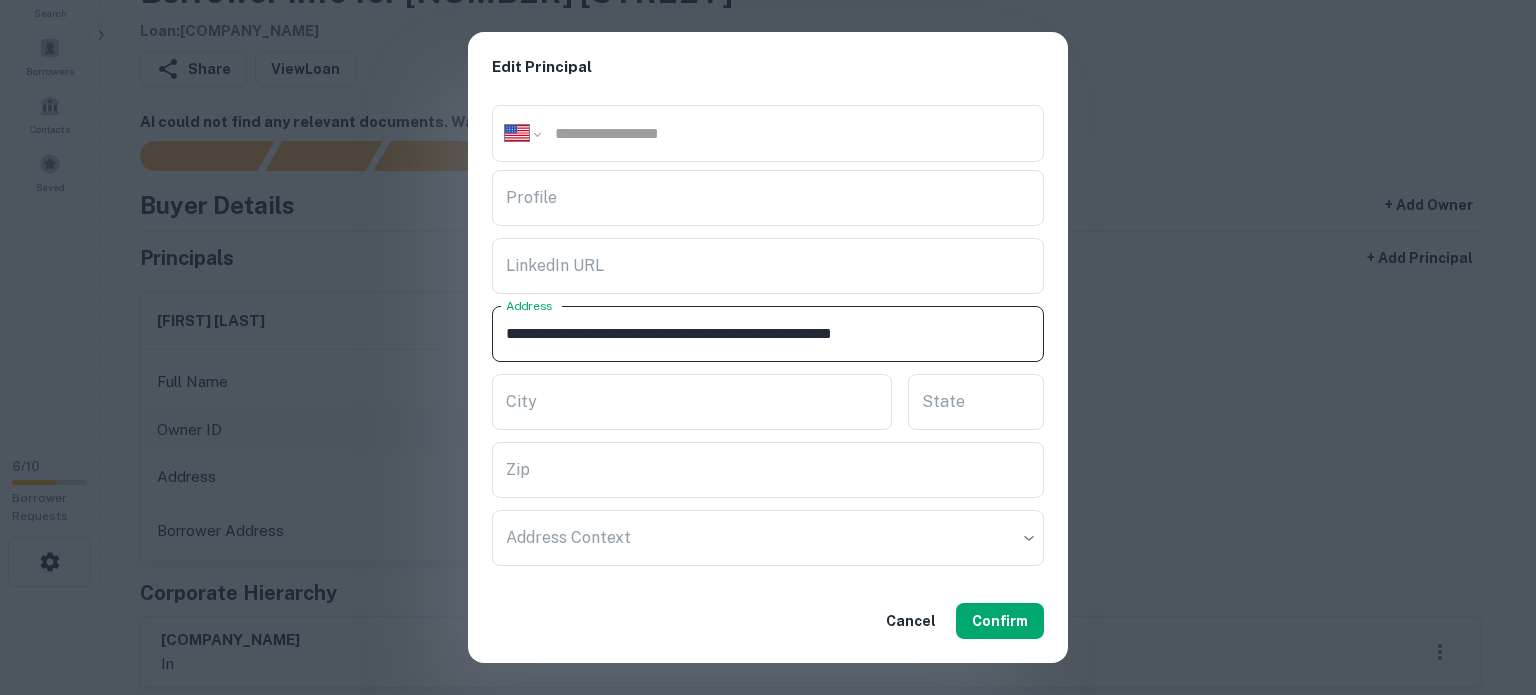 drag, startPoint x: 840, startPoint y: 327, endPoint x: 941, endPoint y: 347, distance: 102.96116 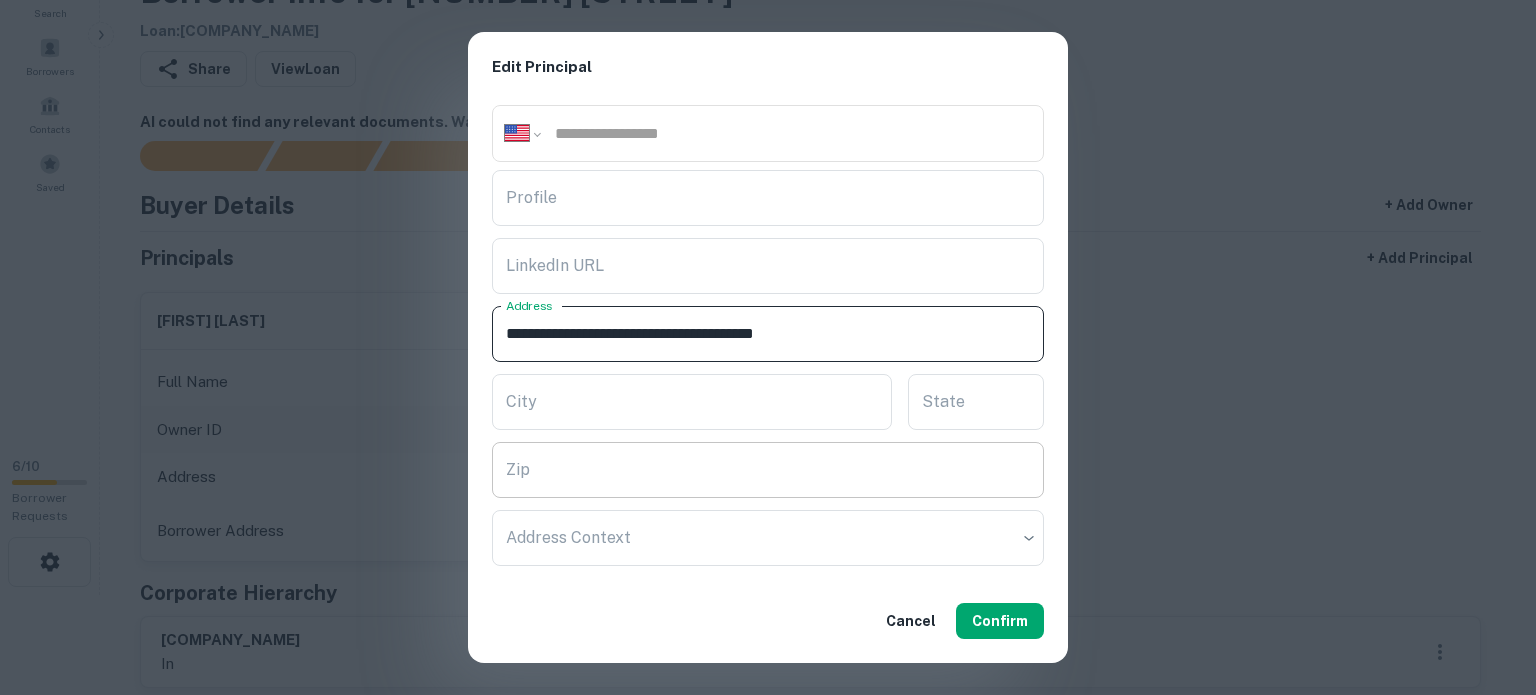 type on "**********" 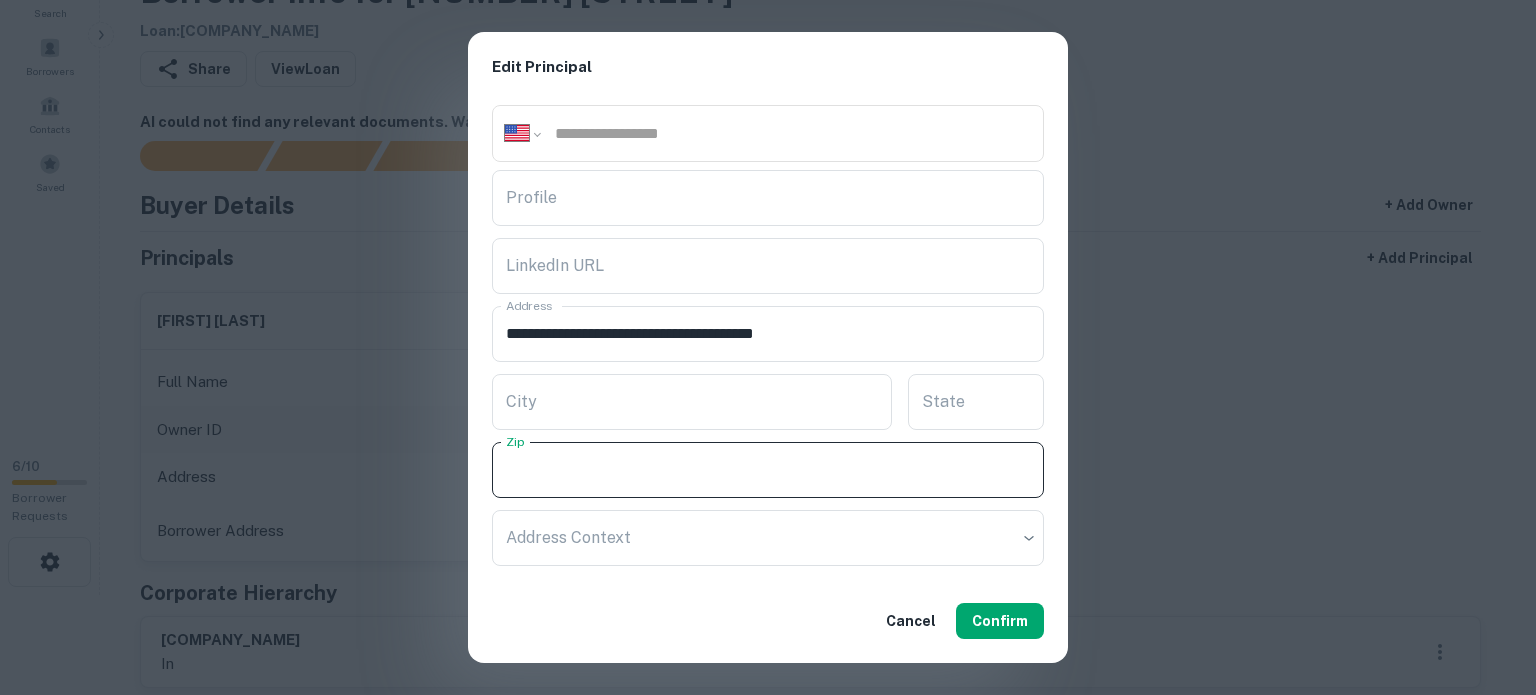 paste on "**********" 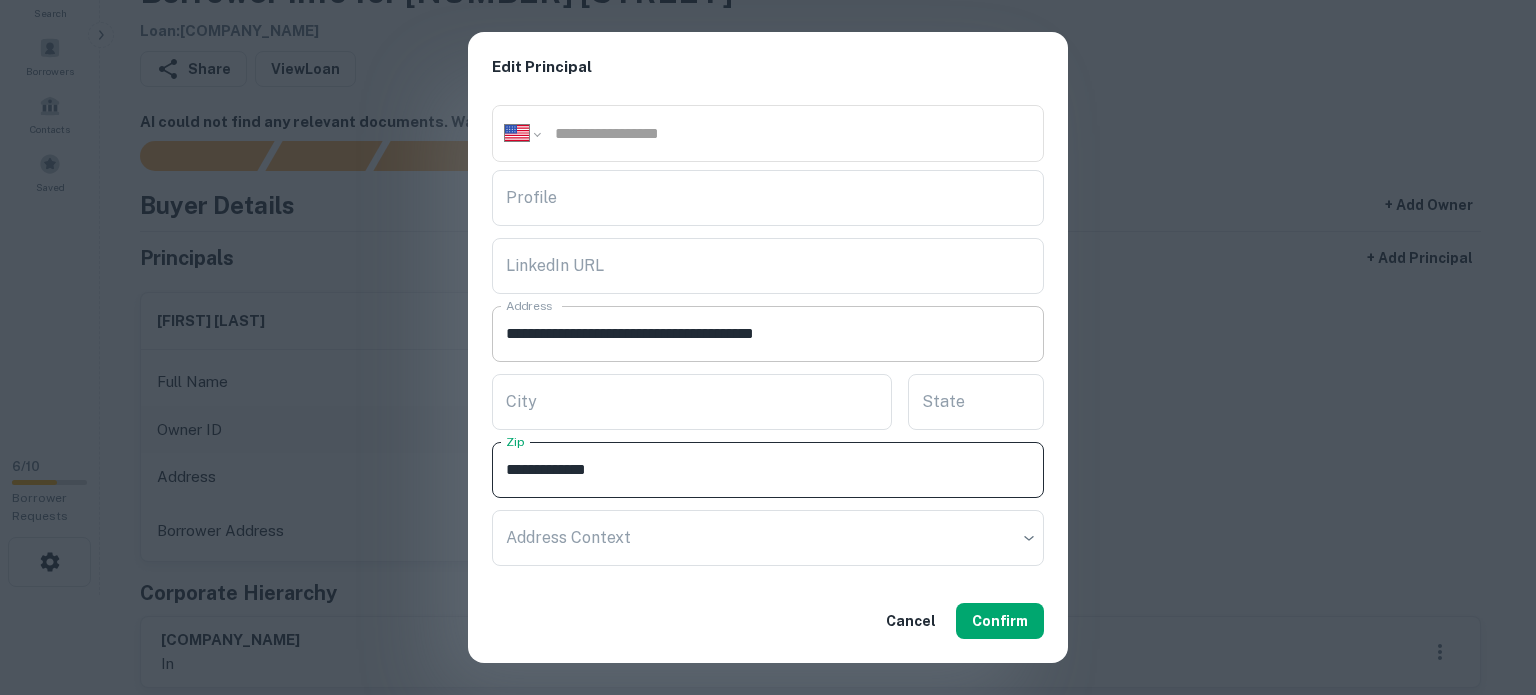 type on "**********" 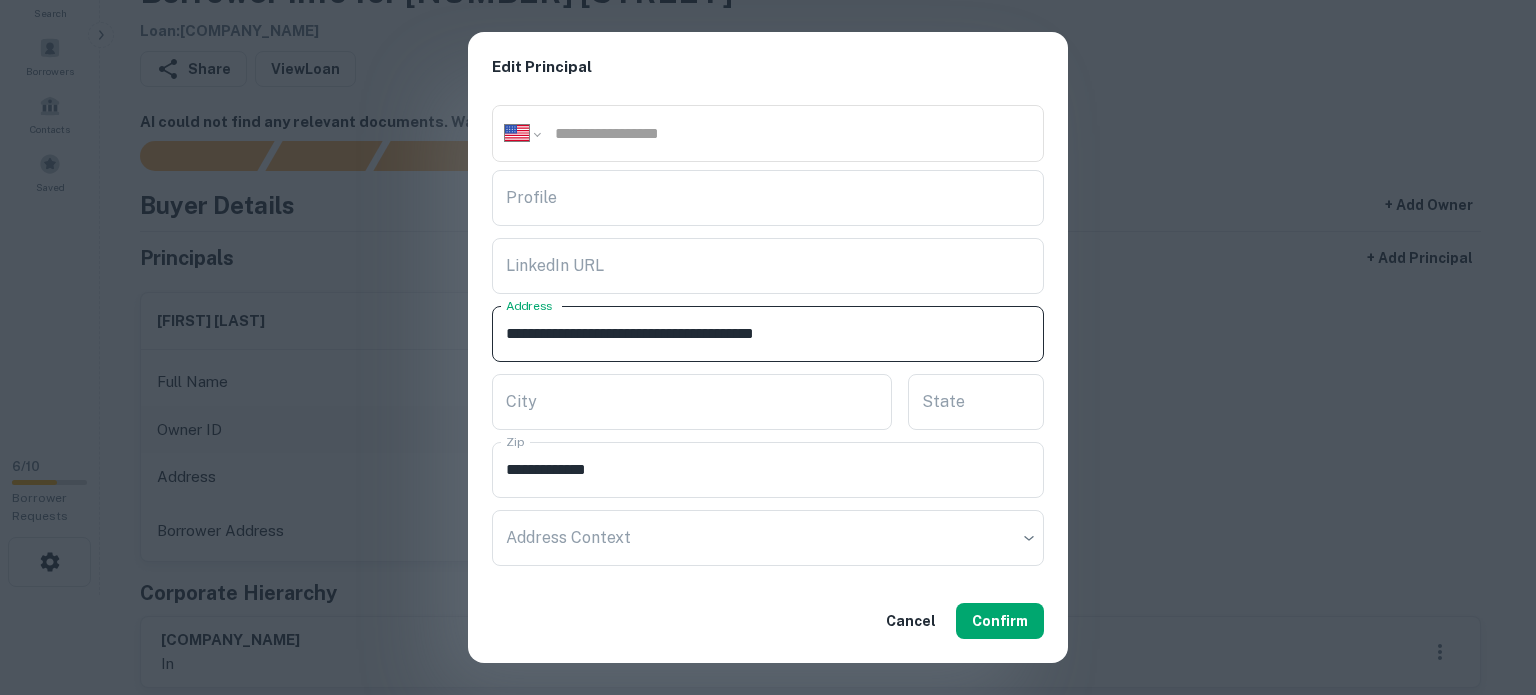 drag, startPoint x: 814, startPoint y: 328, endPoint x: 827, endPoint y: 338, distance: 16.40122 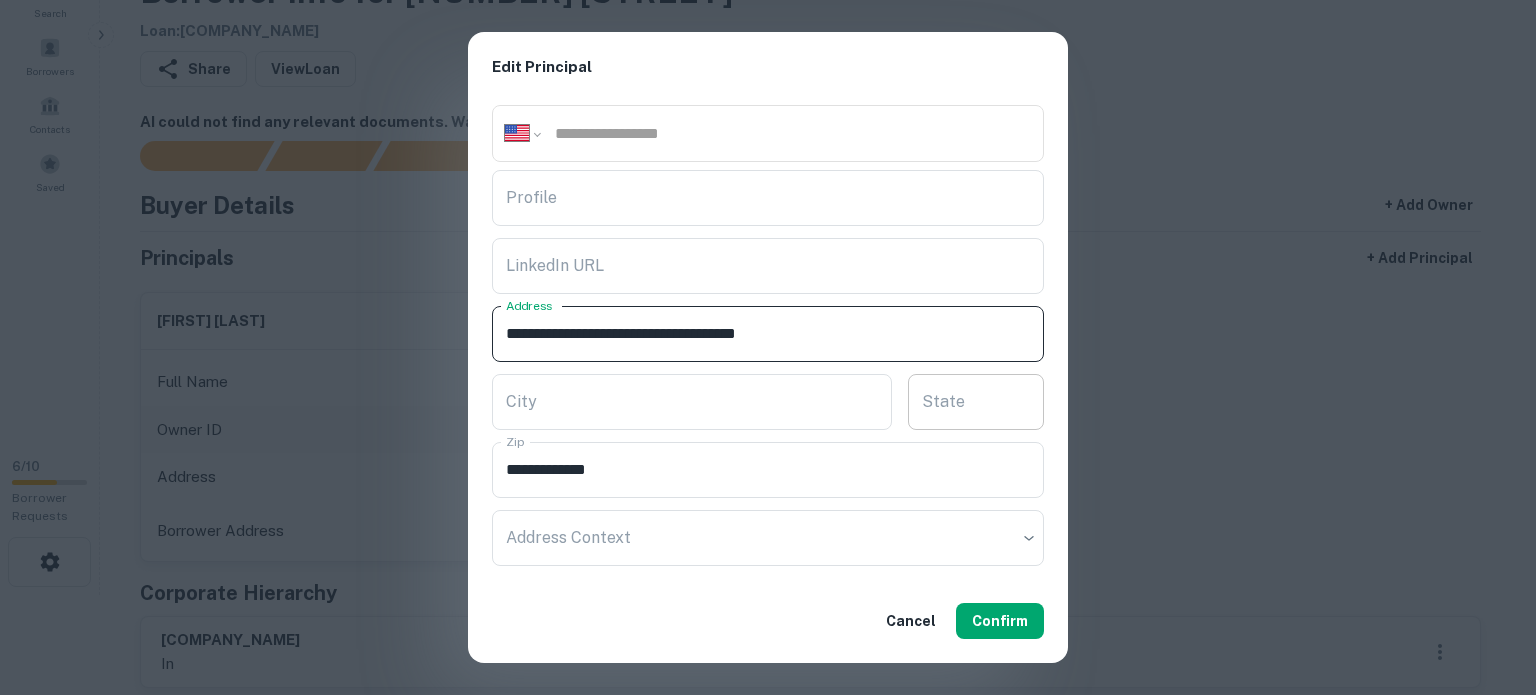 type on "**********" 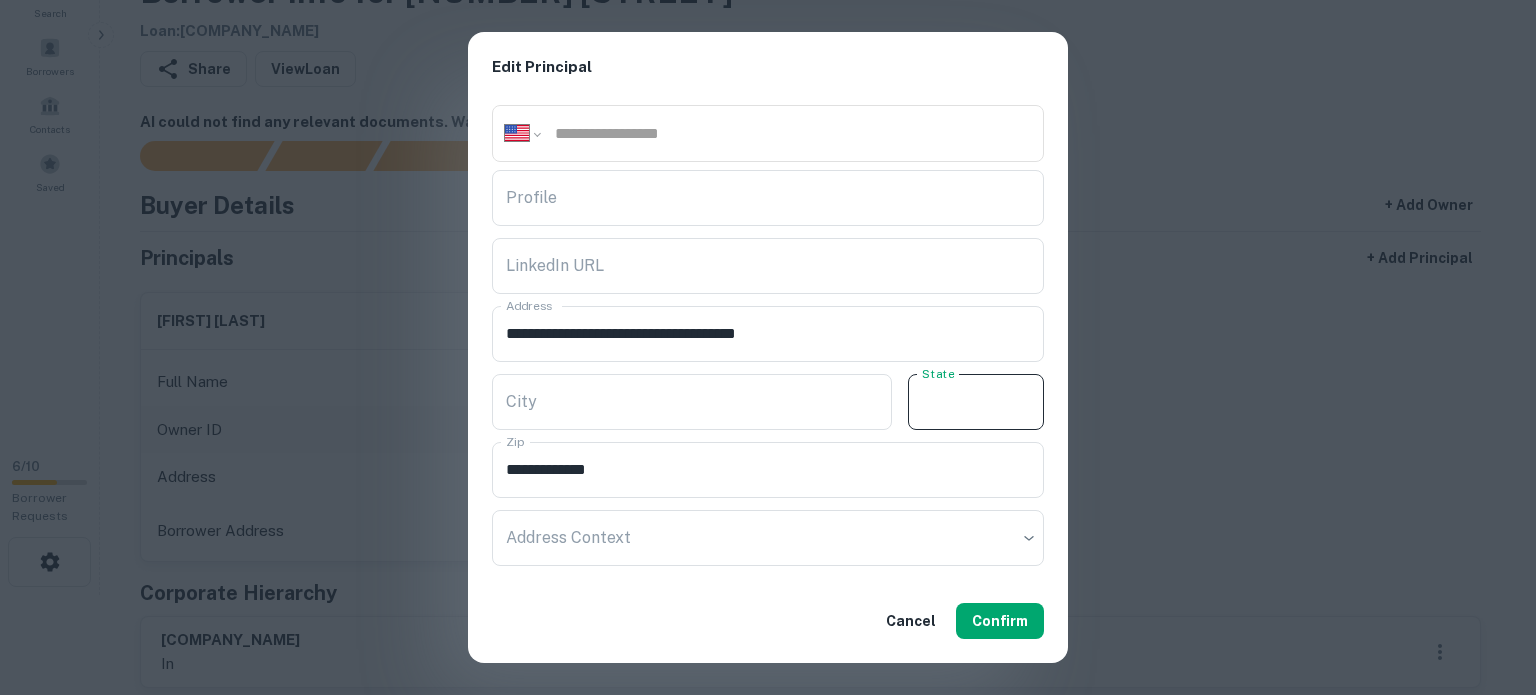 click on "State" at bounding box center (976, 402) 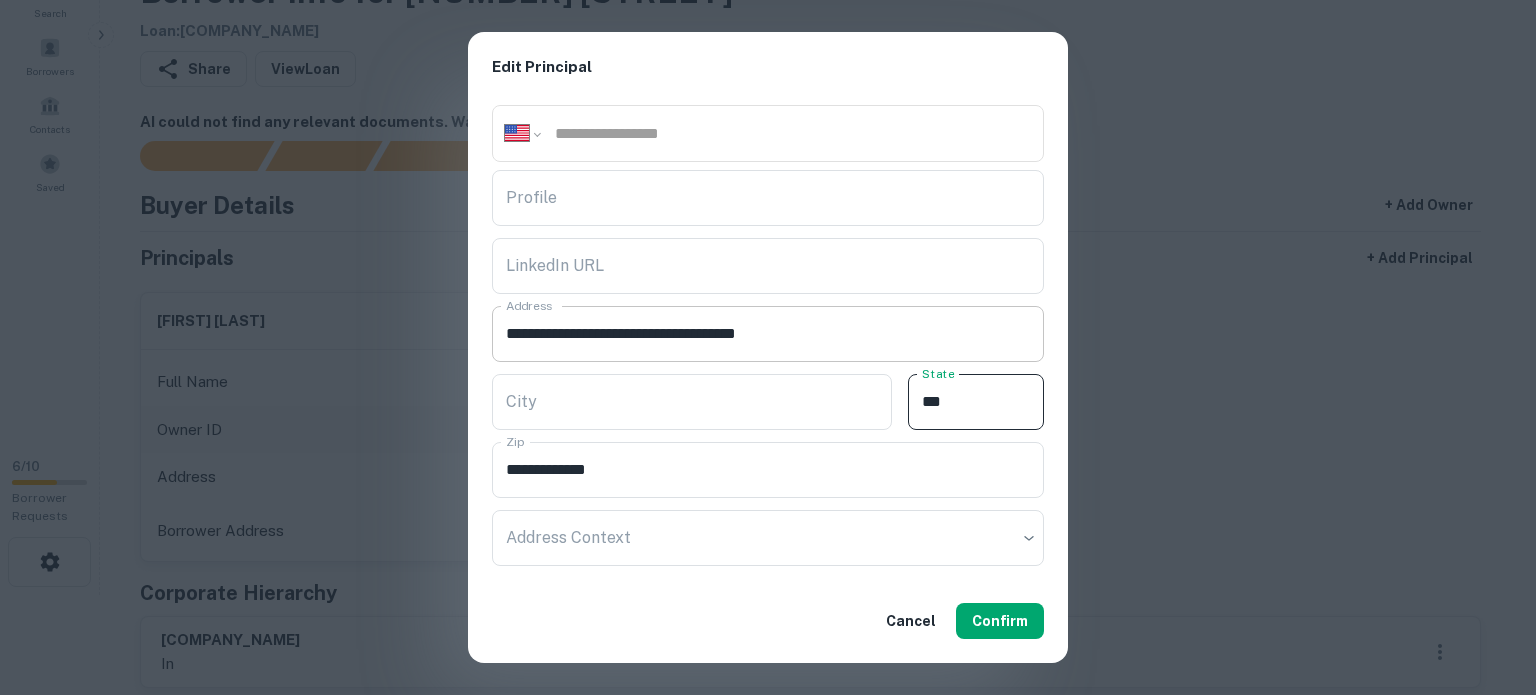 type on "**" 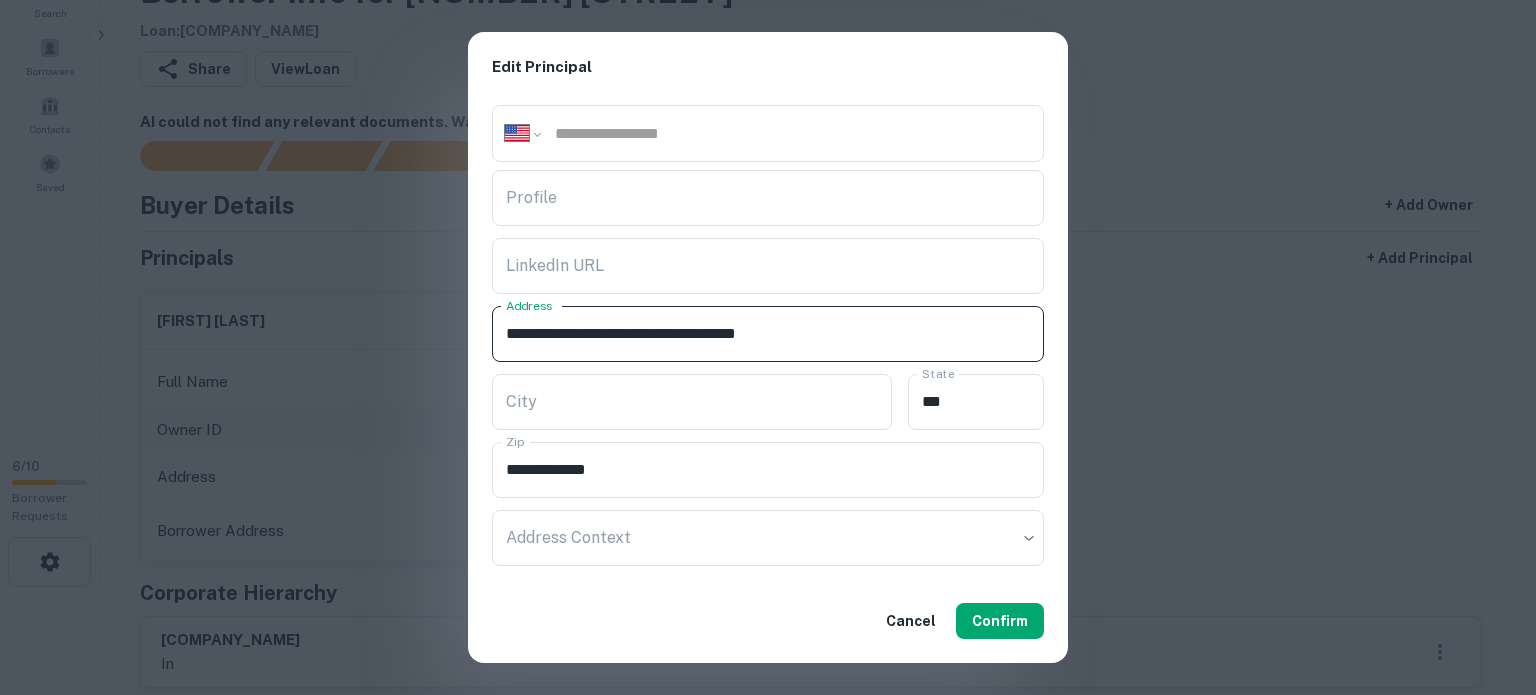 drag, startPoint x: 734, startPoint y: 323, endPoint x: 806, endPoint y: 350, distance: 76.896034 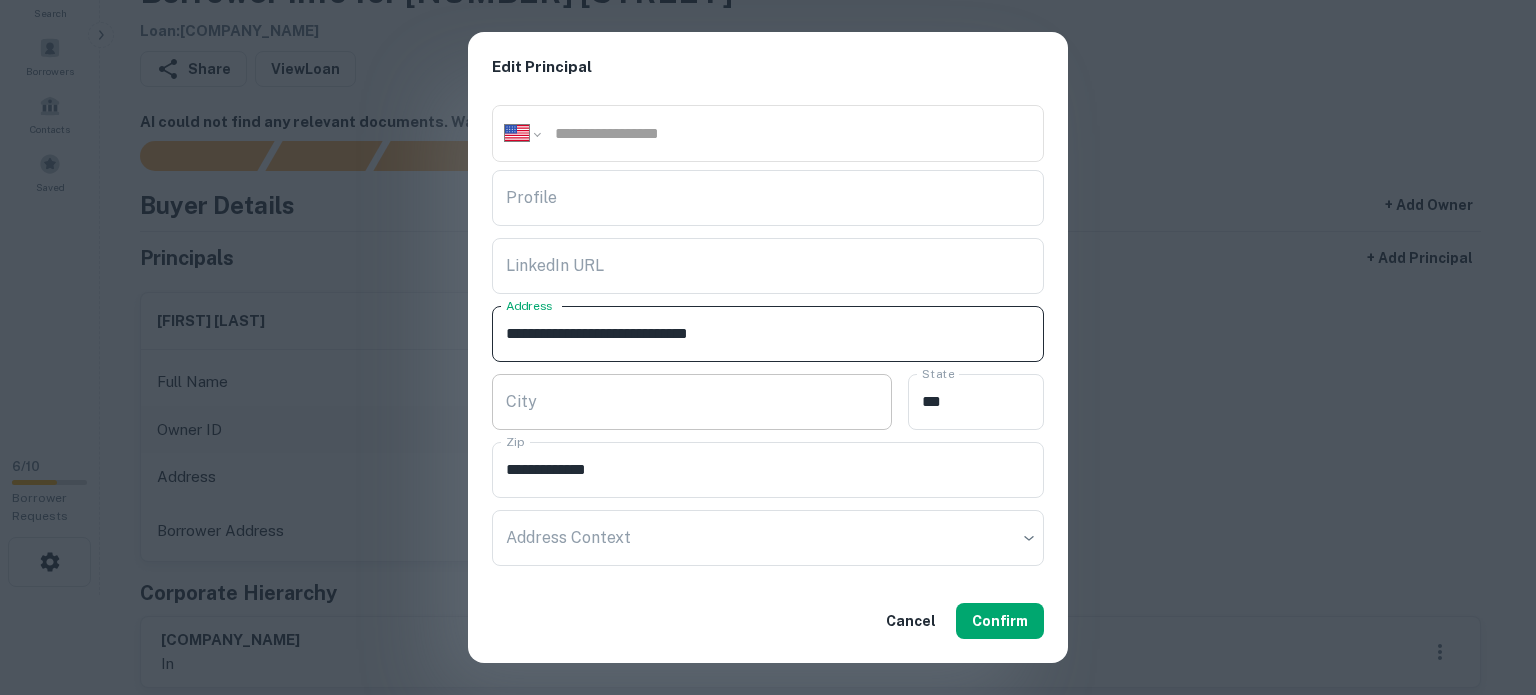 type on "**********" 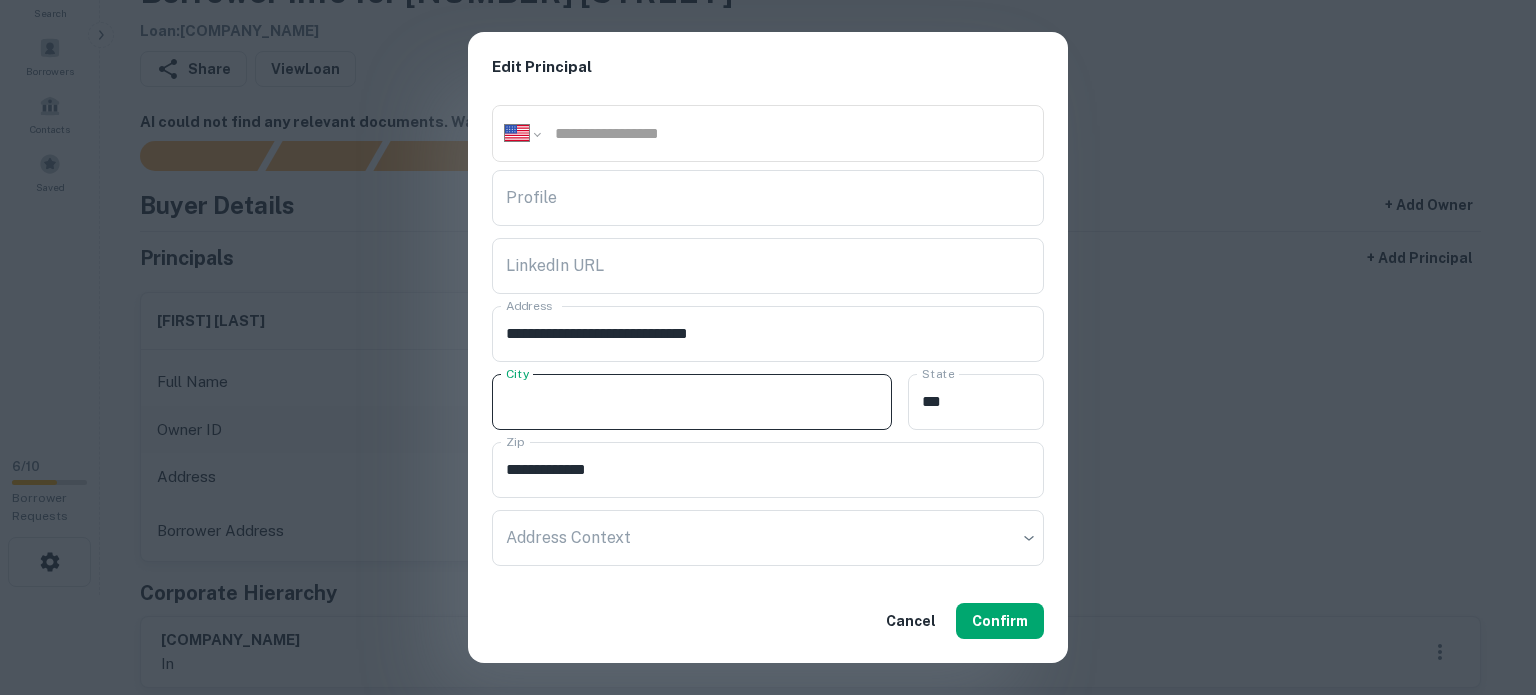 click on "City" at bounding box center [692, 402] 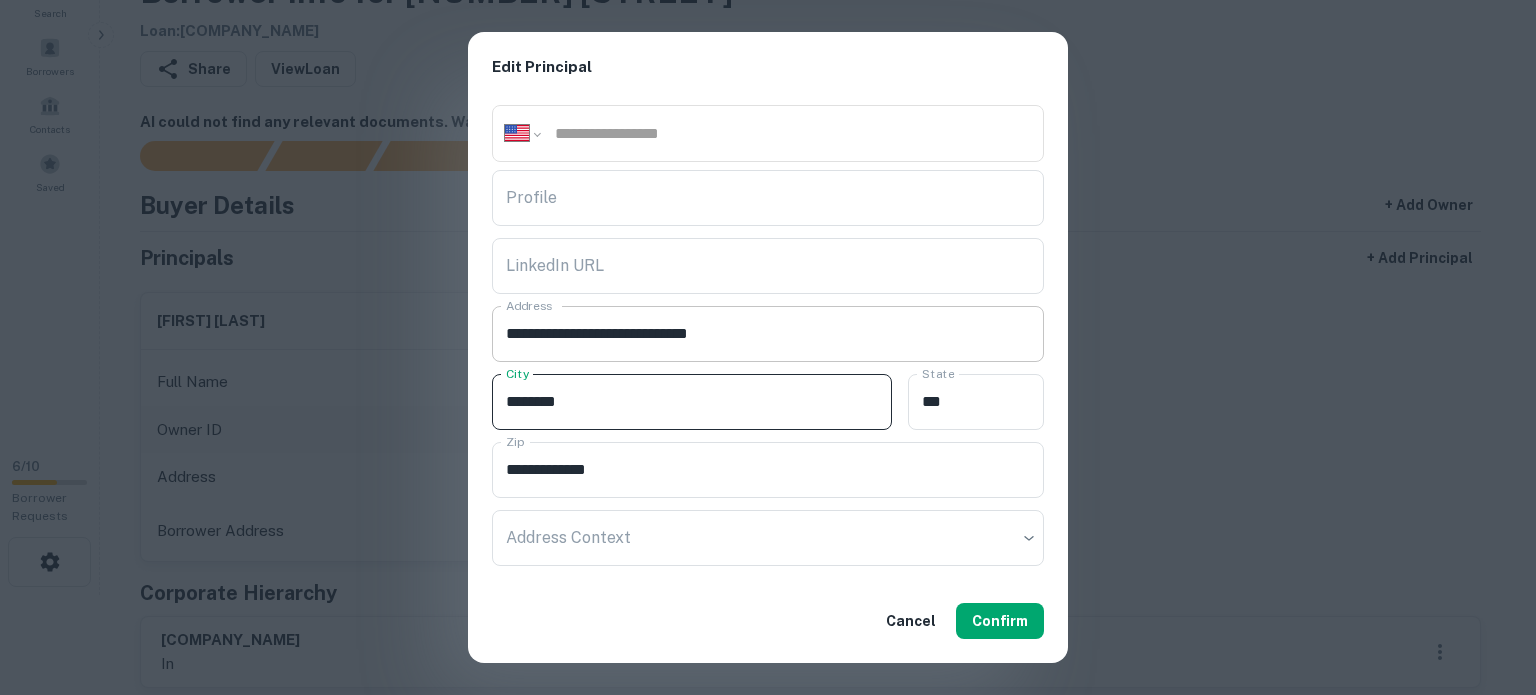 type on "*******" 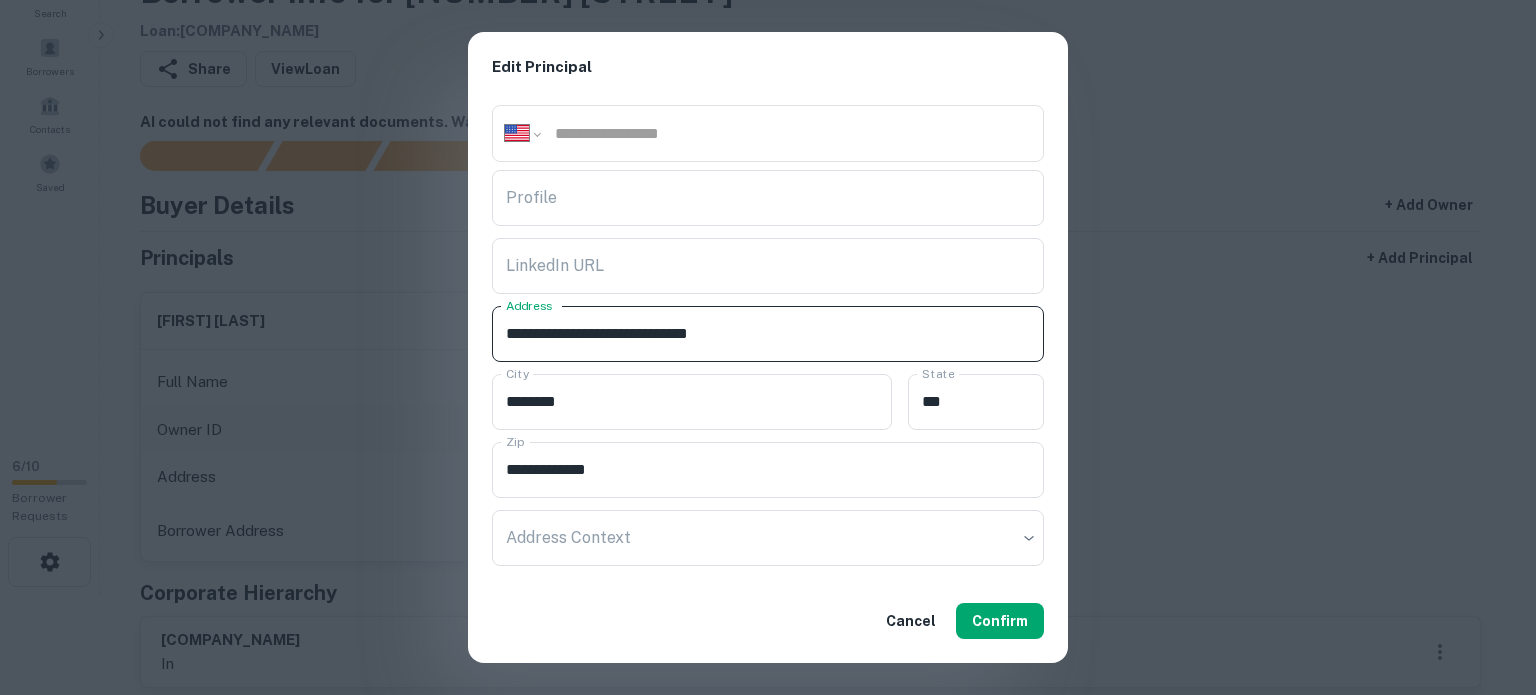 drag, startPoint x: 732, startPoint y: 333, endPoint x: 776, endPoint y: 339, distance: 44.407207 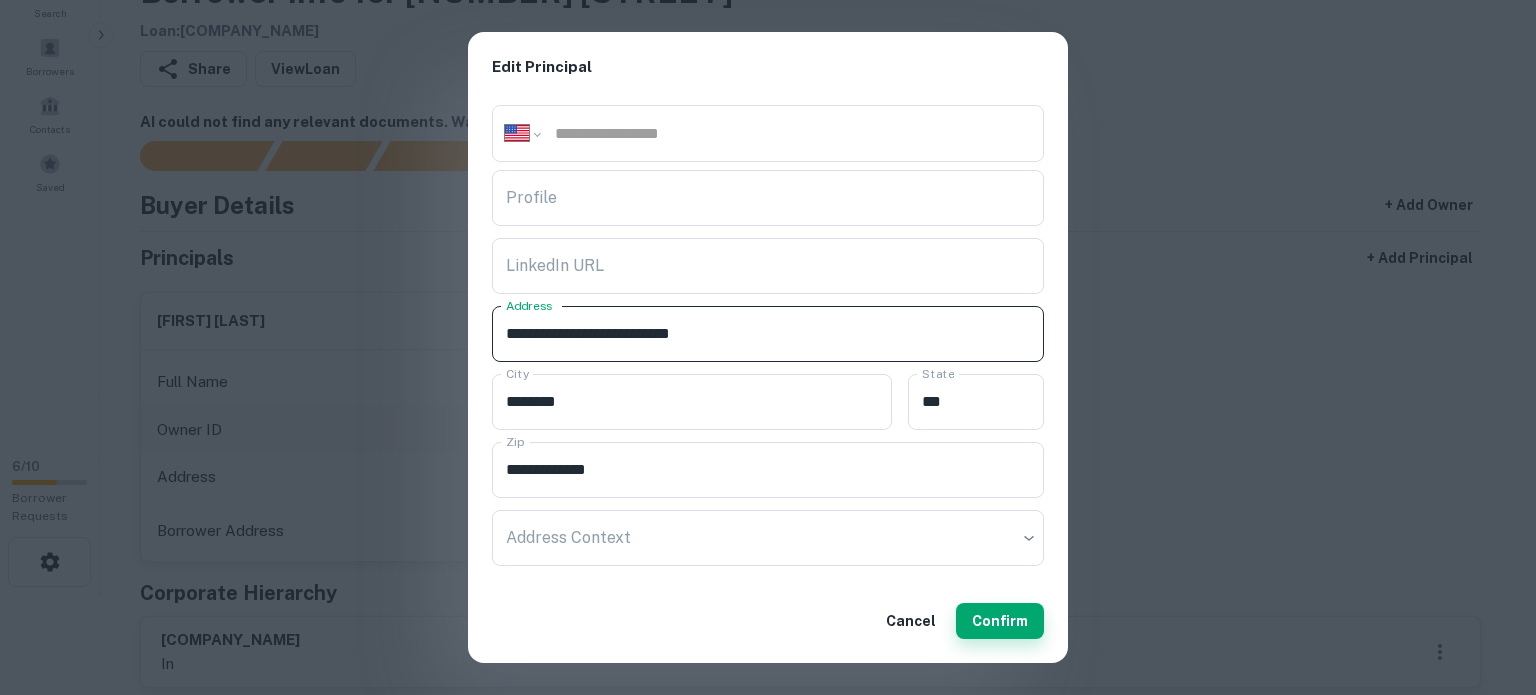type on "**********" 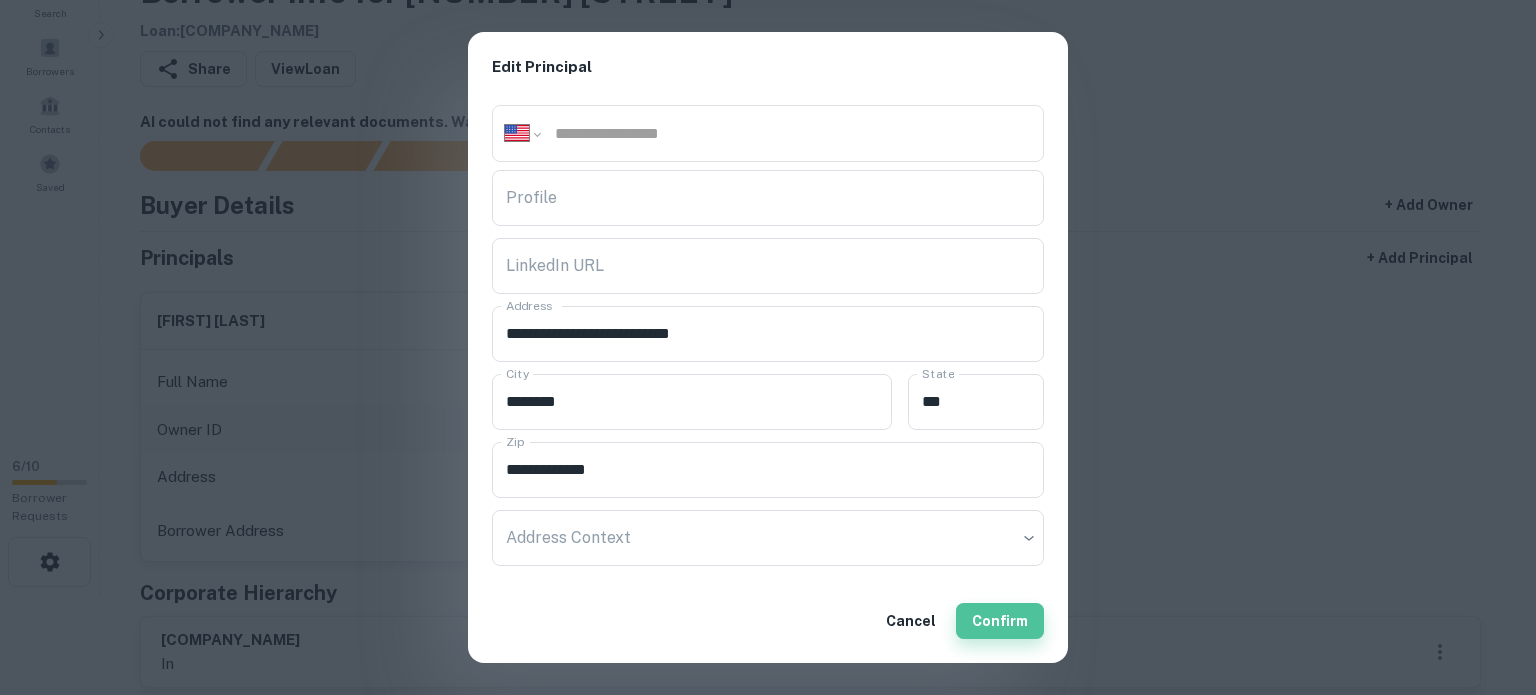click on "Confirm" at bounding box center [1000, 621] 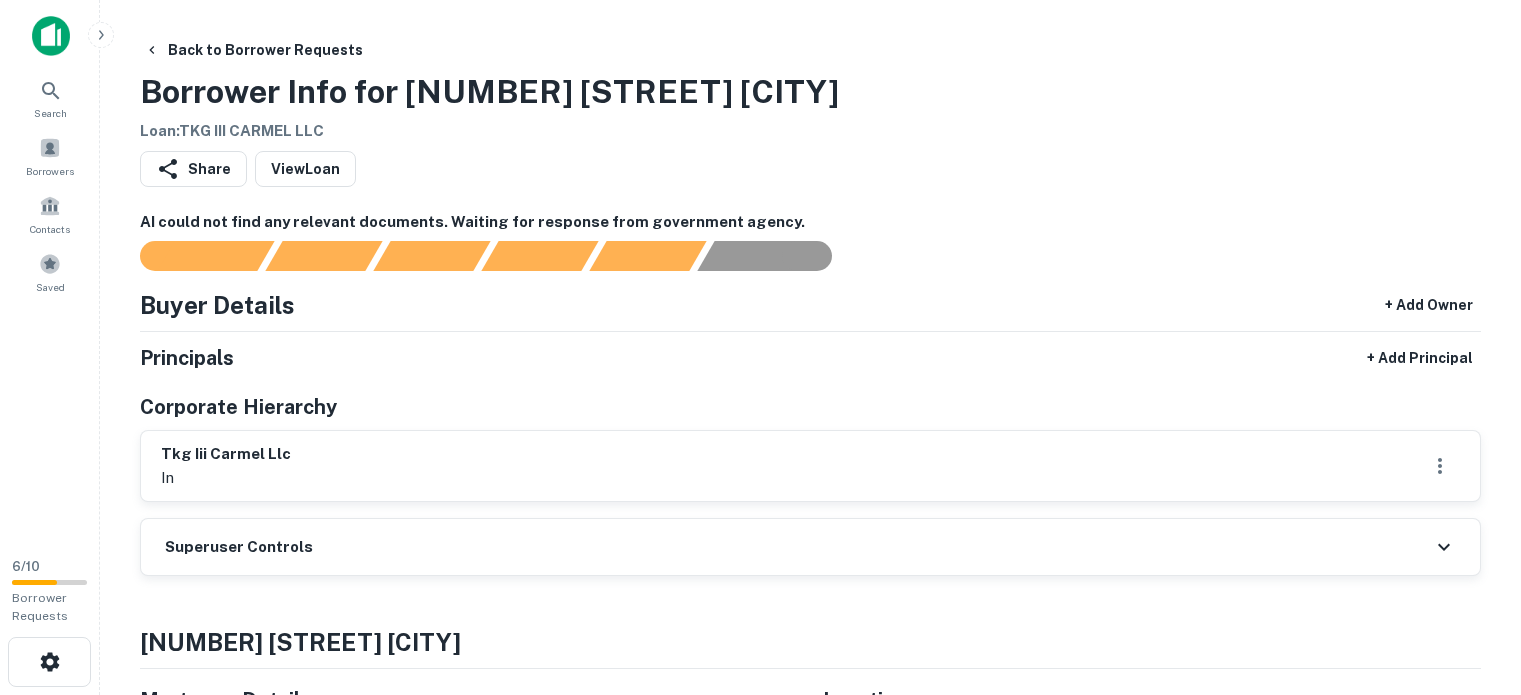 scroll, scrollTop: 0, scrollLeft: 0, axis: both 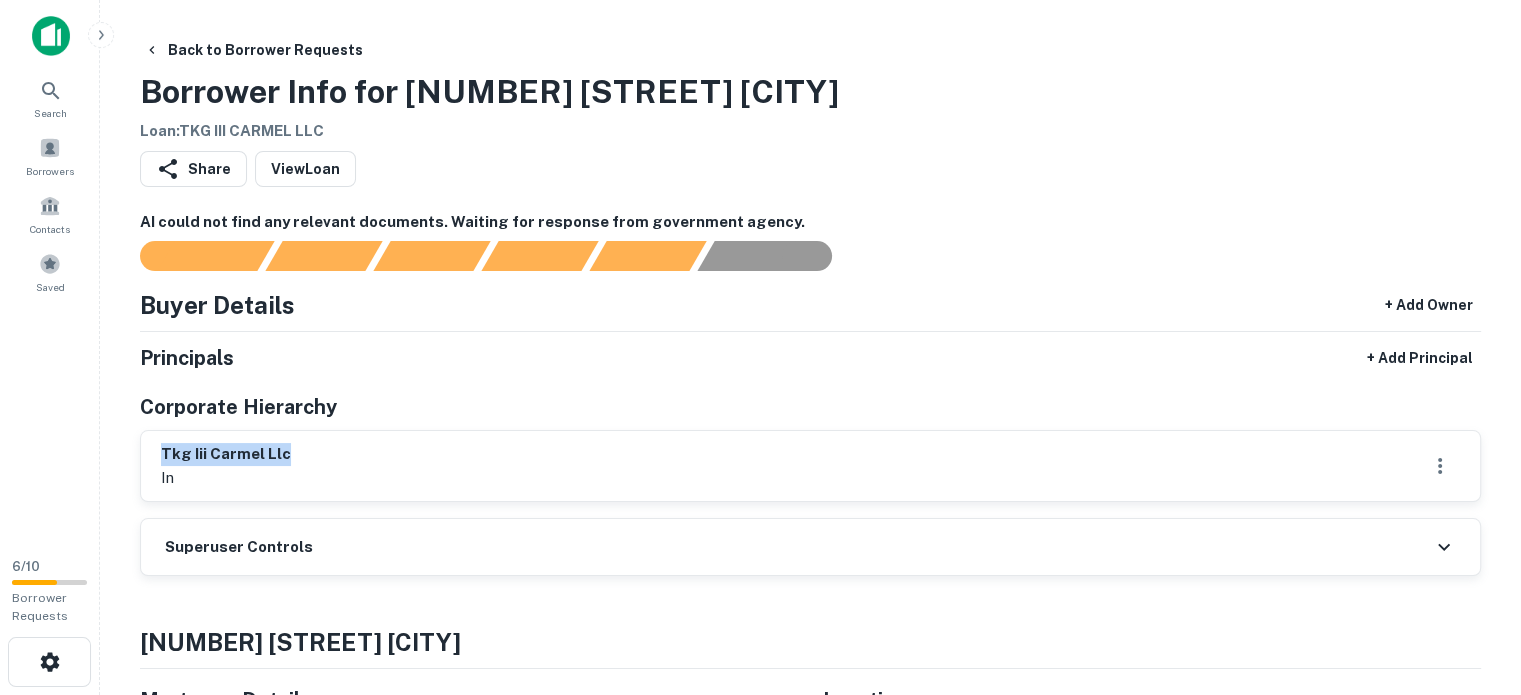 drag, startPoint x: 153, startPoint y: 447, endPoint x: 363, endPoint y: 447, distance: 210 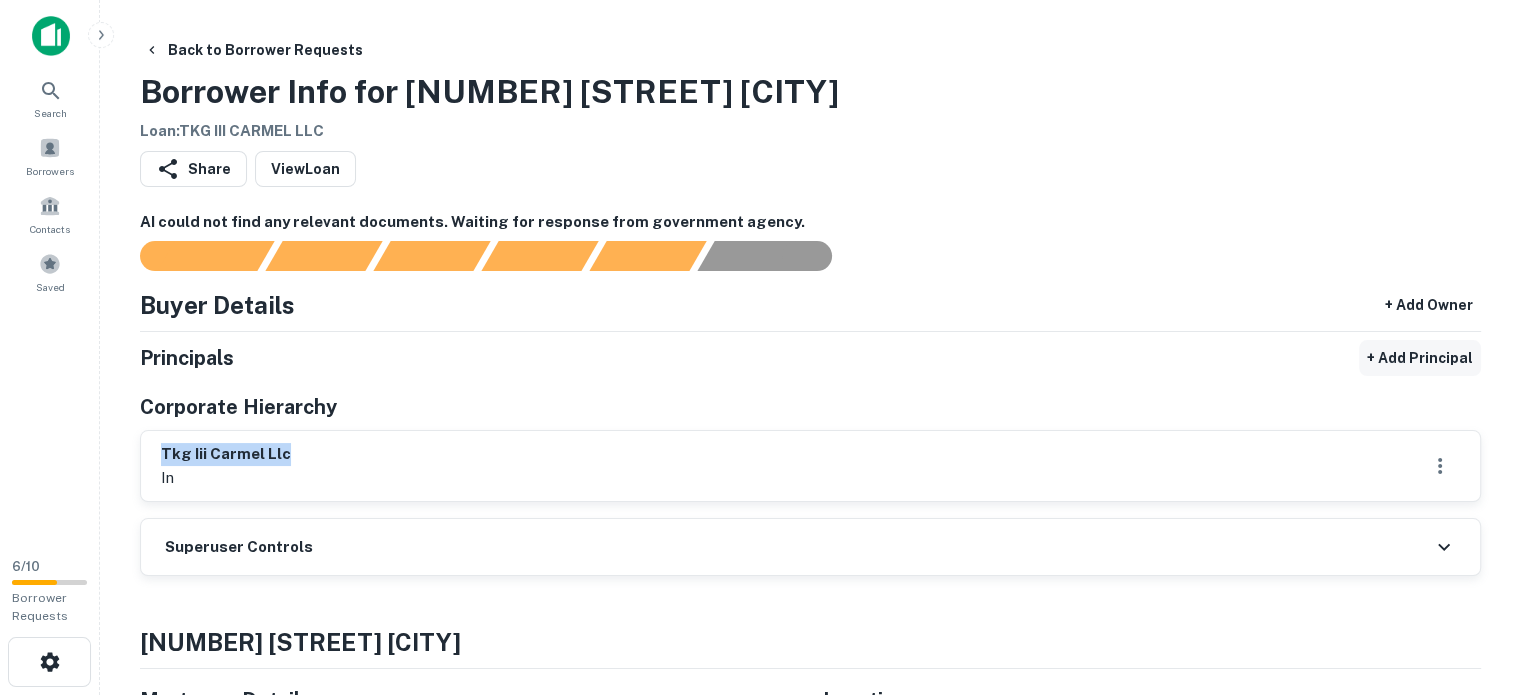 click on "+ Add Principal" at bounding box center (1420, 358) 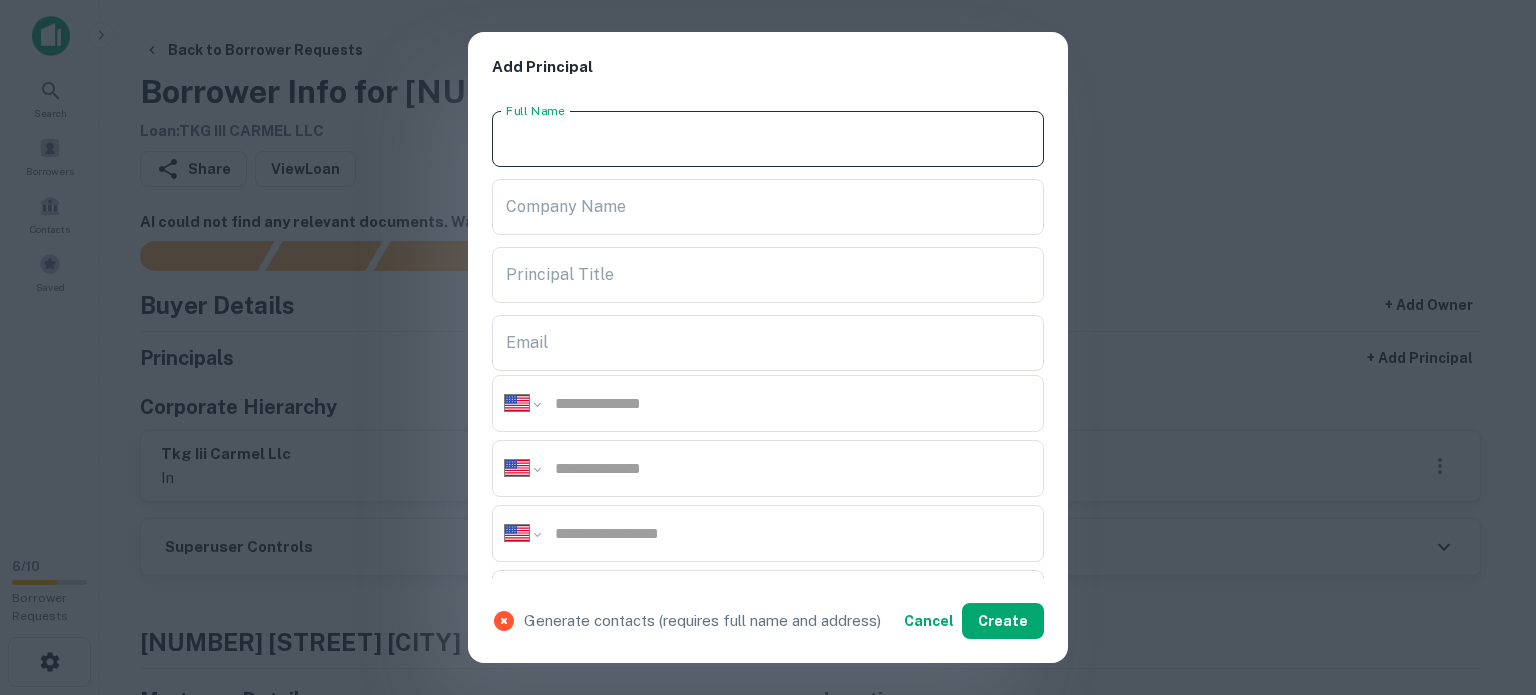 click on "Full Name" at bounding box center [768, 139] 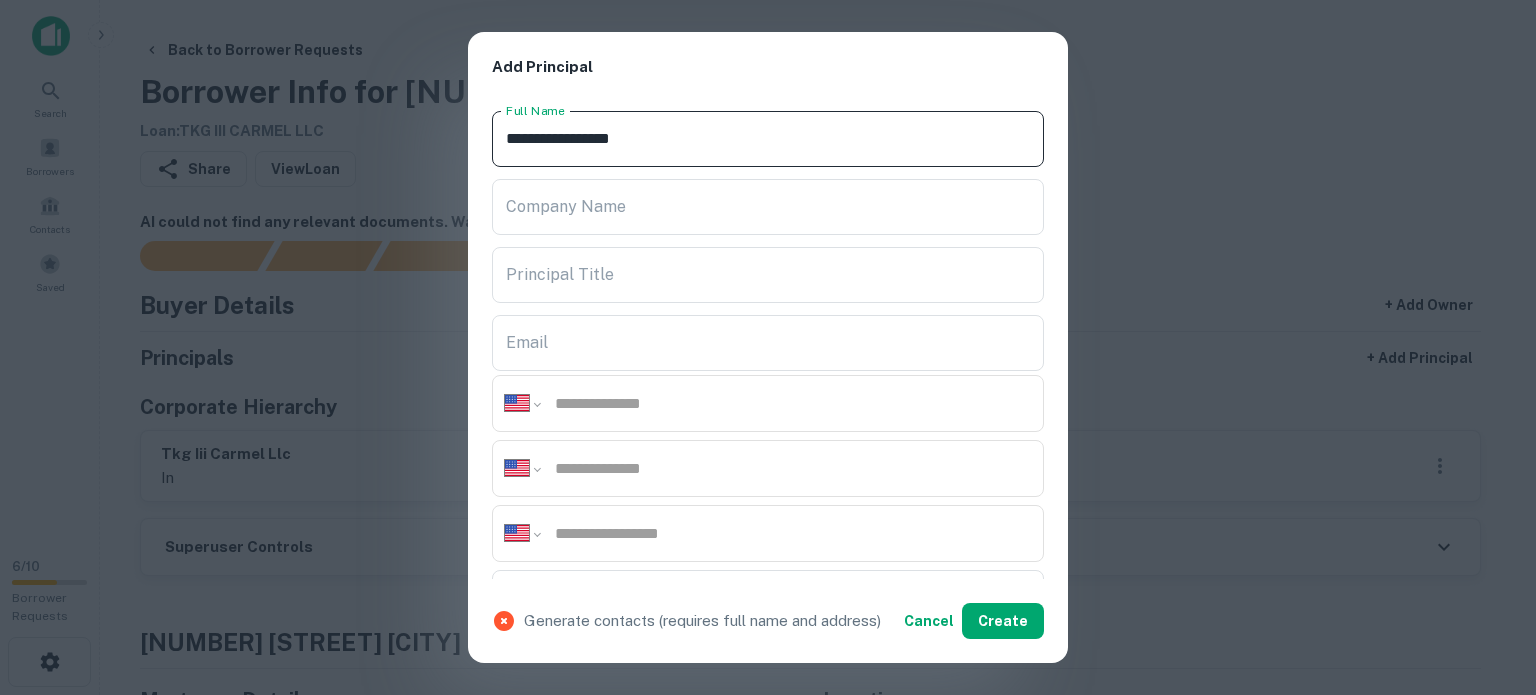 click on "**********" at bounding box center (768, 139) 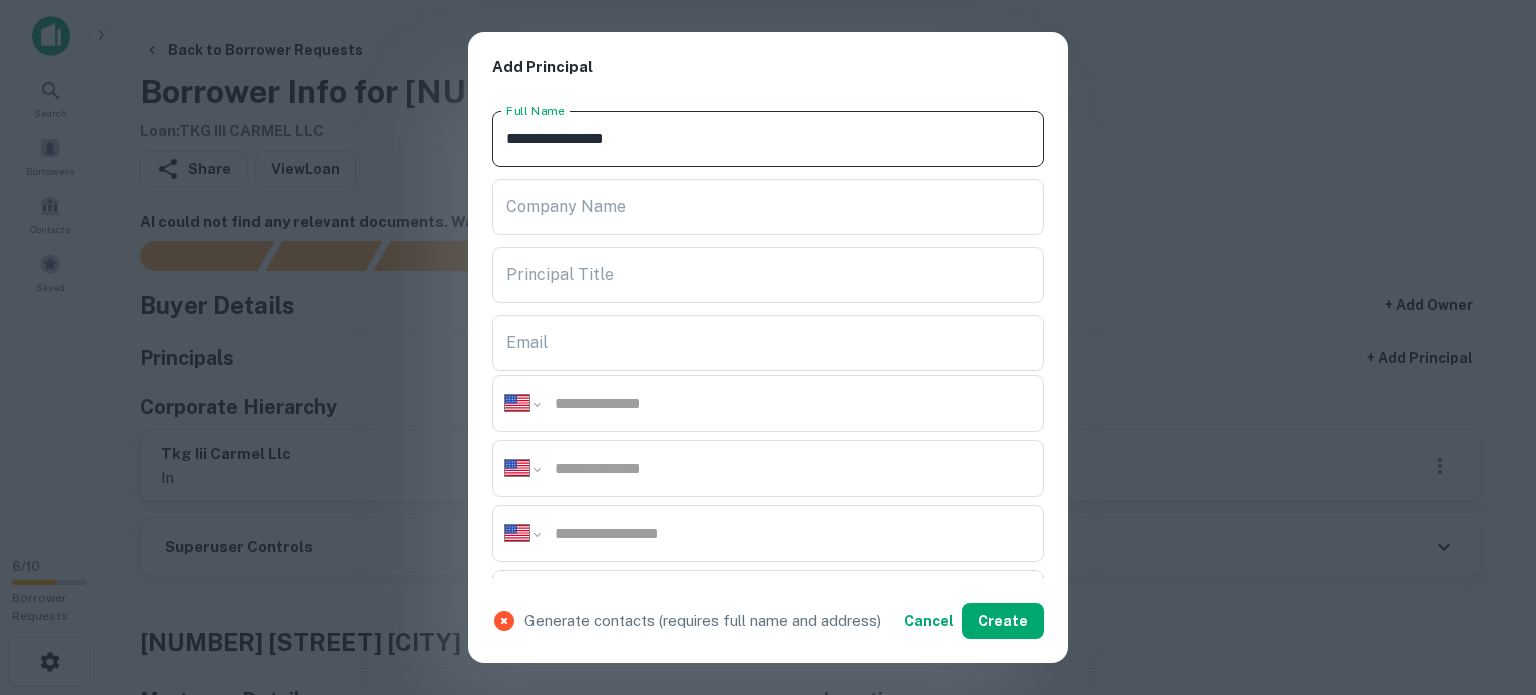 type on "**********" 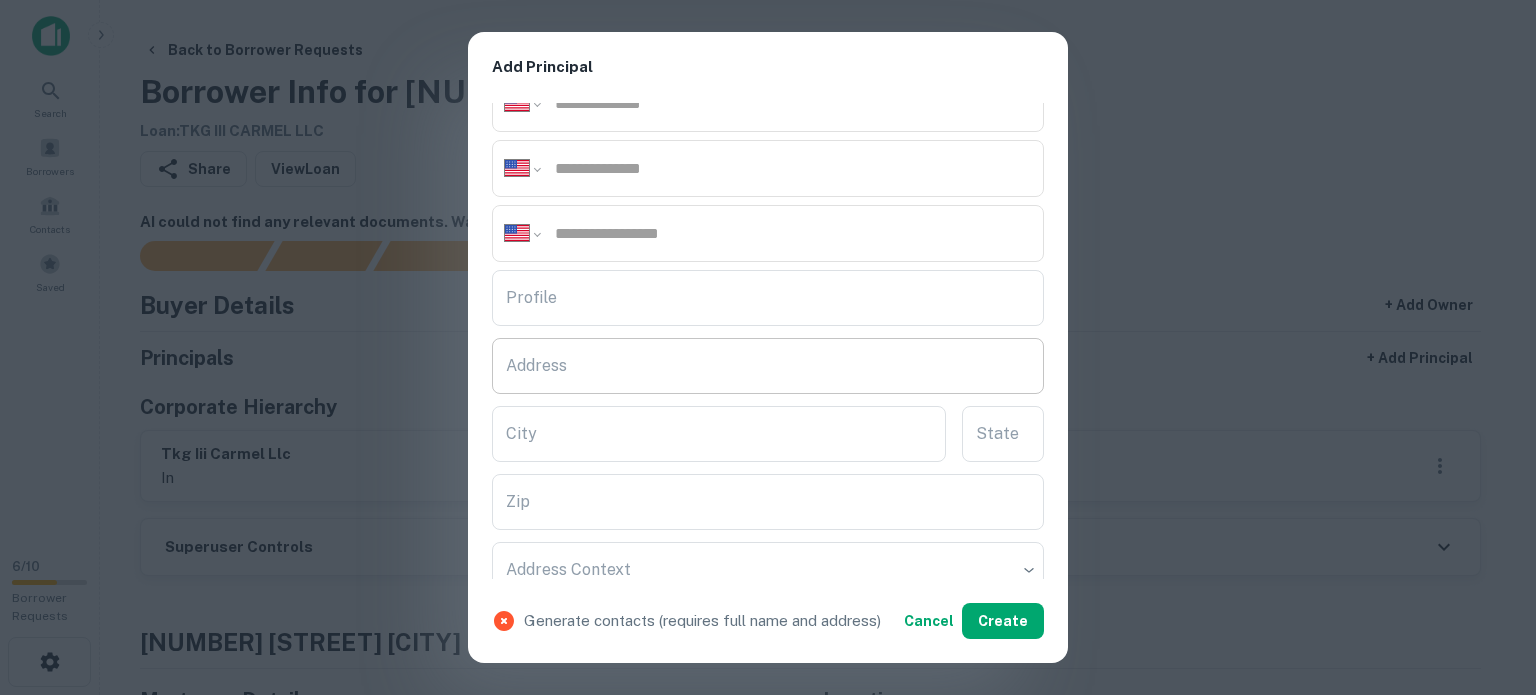 click on "Address" at bounding box center (768, 366) 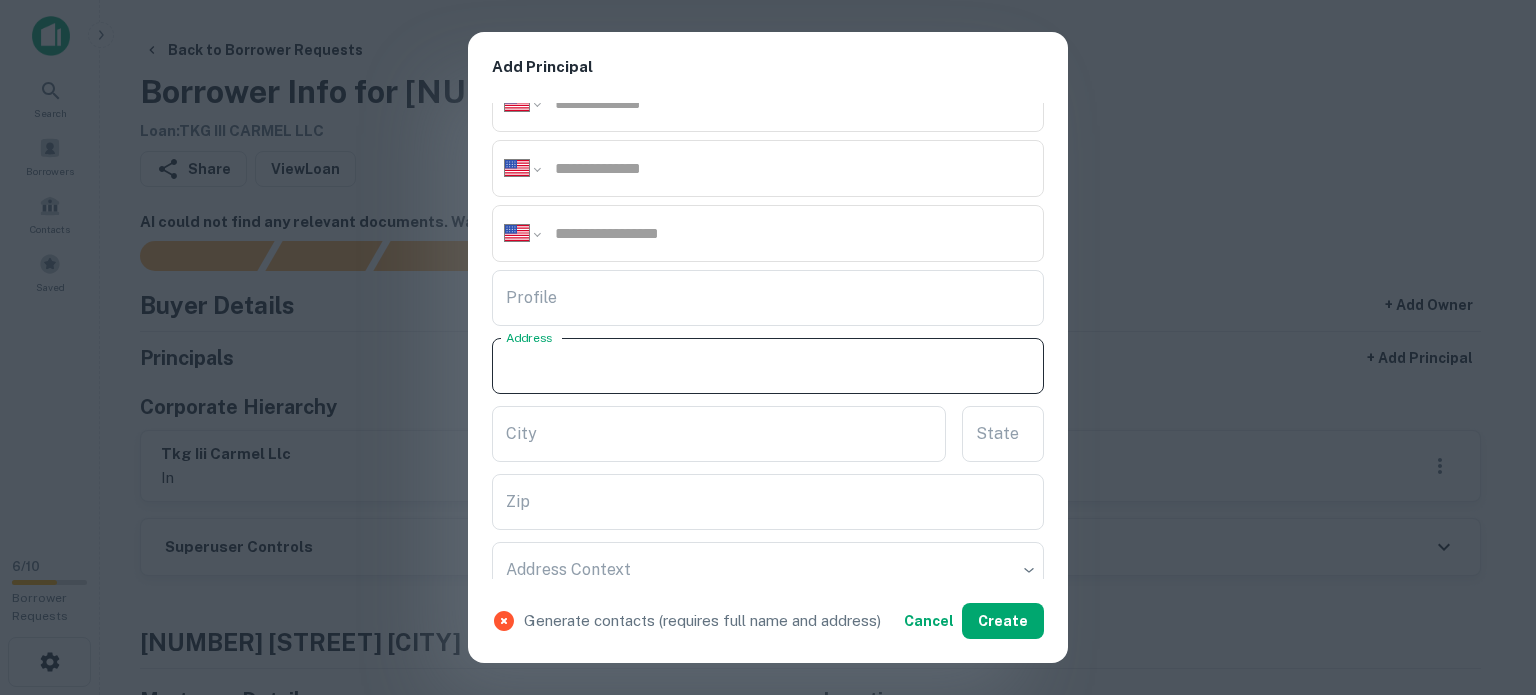 paste on "**********" 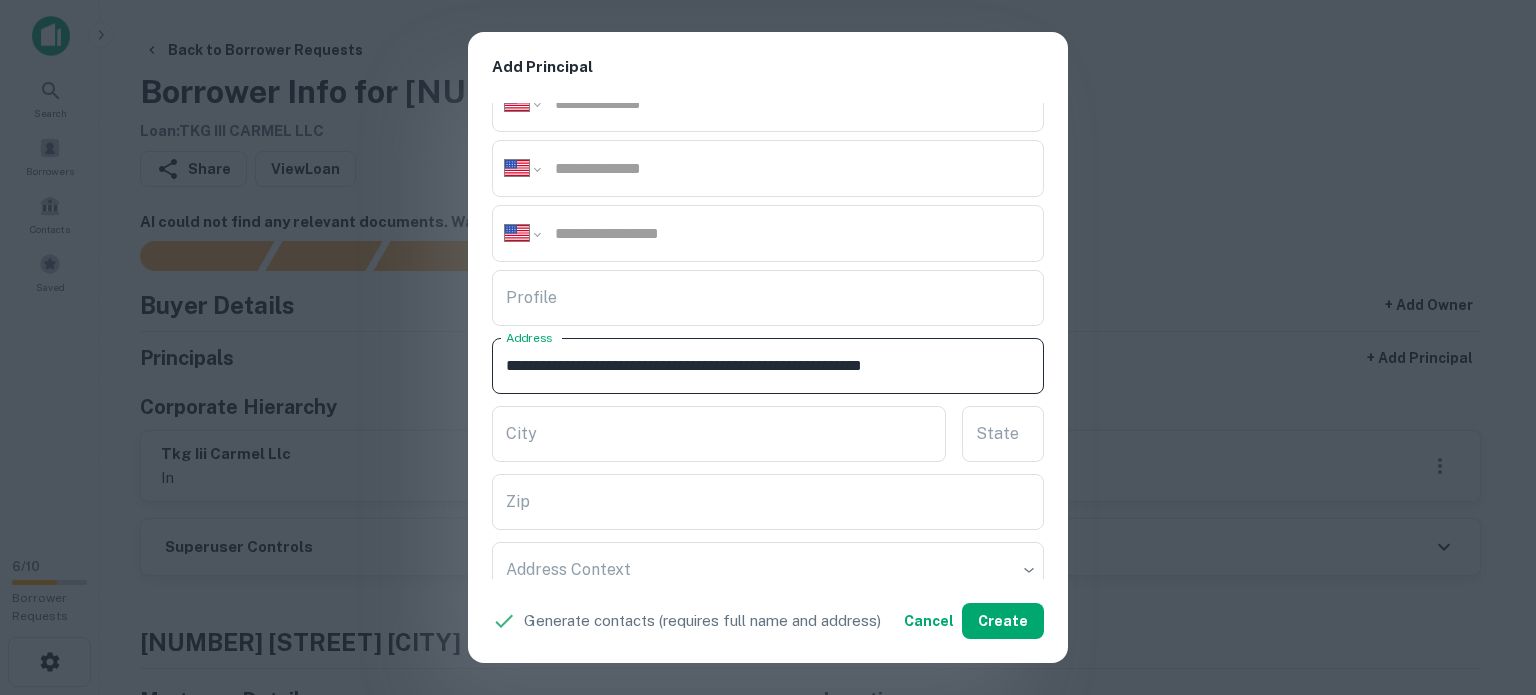 drag, startPoint x: 922, startPoint y: 362, endPoint x: 1092, endPoint y: 373, distance: 170.35551 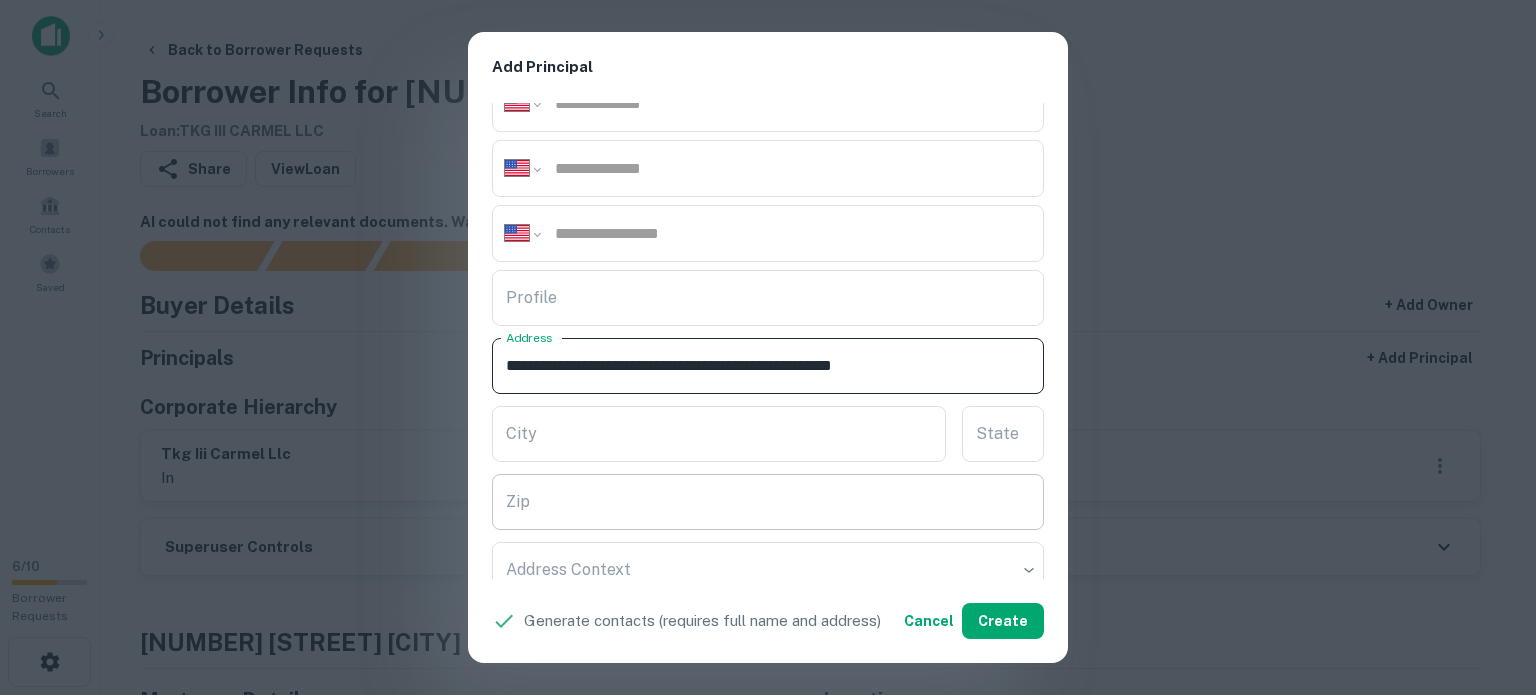 type on "**********" 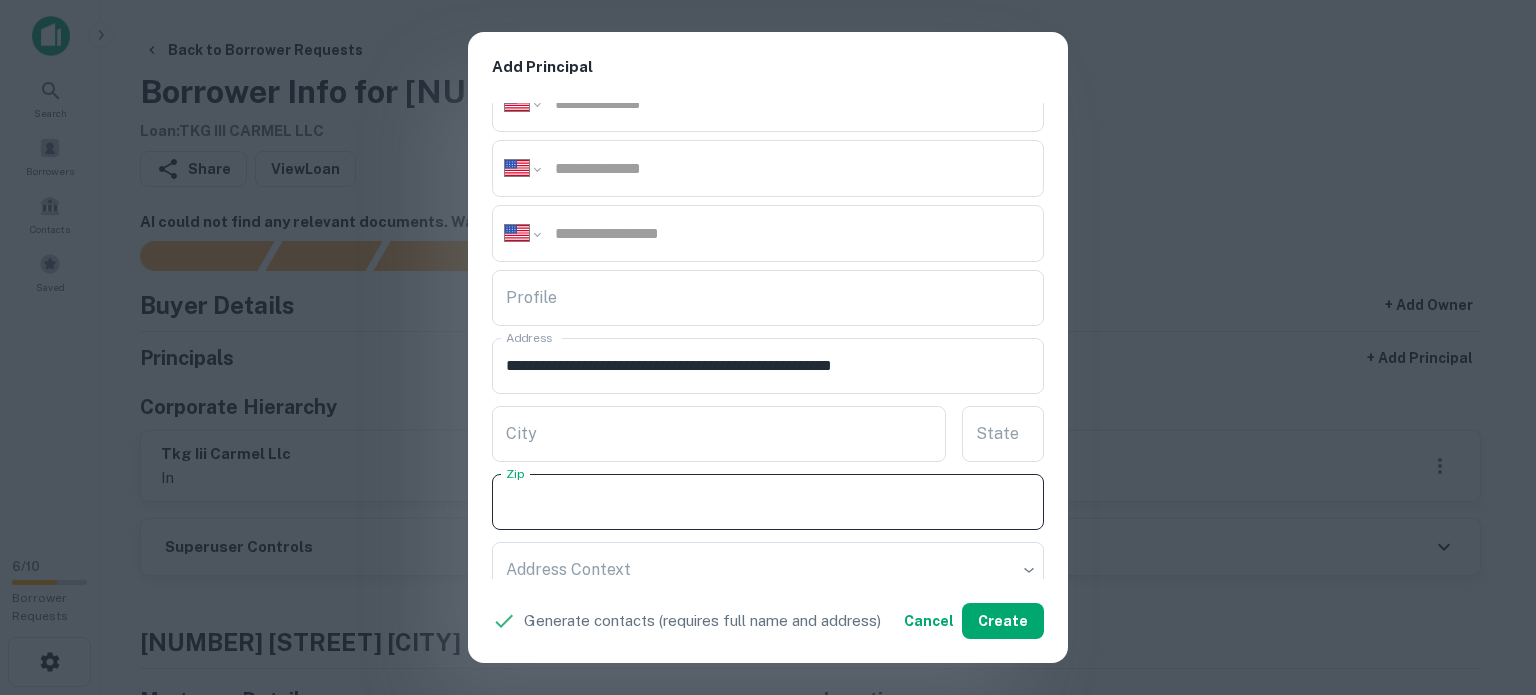 click on "Zip" at bounding box center (768, 502) 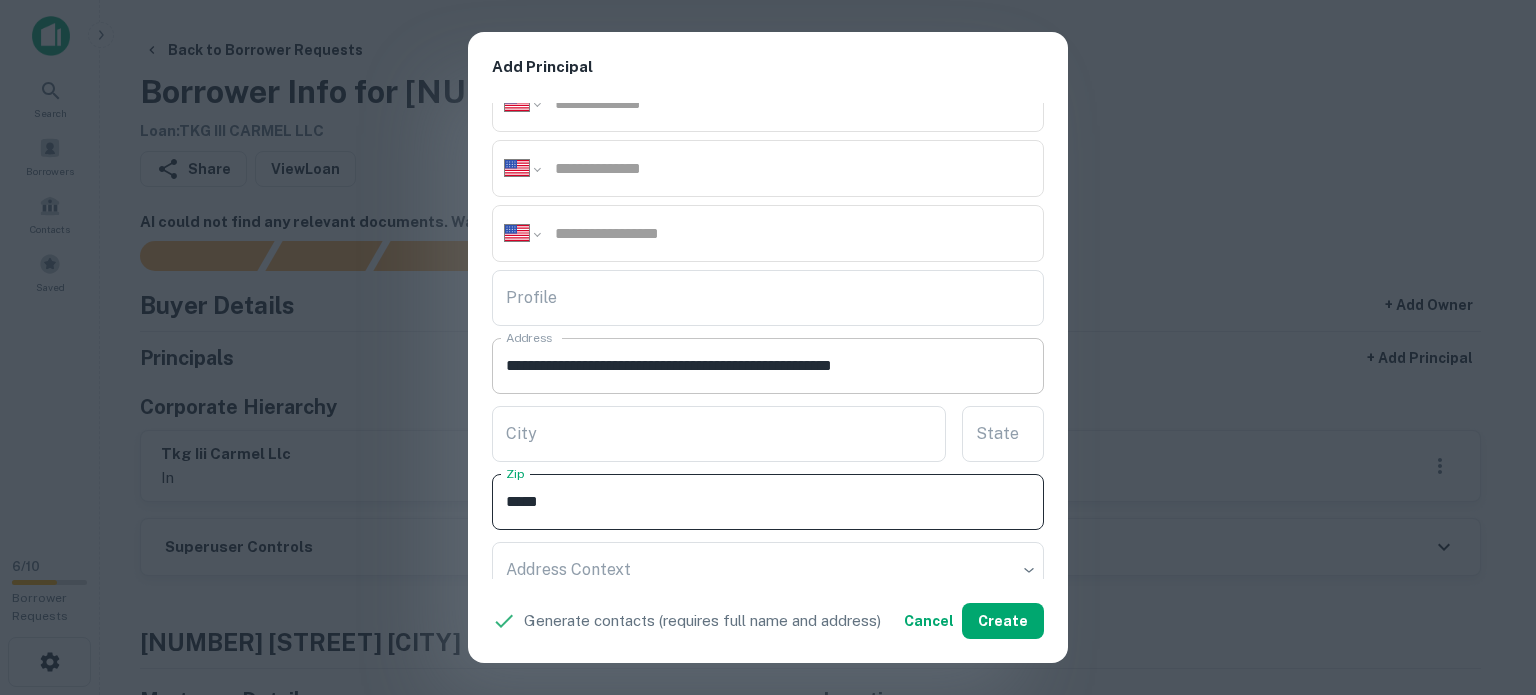 type on "*****" 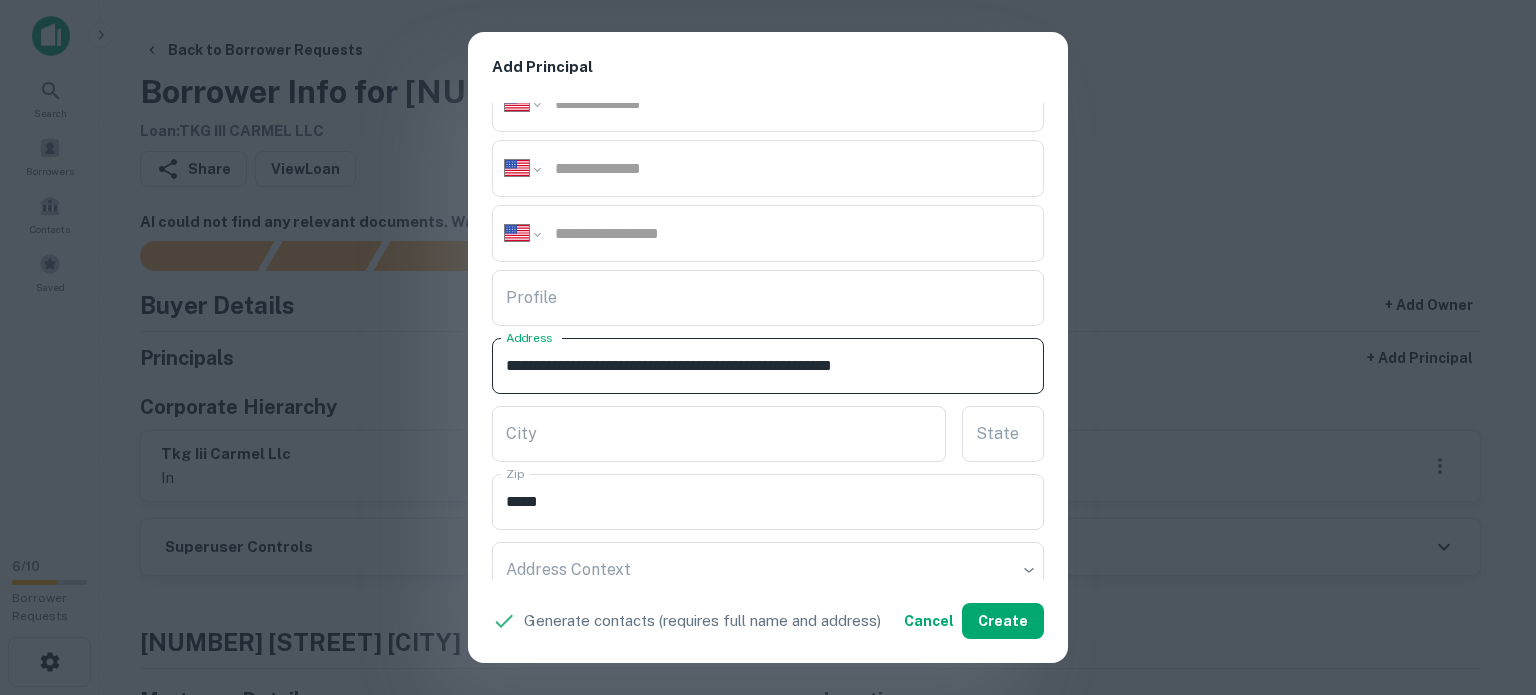 drag, startPoint x: 889, startPoint y: 365, endPoint x: 910, endPoint y: 372, distance: 22.135944 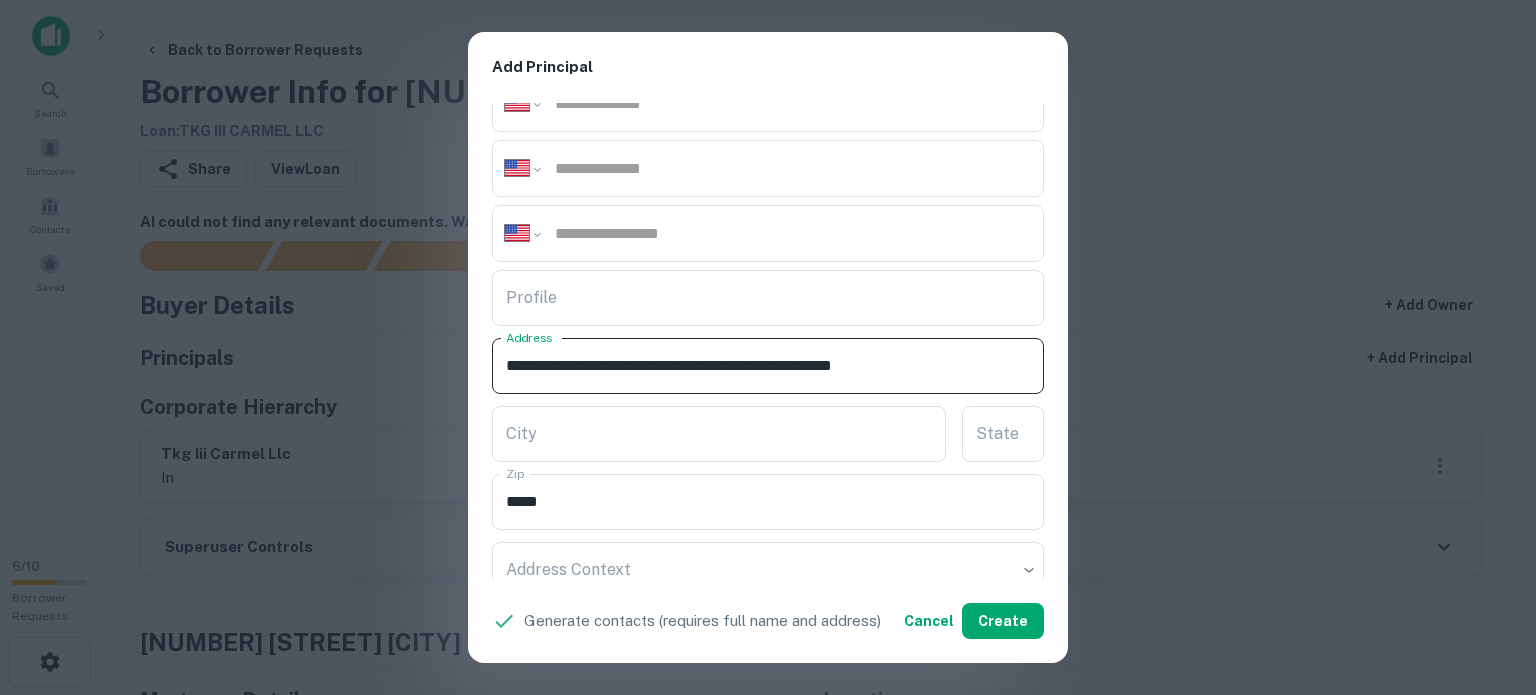 click on "**********" at bounding box center [768, 366] 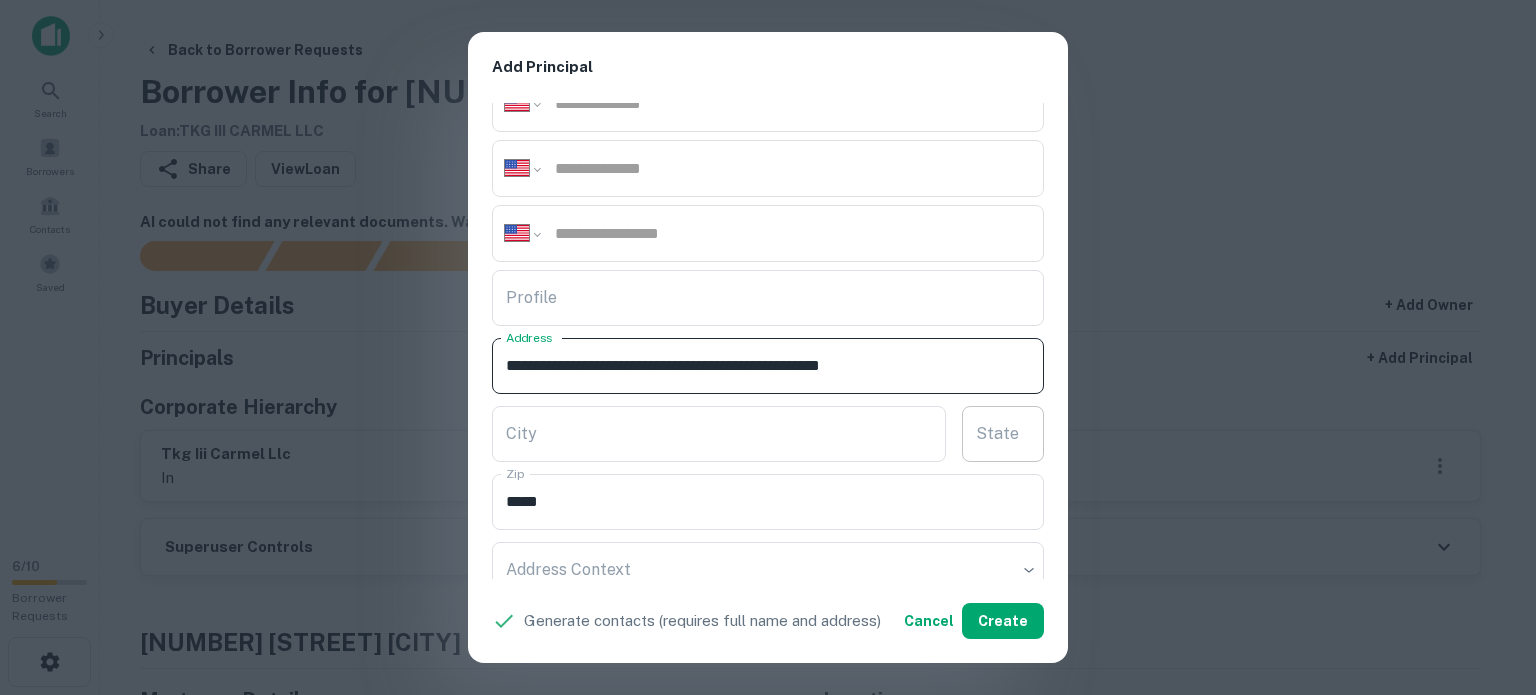 type on "**********" 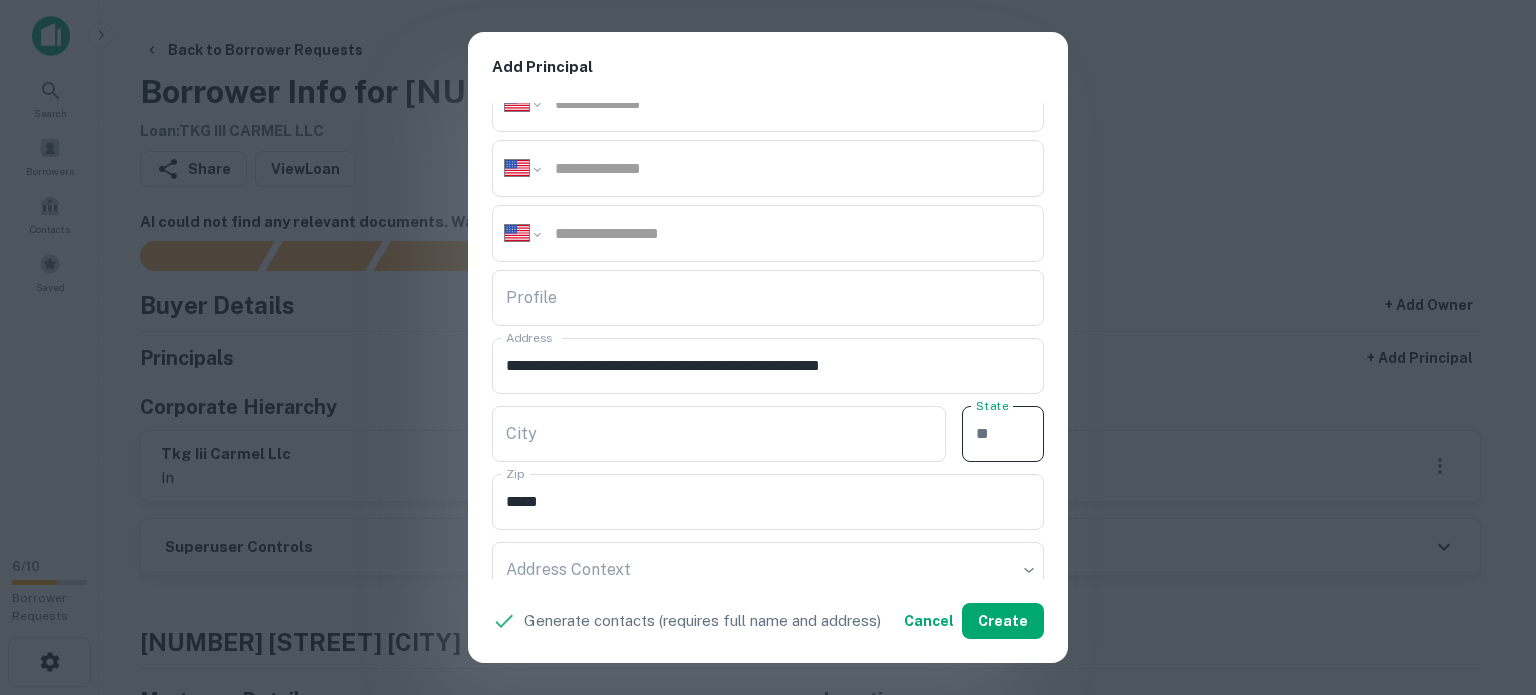 click on "State" at bounding box center [1003, 434] 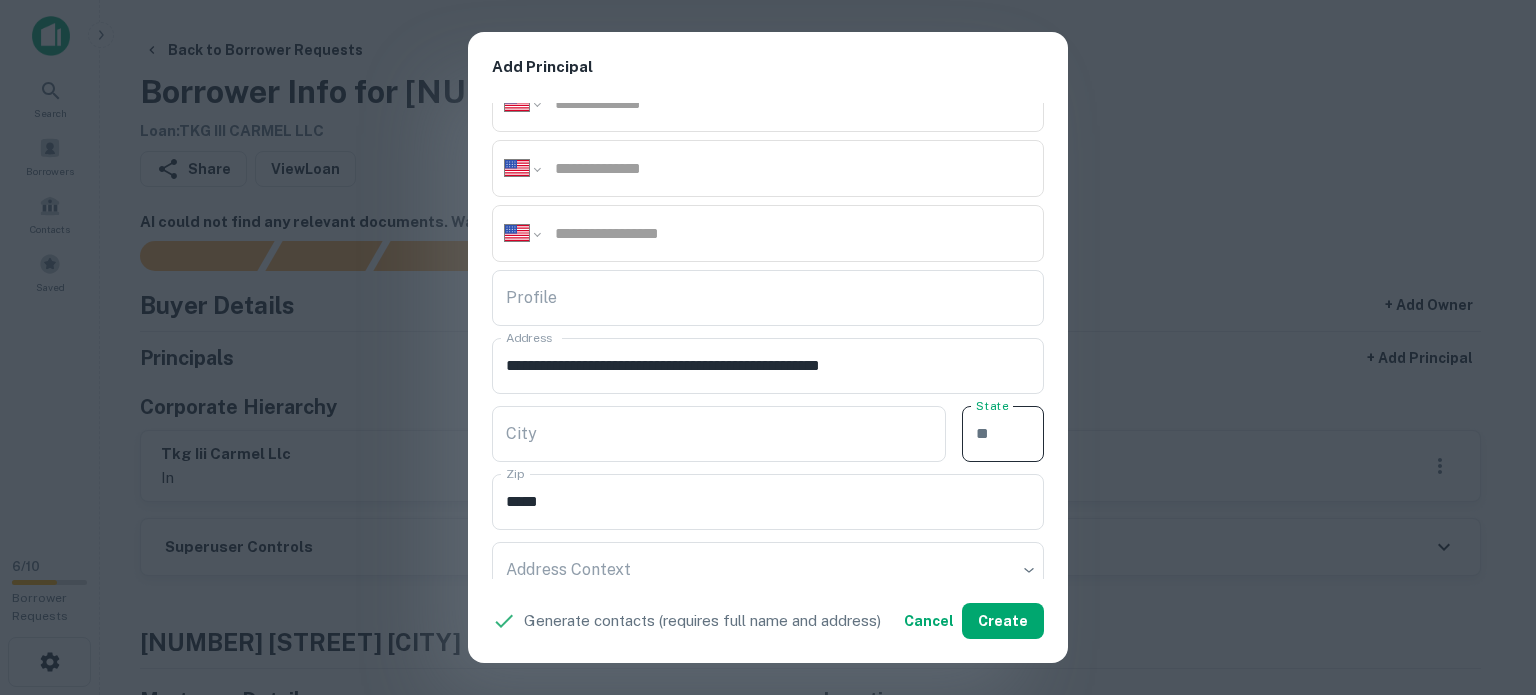 paste on "**" 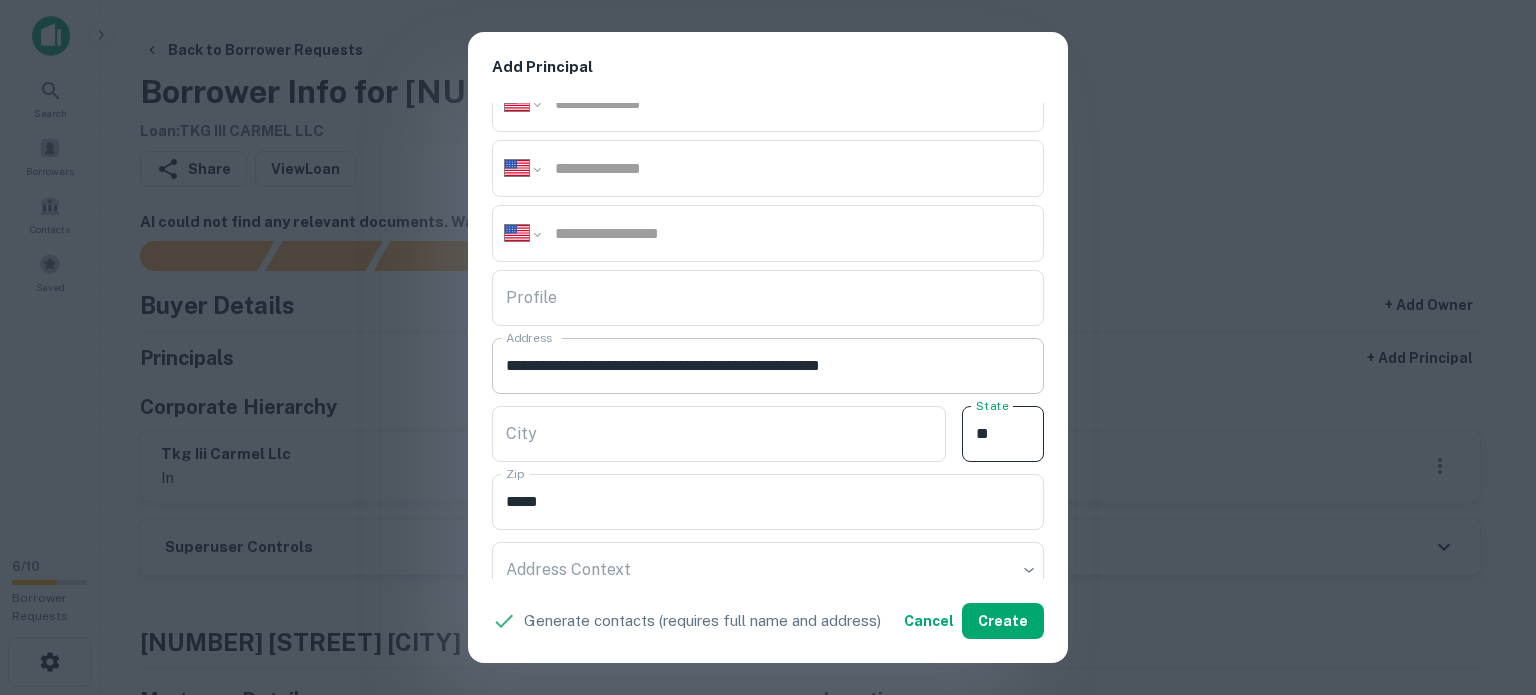 type on "**" 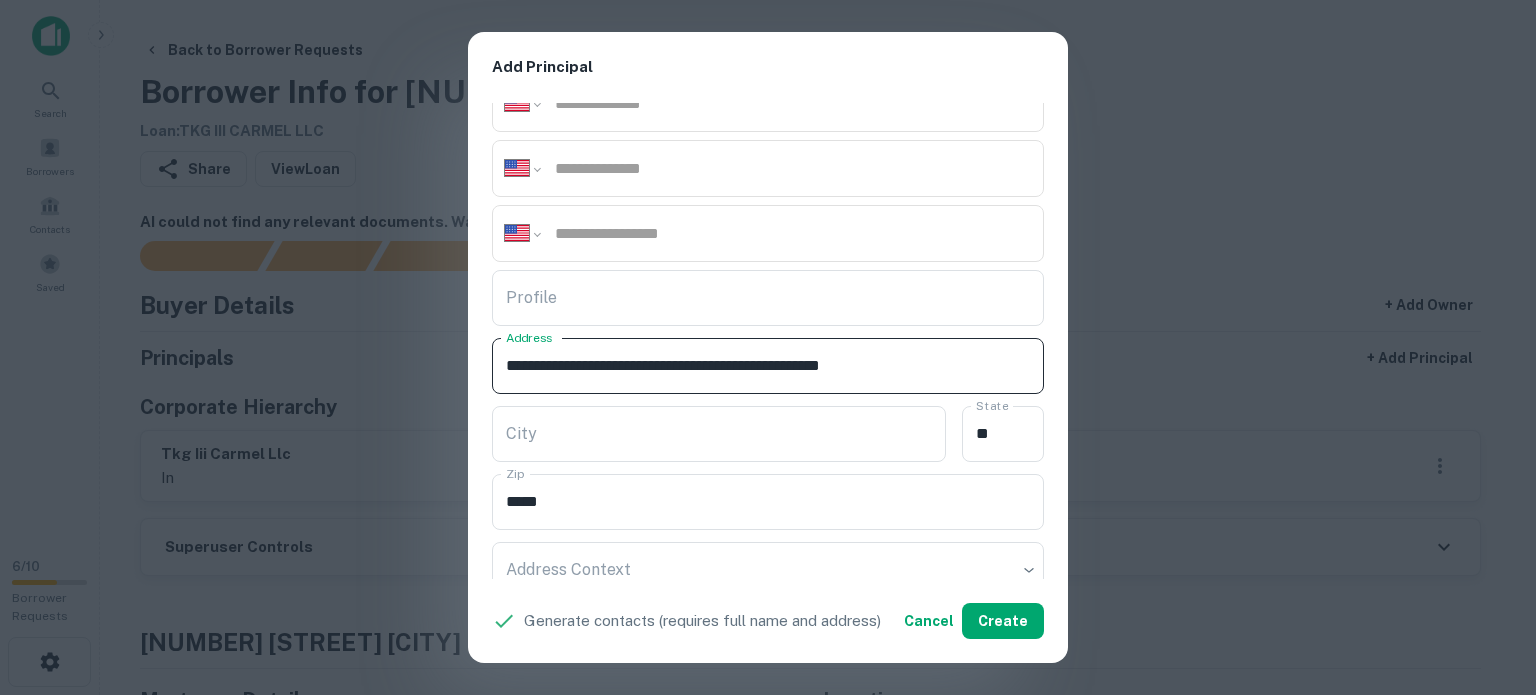 drag, startPoint x: 878, startPoint y: 362, endPoint x: 928, endPoint y: 376, distance: 51.92302 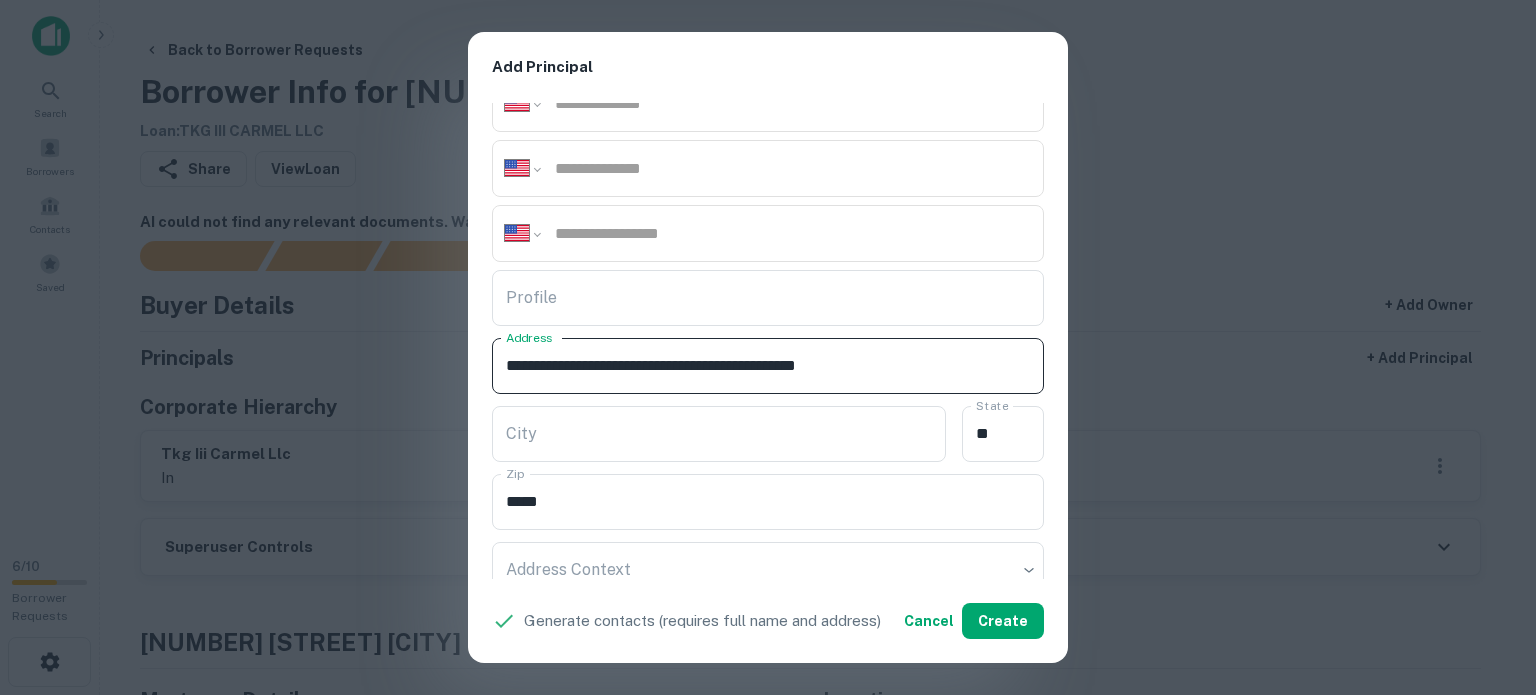 drag, startPoint x: 835, startPoint y: 357, endPoint x: 904, endPoint y: 362, distance: 69.18092 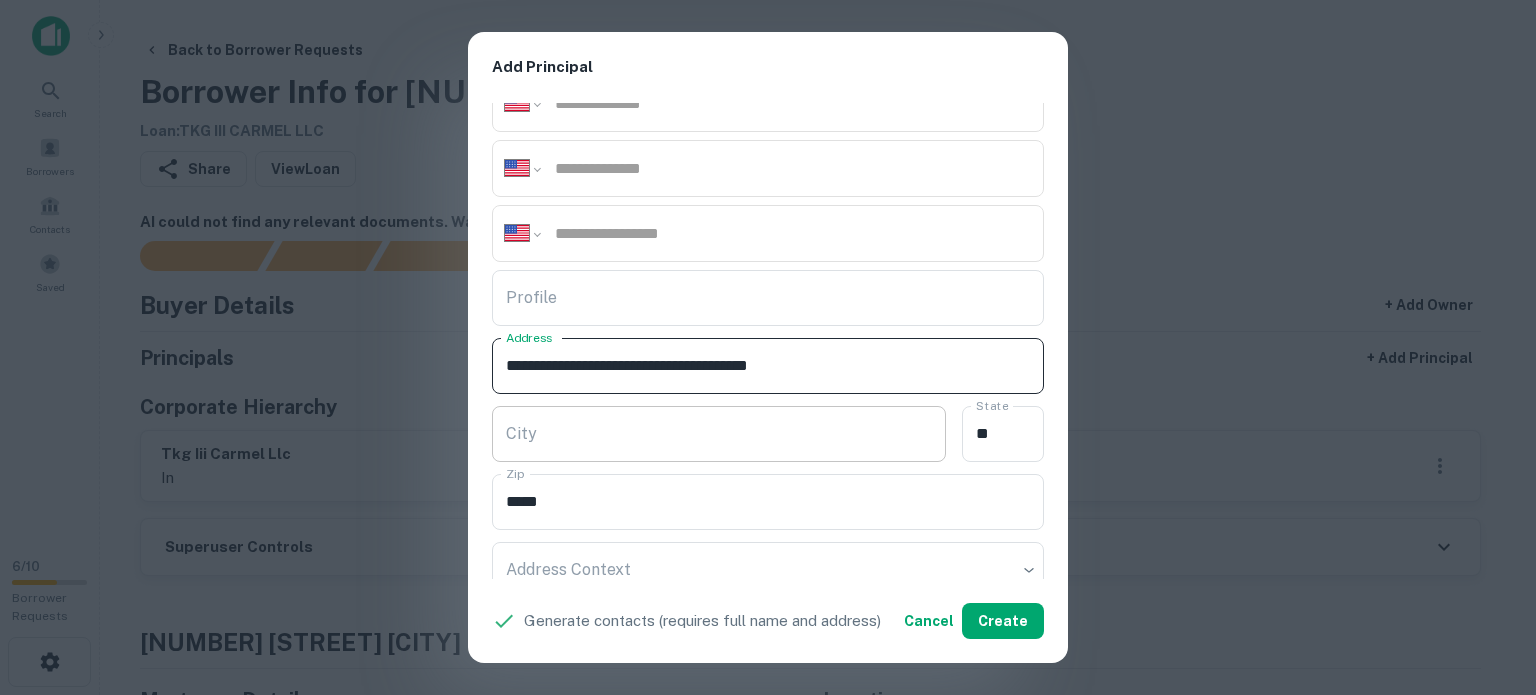 type on "**********" 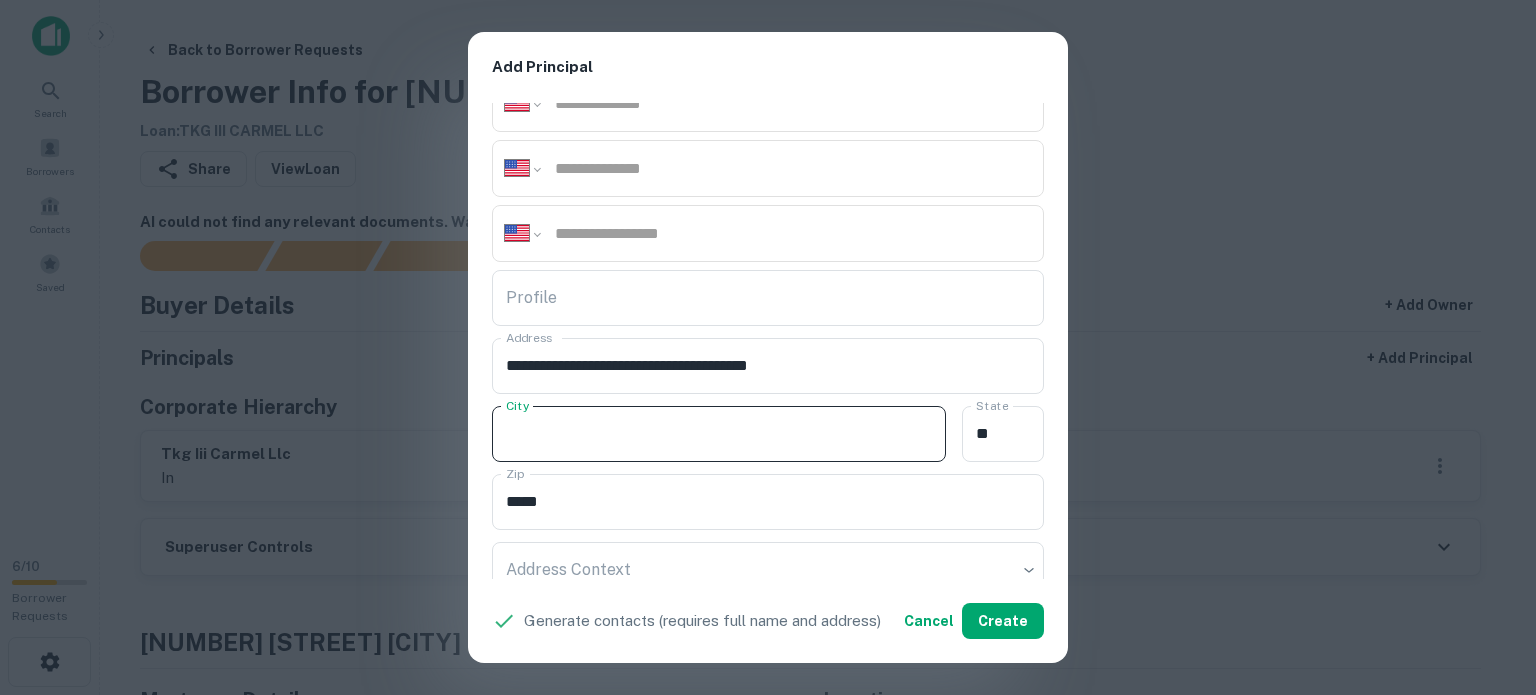 click on "City" at bounding box center [719, 434] 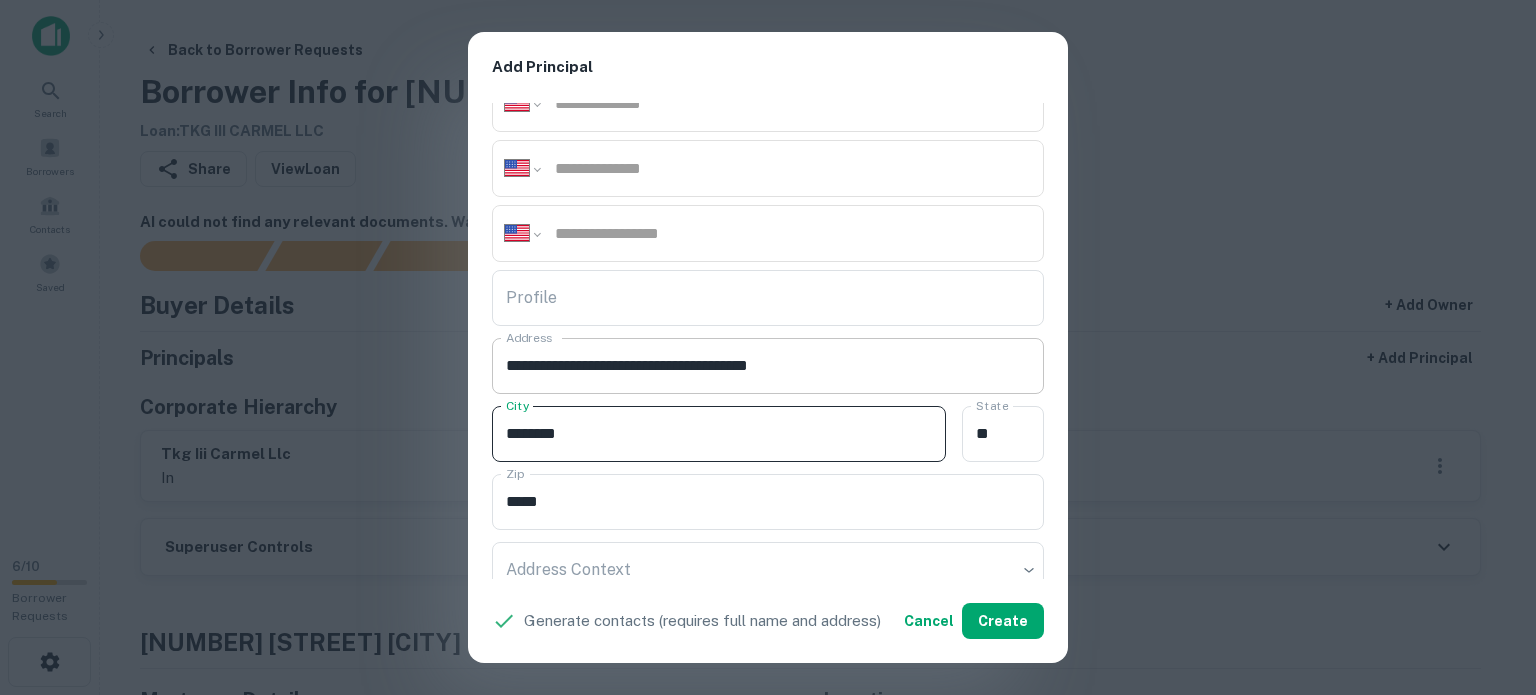 type on "********" 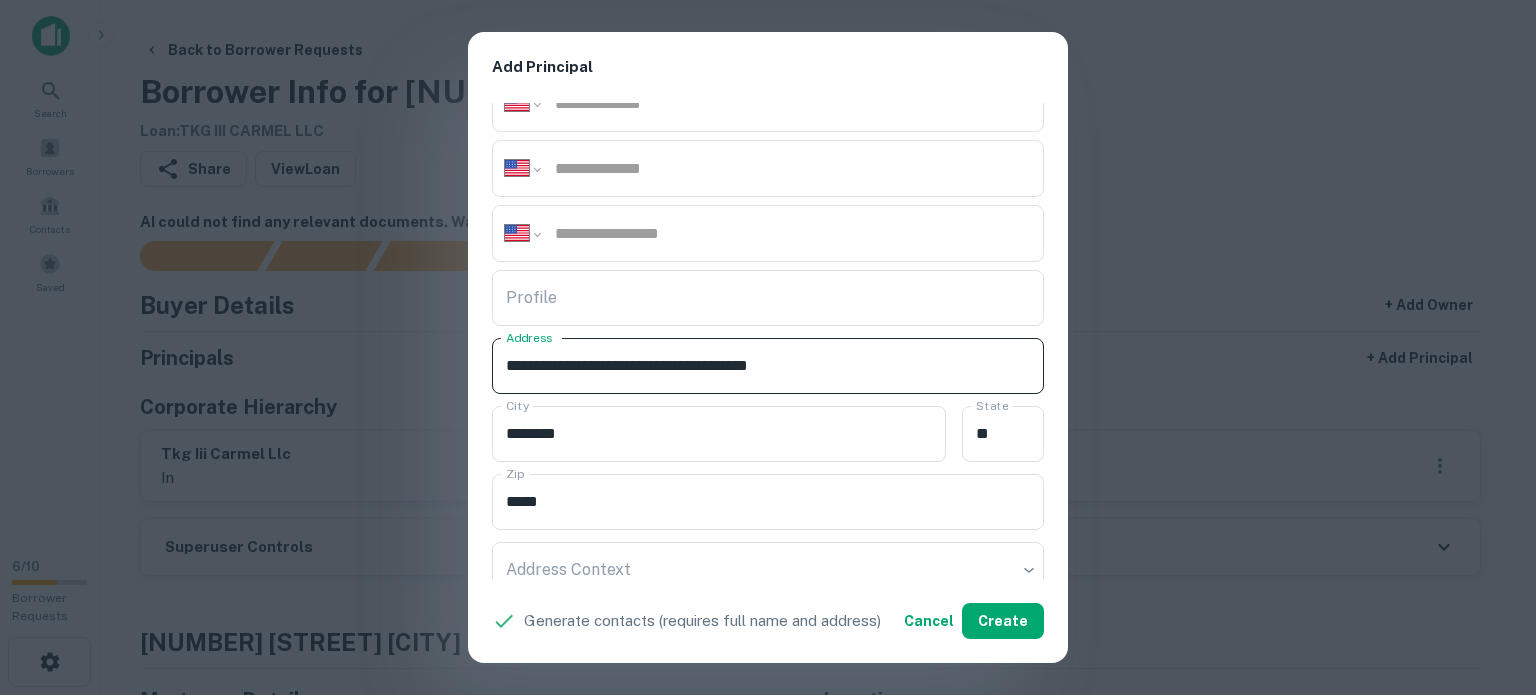 drag, startPoint x: 800, startPoint y: 367, endPoint x: 841, endPoint y: 367, distance: 41 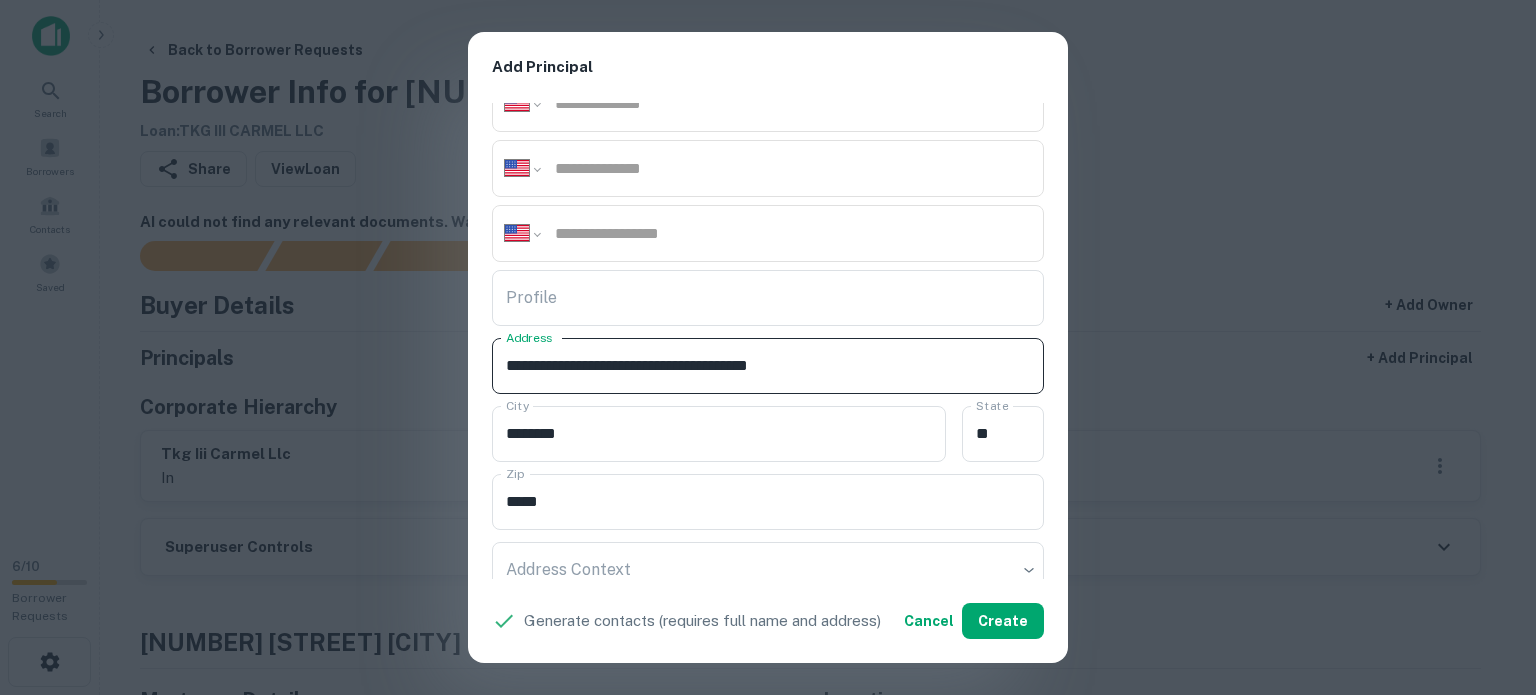 click on "**********" at bounding box center (768, 366) 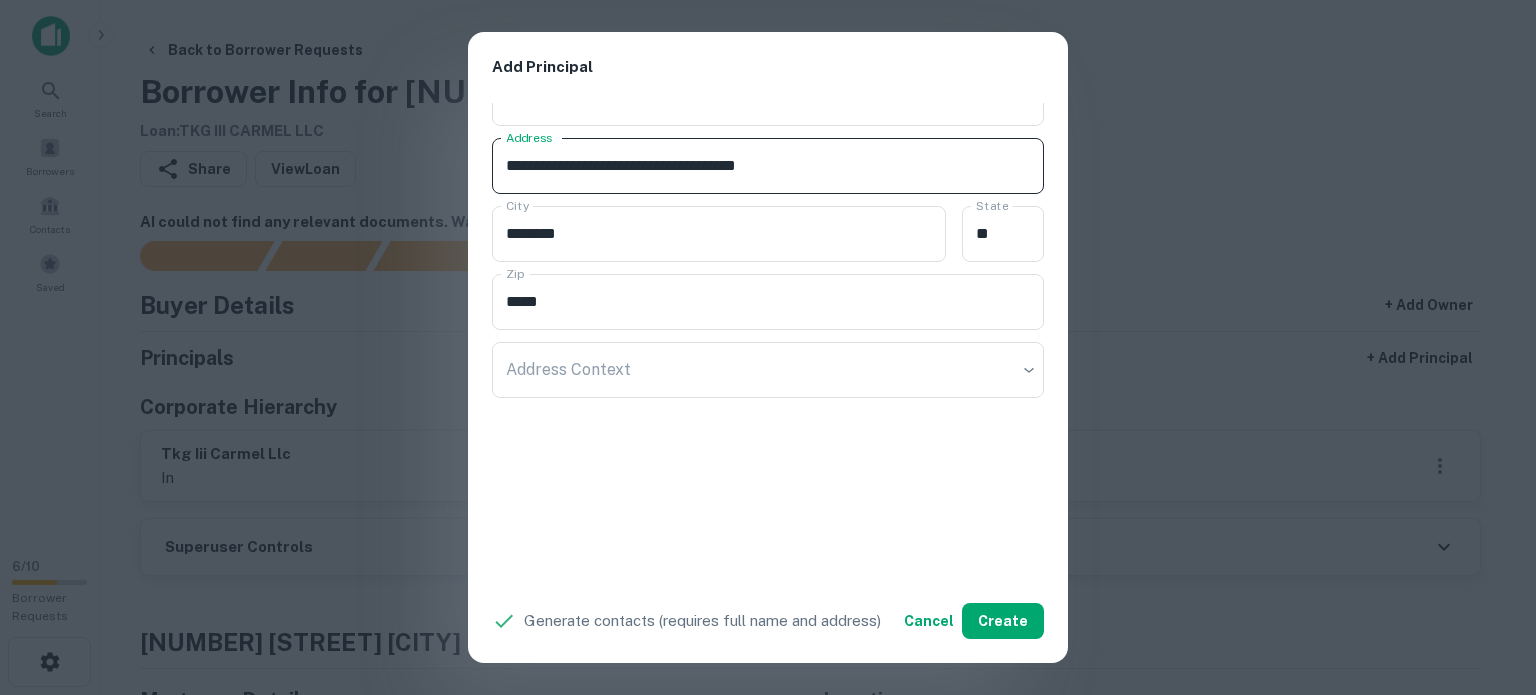 scroll, scrollTop: 512, scrollLeft: 0, axis: vertical 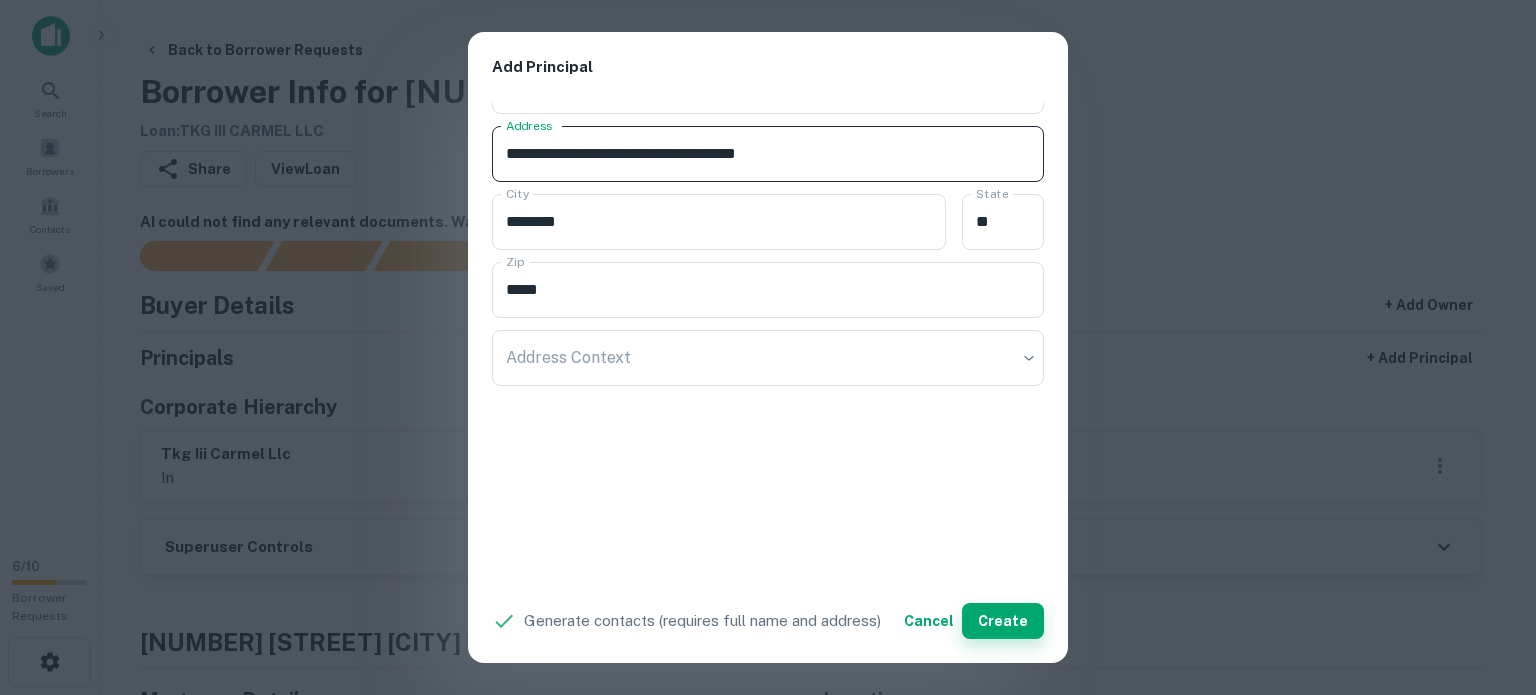 type on "**********" 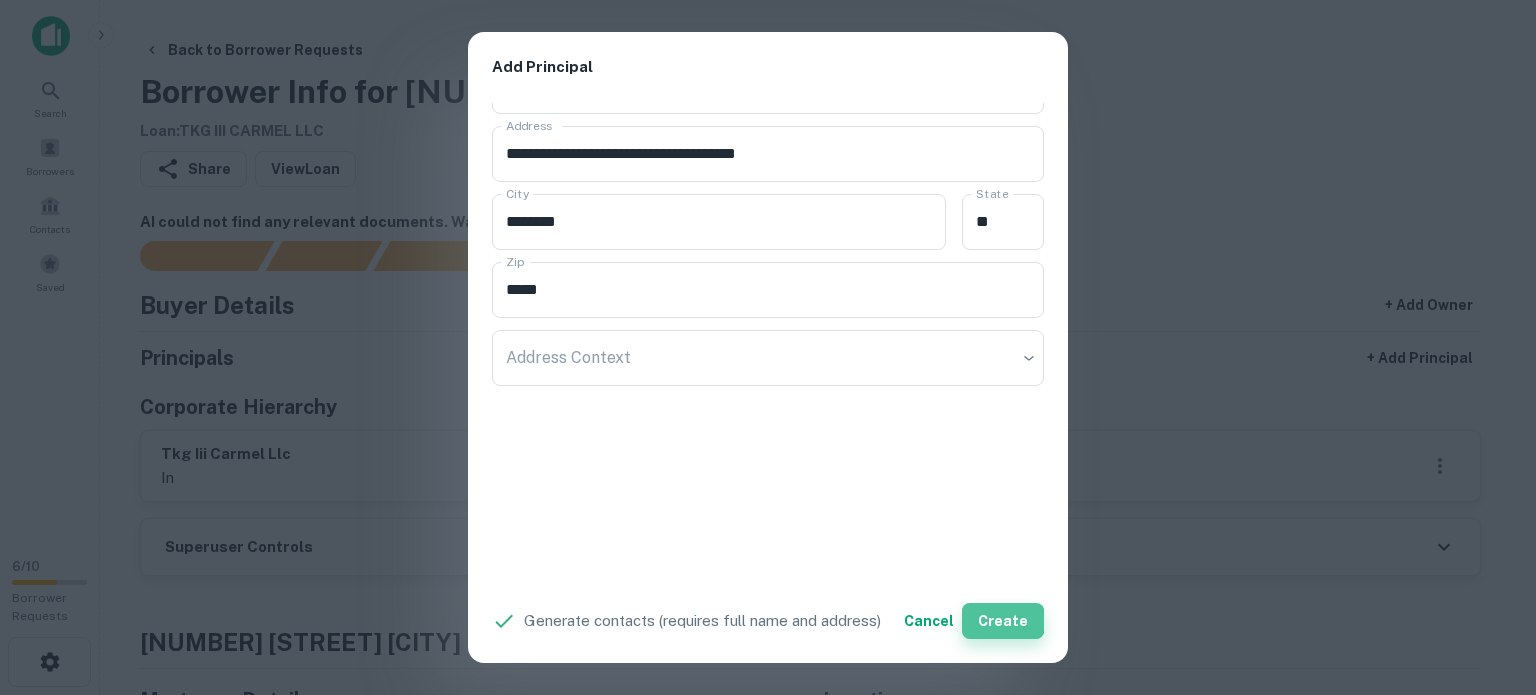 click on "Create" at bounding box center (1003, 621) 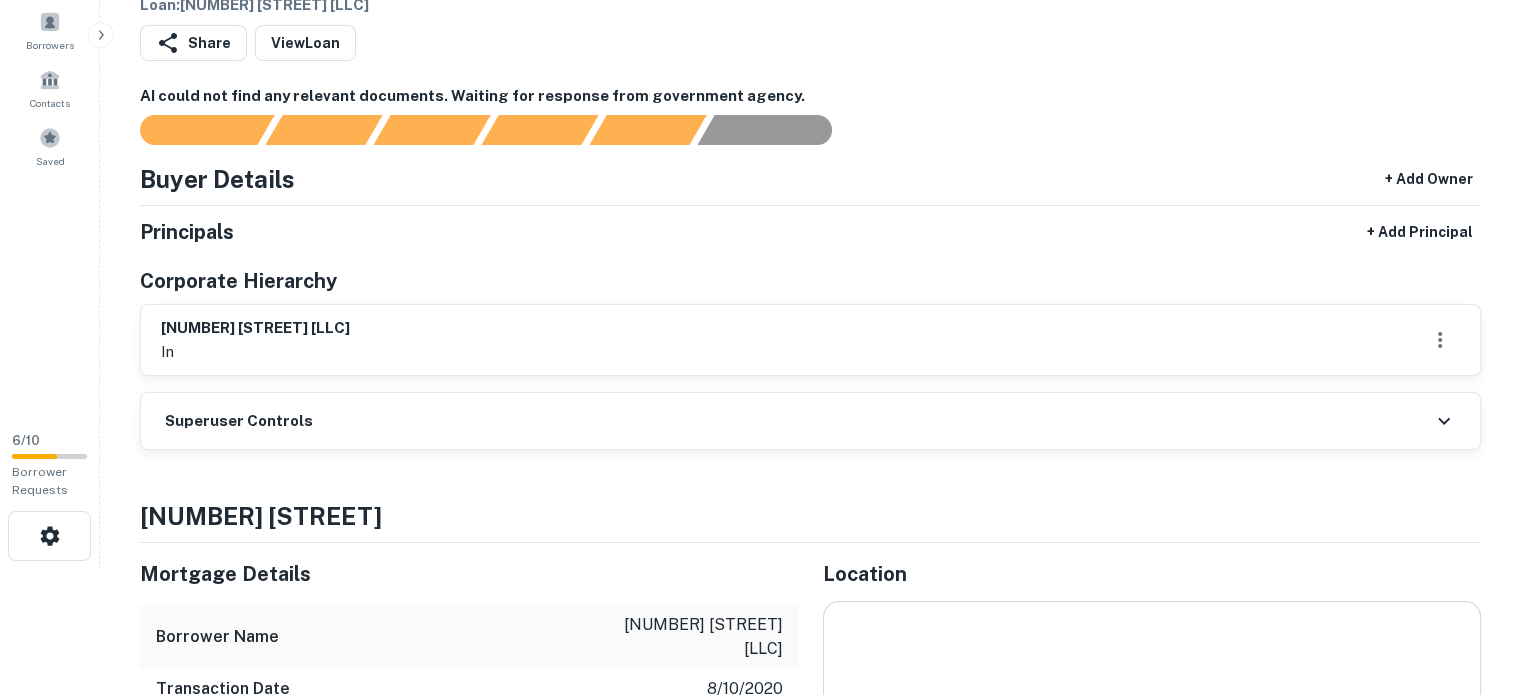 scroll, scrollTop: 0, scrollLeft: 0, axis: both 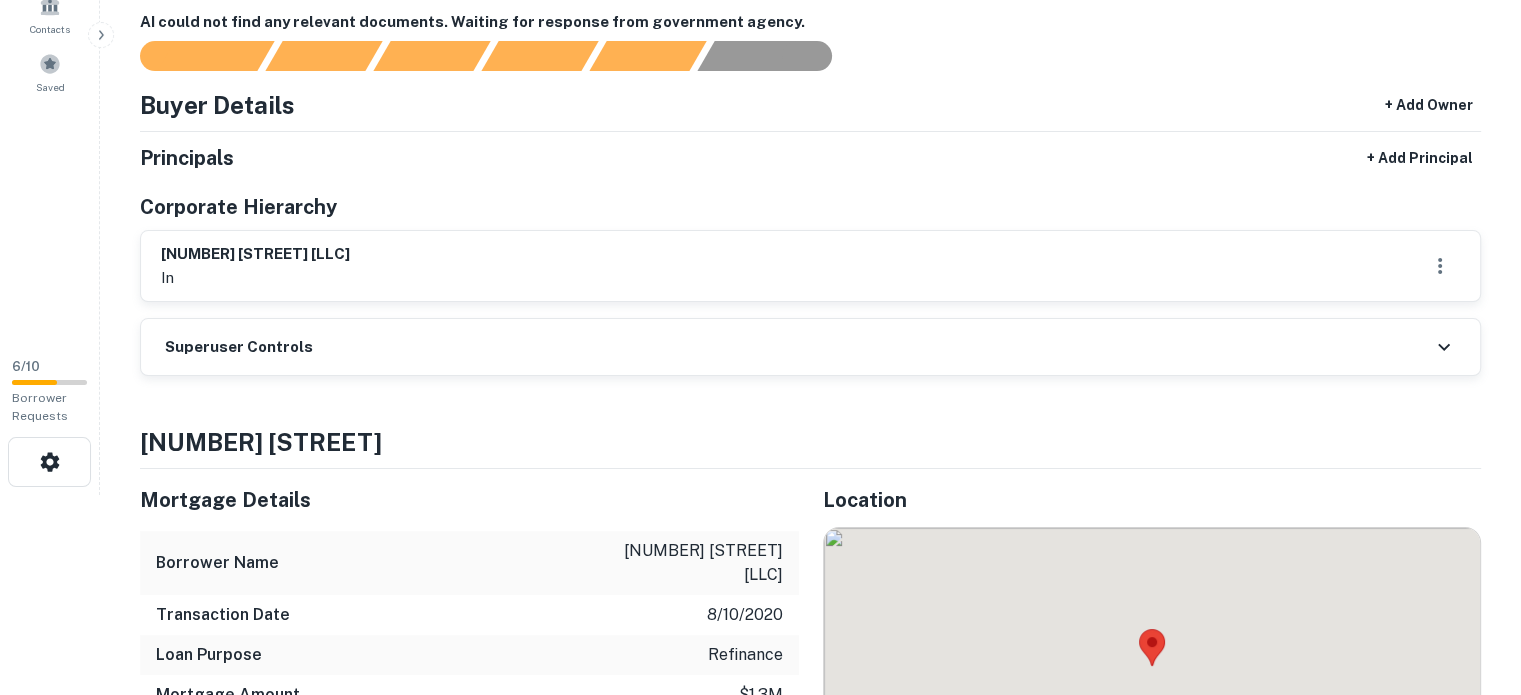 drag, startPoint x: 159, startPoint y: 246, endPoint x: 388, endPoint y: 258, distance: 229.3142 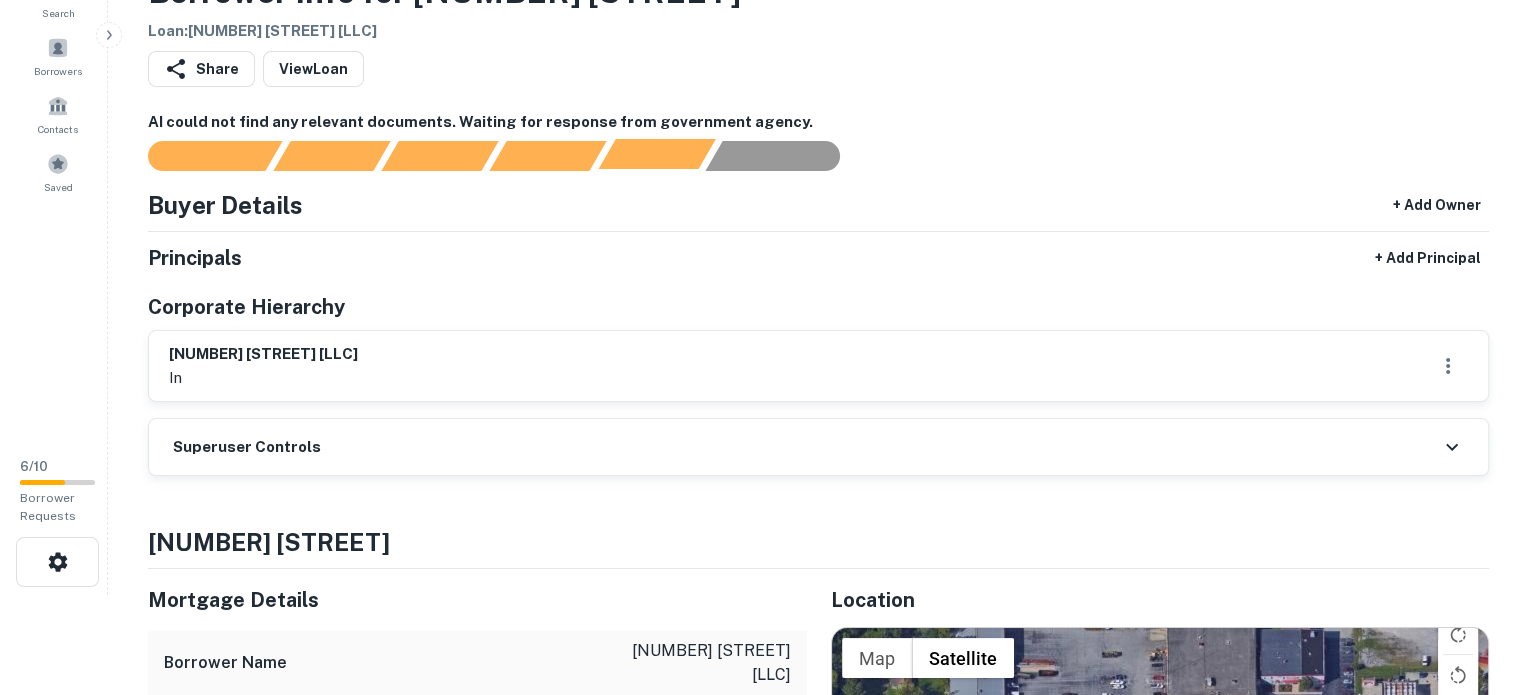 scroll, scrollTop: 0, scrollLeft: 0, axis: both 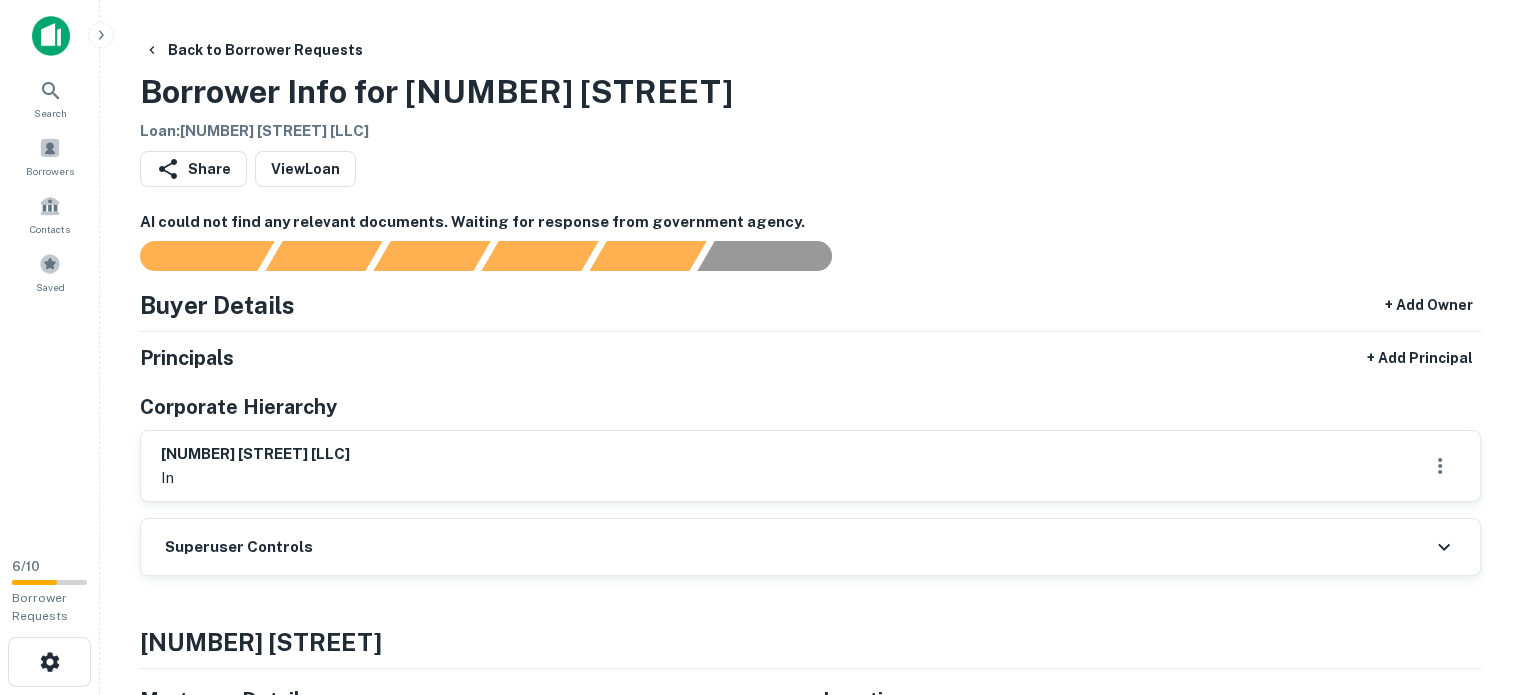 click on "[NUMBER] [STREET] [LLC] in" at bounding box center (810, 466) 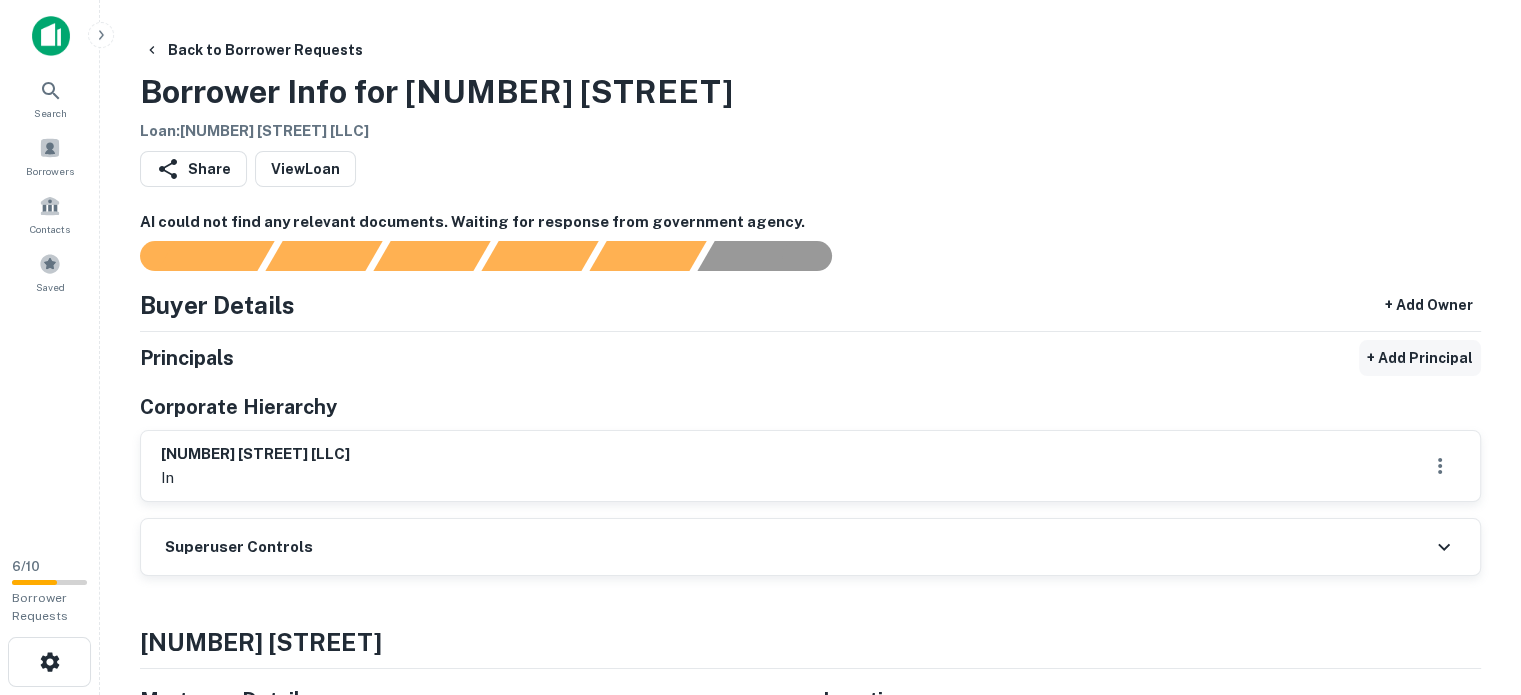 click on "+ Add Principal" at bounding box center (1420, 358) 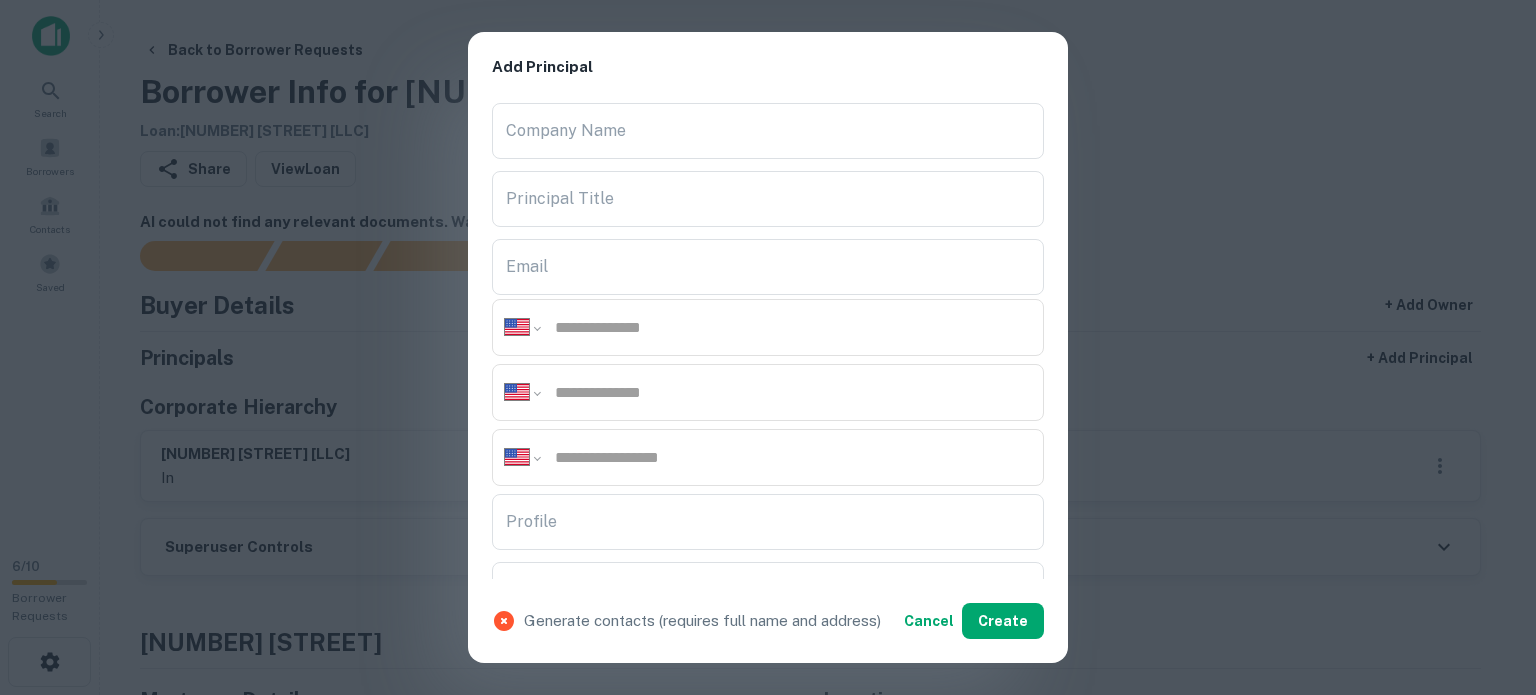 scroll, scrollTop: 400, scrollLeft: 0, axis: vertical 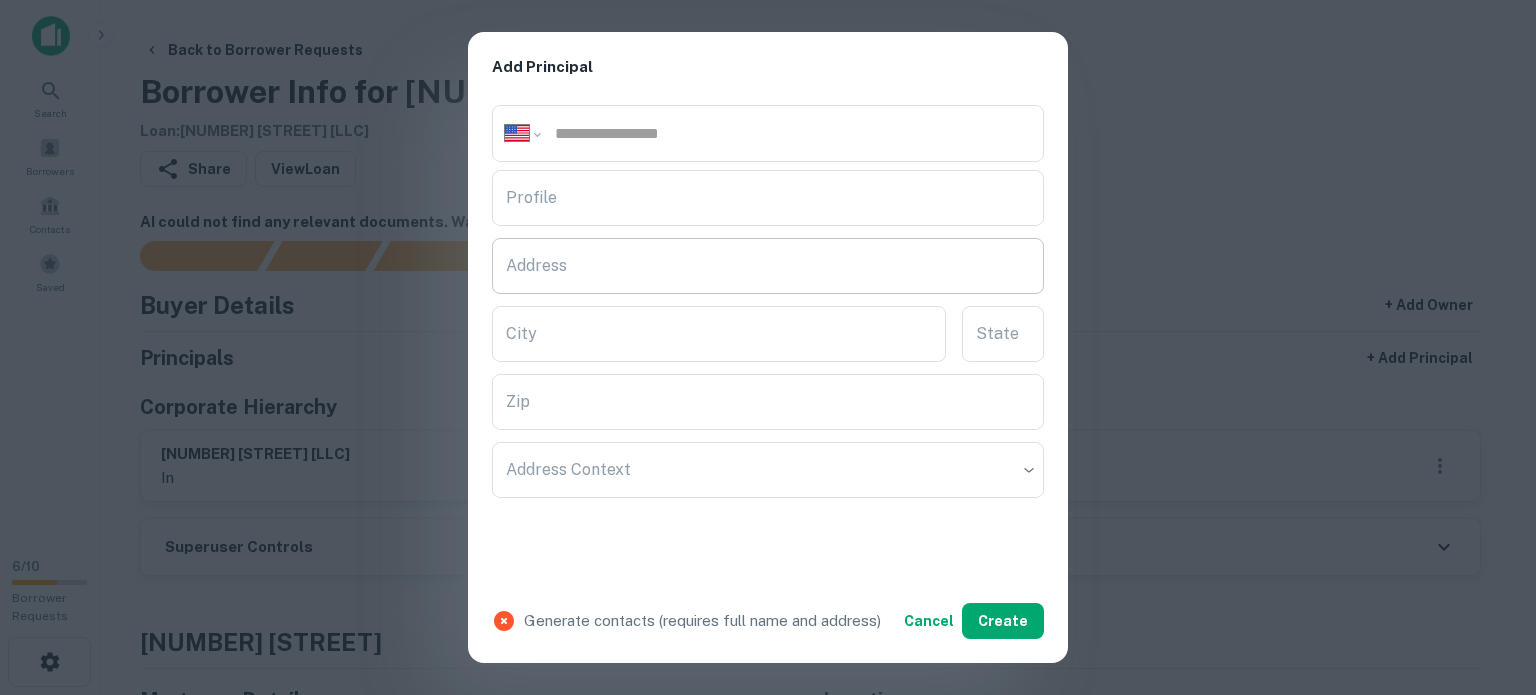 click on "Address" at bounding box center (768, 266) 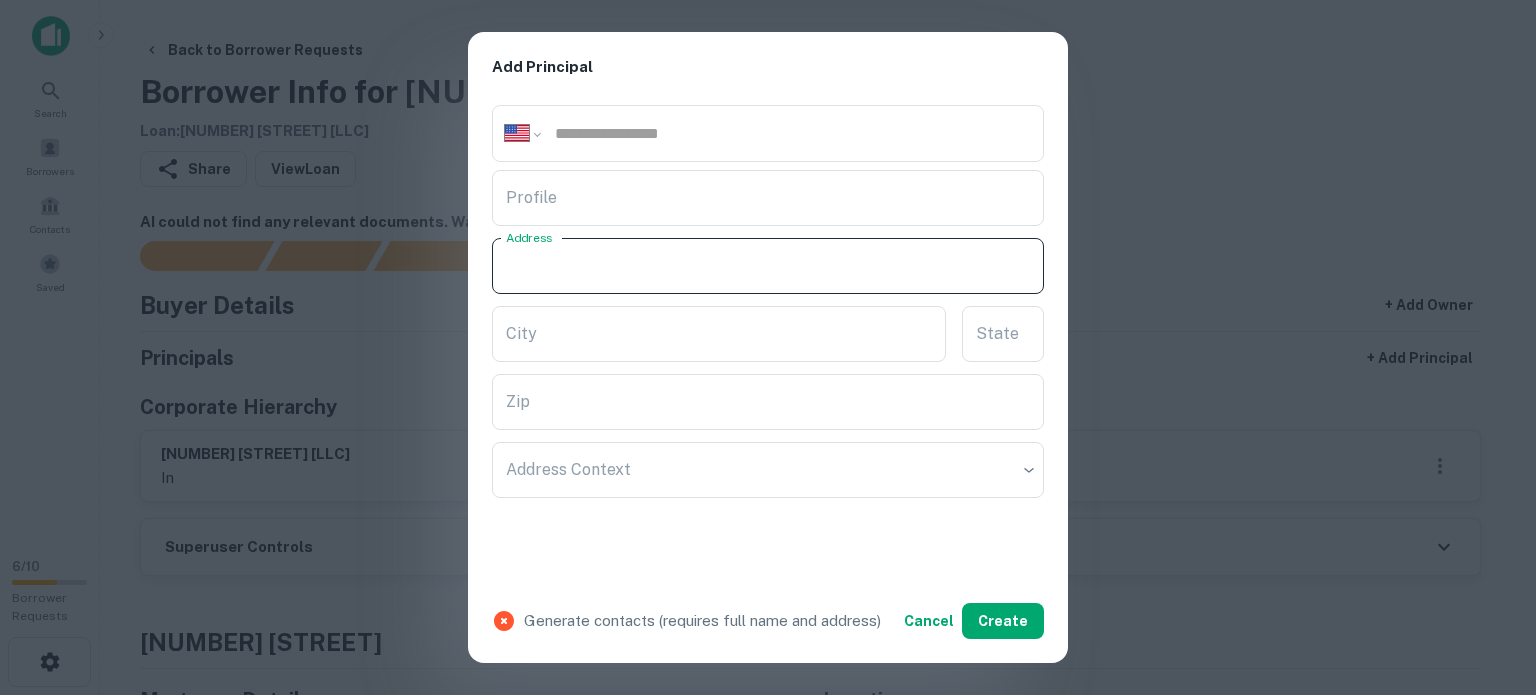paste on "**********" 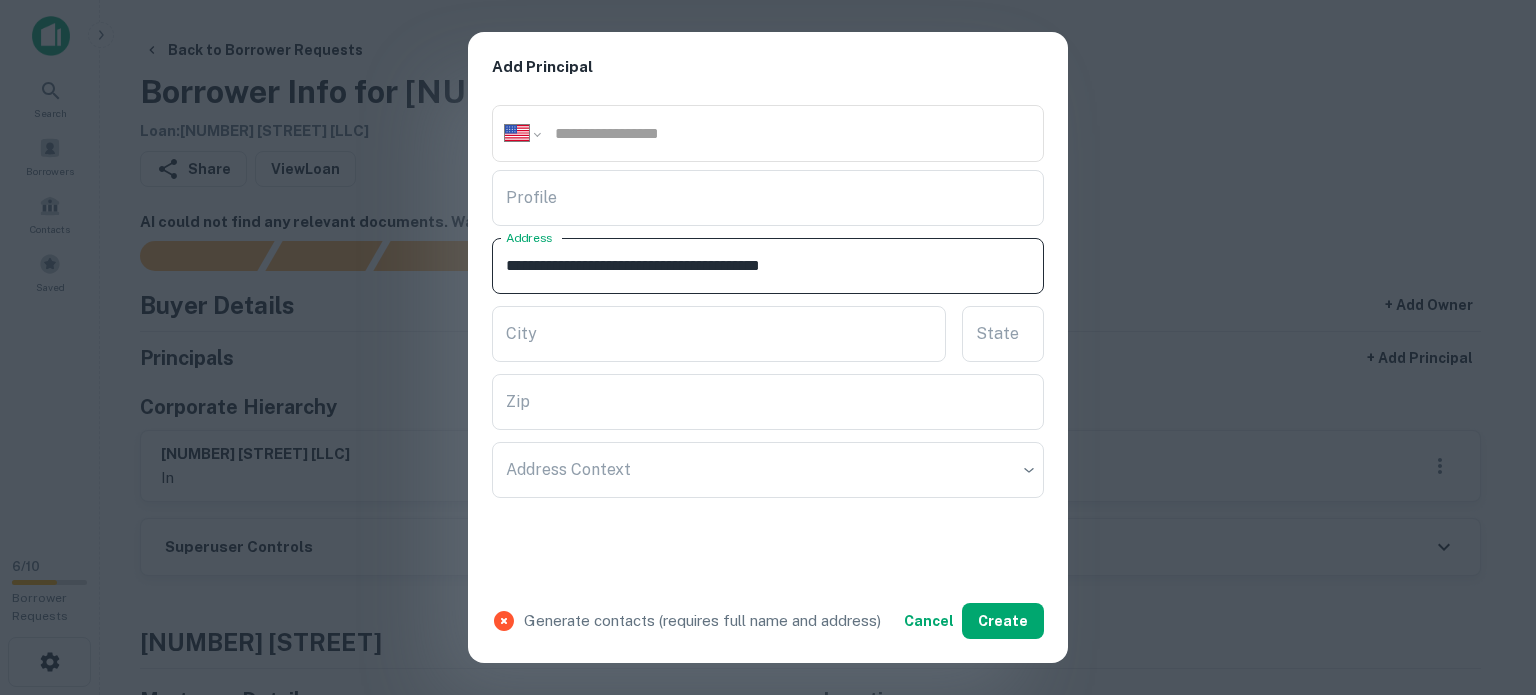 drag, startPoint x: 788, startPoint y: 259, endPoint x: 865, endPoint y: 269, distance: 77.64664 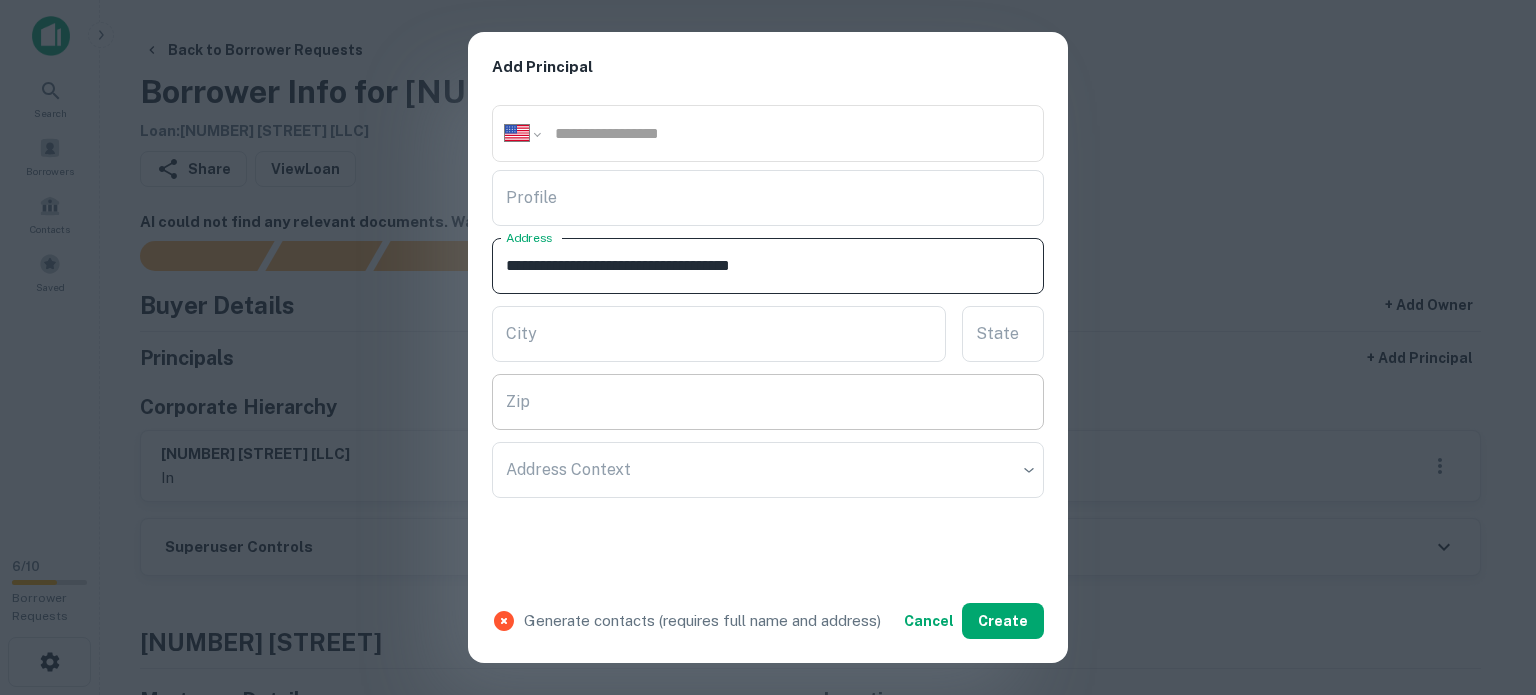 type on "**********" 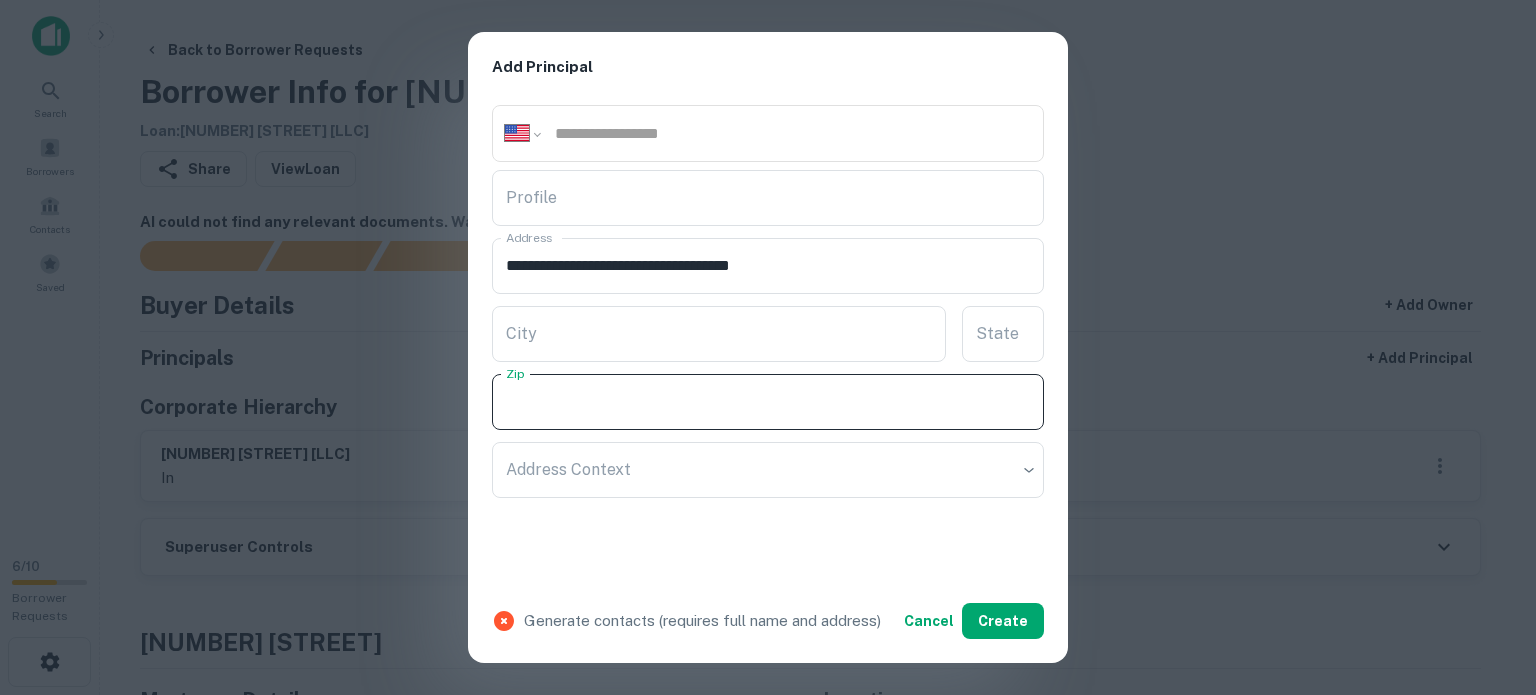 paste on "*****" 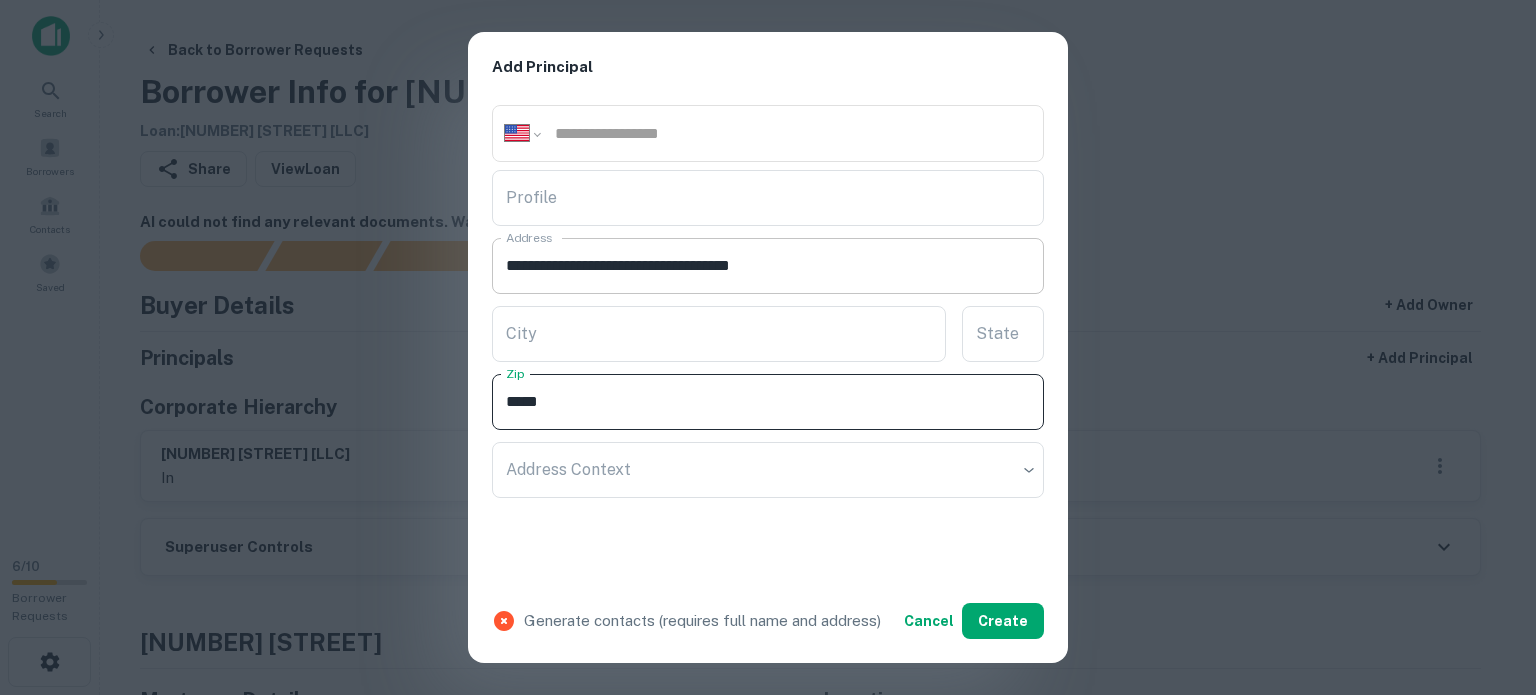 type on "*****" 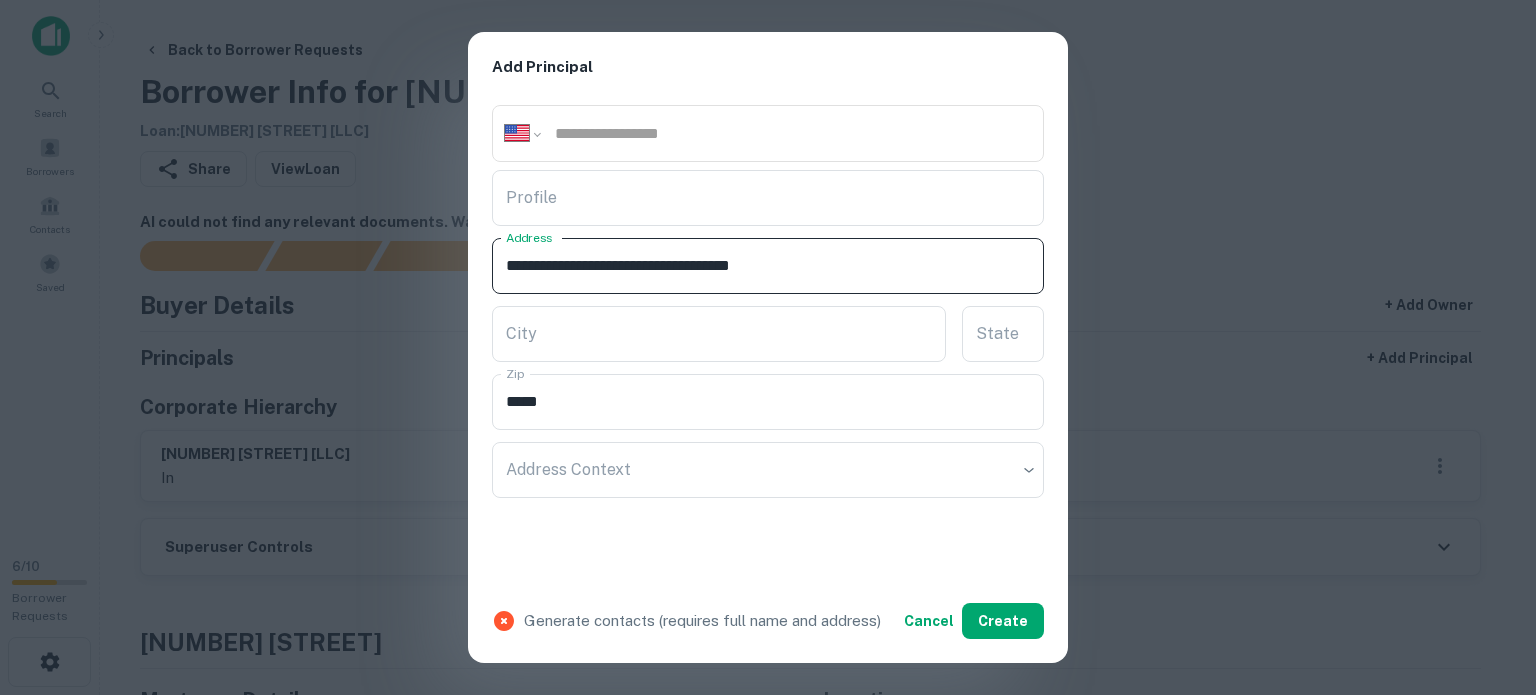drag, startPoint x: 764, startPoint y: 264, endPoint x: 777, endPoint y: 266, distance: 13.152946 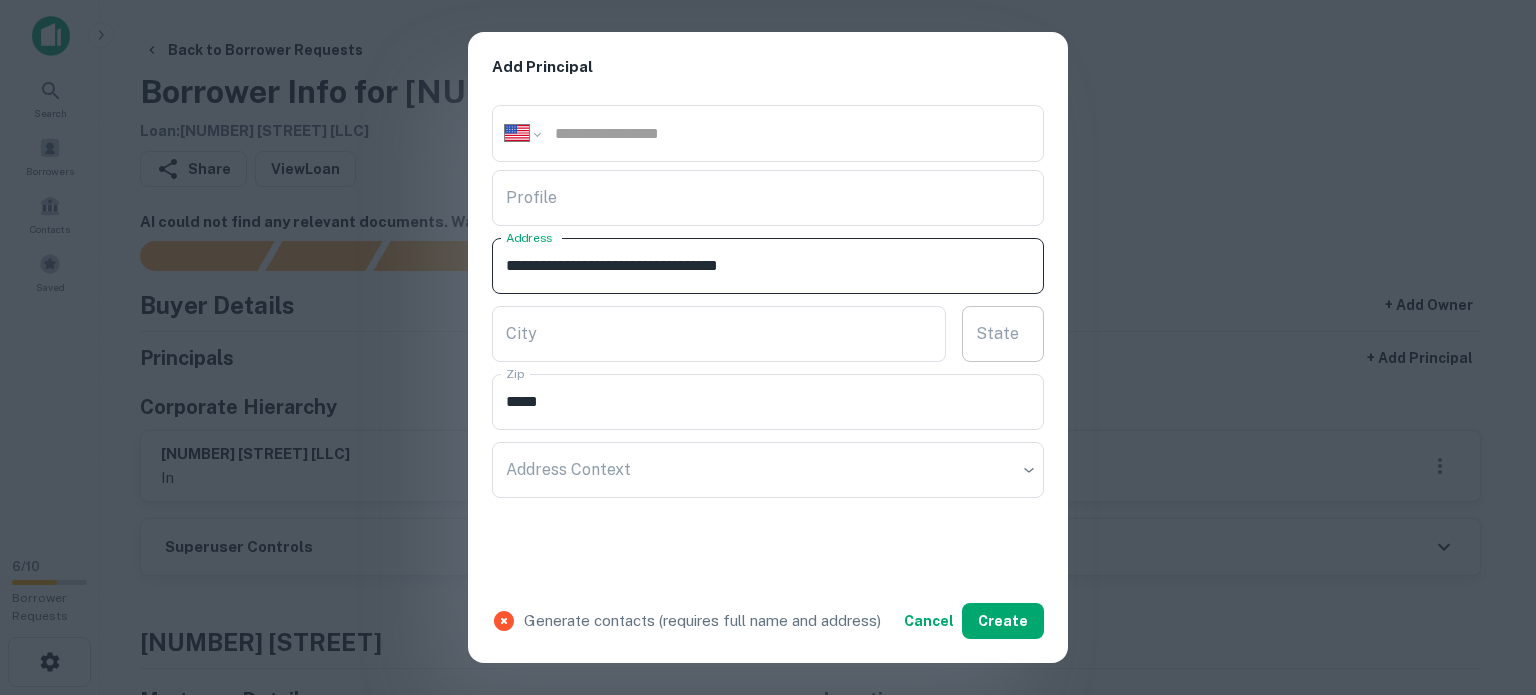 type on "**********" 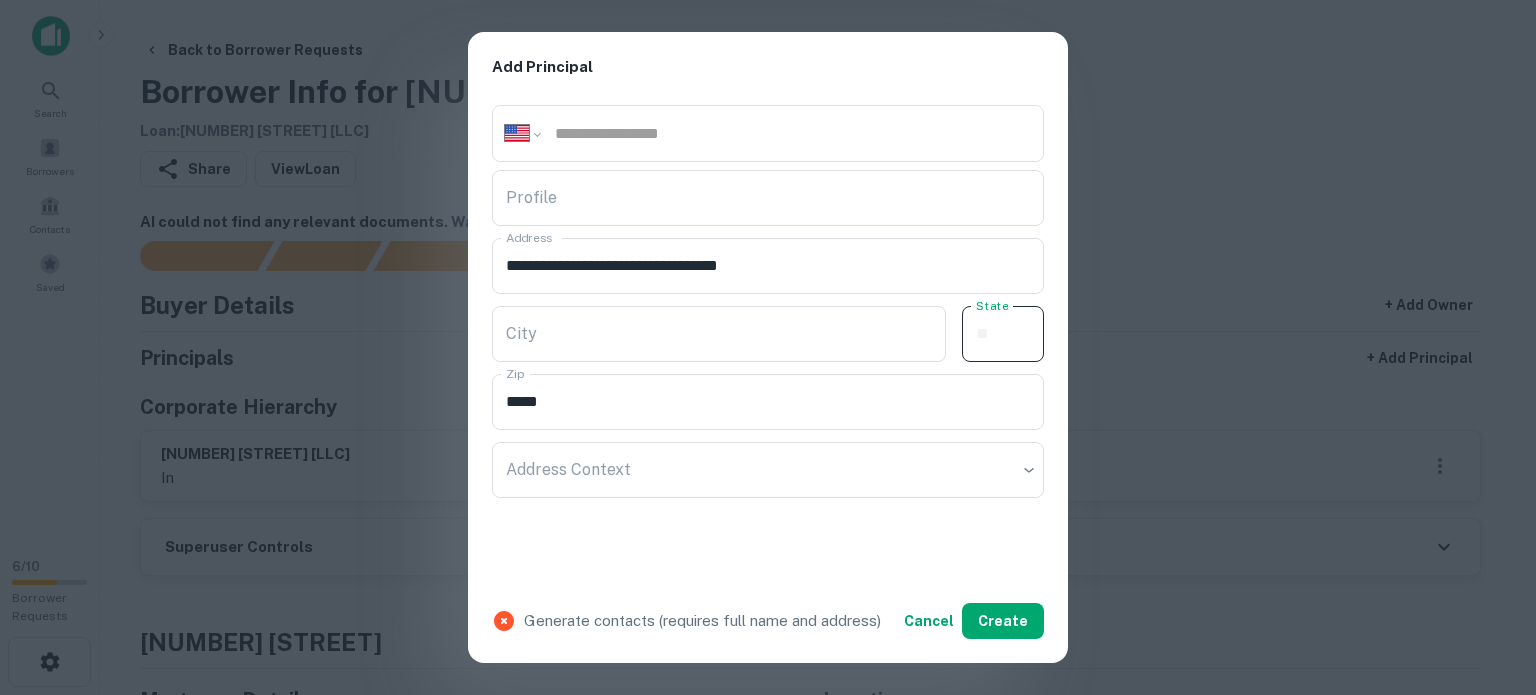 paste on "**" 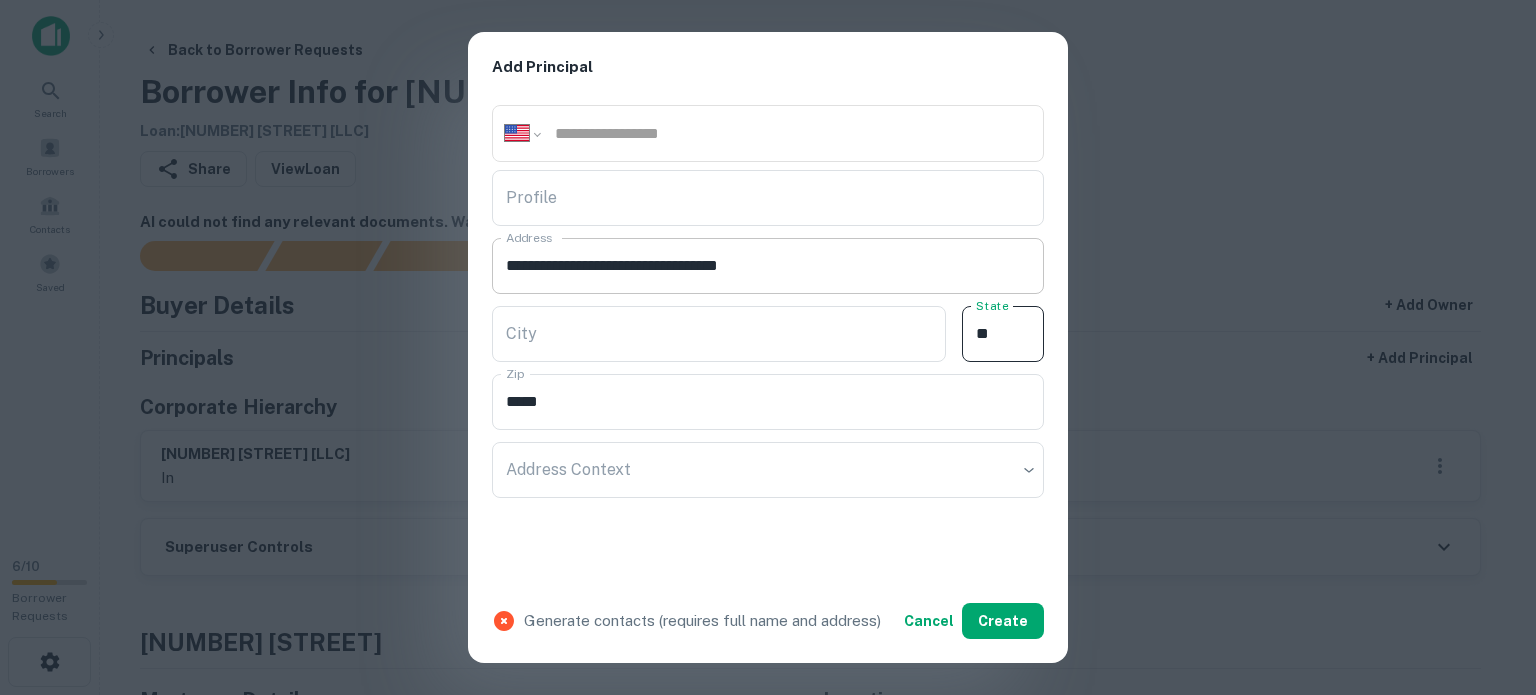 type on "**" 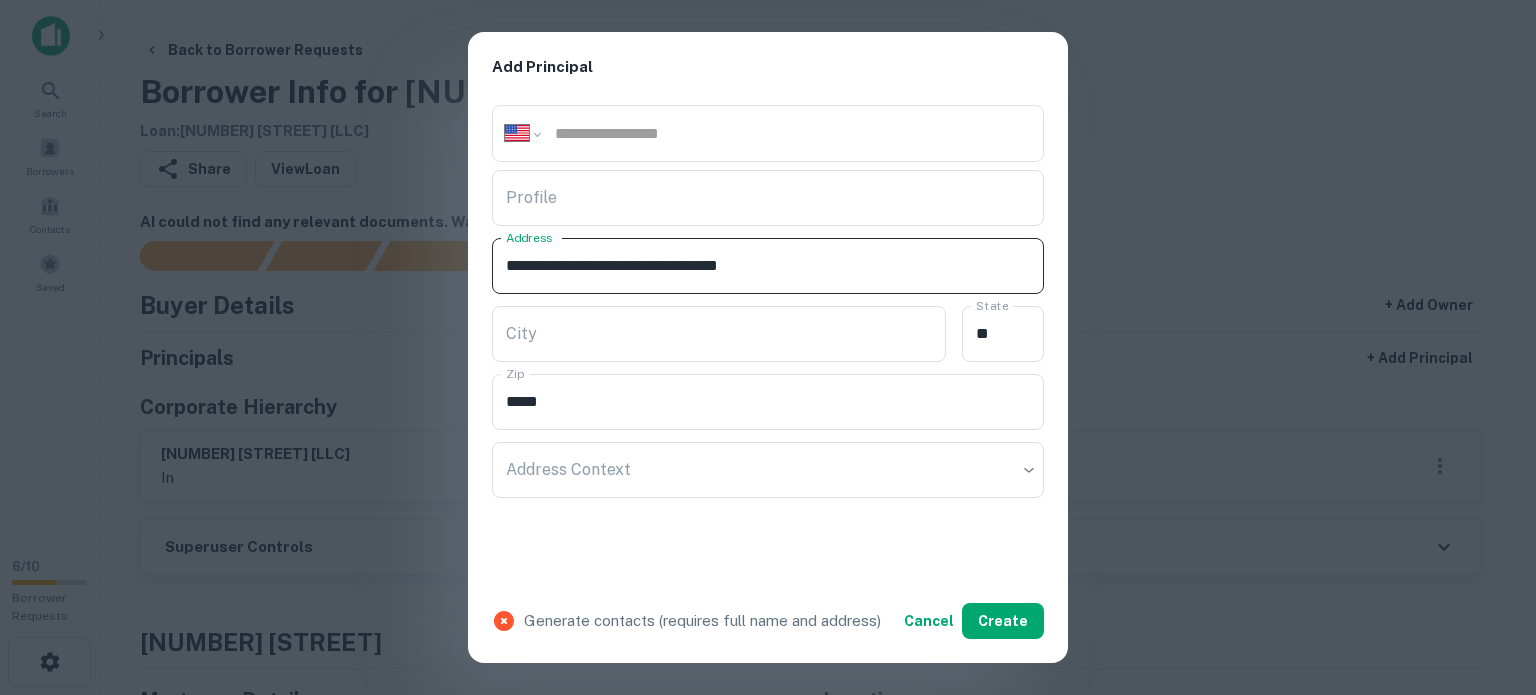 drag, startPoint x: 675, startPoint y: 260, endPoint x: 756, endPoint y: 275, distance: 82.37718 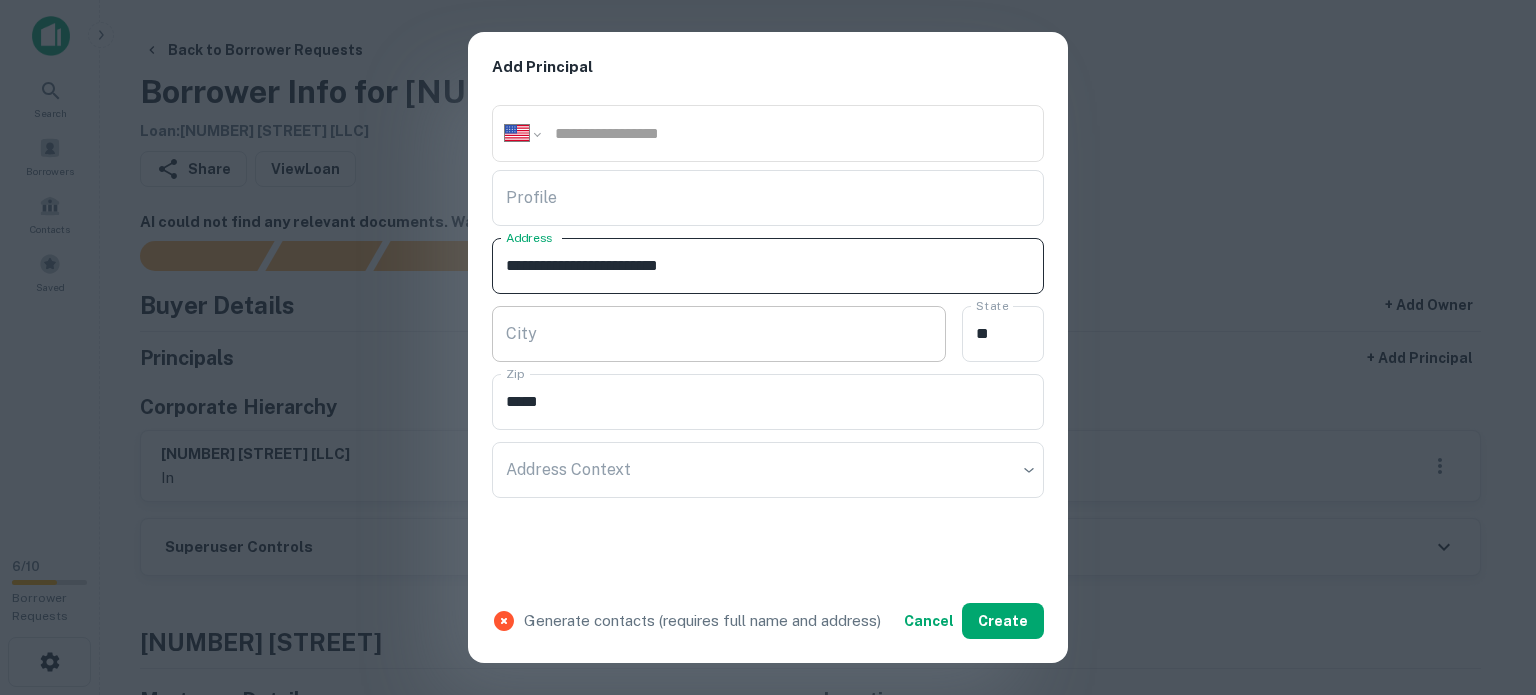 type on "**********" 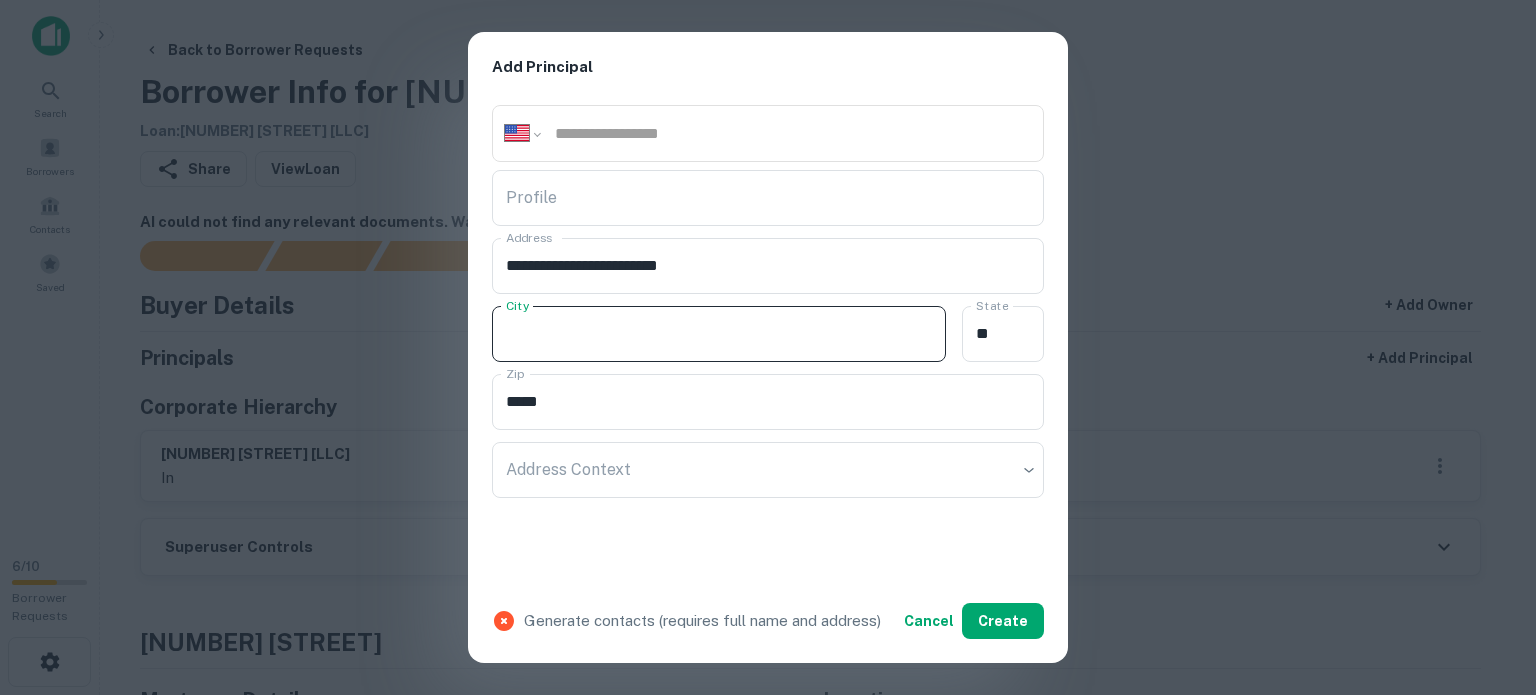 paste on "**********" 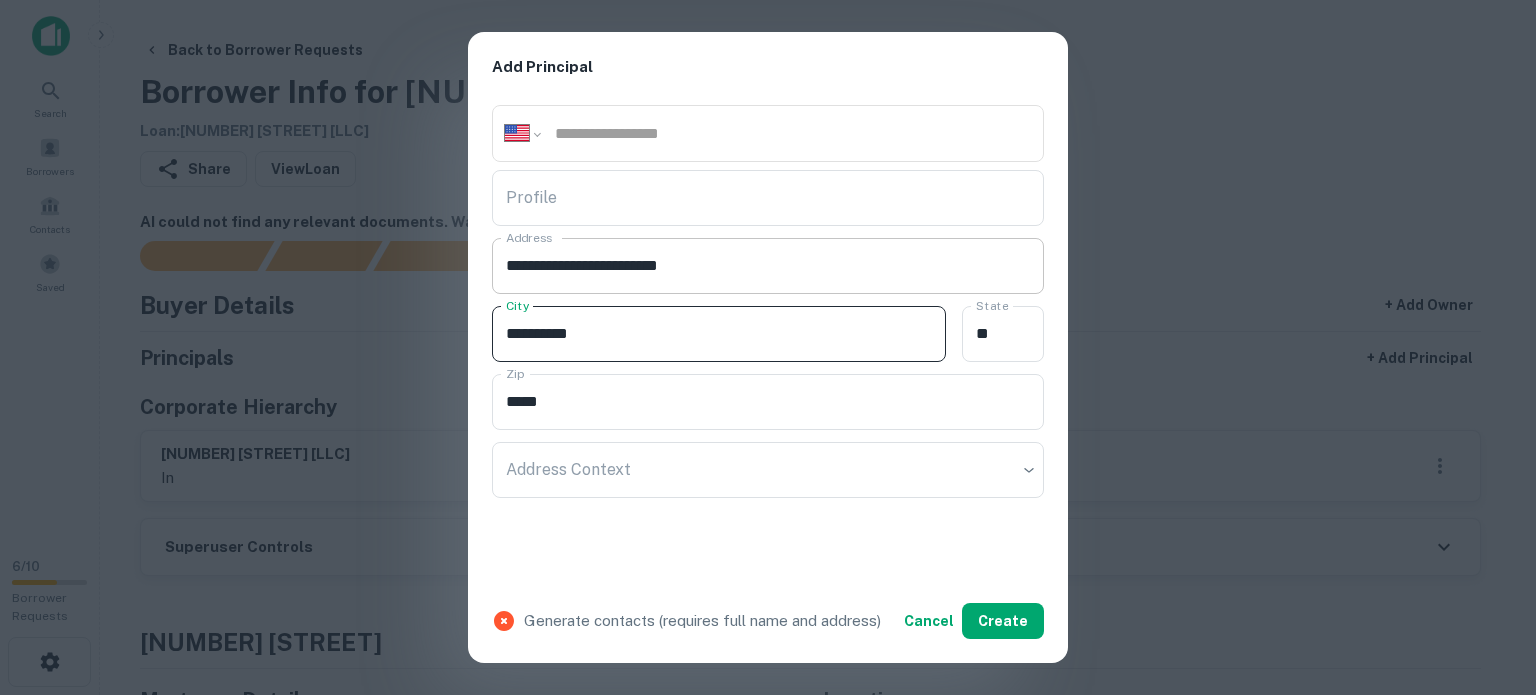 type on "**********" 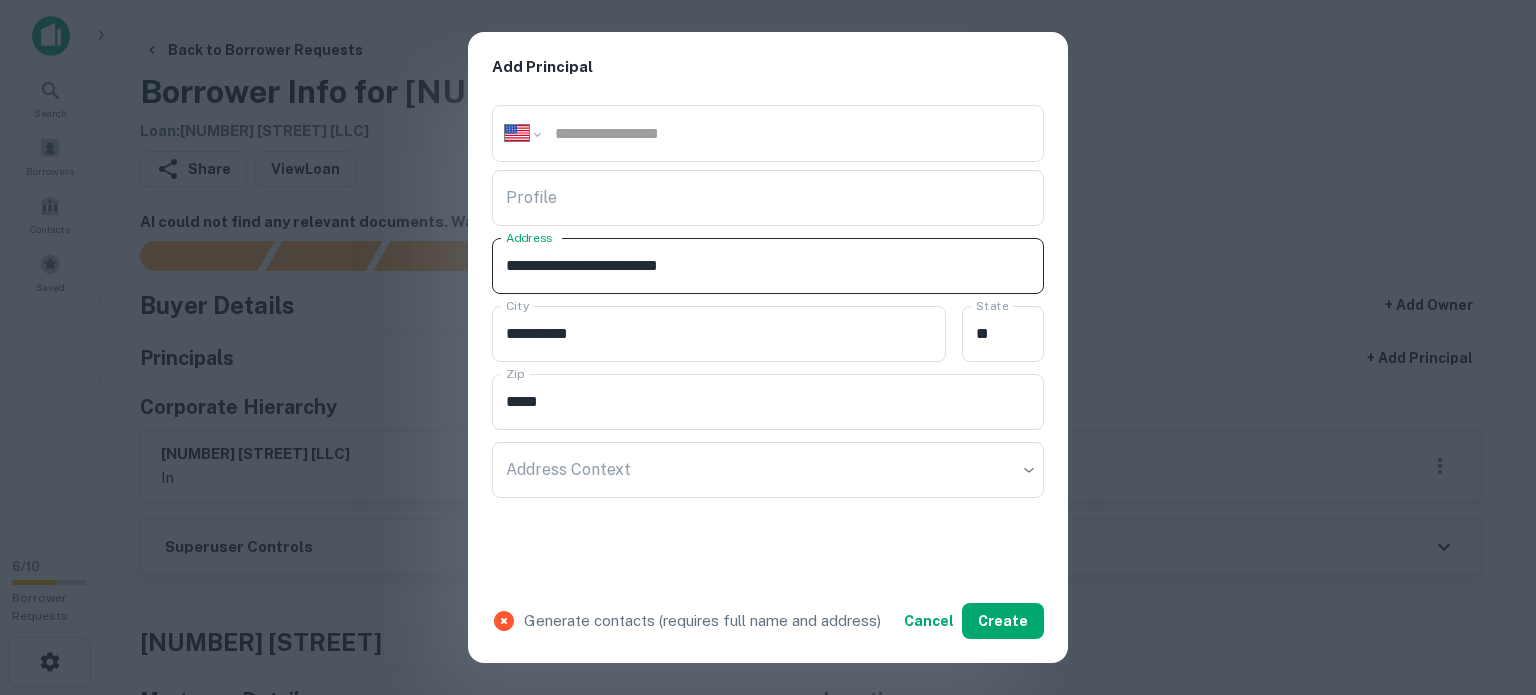 drag, startPoint x: 667, startPoint y: 265, endPoint x: 740, endPoint y: 274, distance: 73.552704 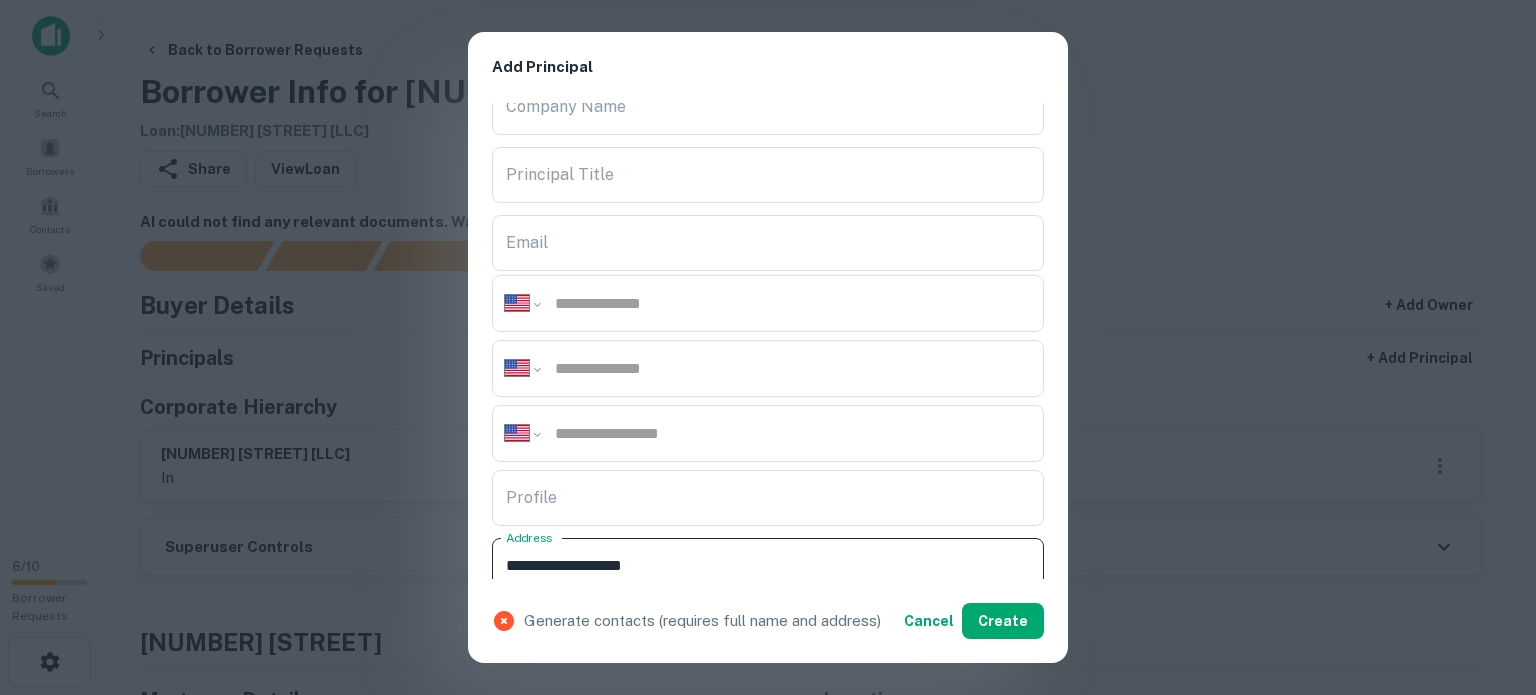 scroll, scrollTop: 0, scrollLeft: 0, axis: both 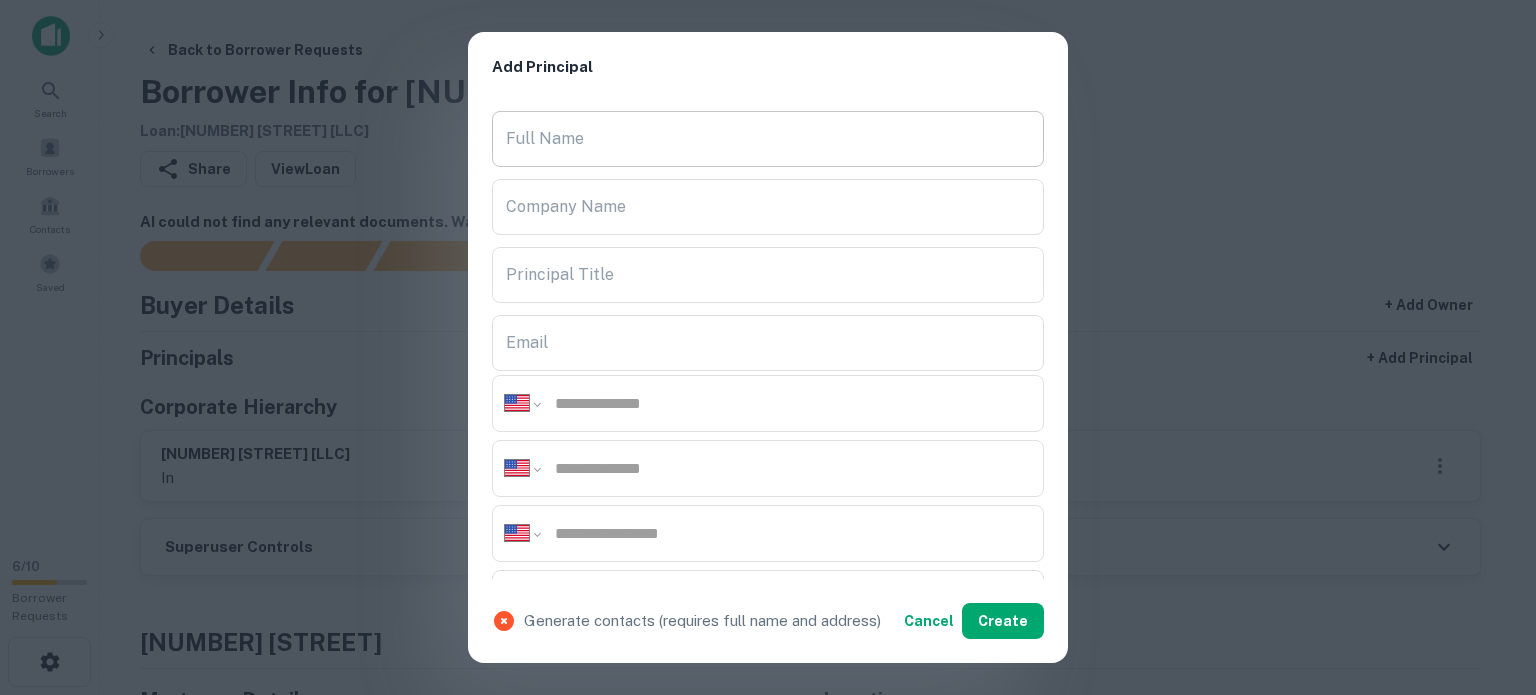 type on "**********" 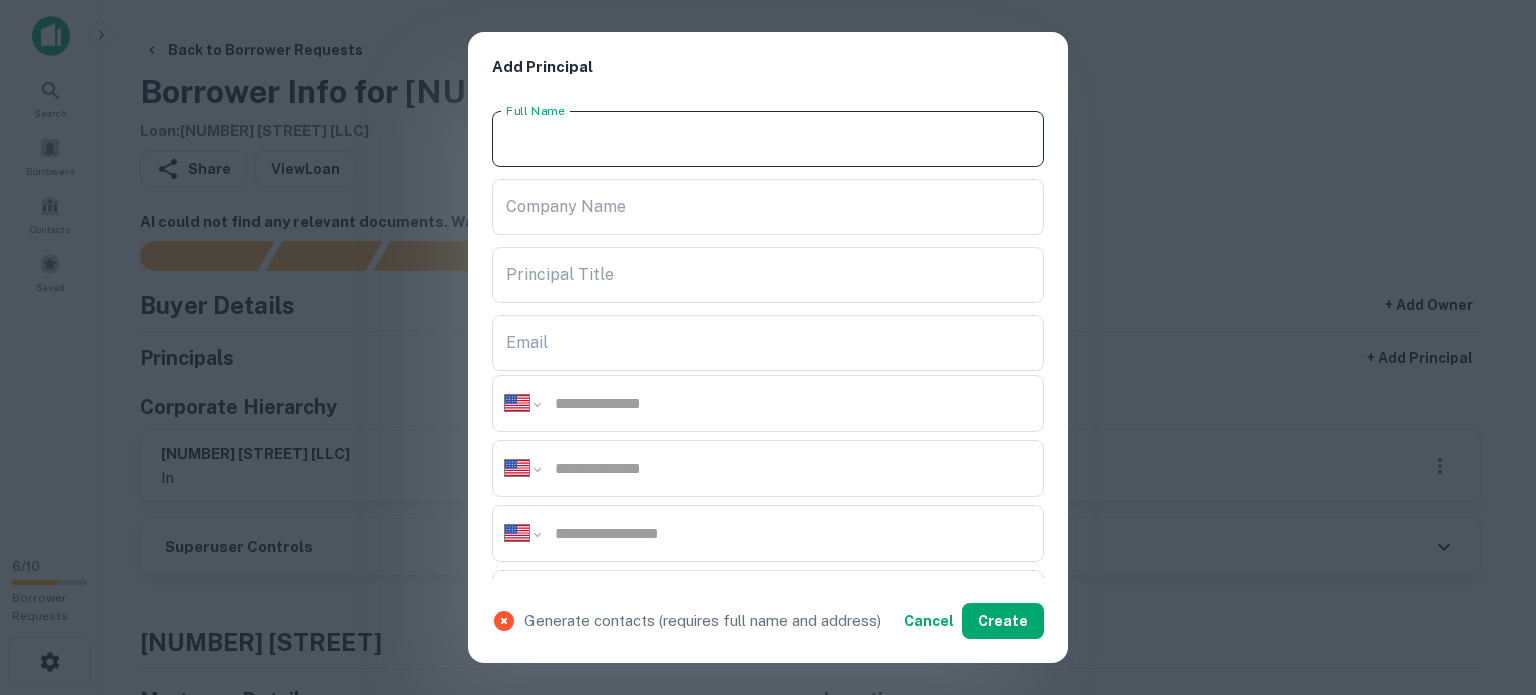 drag, startPoint x: 659, startPoint y: 141, endPoint x: 656, endPoint y: 153, distance: 12.369317 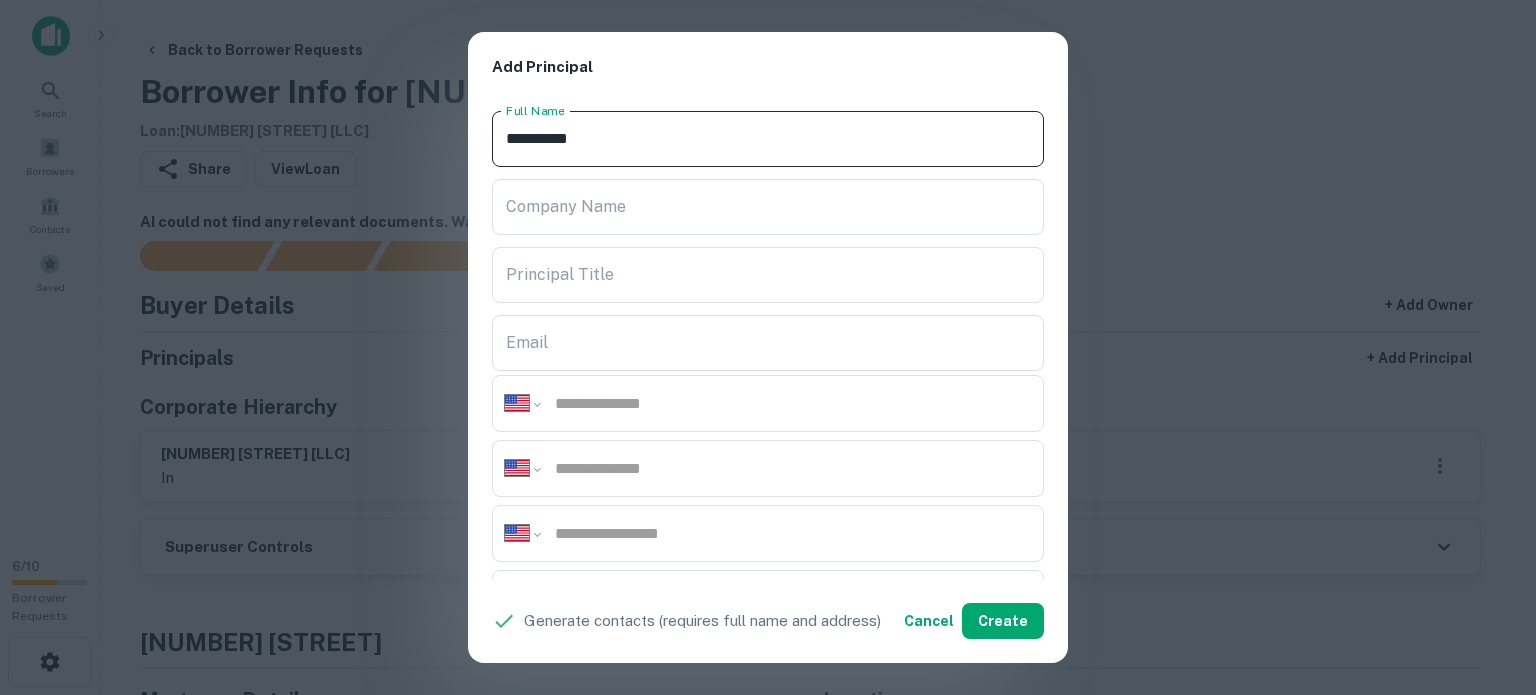 click on "**********" at bounding box center [768, 139] 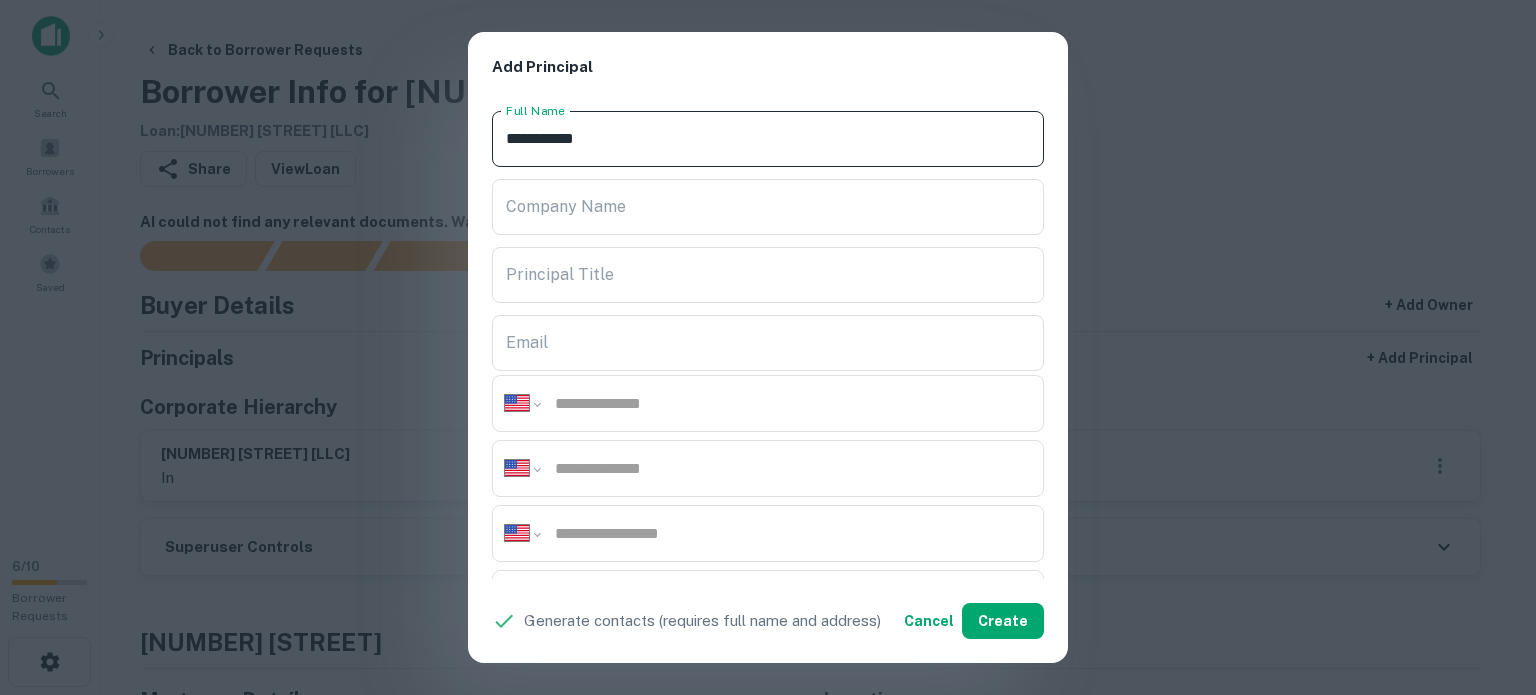 click on "**********" at bounding box center (768, 139) 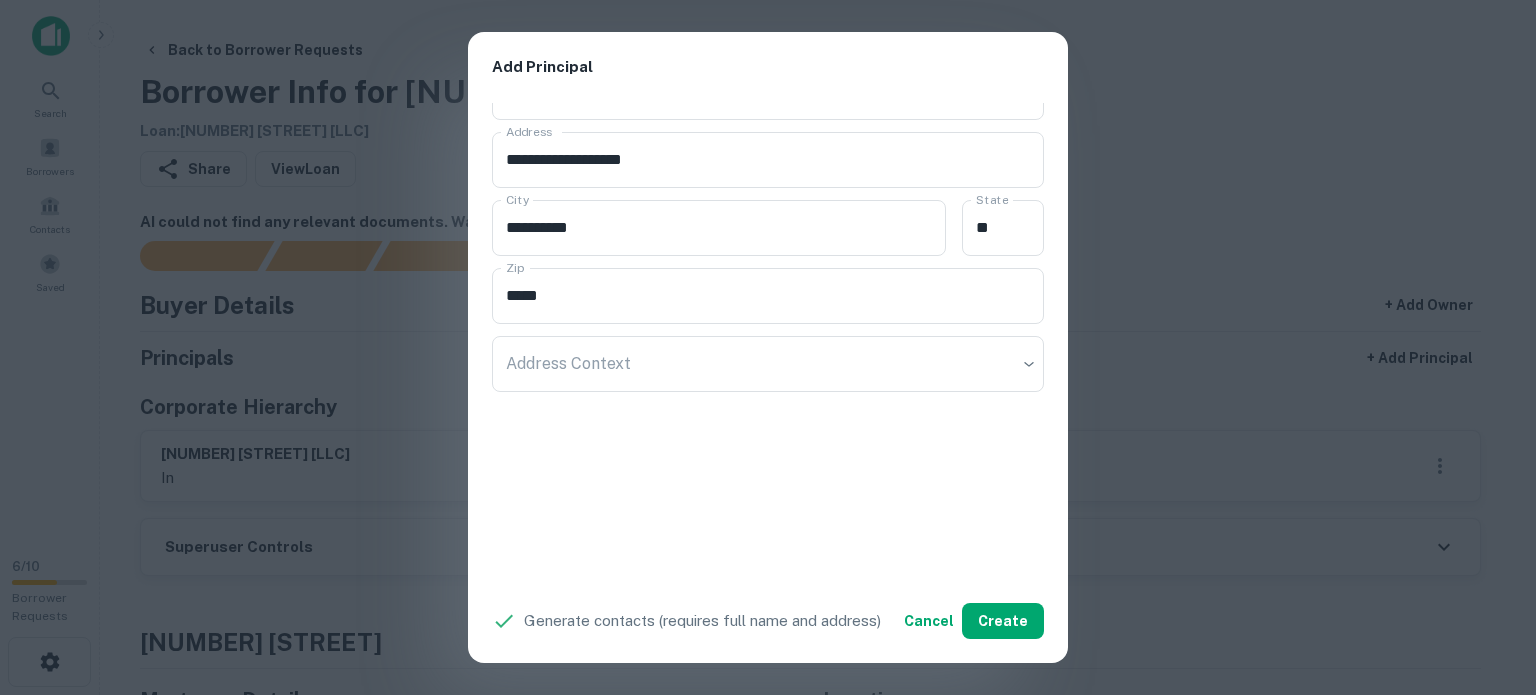 scroll, scrollTop: 512, scrollLeft: 0, axis: vertical 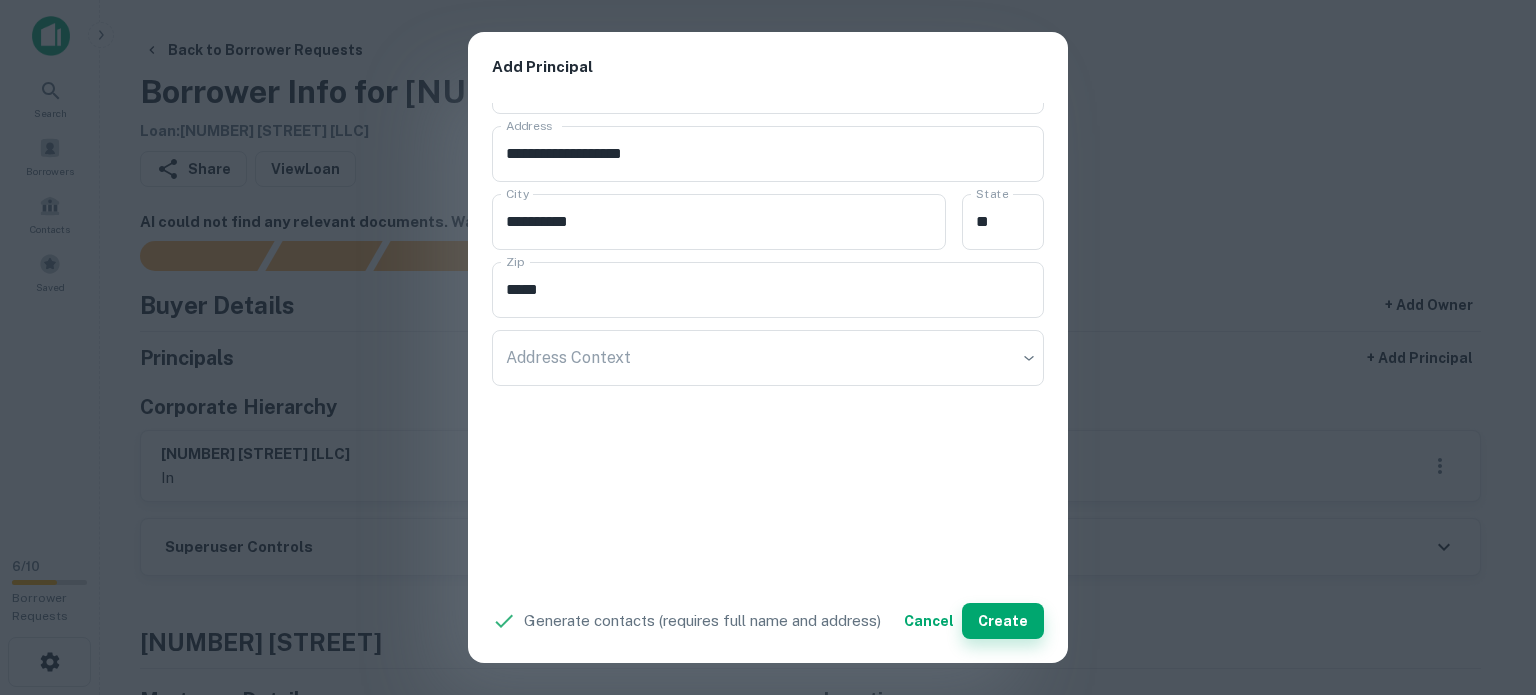 type on "**********" 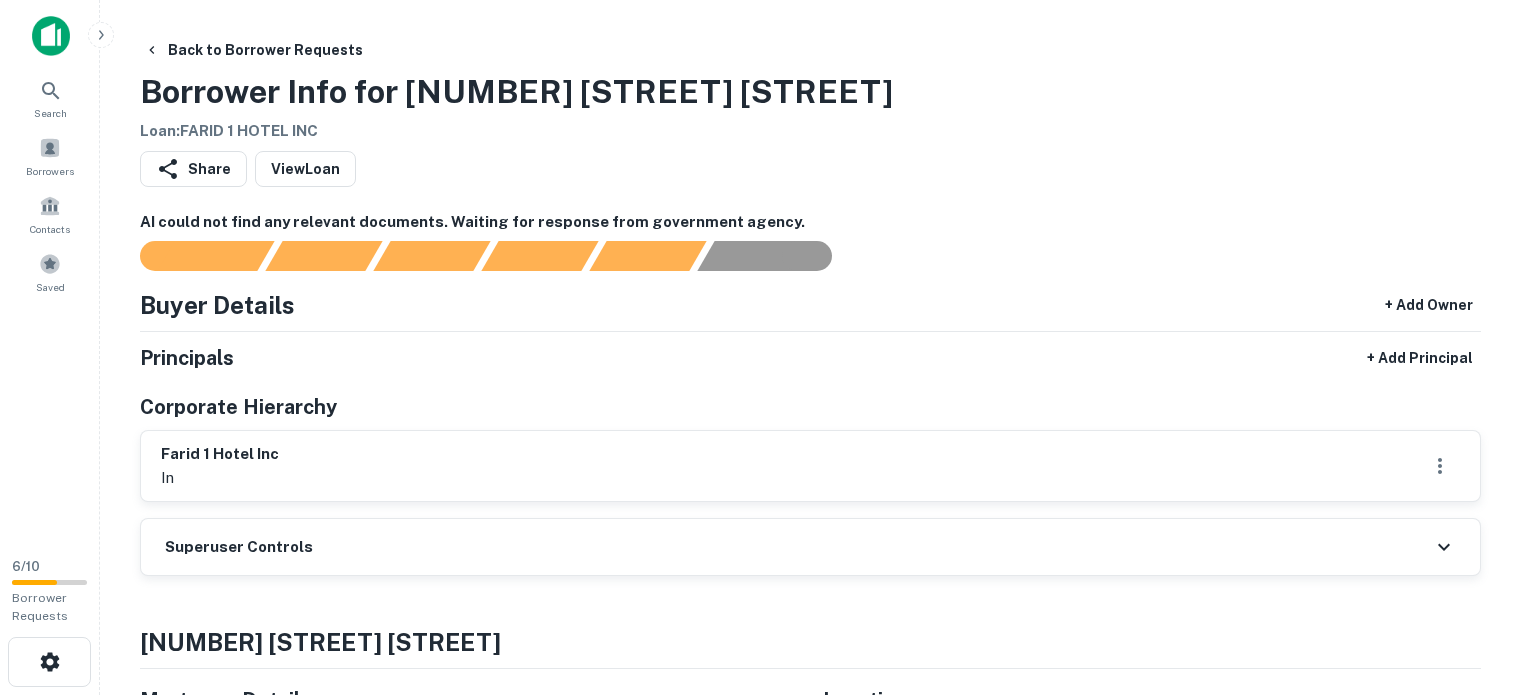 scroll, scrollTop: 0, scrollLeft: 0, axis: both 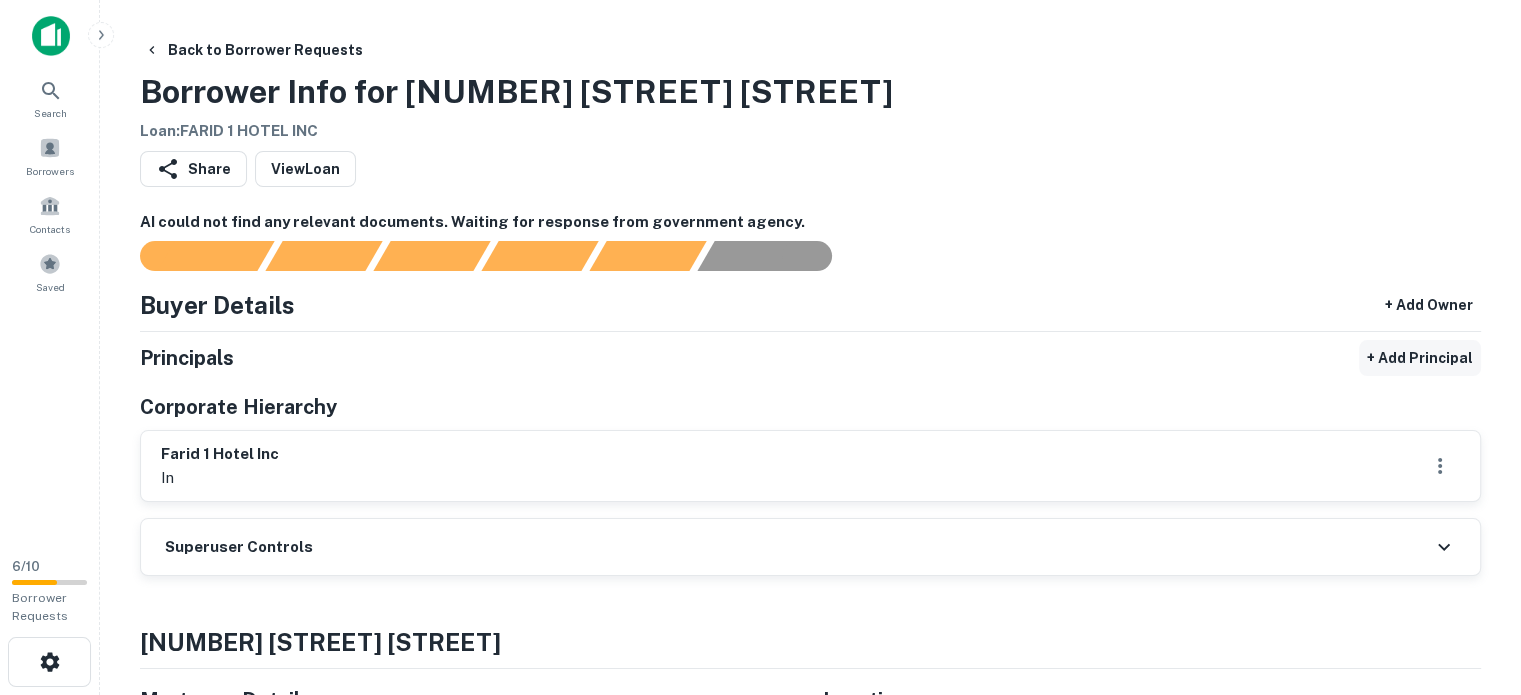 click on "+ Add Principal" at bounding box center (1420, 358) 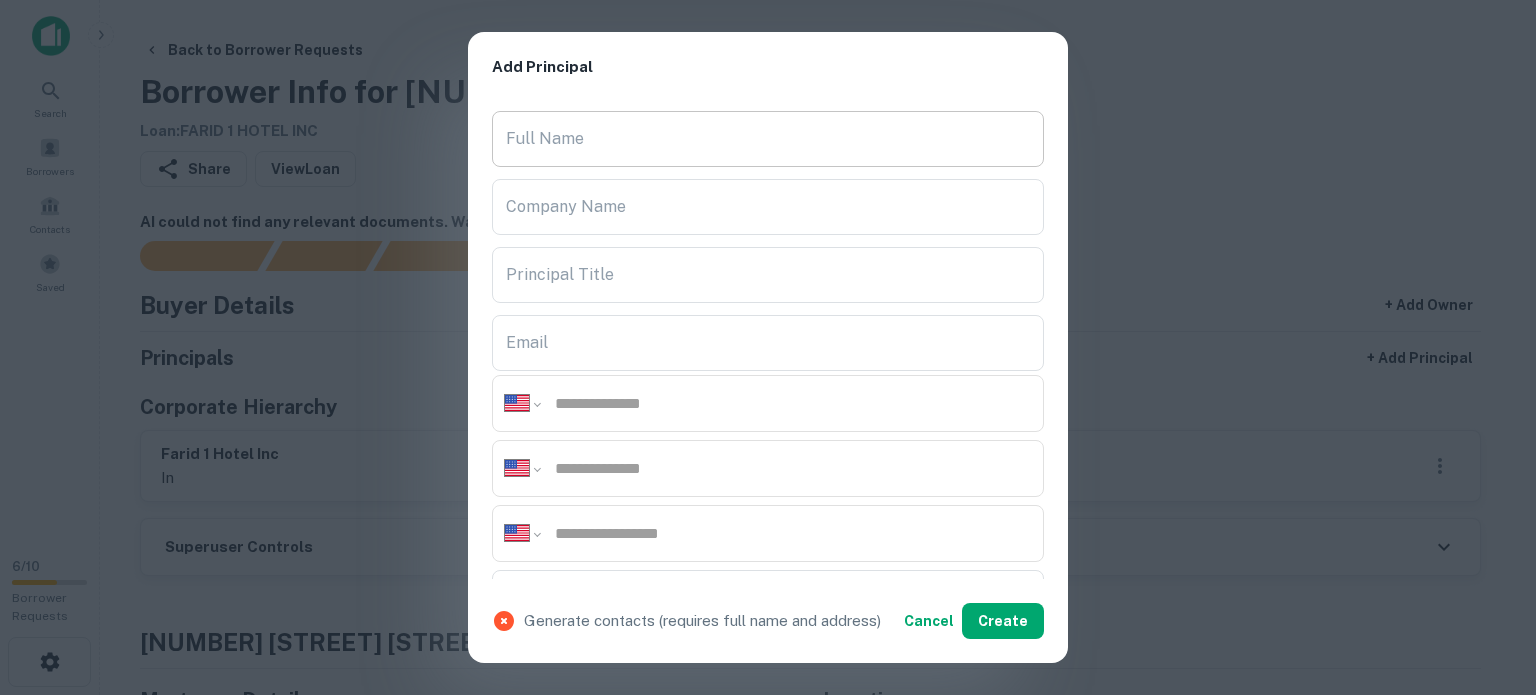click on "Full Name" at bounding box center (768, 139) 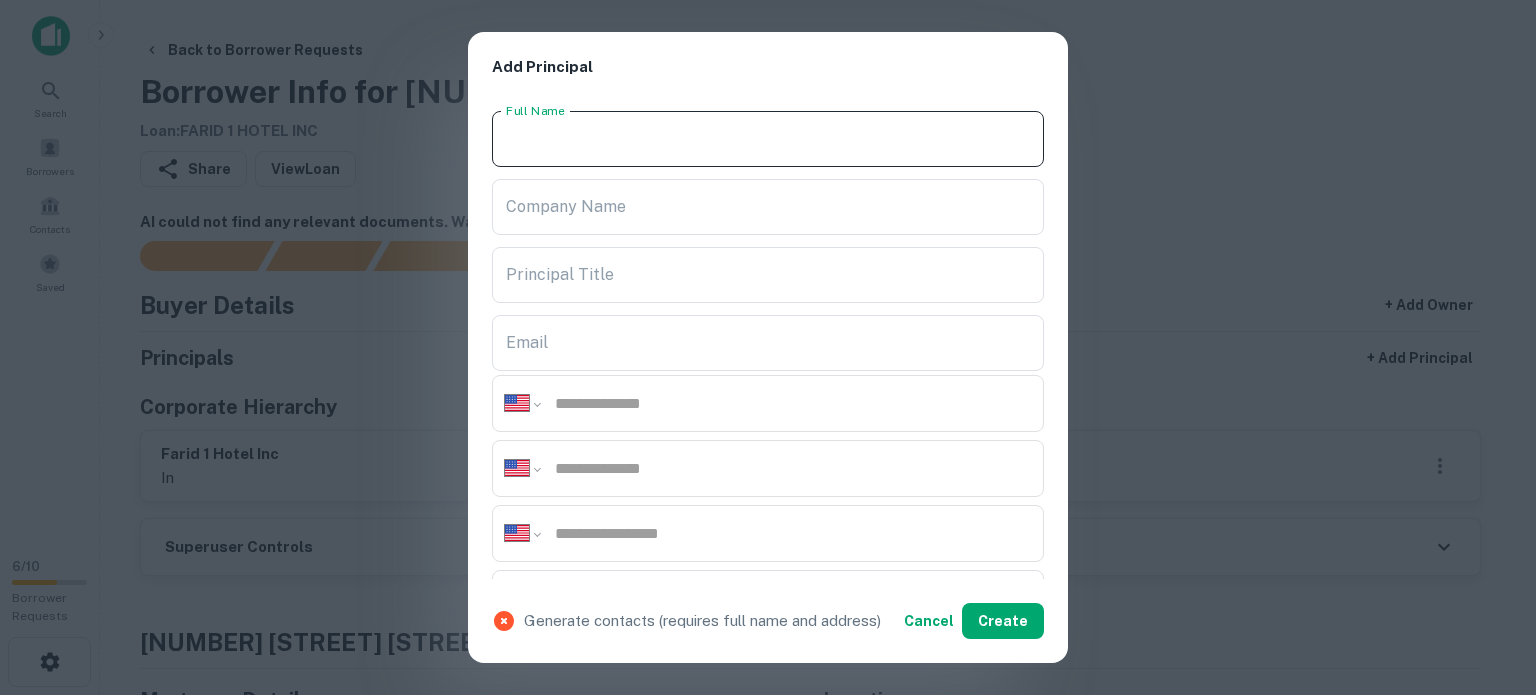 click on "Full Name" at bounding box center [768, 139] 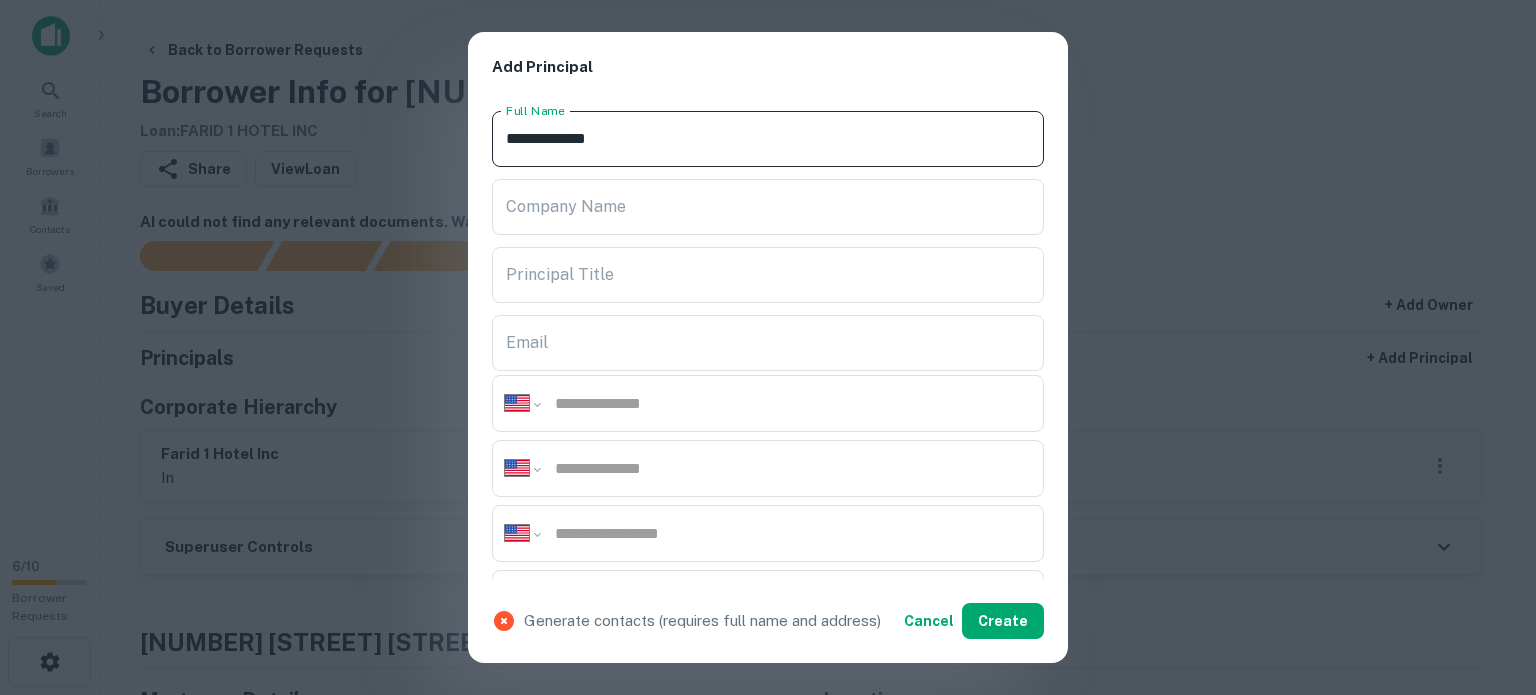 type on "**********" 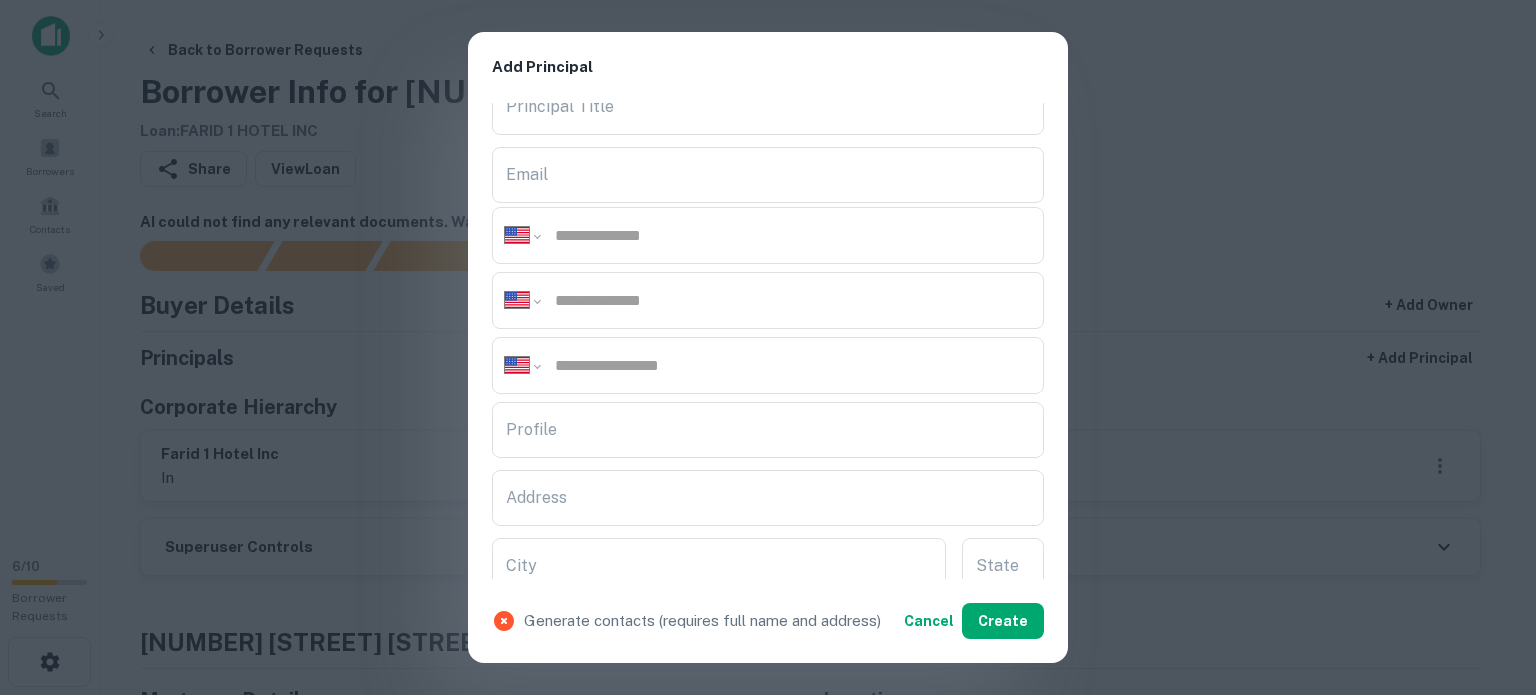 scroll, scrollTop: 500, scrollLeft: 0, axis: vertical 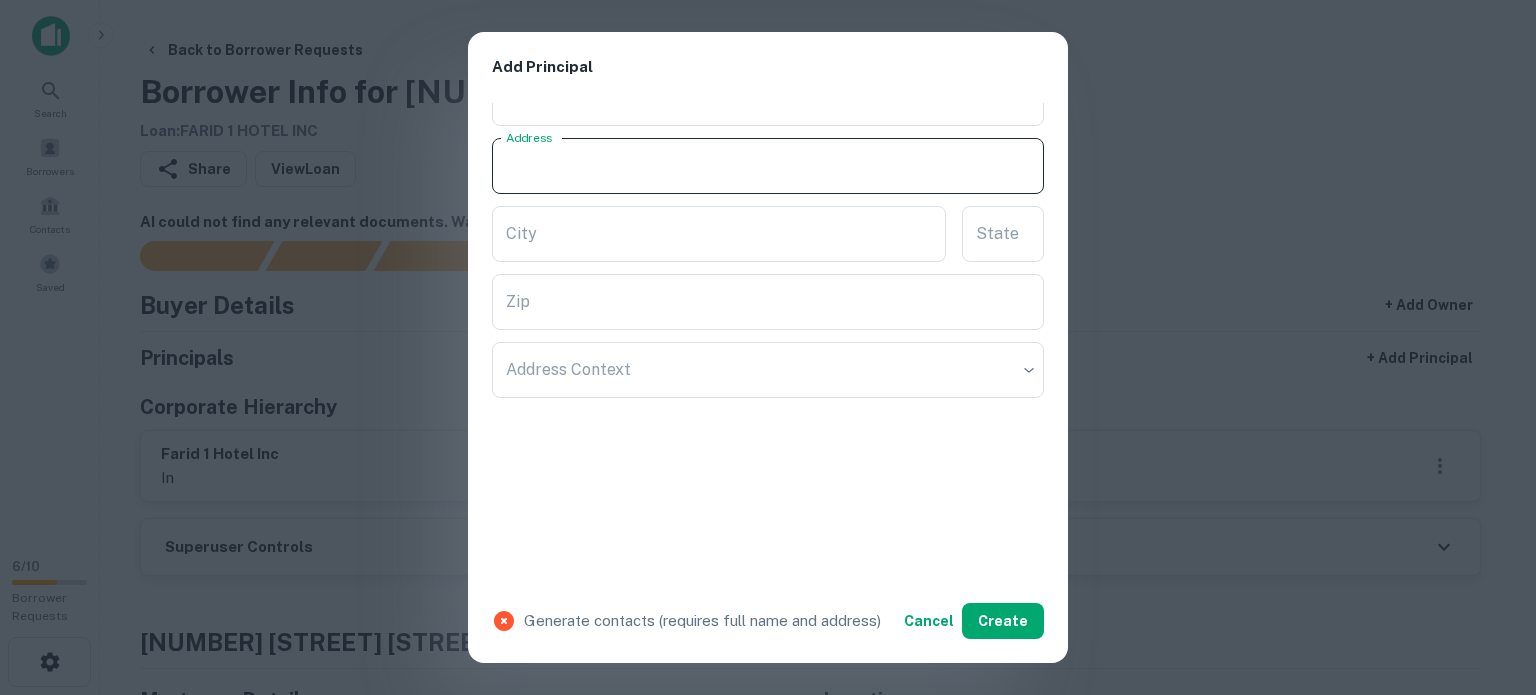 click on "Address" at bounding box center [768, 166] 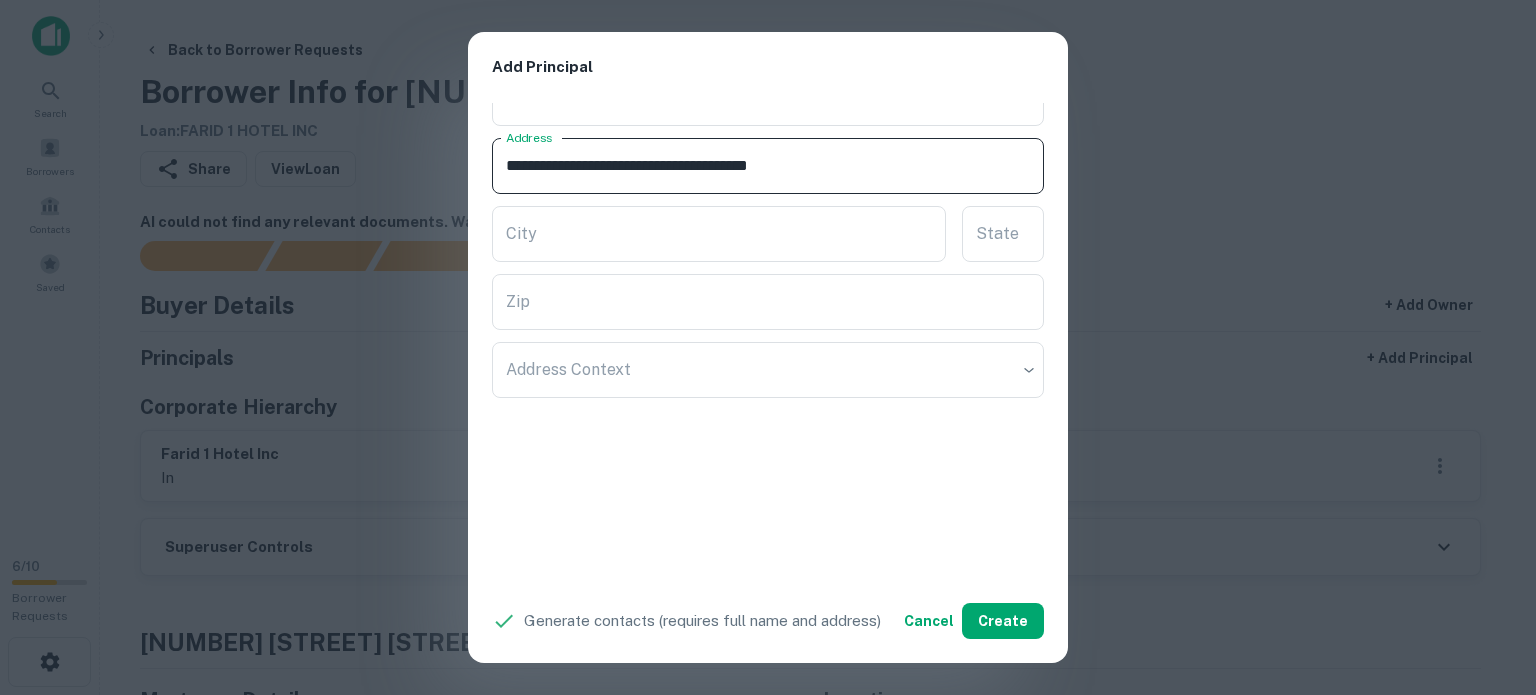 drag, startPoint x: 769, startPoint y: 163, endPoint x: 875, endPoint y: 175, distance: 106.677086 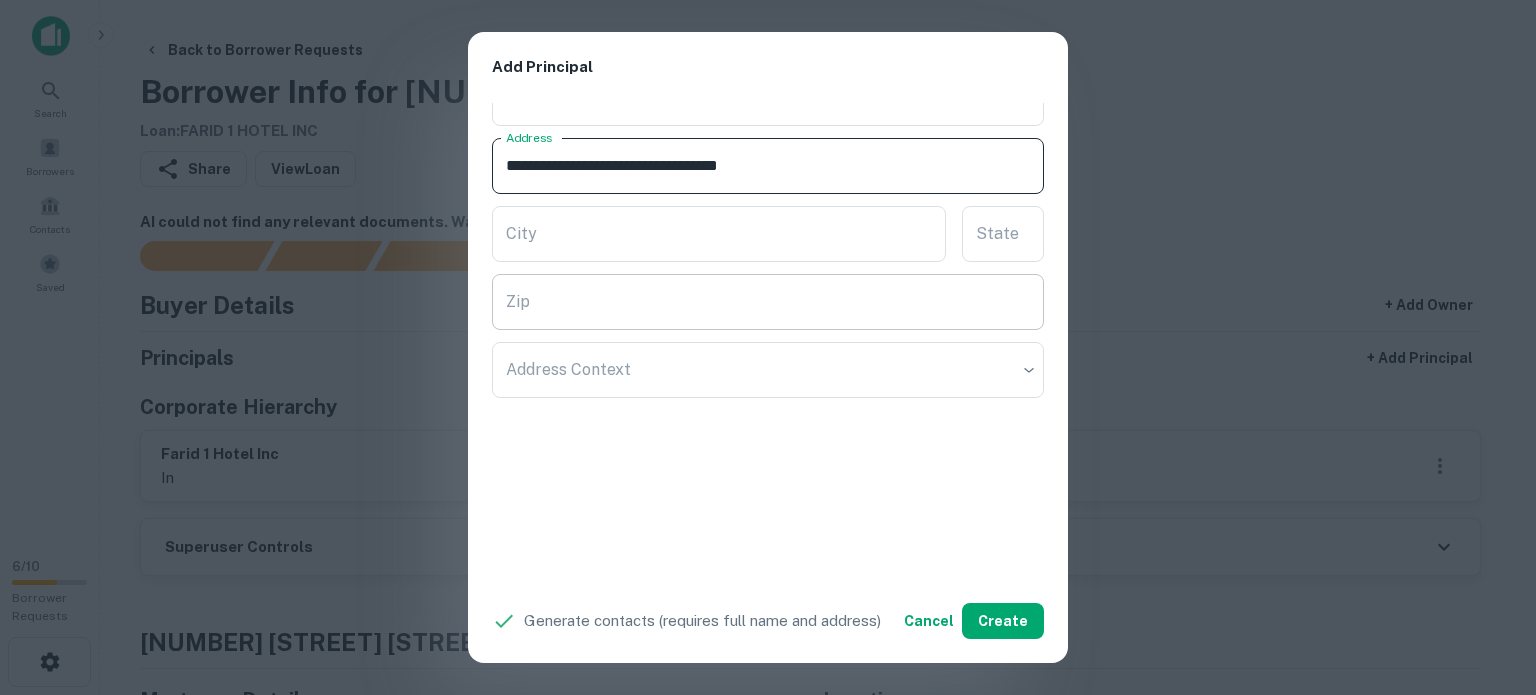 type on "**********" 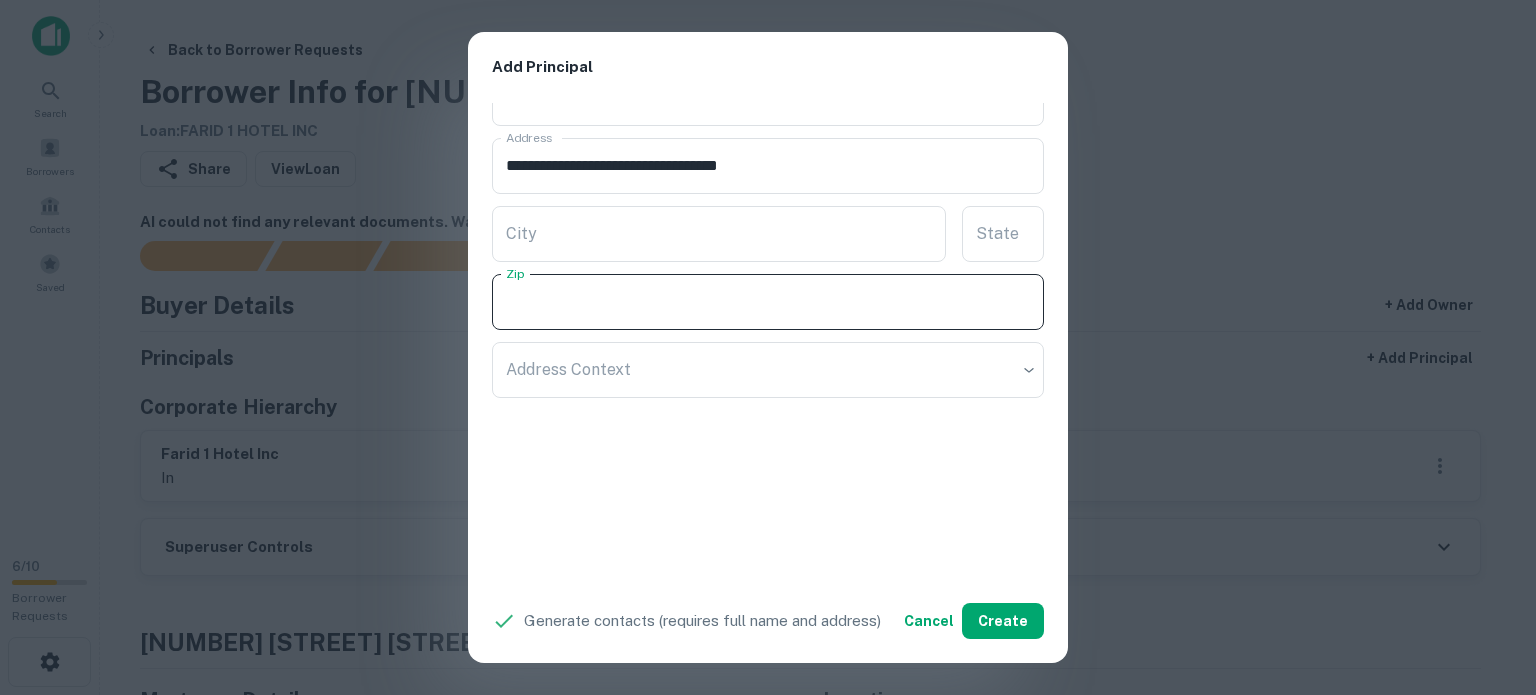 click on "Zip" at bounding box center [768, 302] 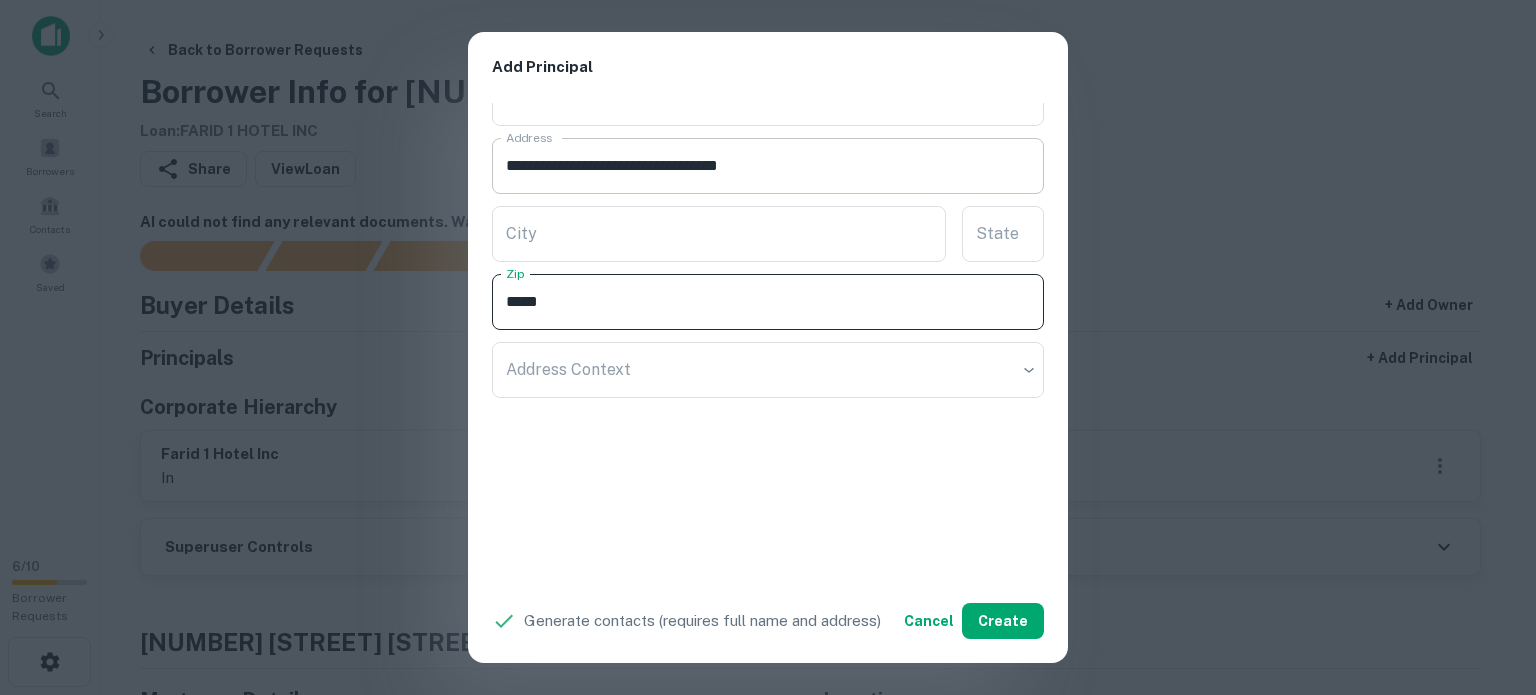 type on "*****" 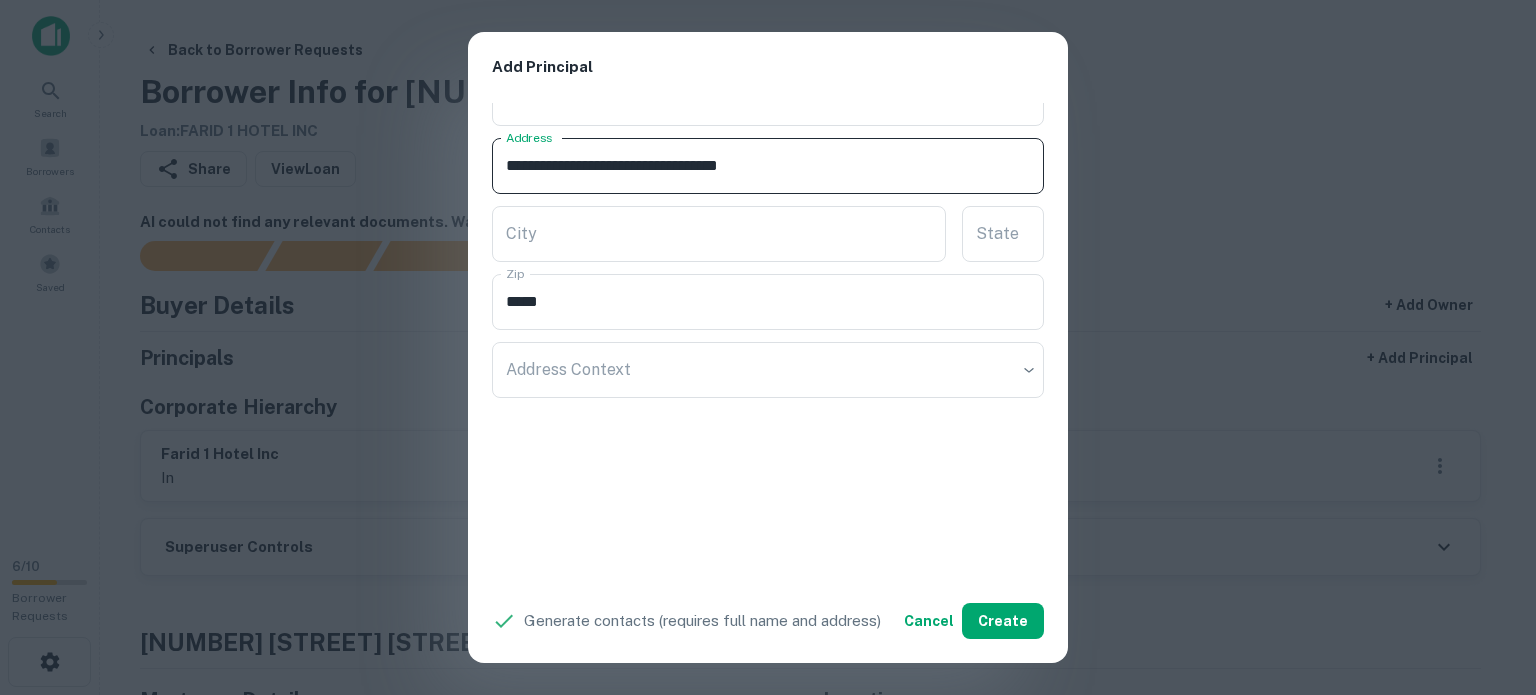 drag, startPoint x: 745, startPoint y: 163, endPoint x: 760, endPoint y: 171, distance: 17 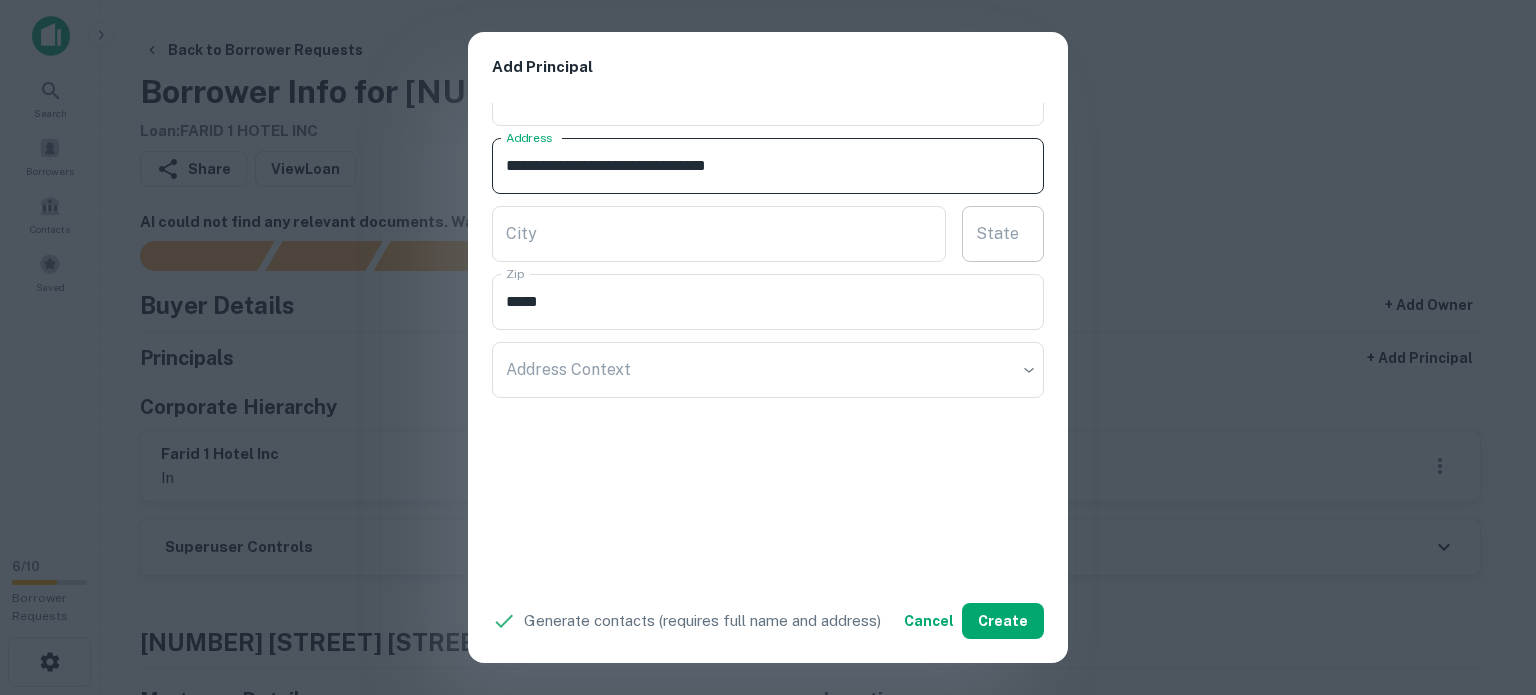 type on "**********" 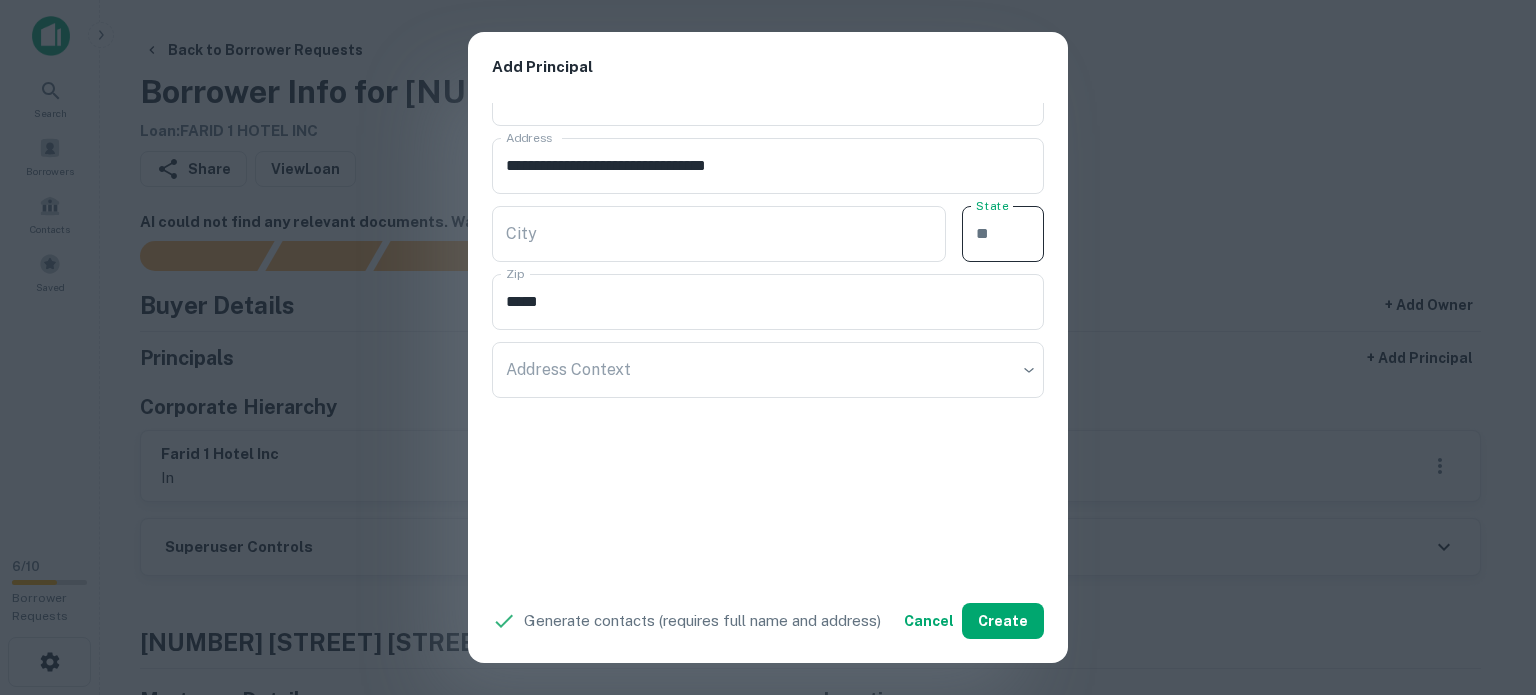 click on "State" at bounding box center (1003, 234) 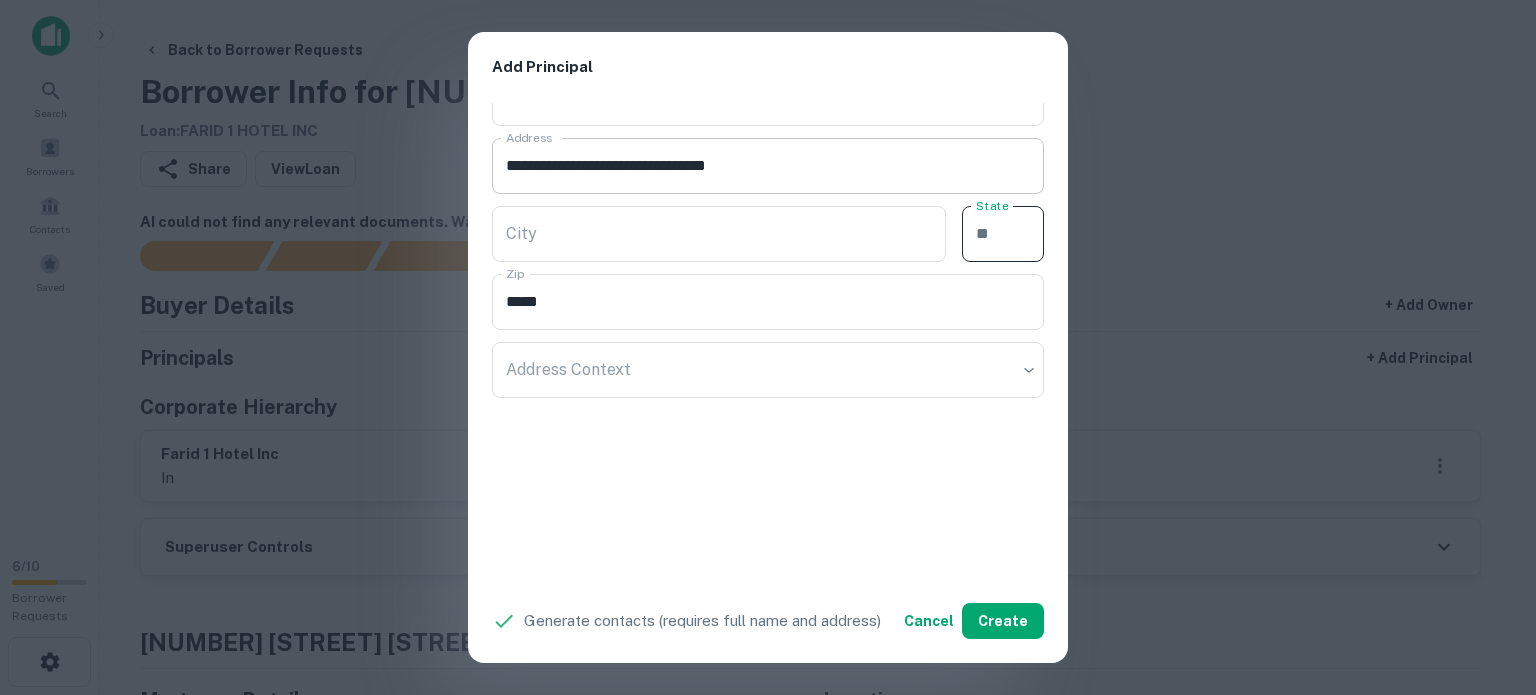 paste on "**" 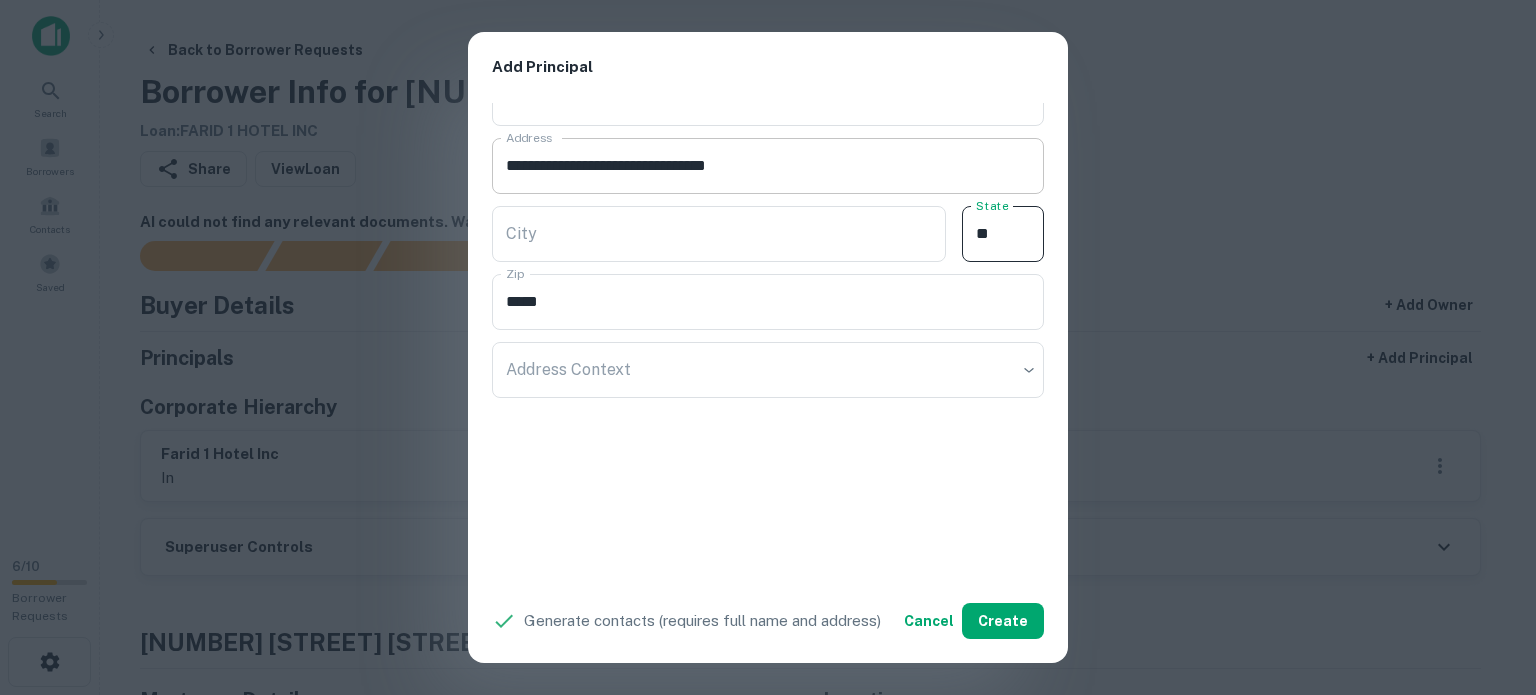 type on "**" 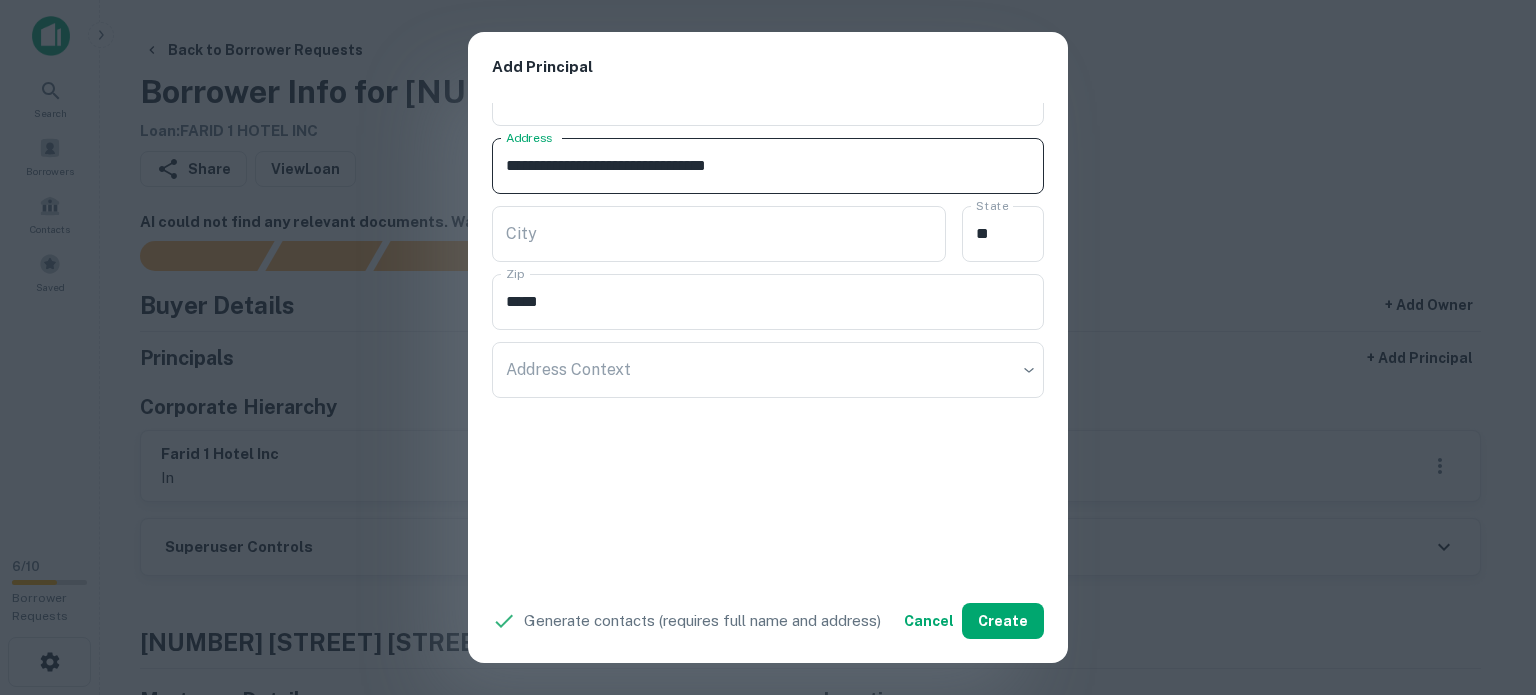 drag, startPoint x: 651, startPoint y: 159, endPoint x: 737, endPoint y: 183, distance: 89.28606 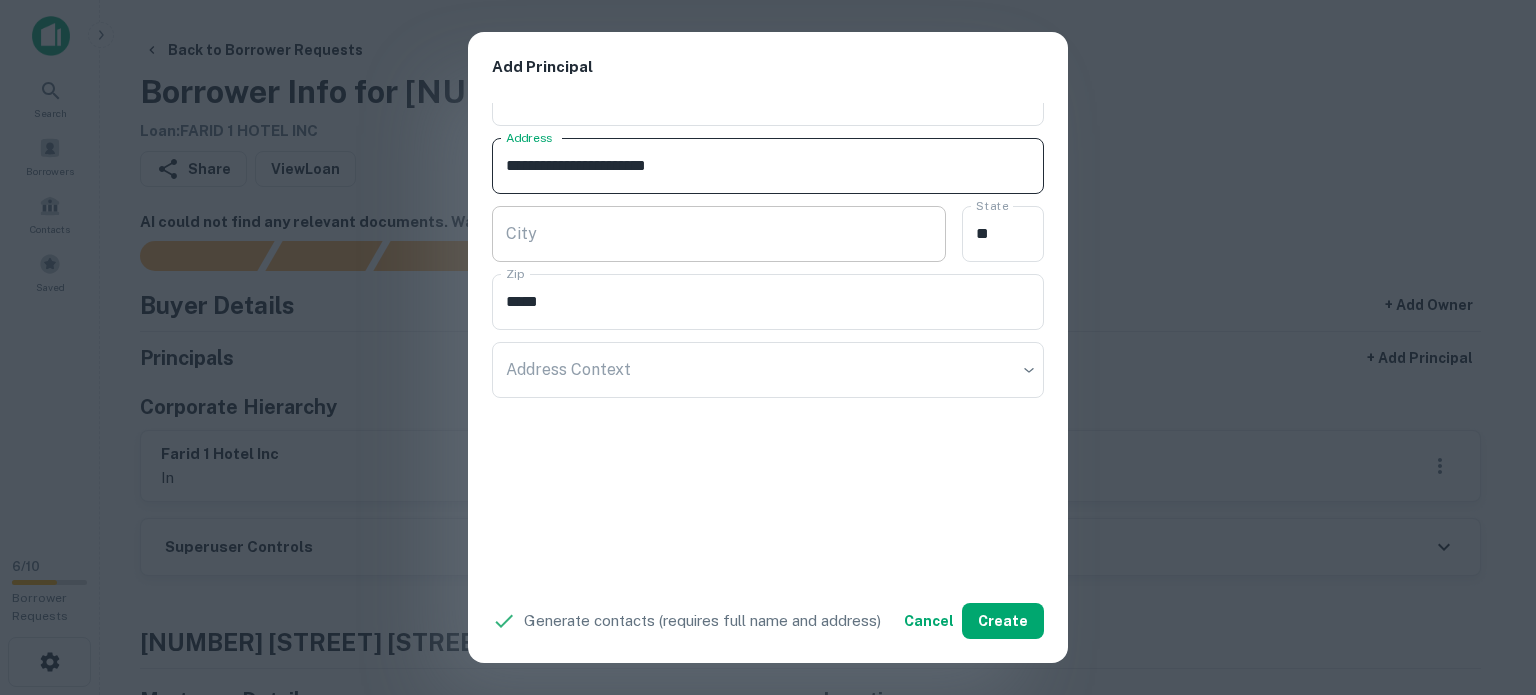 type on "**********" 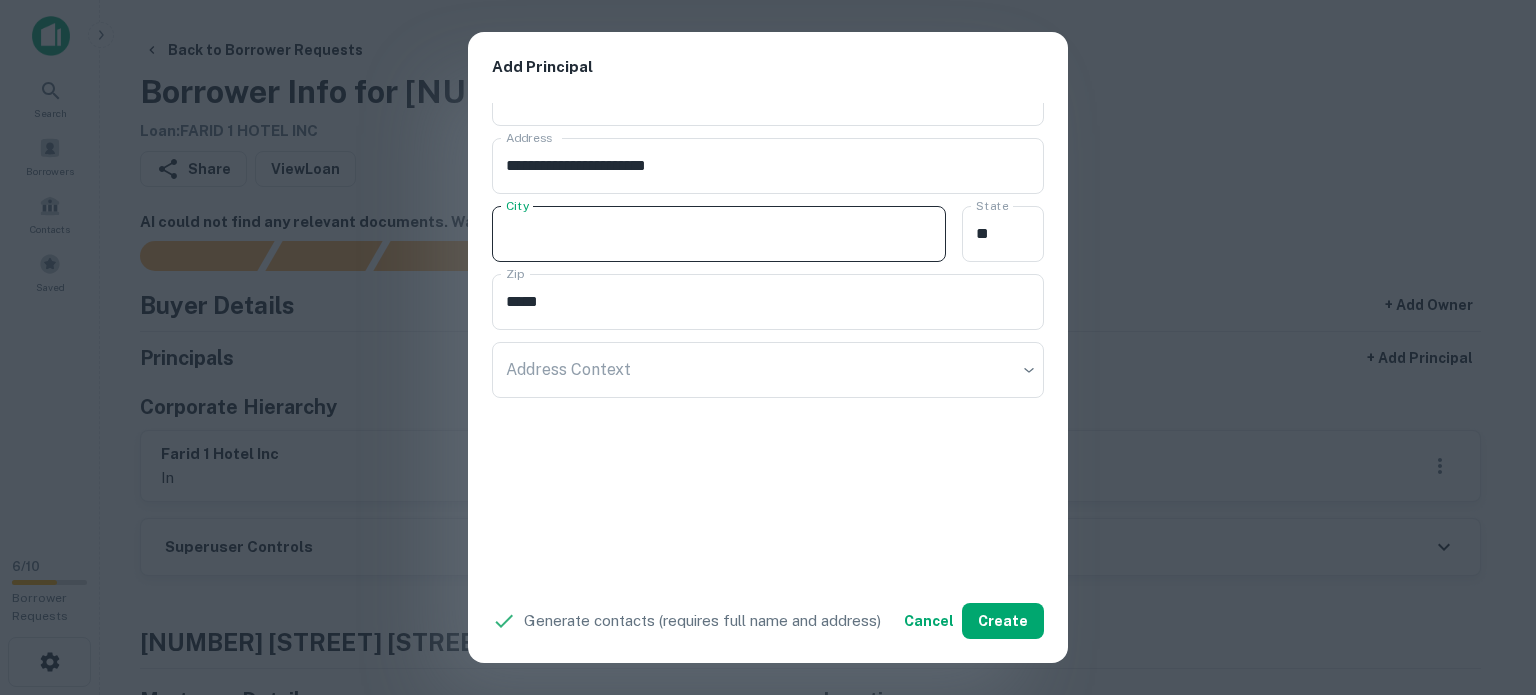 paste on "**********" 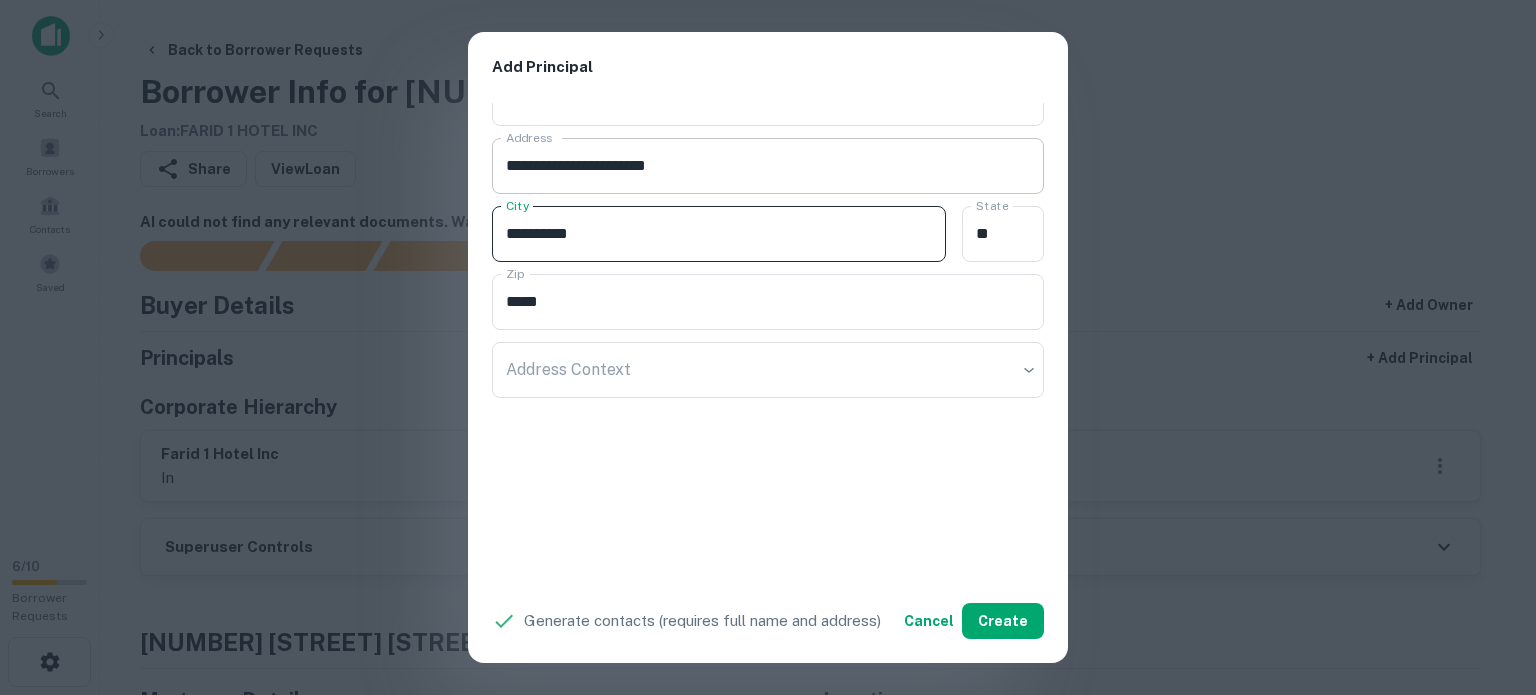 type on "**********" 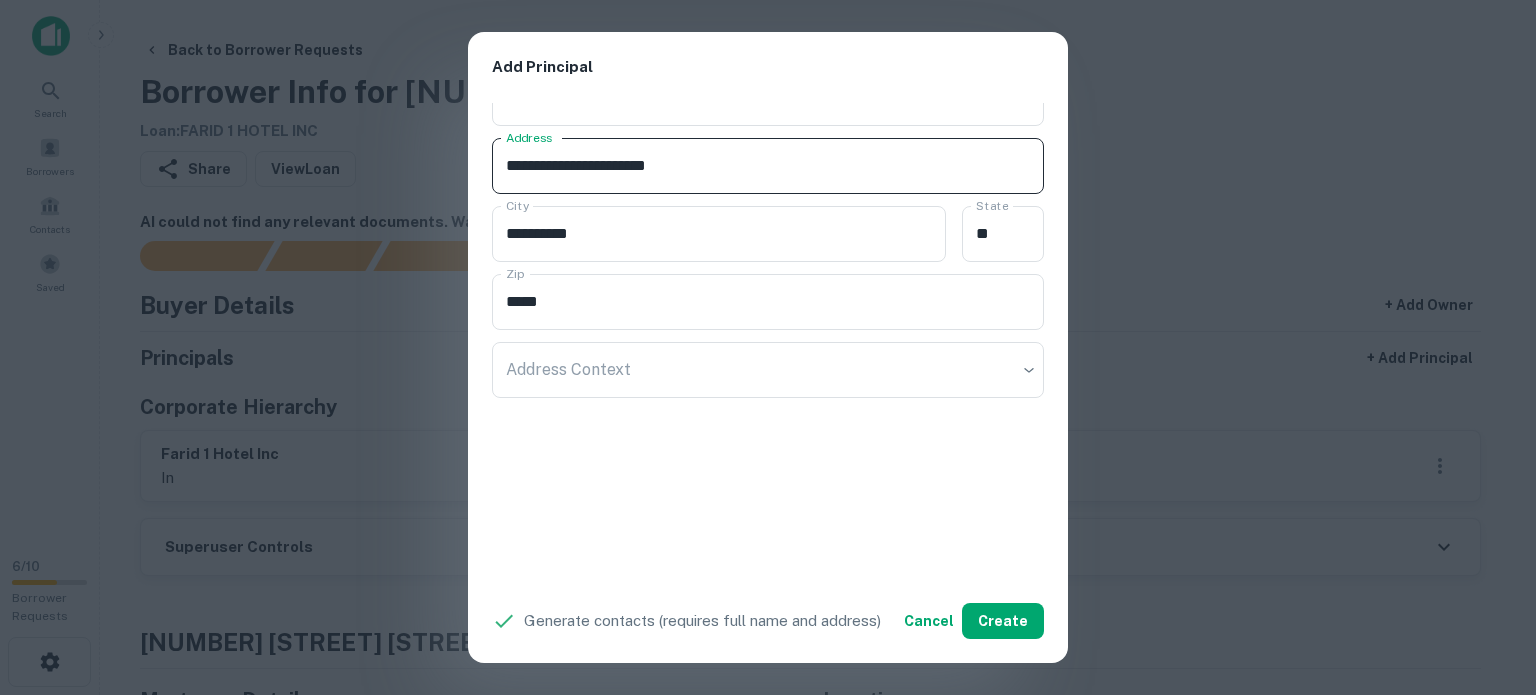 drag, startPoint x: 644, startPoint y: 168, endPoint x: 695, endPoint y: 179, distance: 52.17279 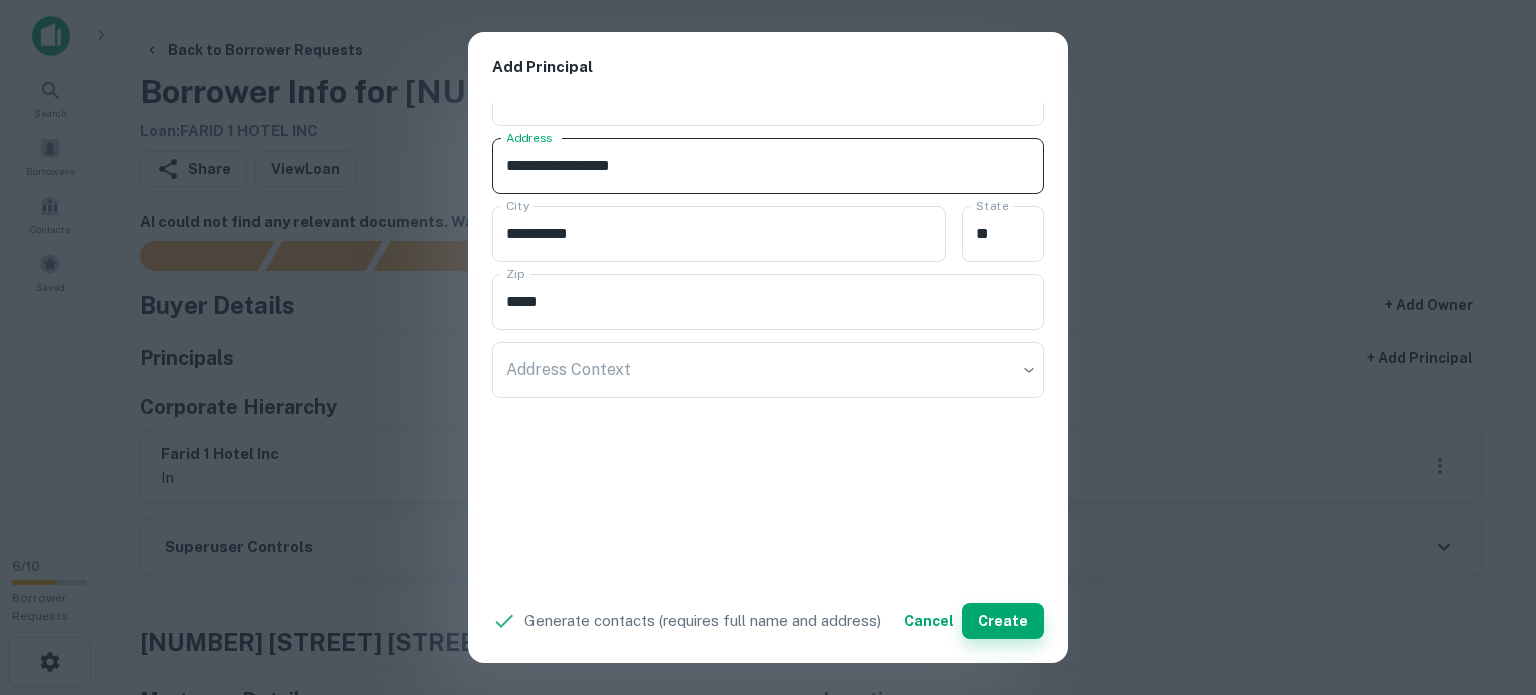 type on "**********" 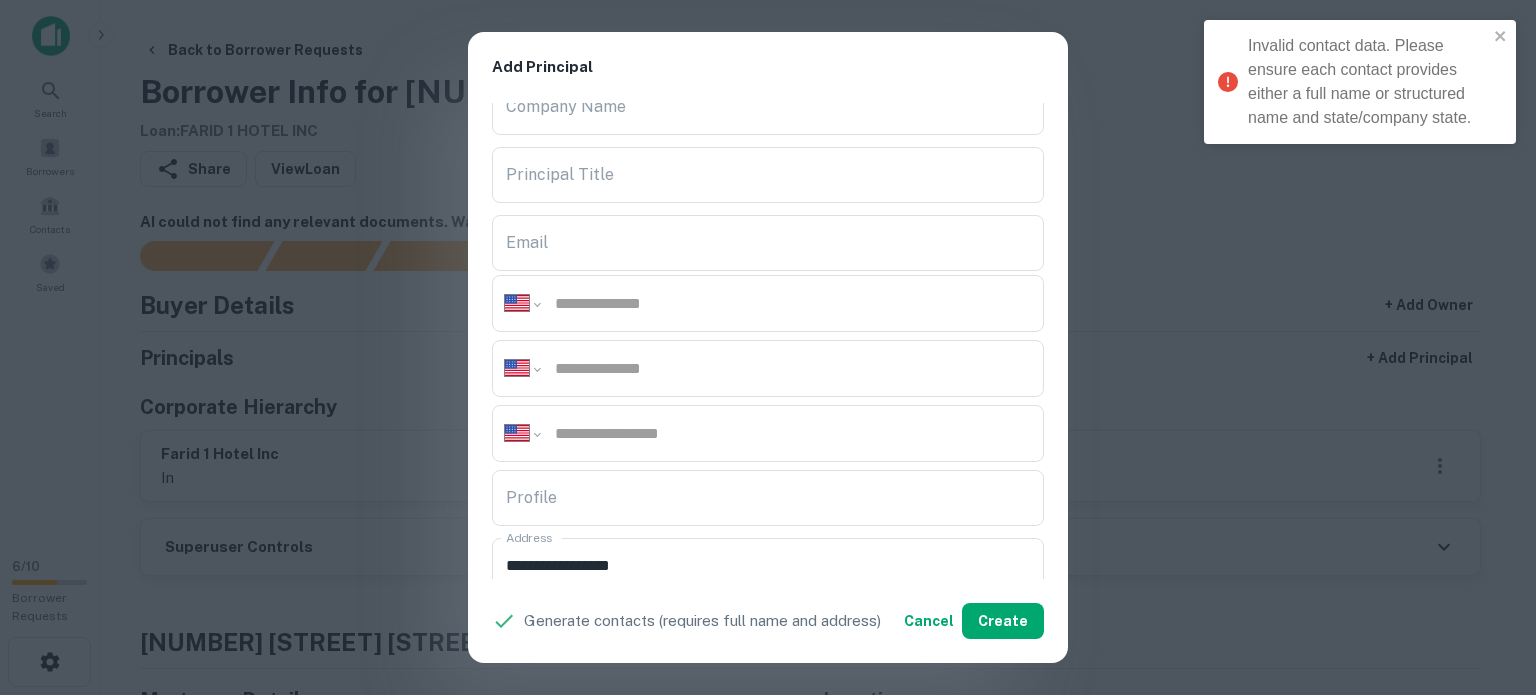 scroll, scrollTop: 0, scrollLeft: 0, axis: both 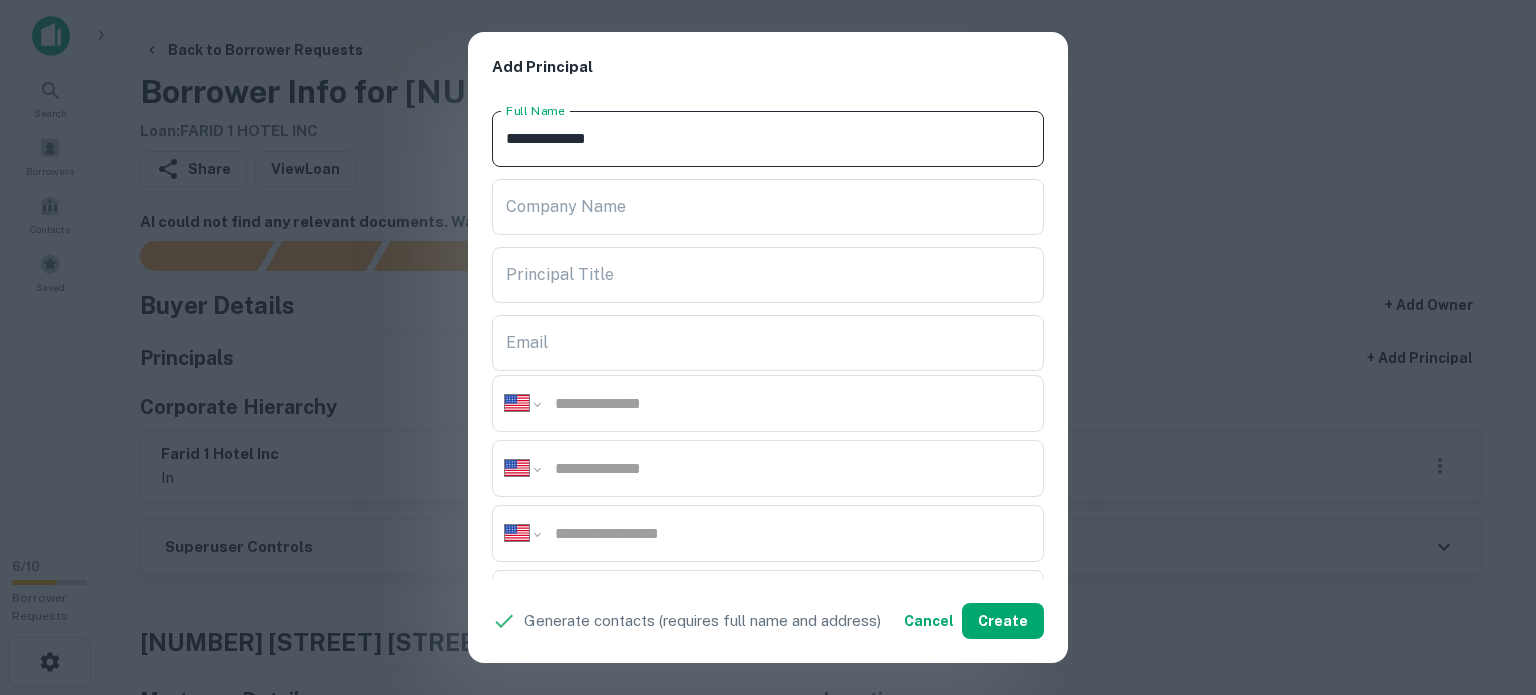 drag, startPoint x: 638, startPoint y: 134, endPoint x: 424, endPoint y: 143, distance: 214.18916 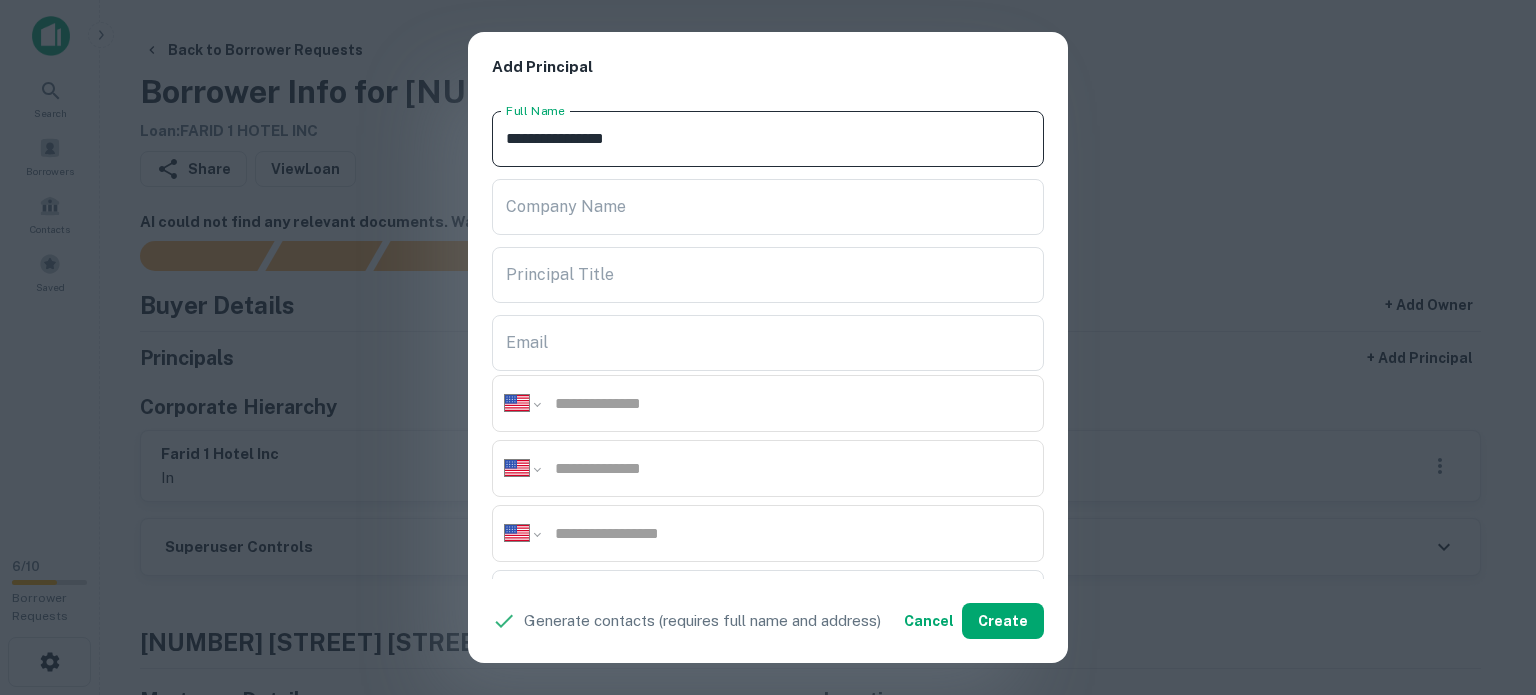 drag, startPoint x: 632, startPoint y: 140, endPoint x: 619, endPoint y: 134, distance: 14.3178215 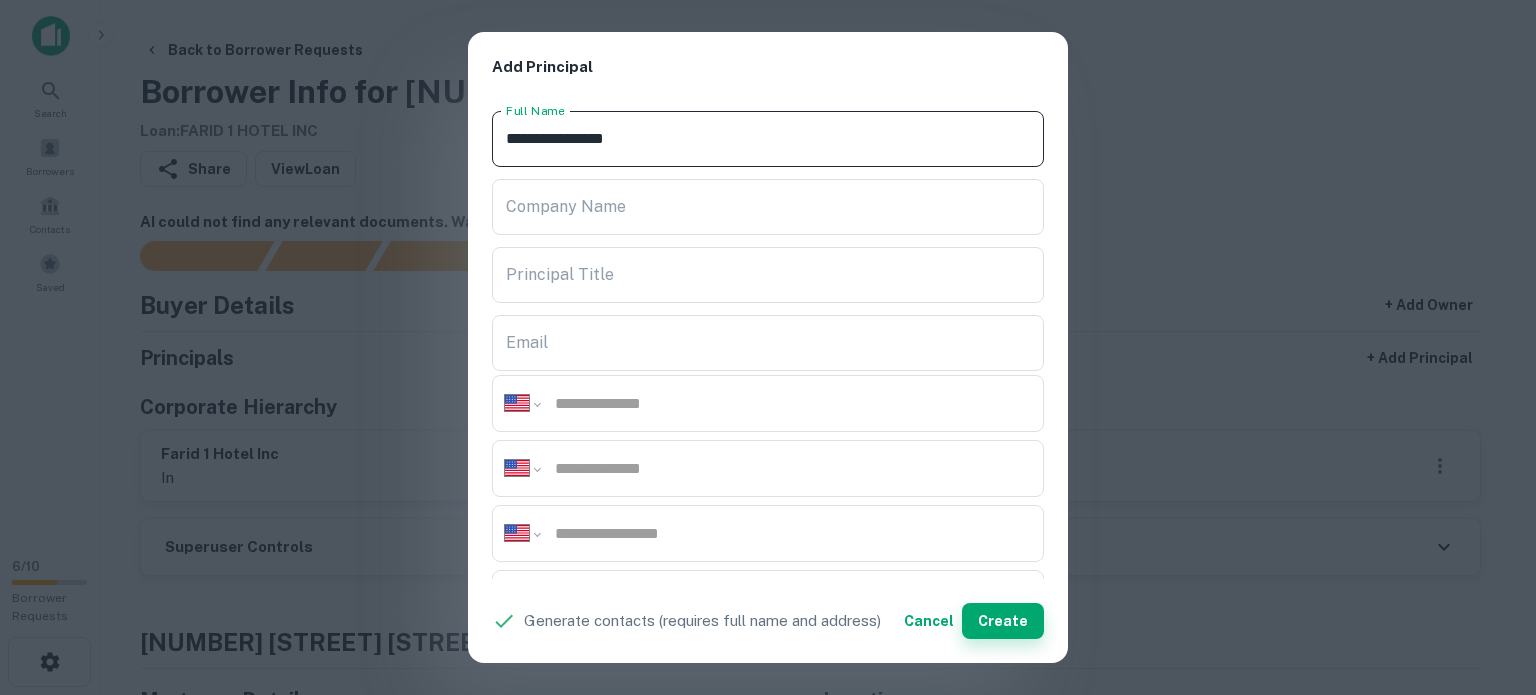 click on "Create" at bounding box center [1003, 621] 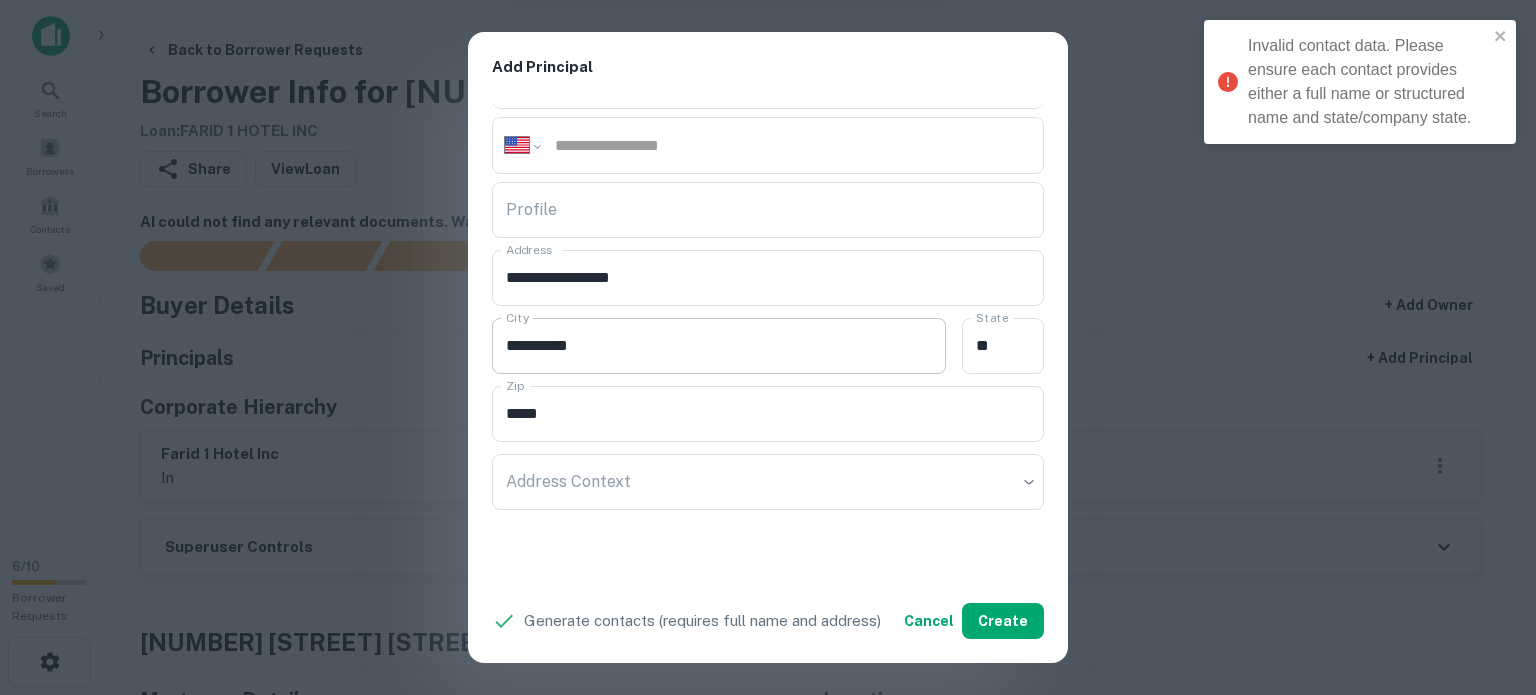 scroll, scrollTop: 512, scrollLeft: 0, axis: vertical 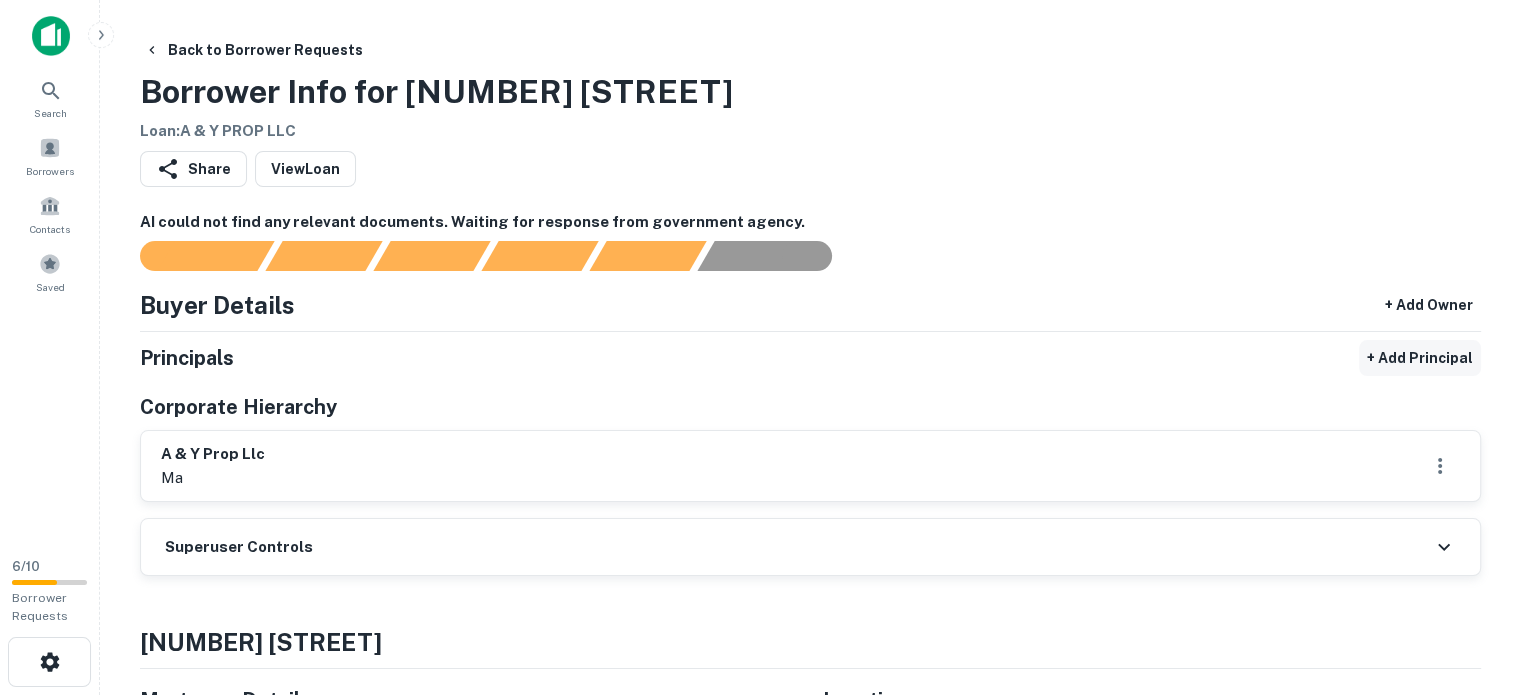 click on "+ Add Principal" at bounding box center [1420, 358] 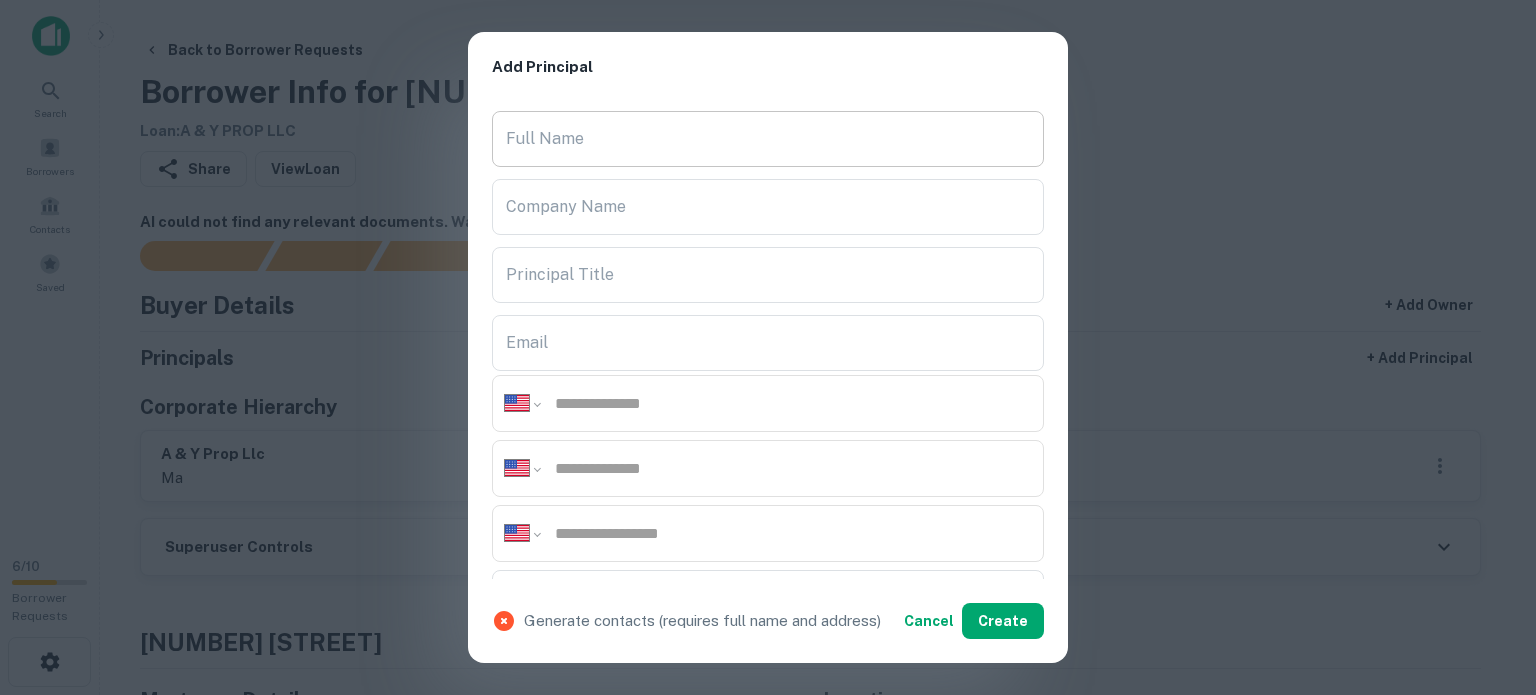 click on "Full Name" at bounding box center (768, 139) 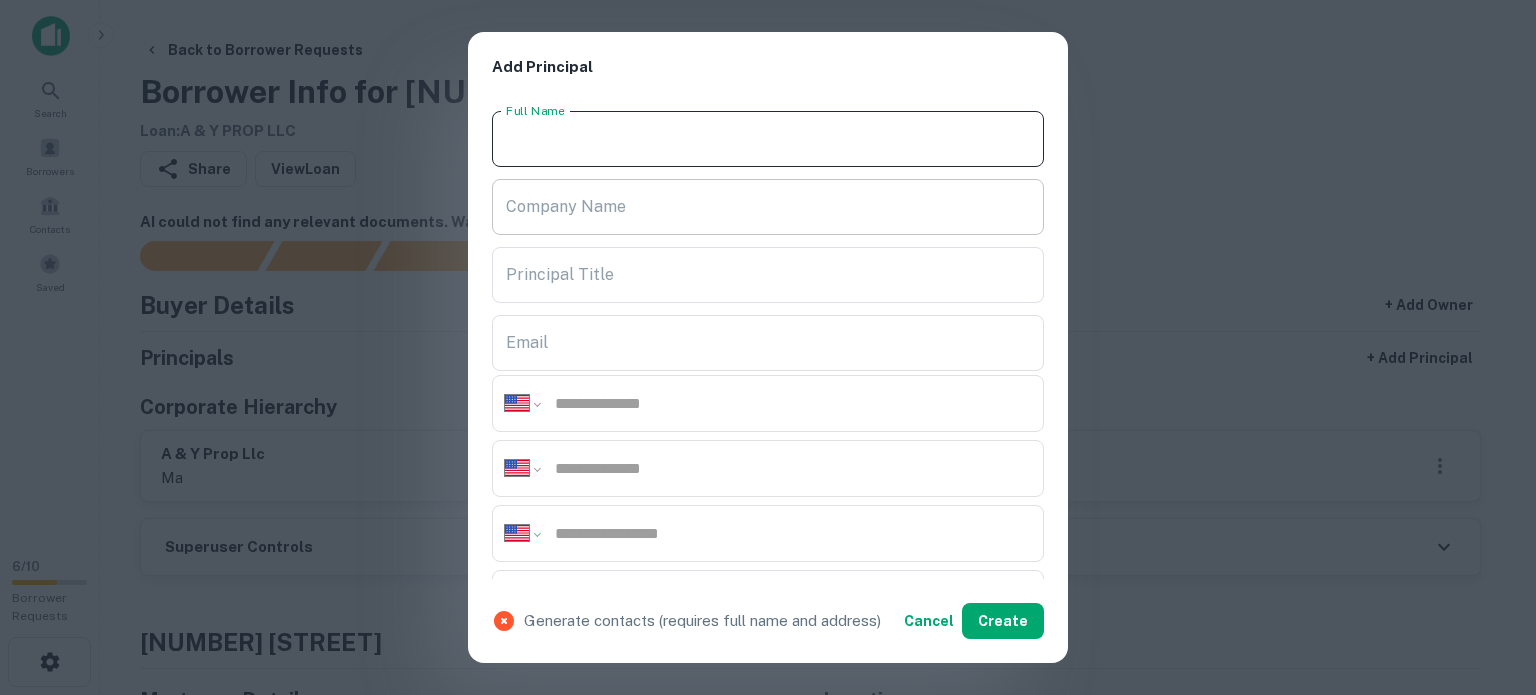 paste on "********" 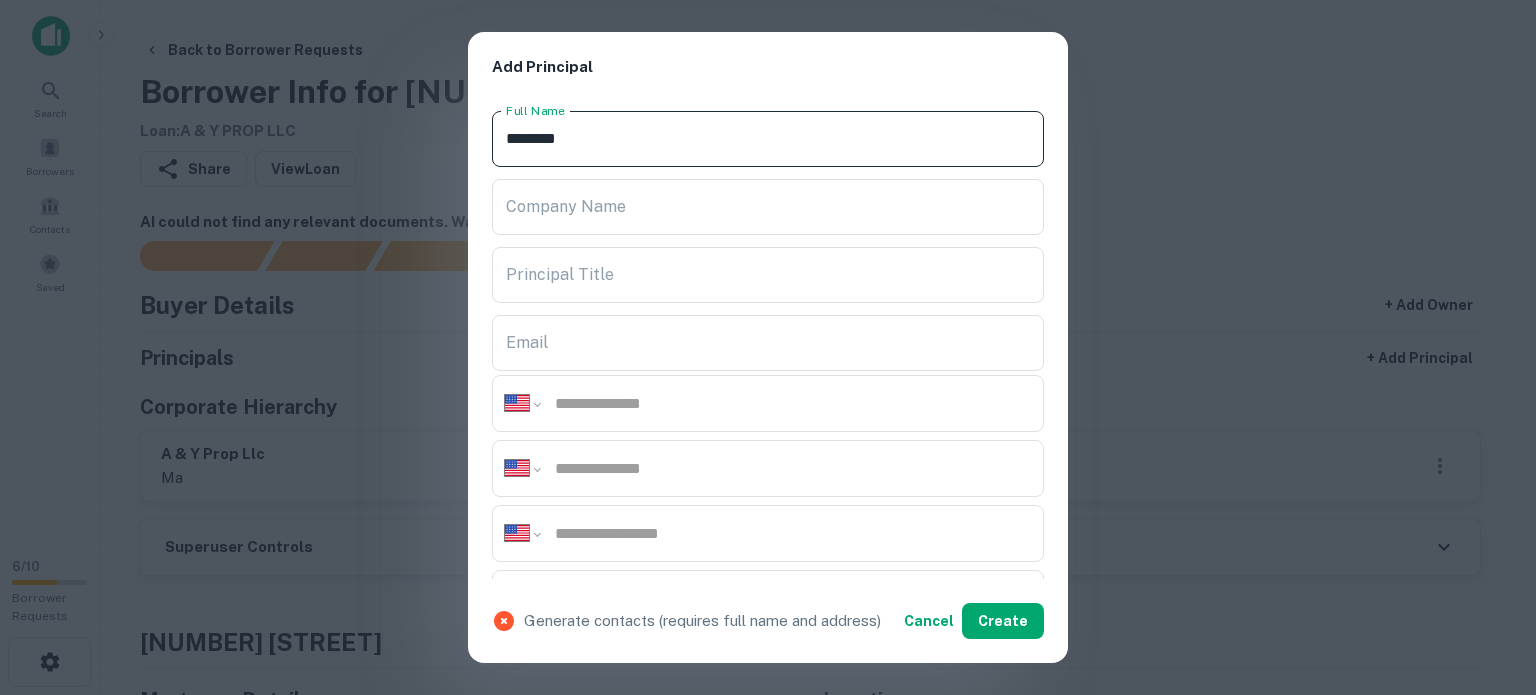 type on "********" 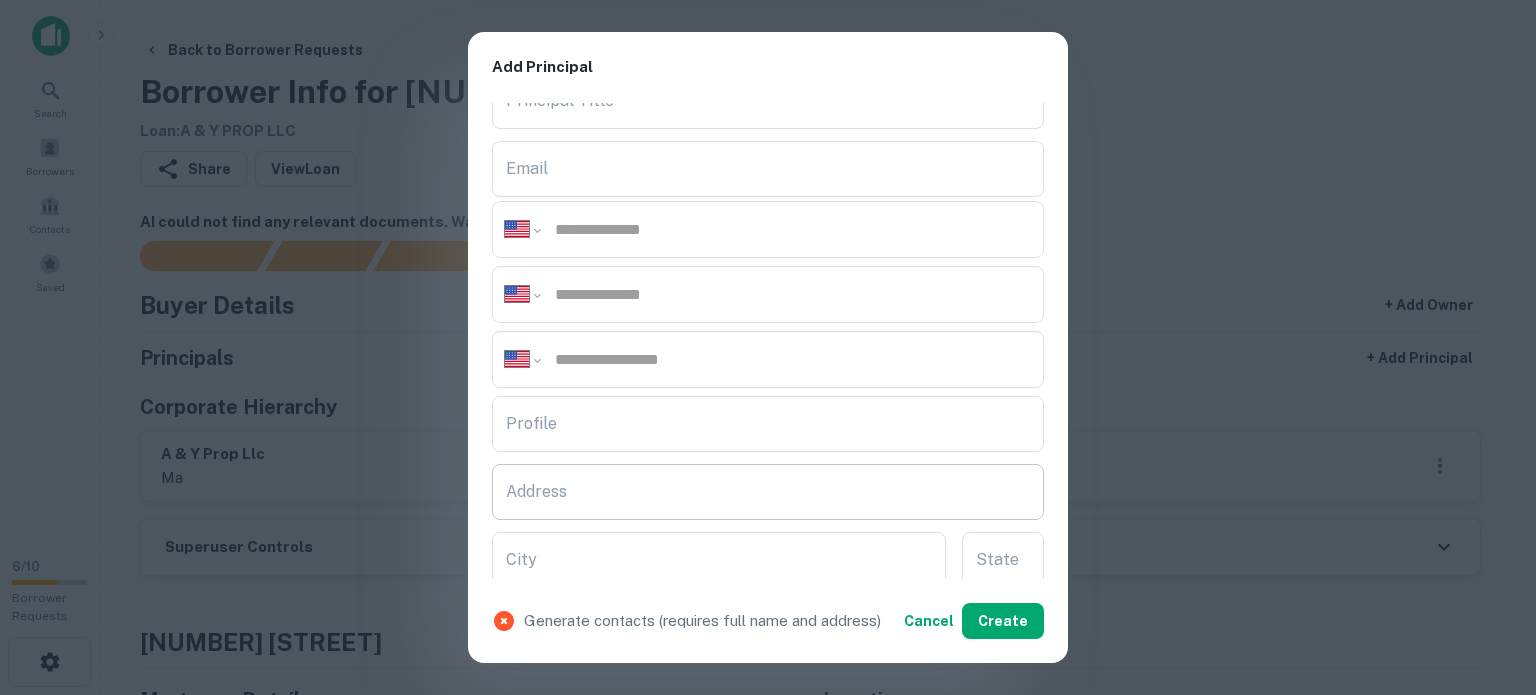 scroll, scrollTop: 300, scrollLeft: 0, axis: vertical 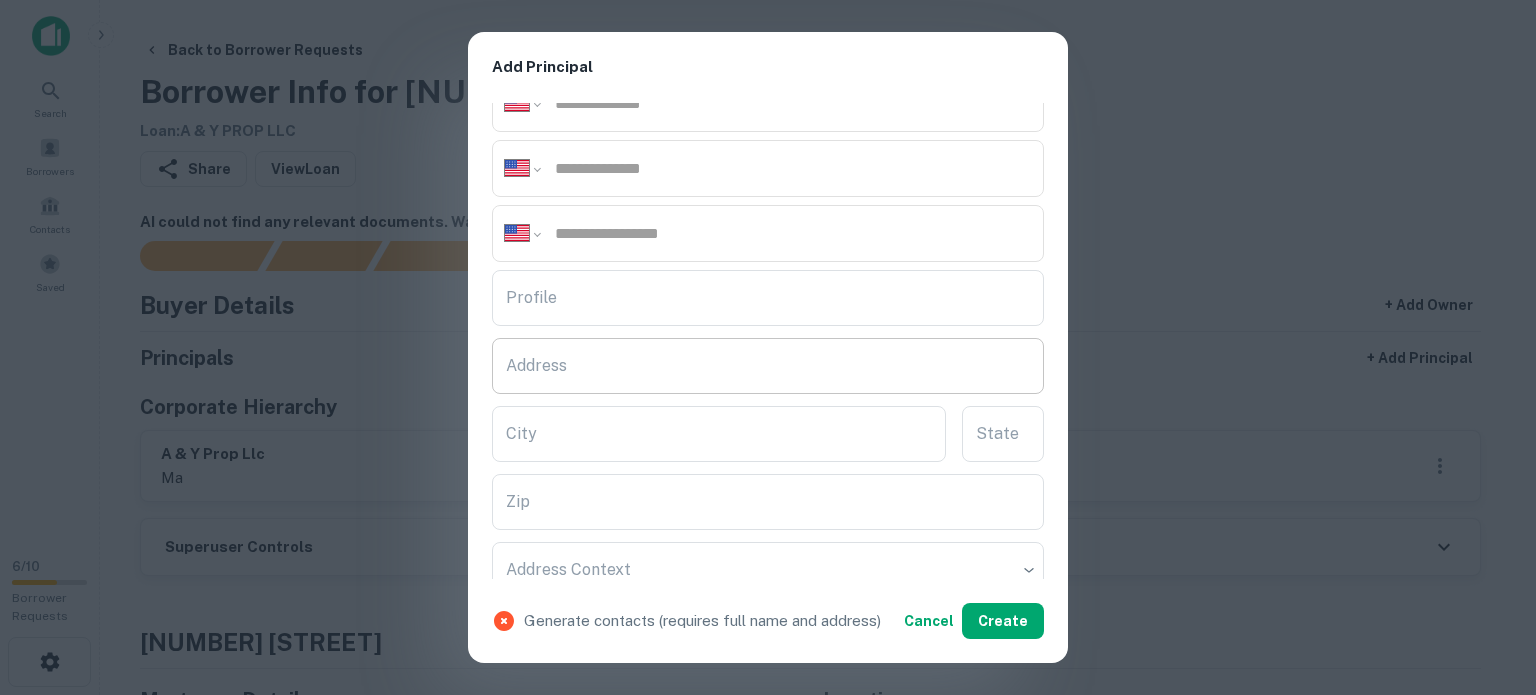 click on "Address" at bounding box center [768, 366] 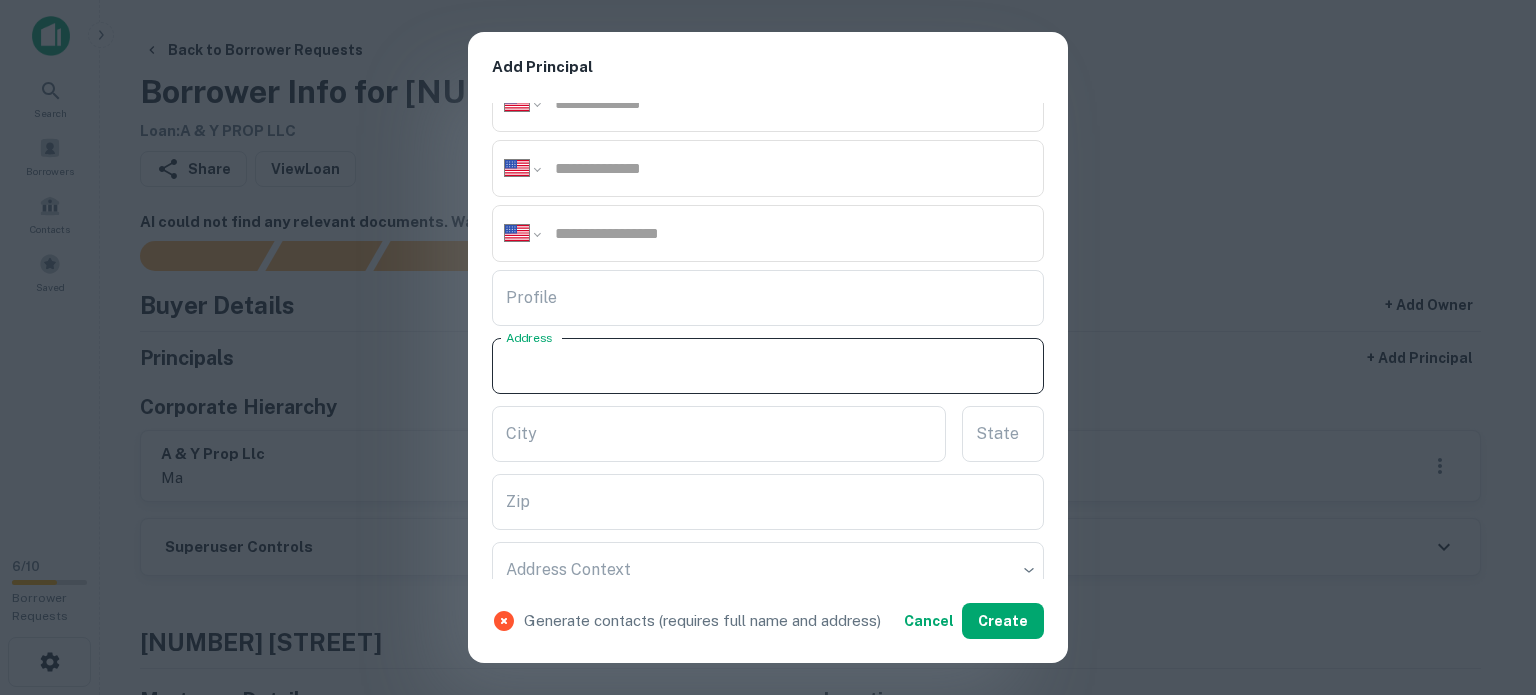 paste on "**********" 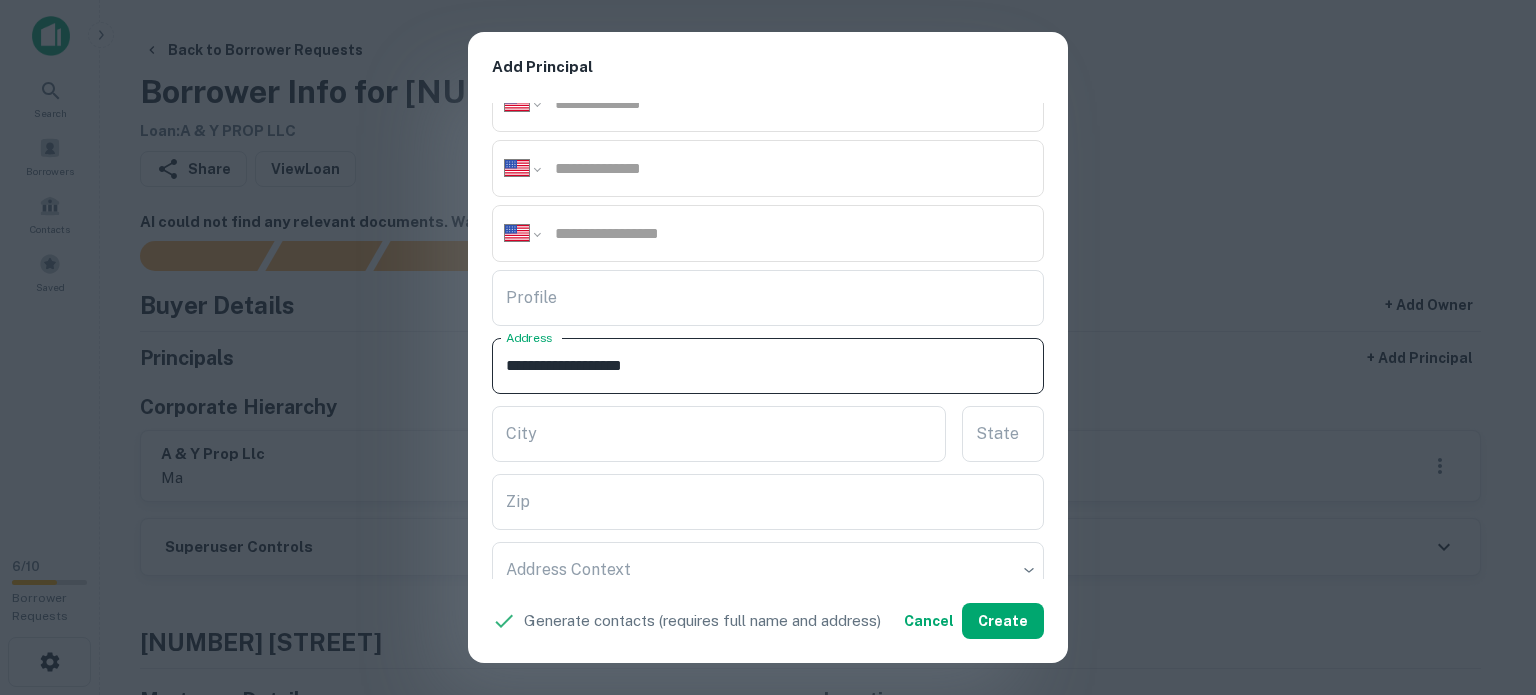 click on "**********" at bounding box center [768, 366] 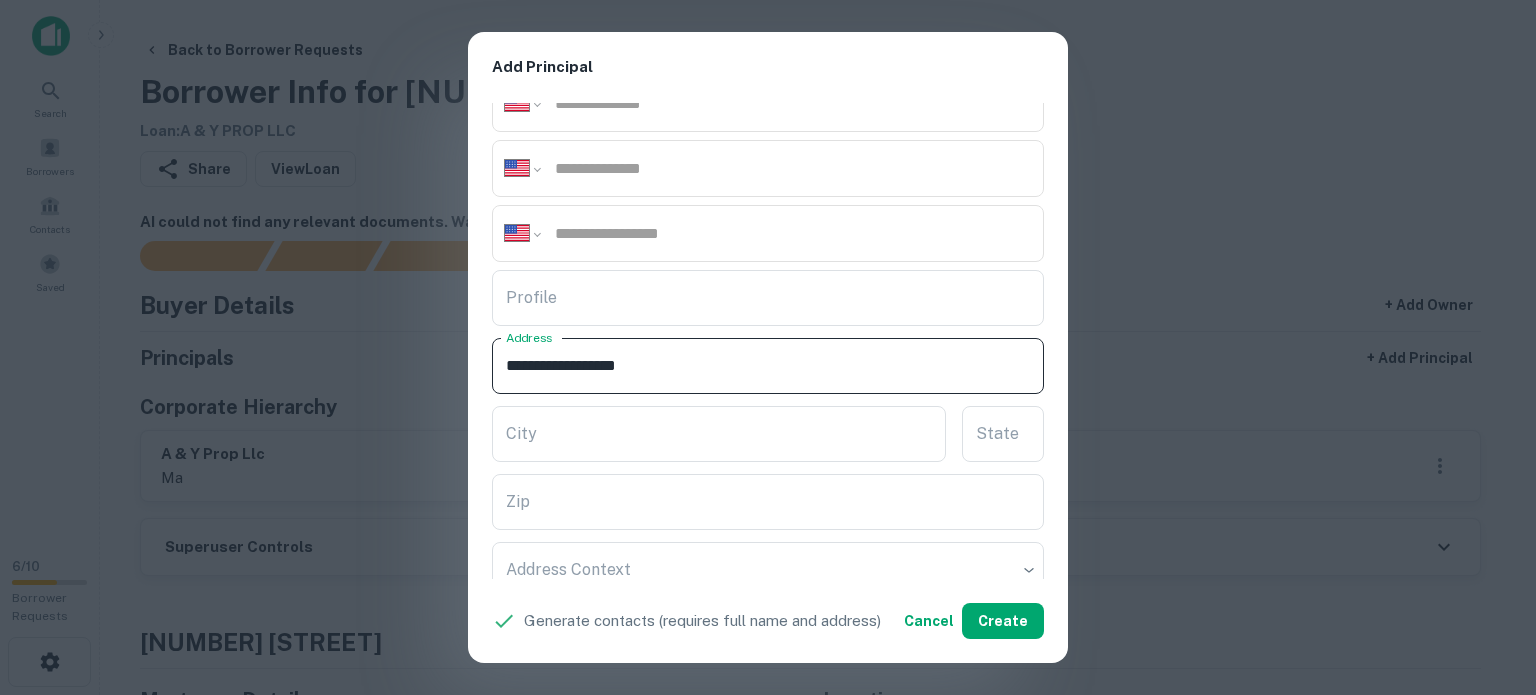 type on "**********" 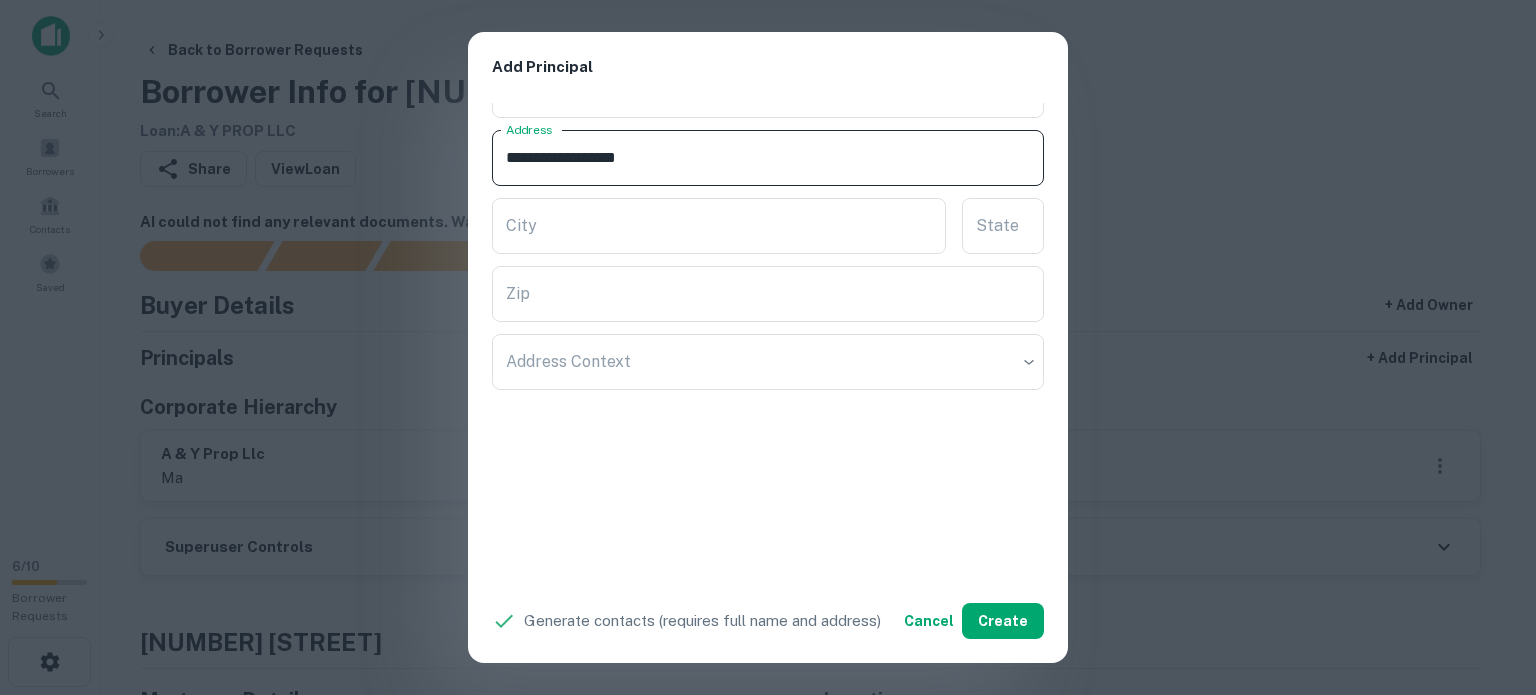 scroll, scrollTop: 512, scrollLeft: 0, axis: vertical 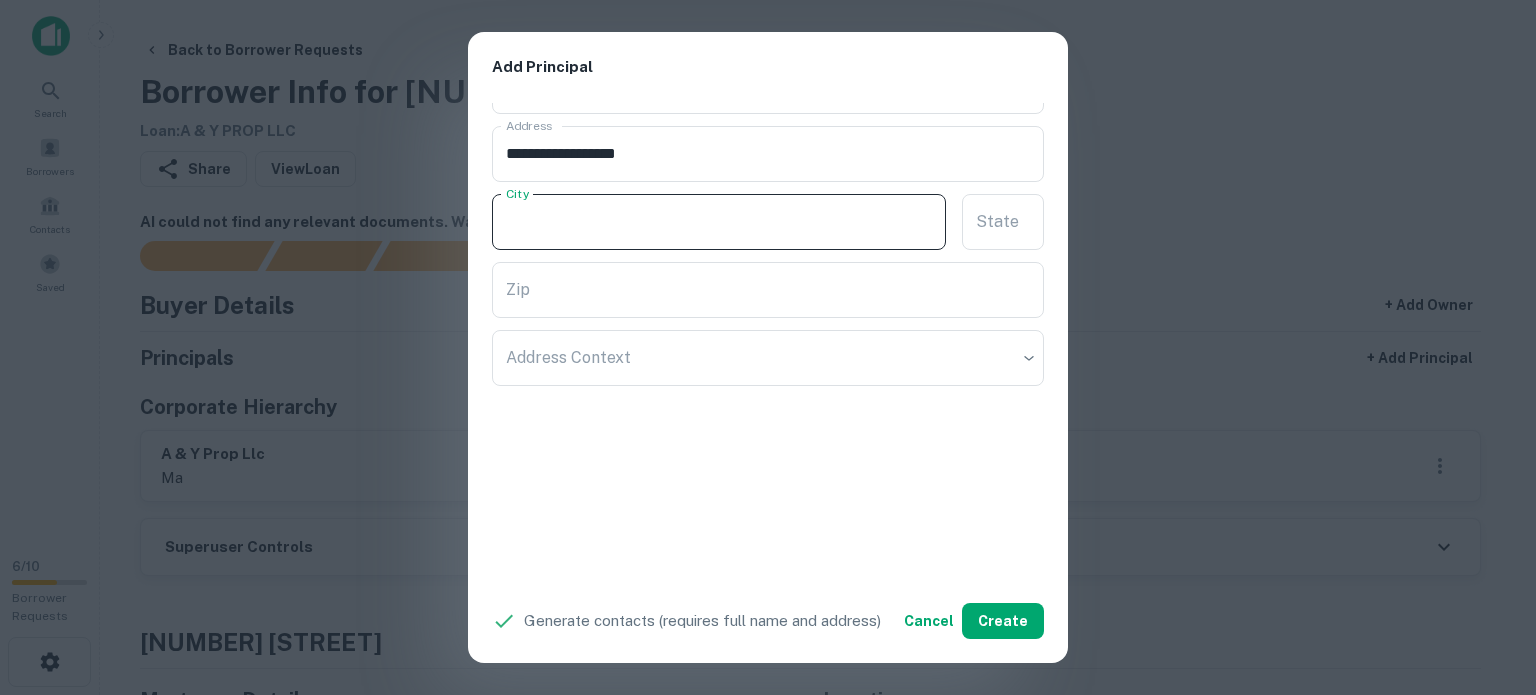 click on "City" at bounding box center [719, 222] 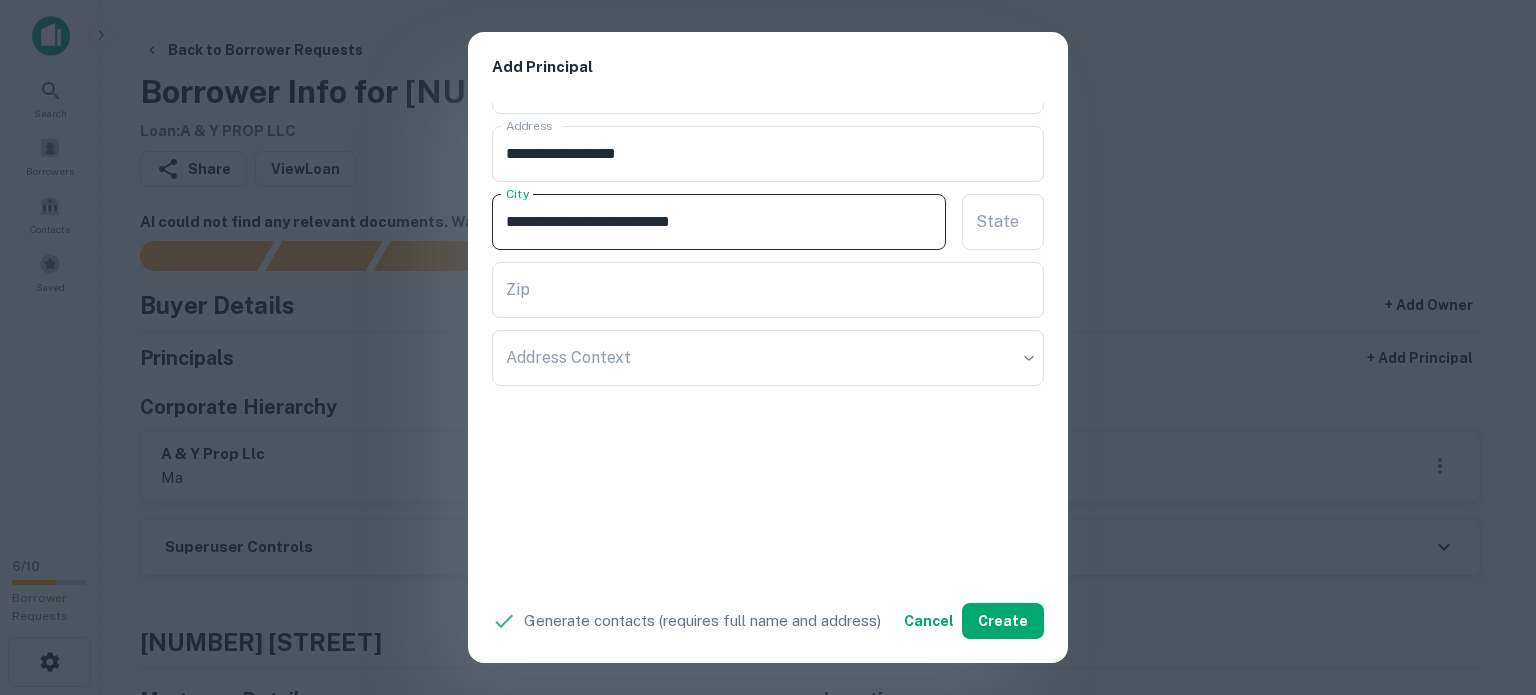 click on "**********" at bounding box center (719, 222) 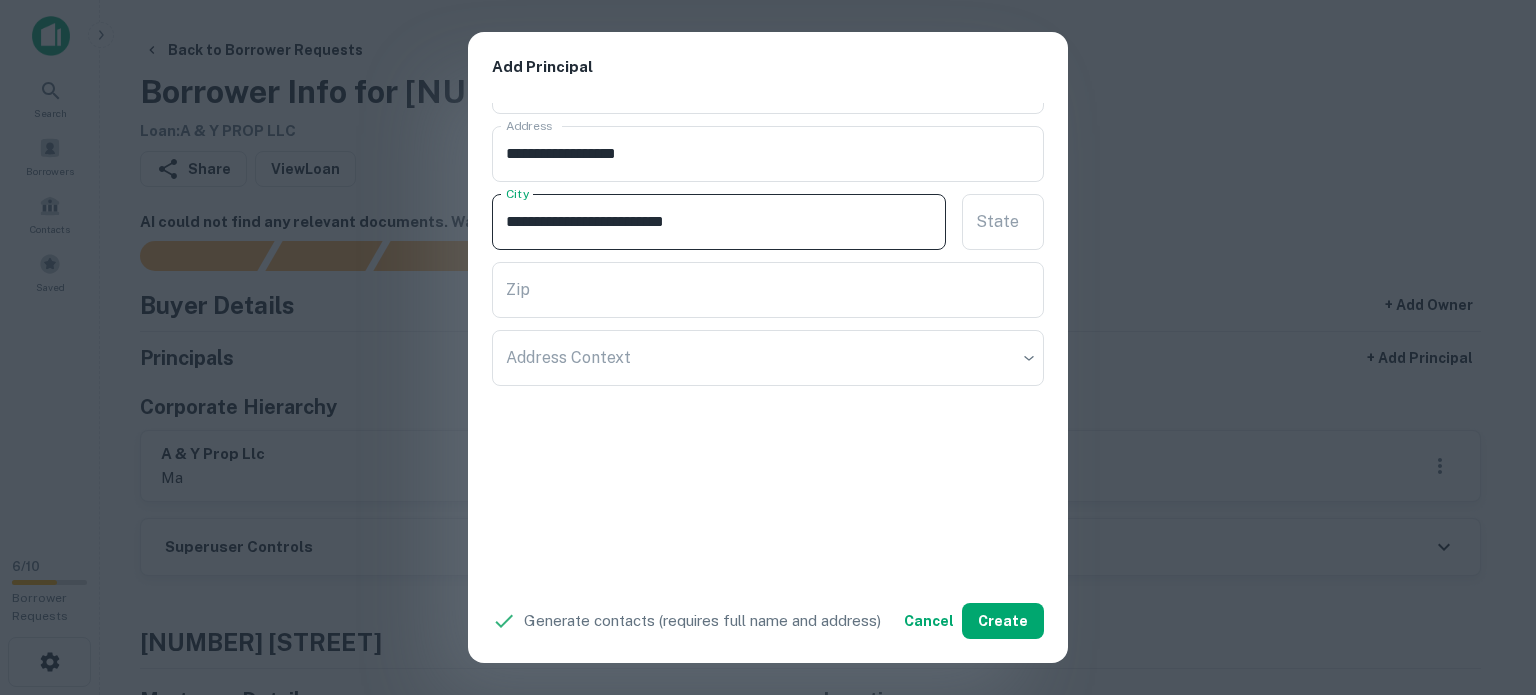 drag, startPoint x: 683, startPoint y: 215, endPoint x: 790, endPoint y: 215, distance: 107 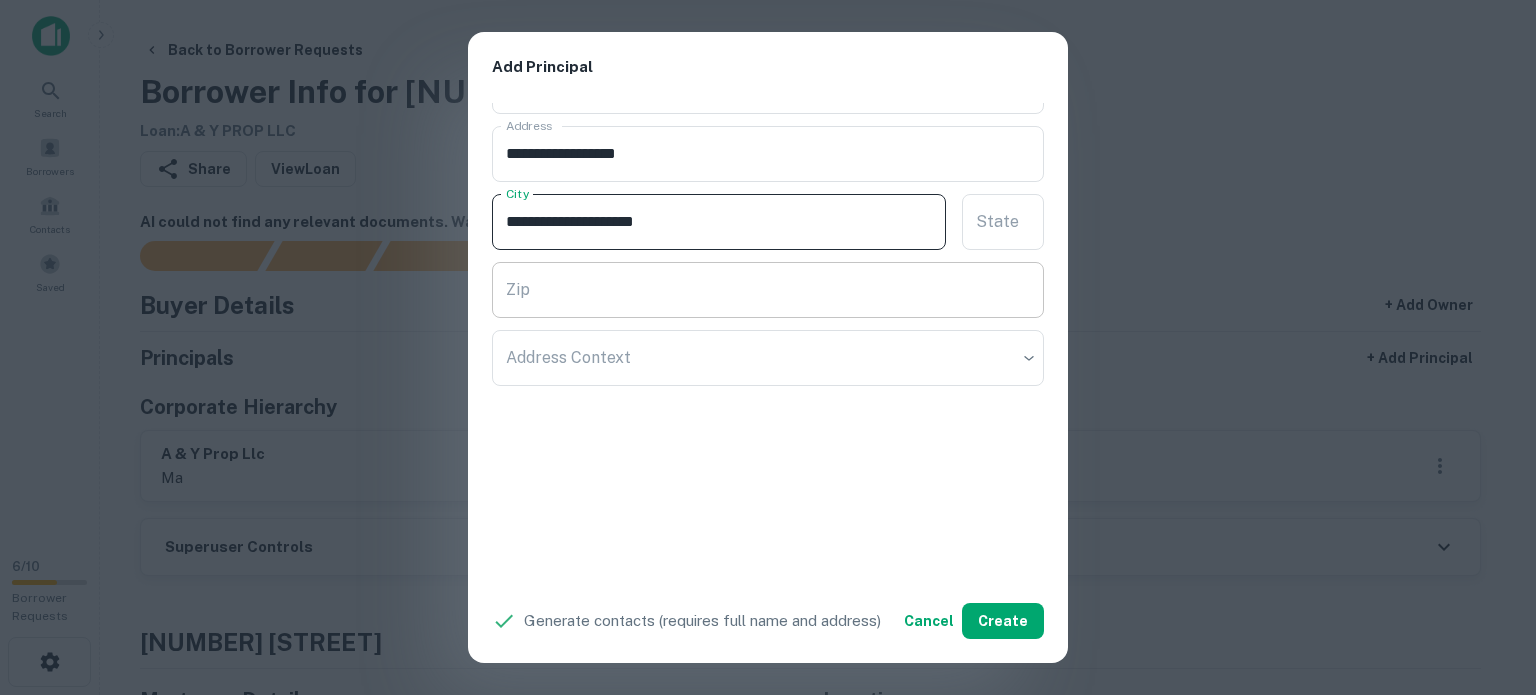 type on "**********" 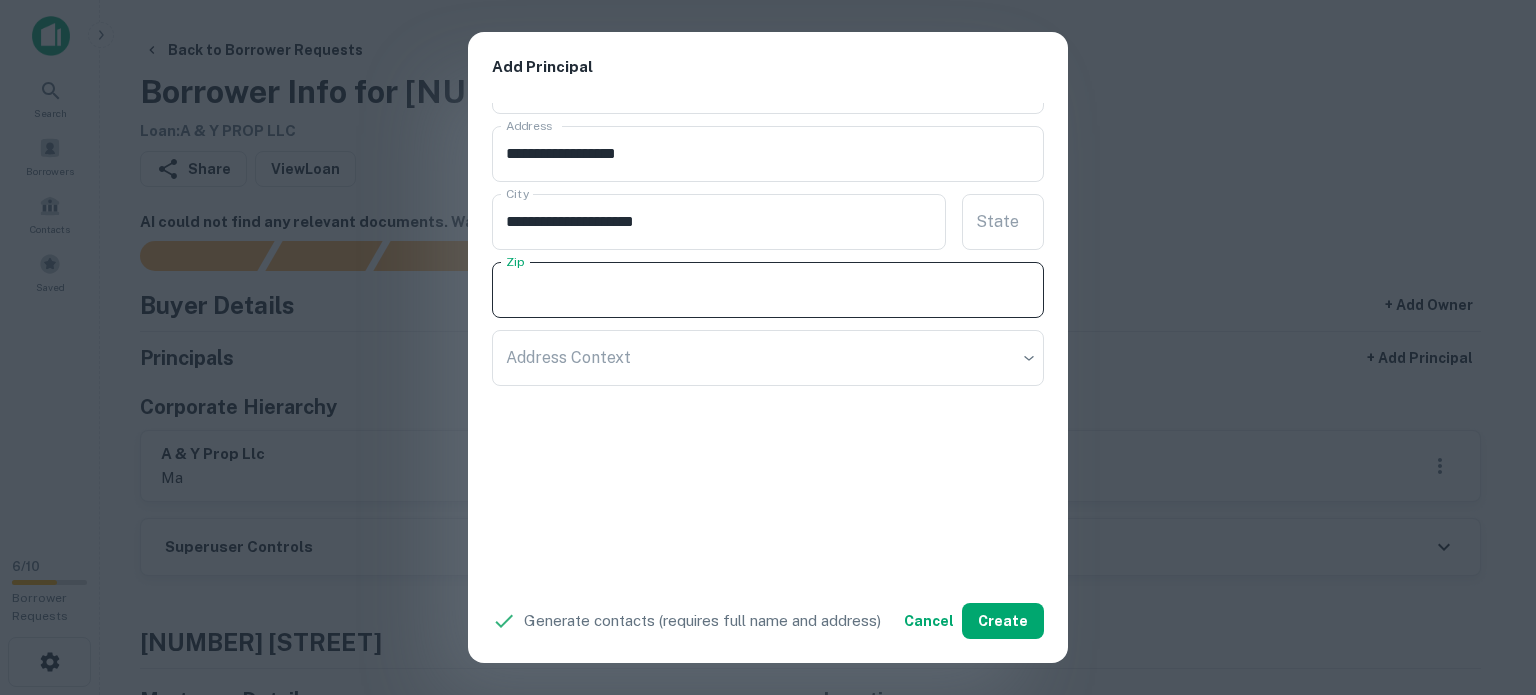 click on "Zip" at bounding box center (768, 290) 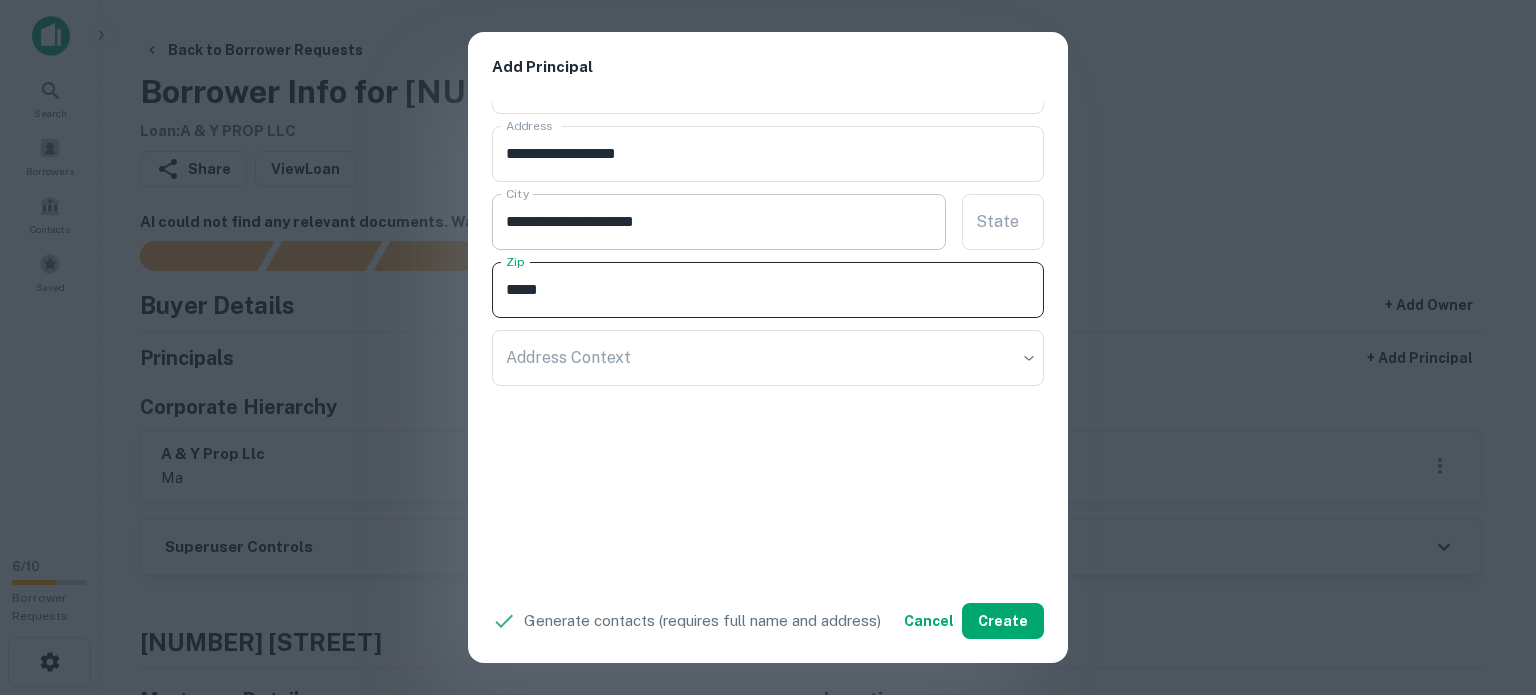 type on "*****" 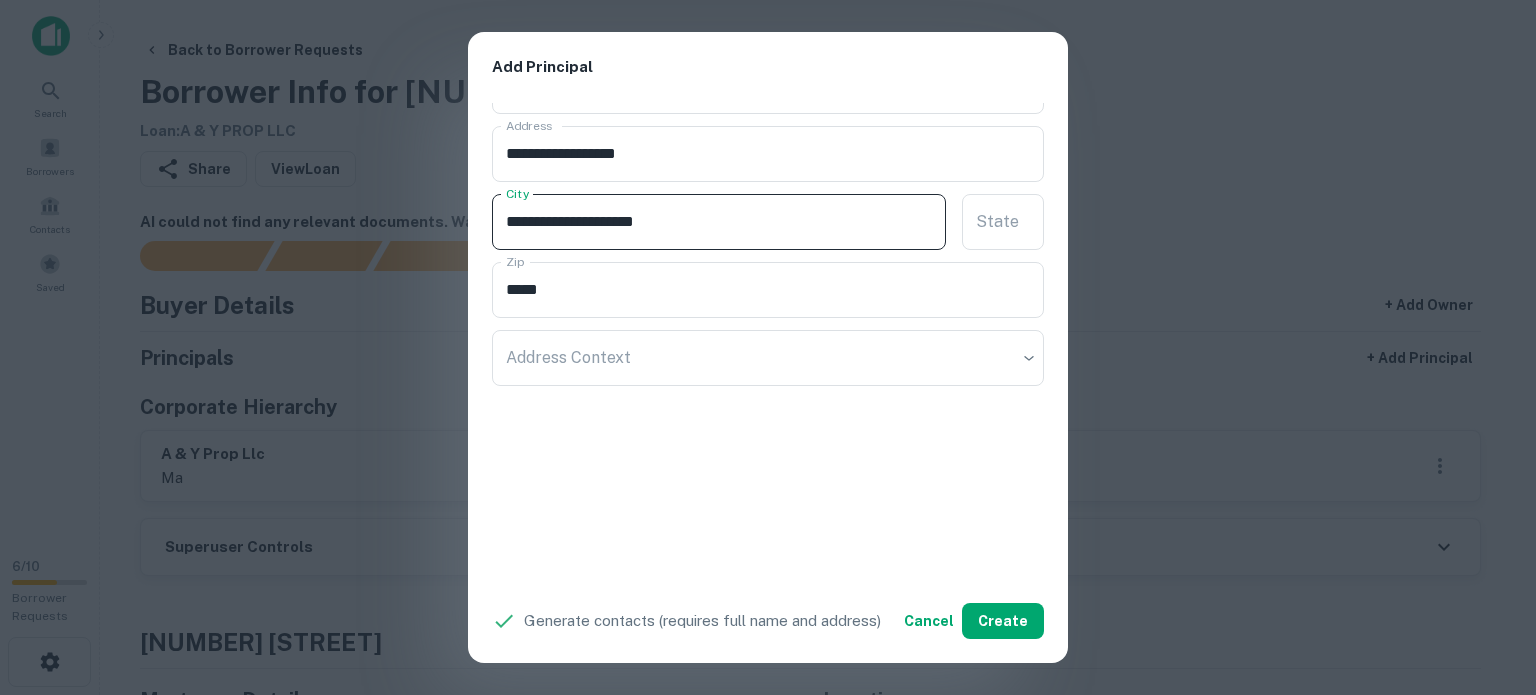drag, startPoint x: 641, startPoint y: 216, endPoint x: 719, endPoint y: 215, distance: 78.00641 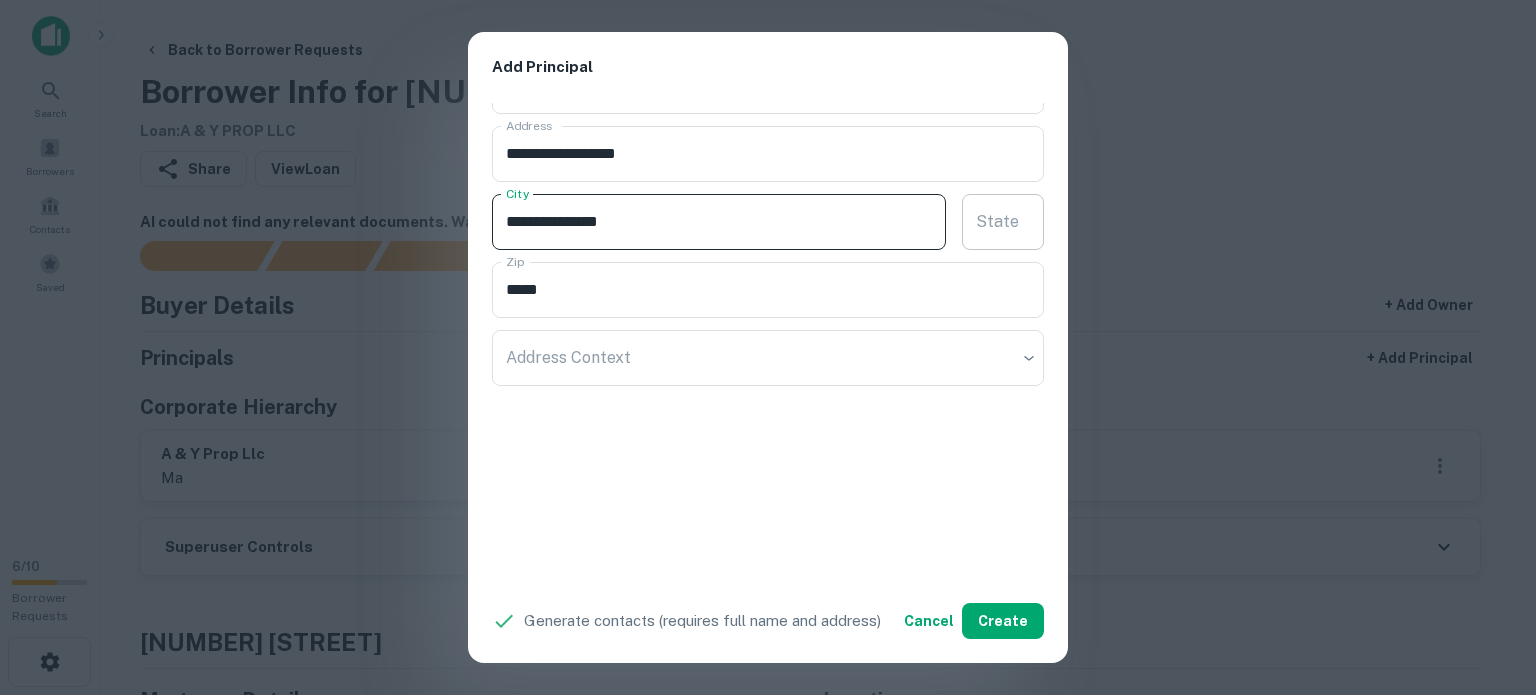 type on "**********" 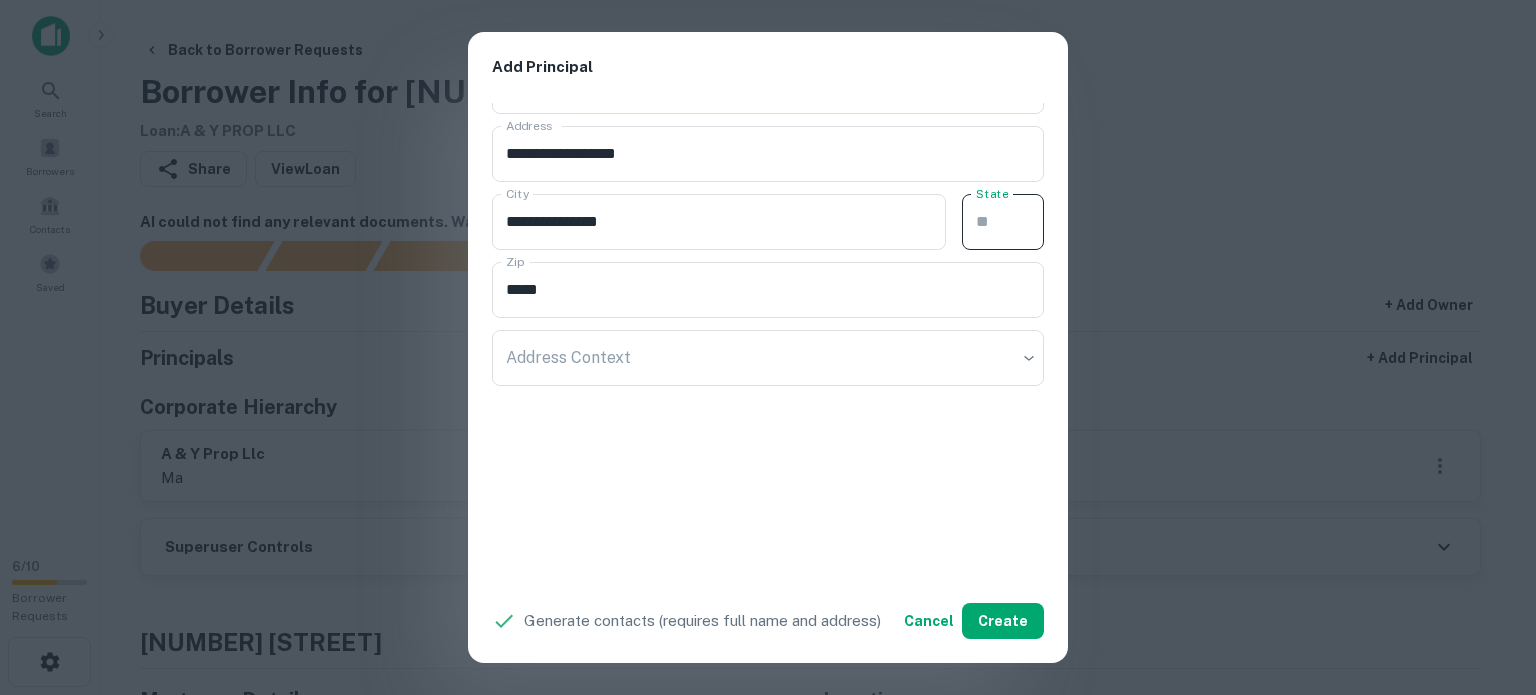 paste on "**" 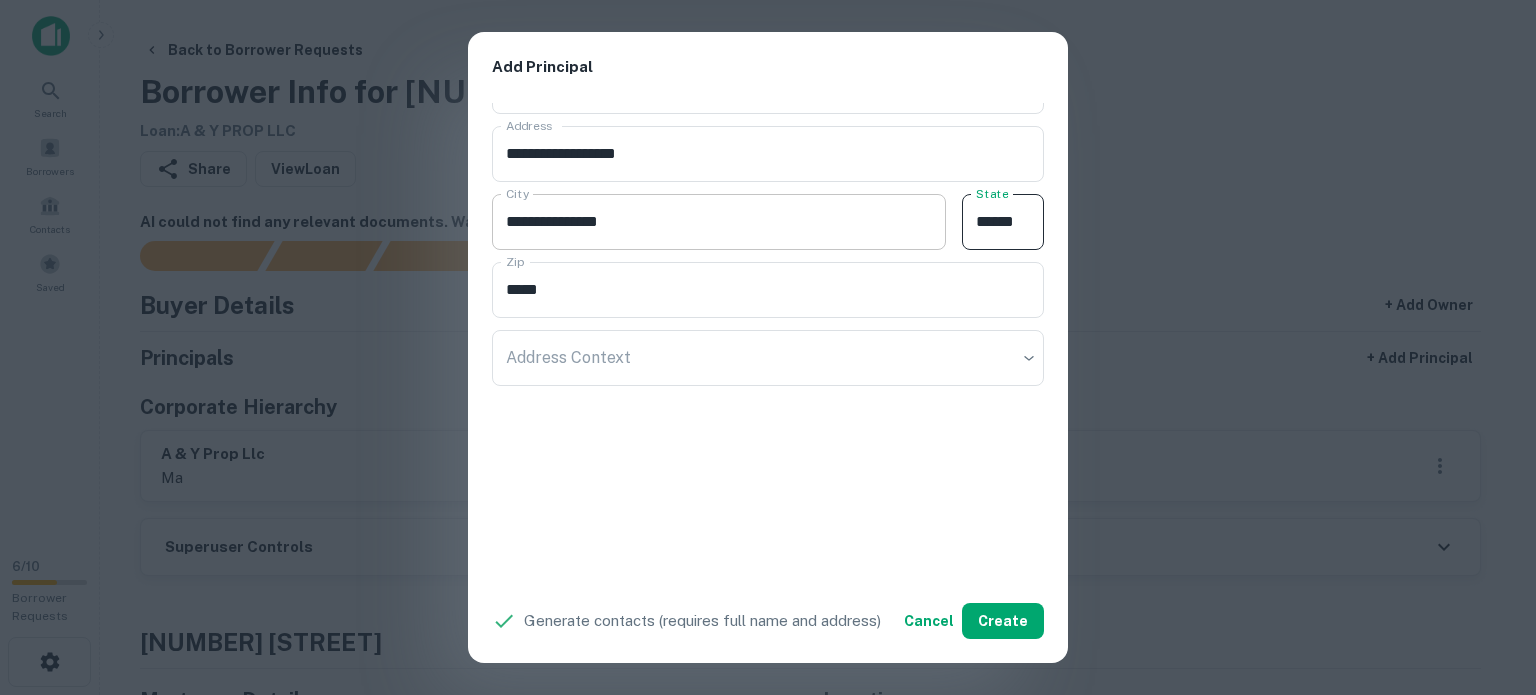 type on "**" 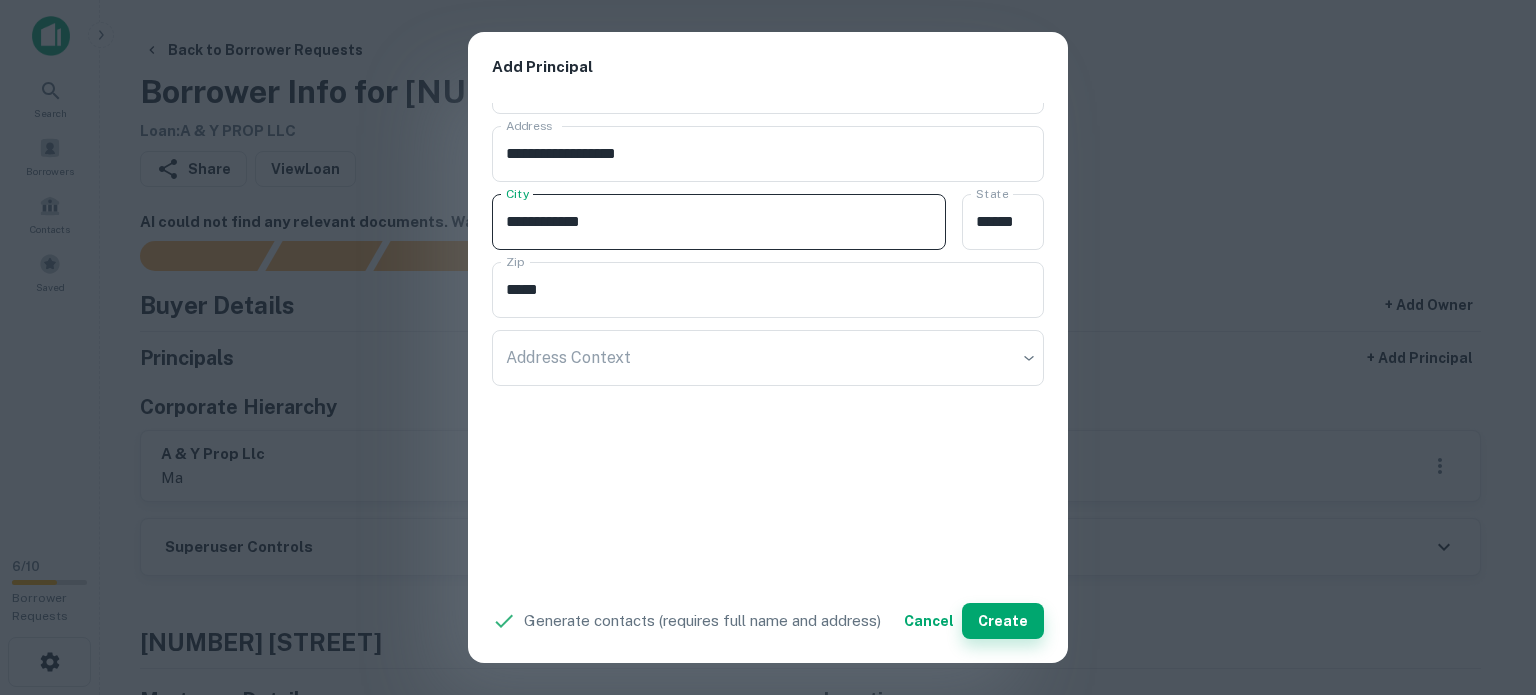 type on "**********" 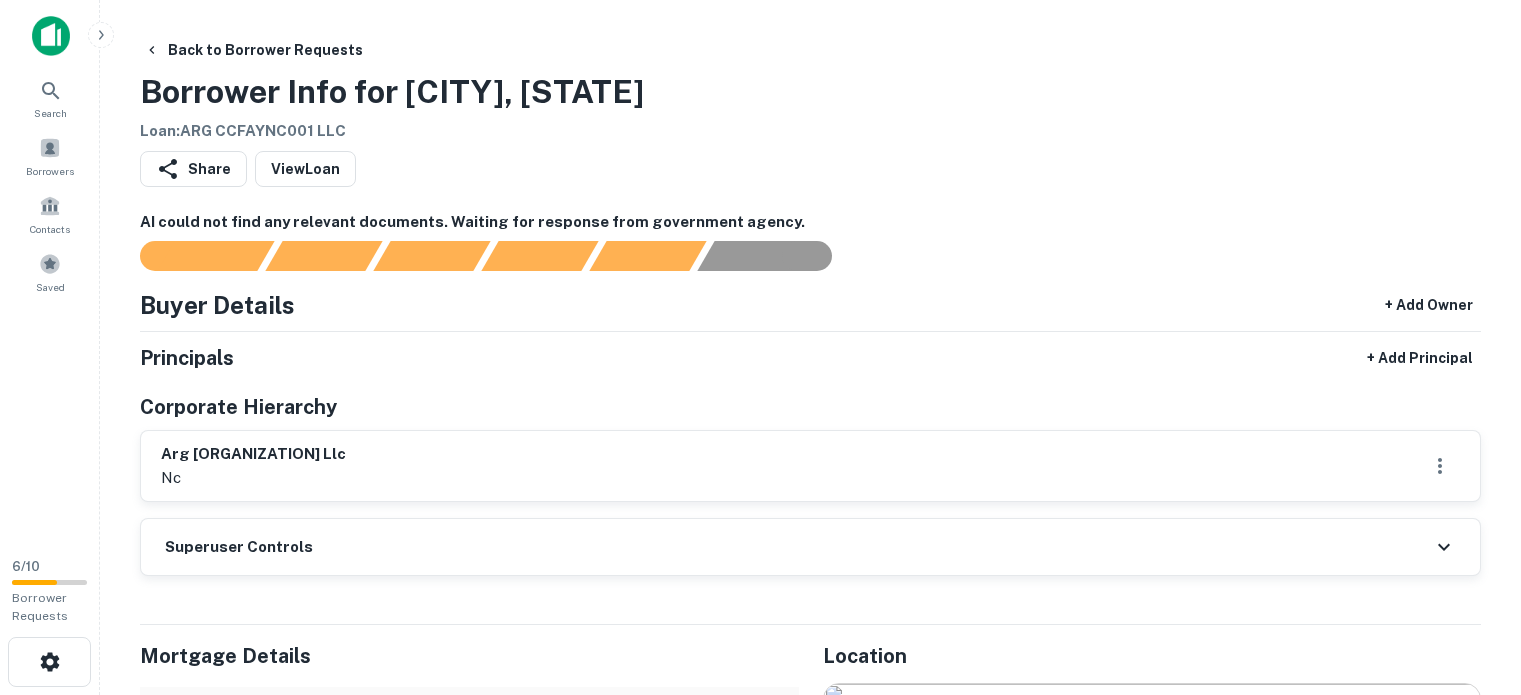 scroll, scrollTop: 0, scrollLeft: 0, axis: both 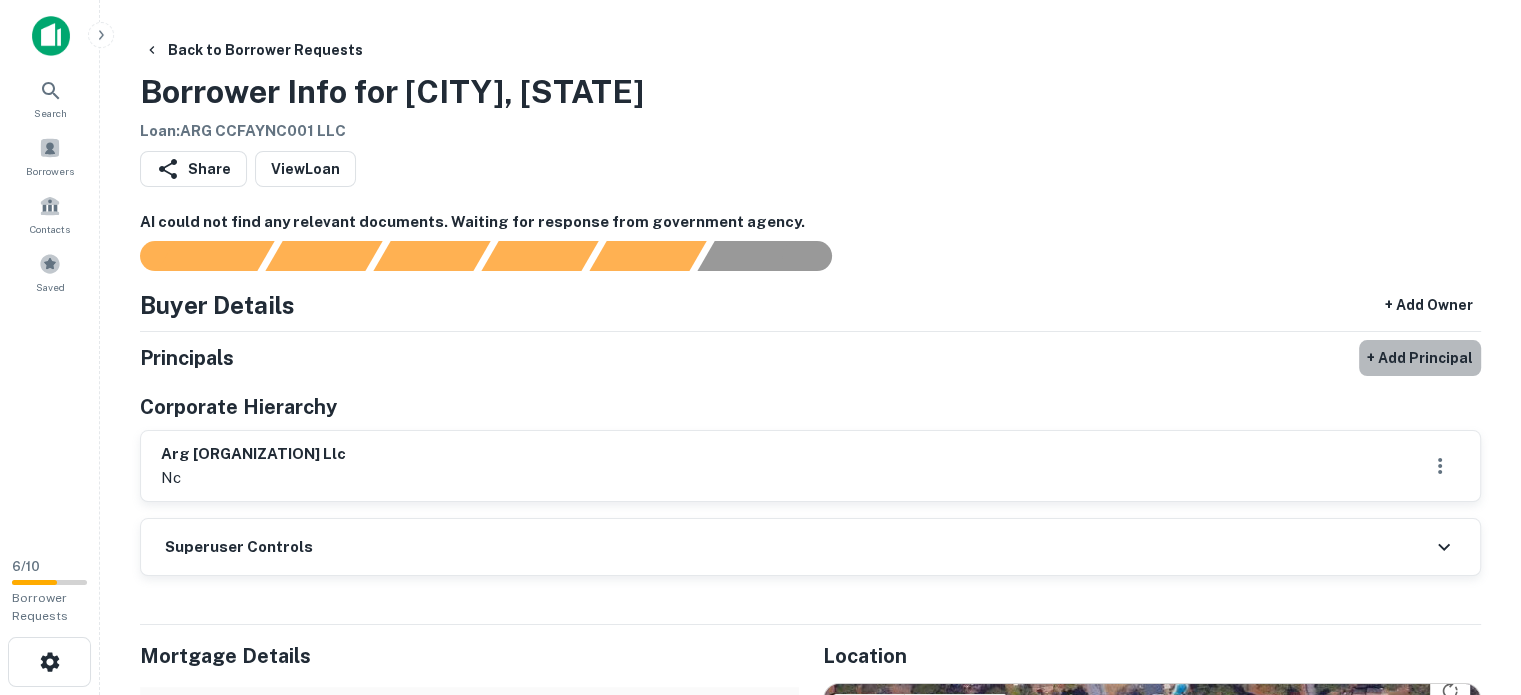 click on "+ Add Principal" at bounding box center [1420, 358] 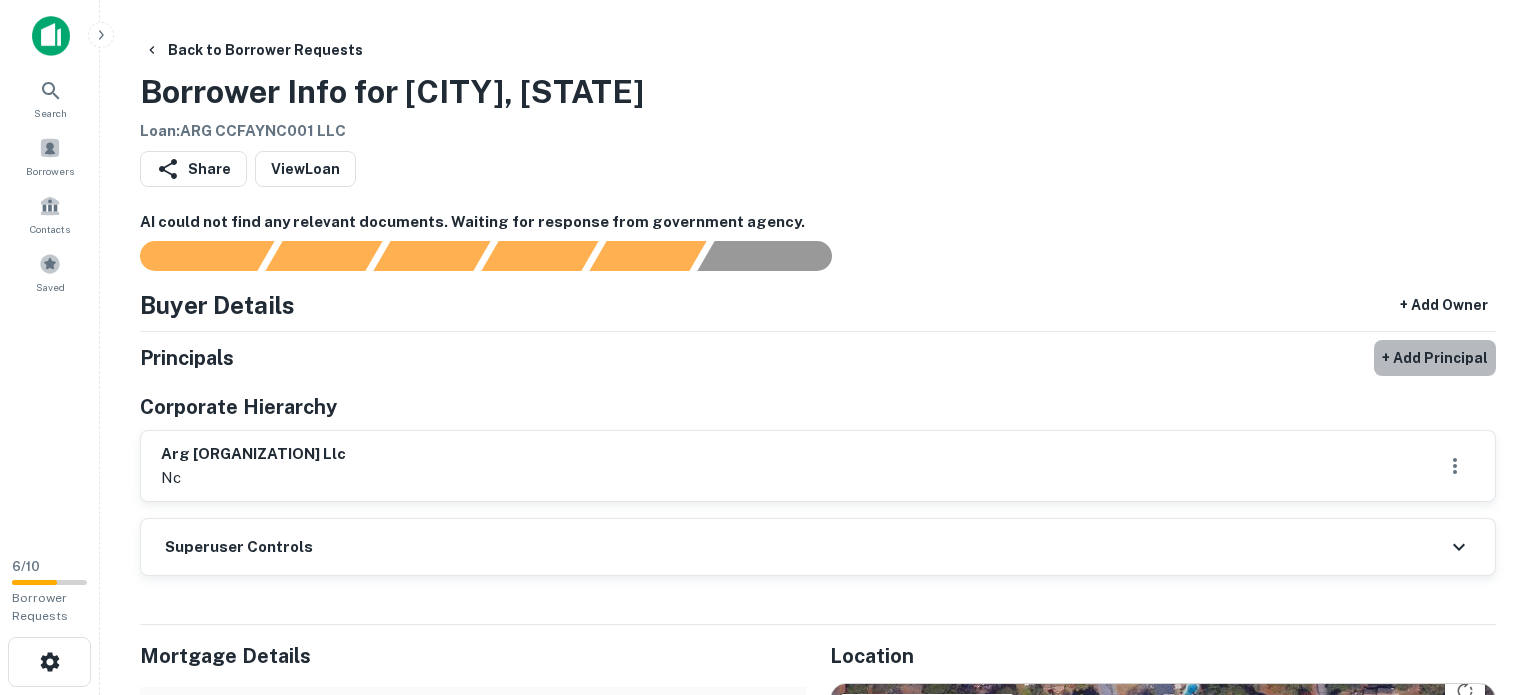 select on "**" 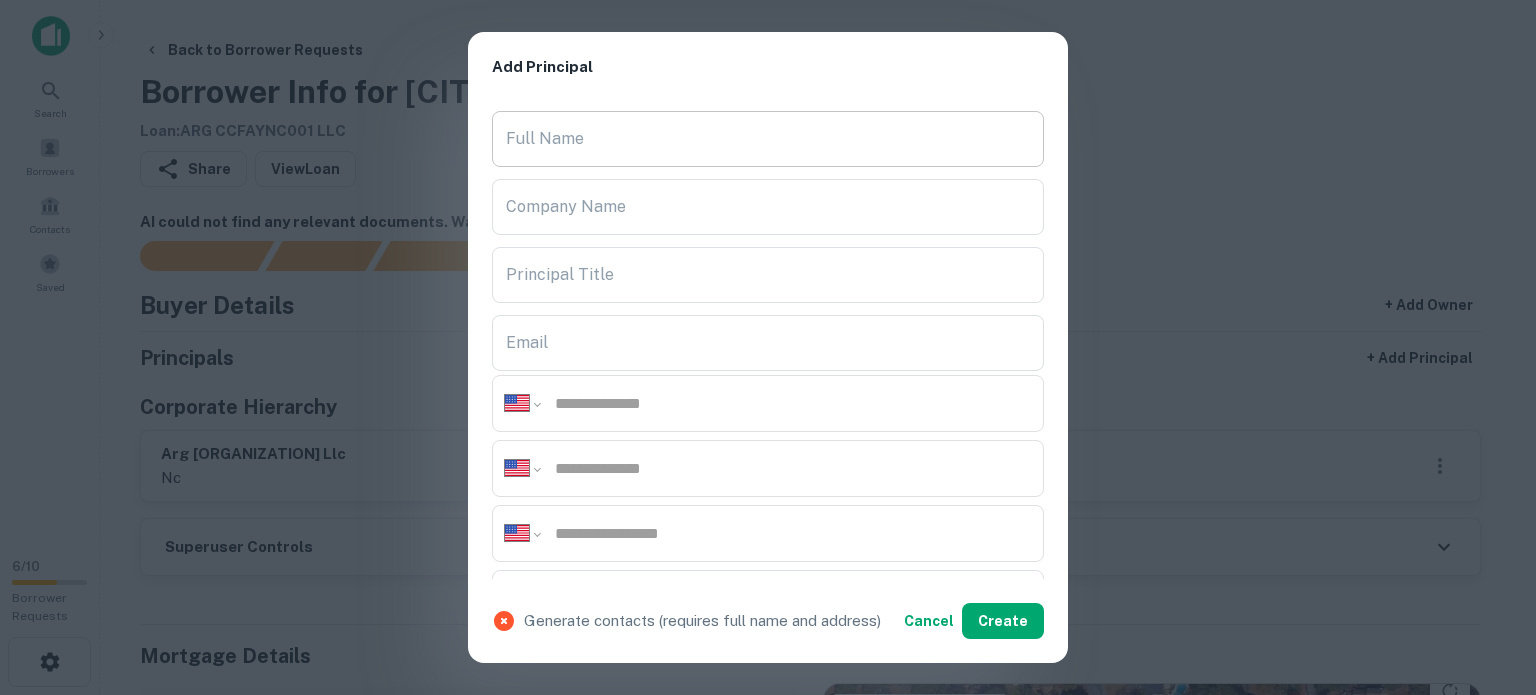 click on "Full Name" at bounding box center [768, 139] 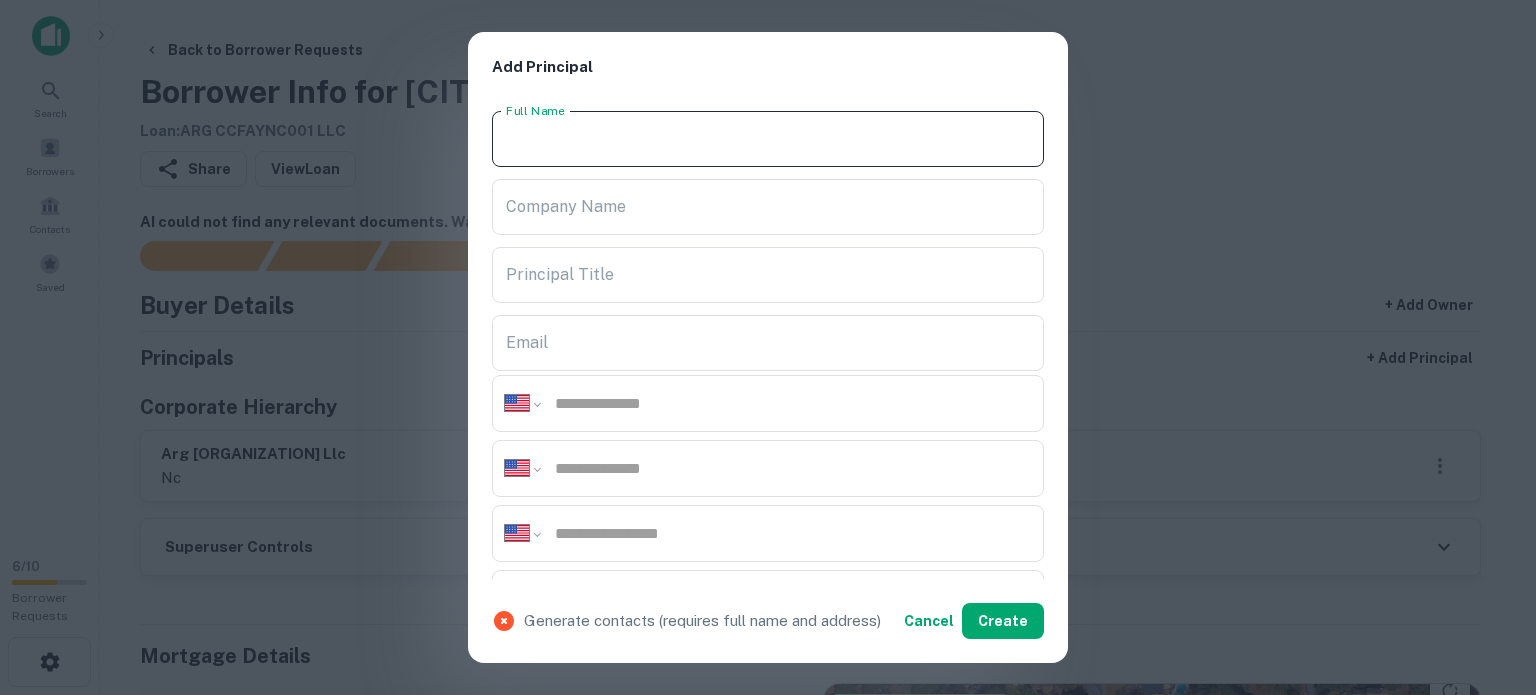 paste on "**********" 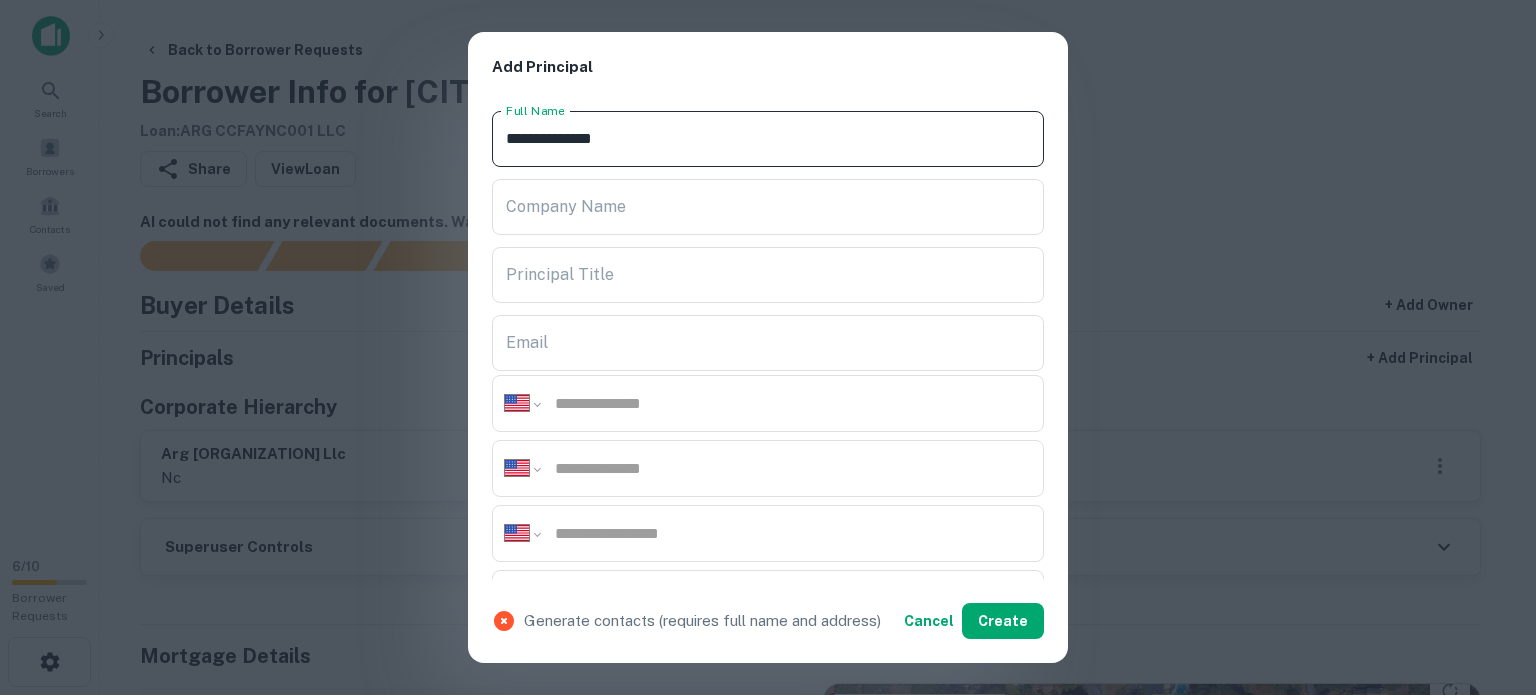 type on "**********" 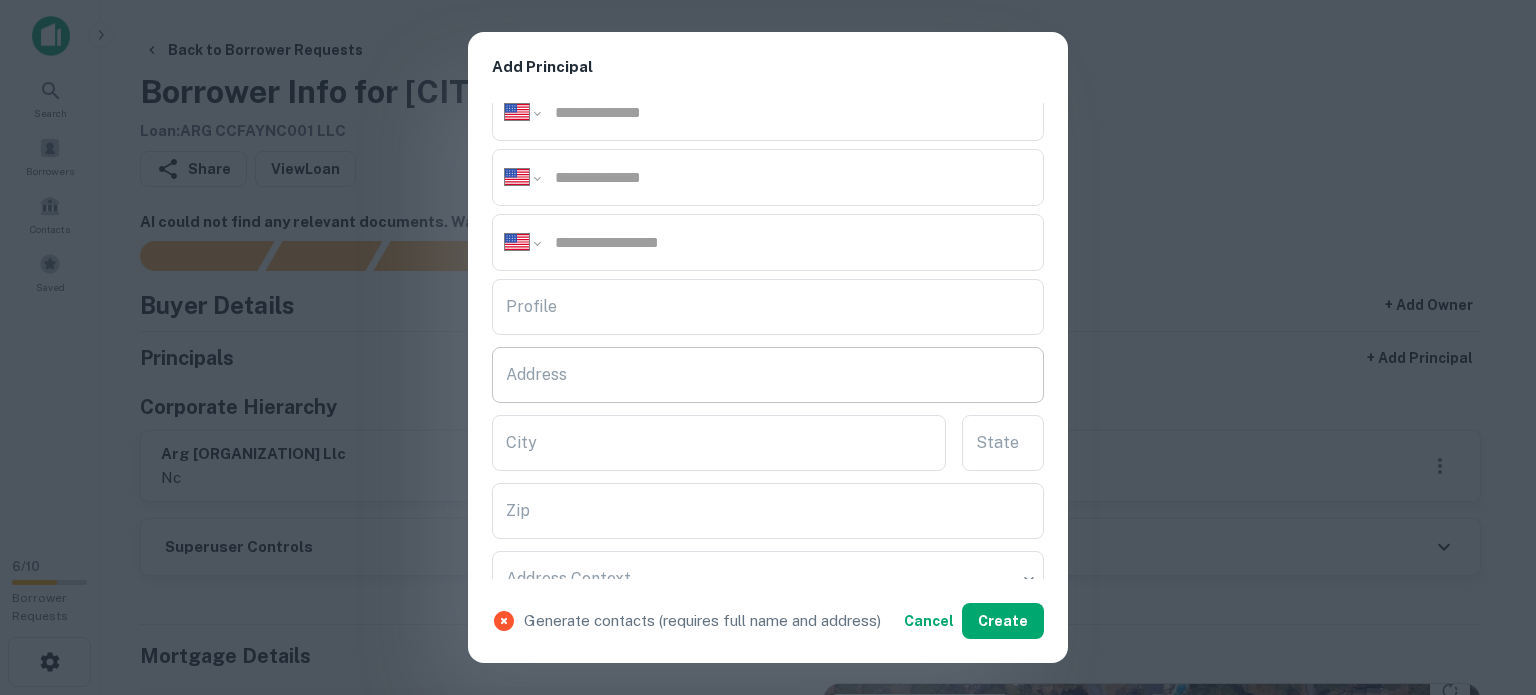 scroll, scrollTop: 300, scrollLeft: 0, axis: vertical 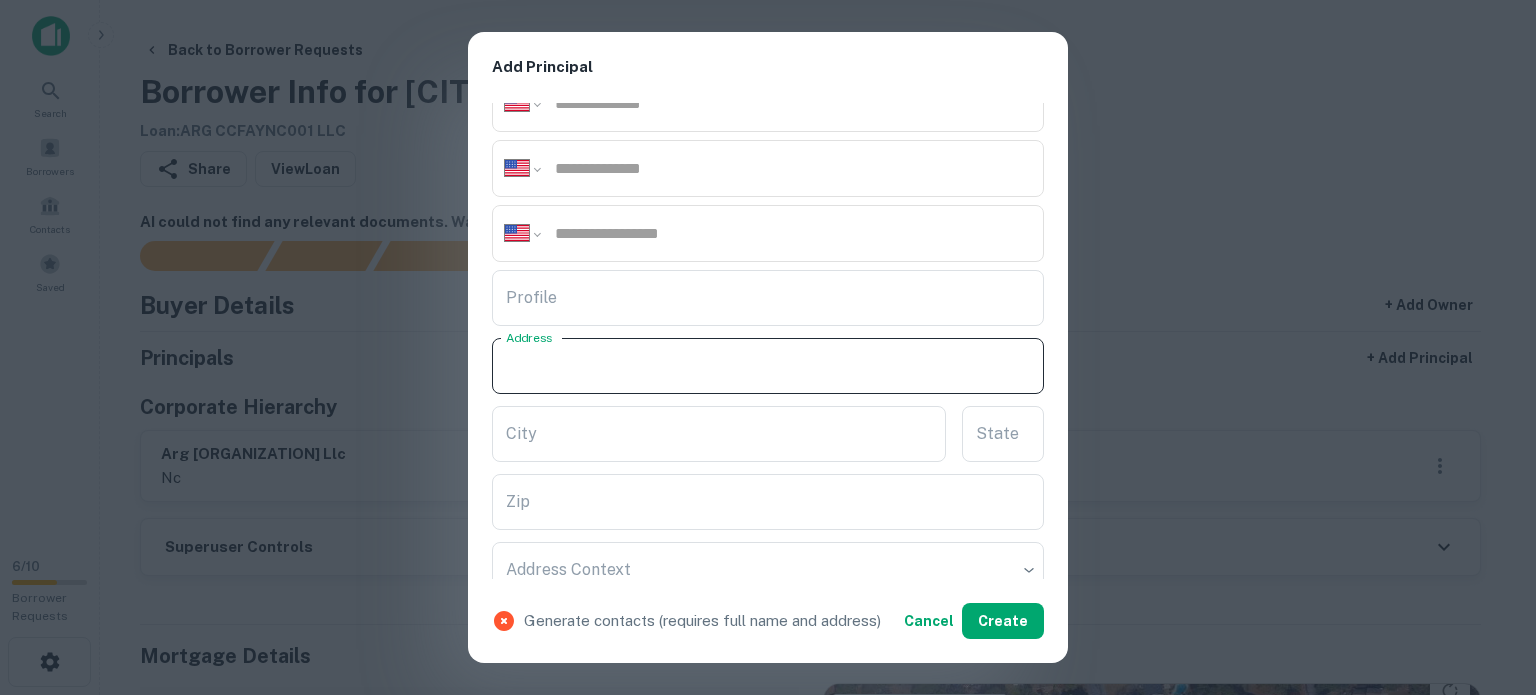 click on "Address" at bounding box center [768, 366] 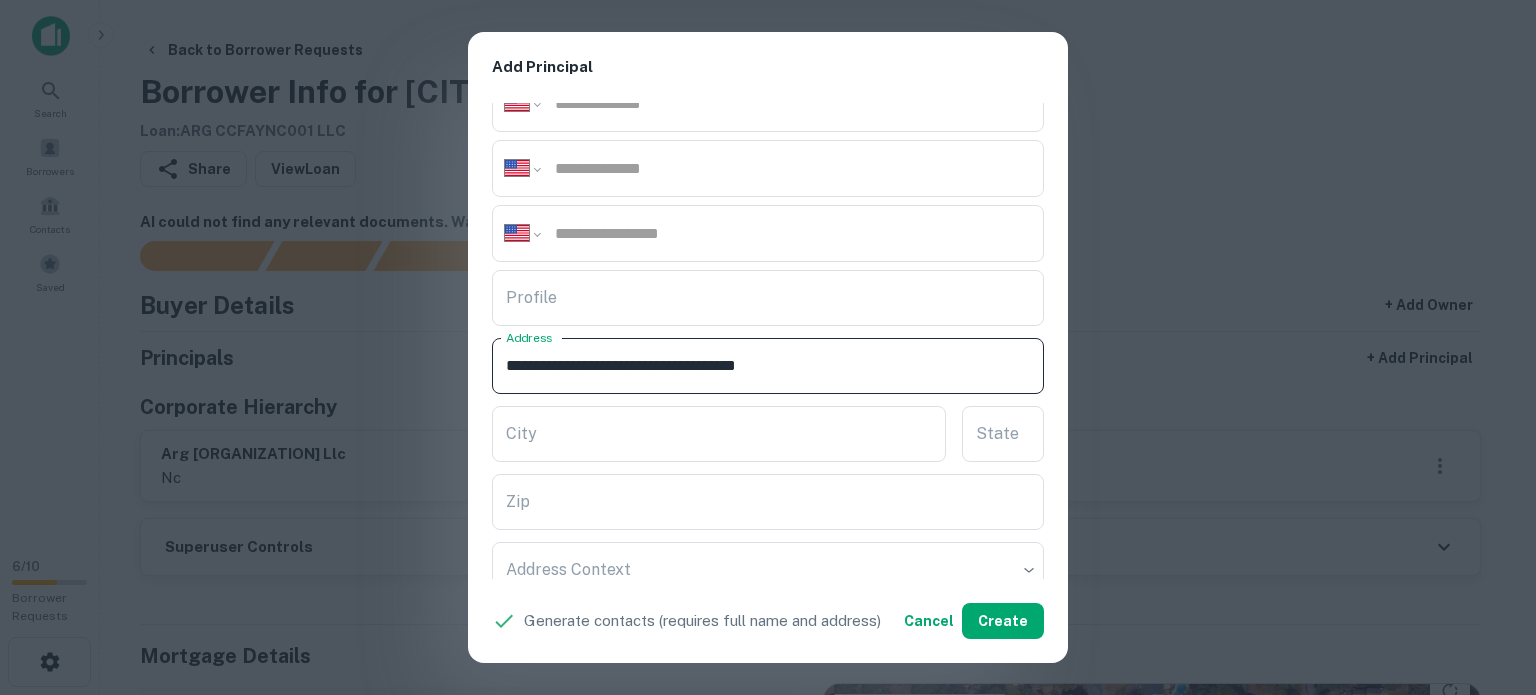 drag, startPoint x: 766, startPoint y: 363, endPoint x: 841, endPoint y: 371, distance: 75.42546 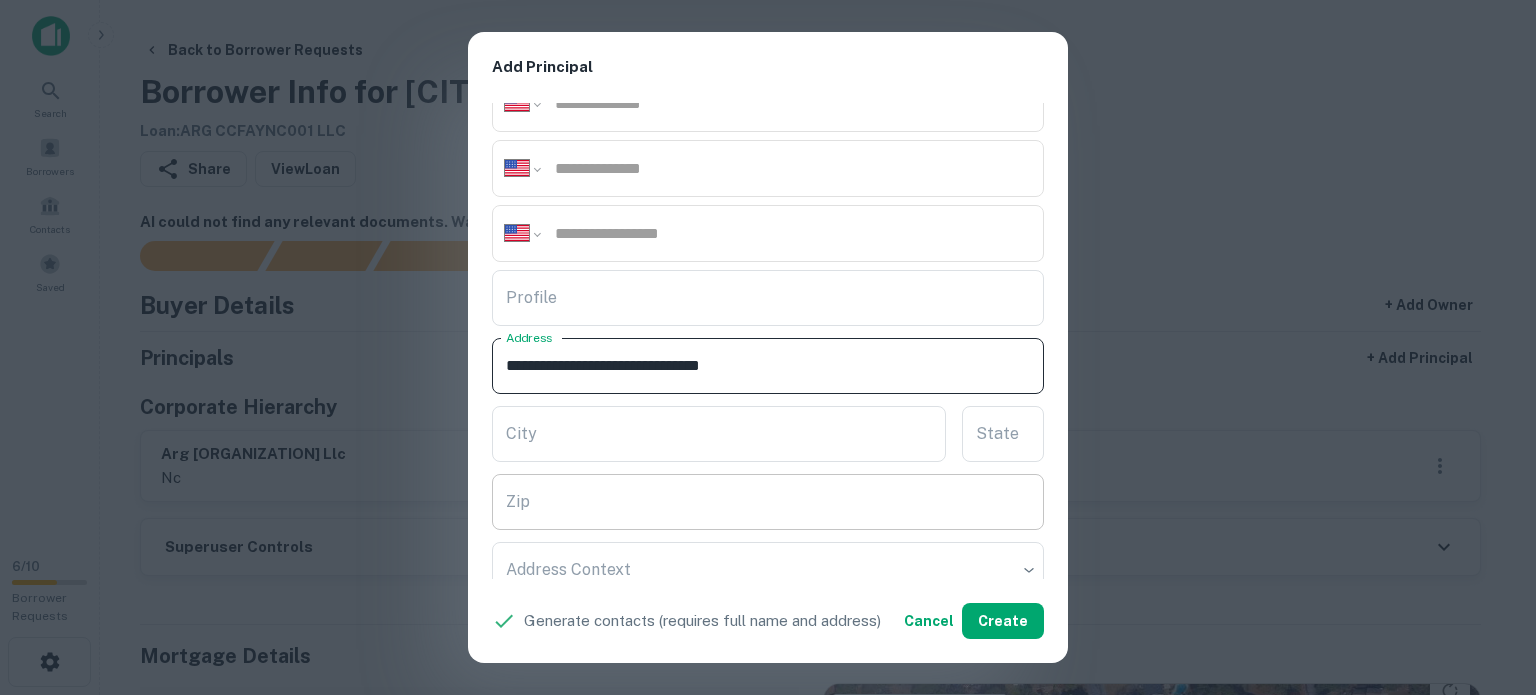type on "**********" 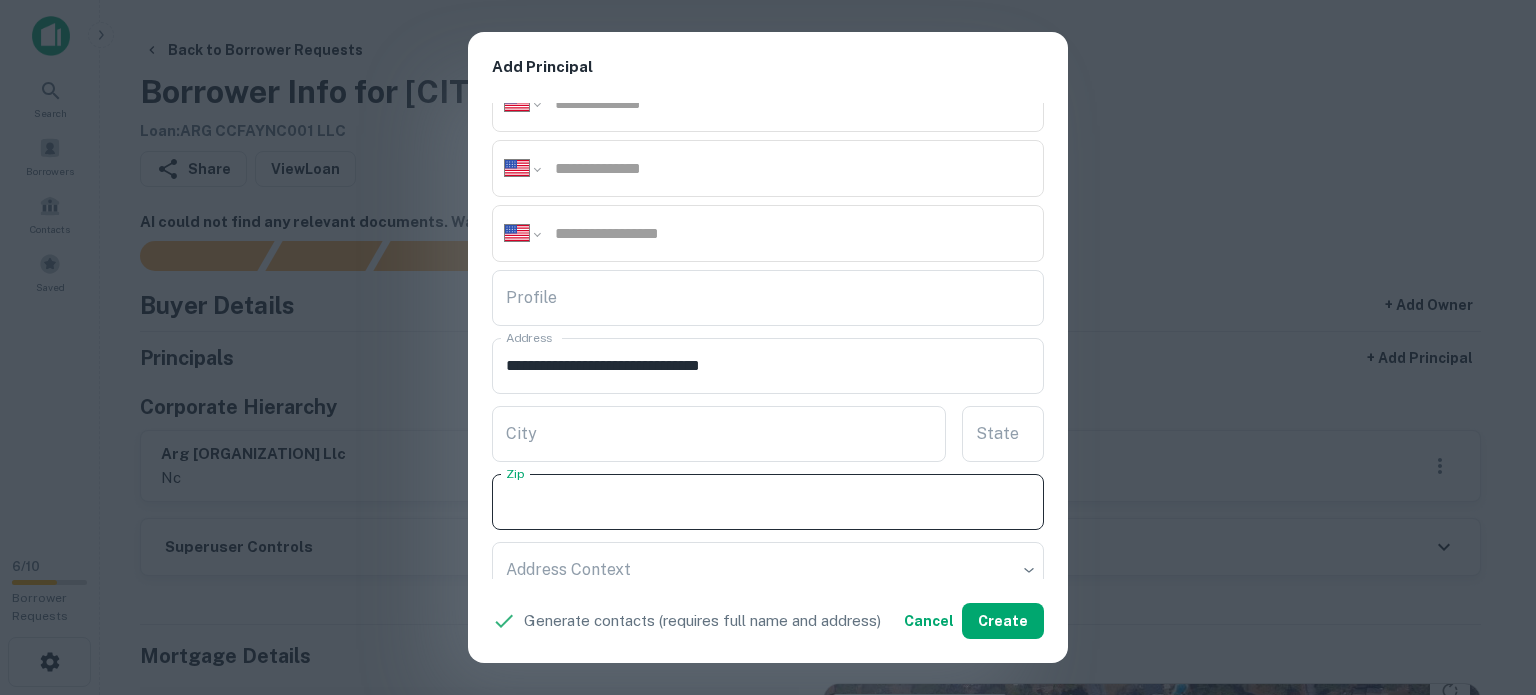 click on "Zip" at bounding box center (768, 502) 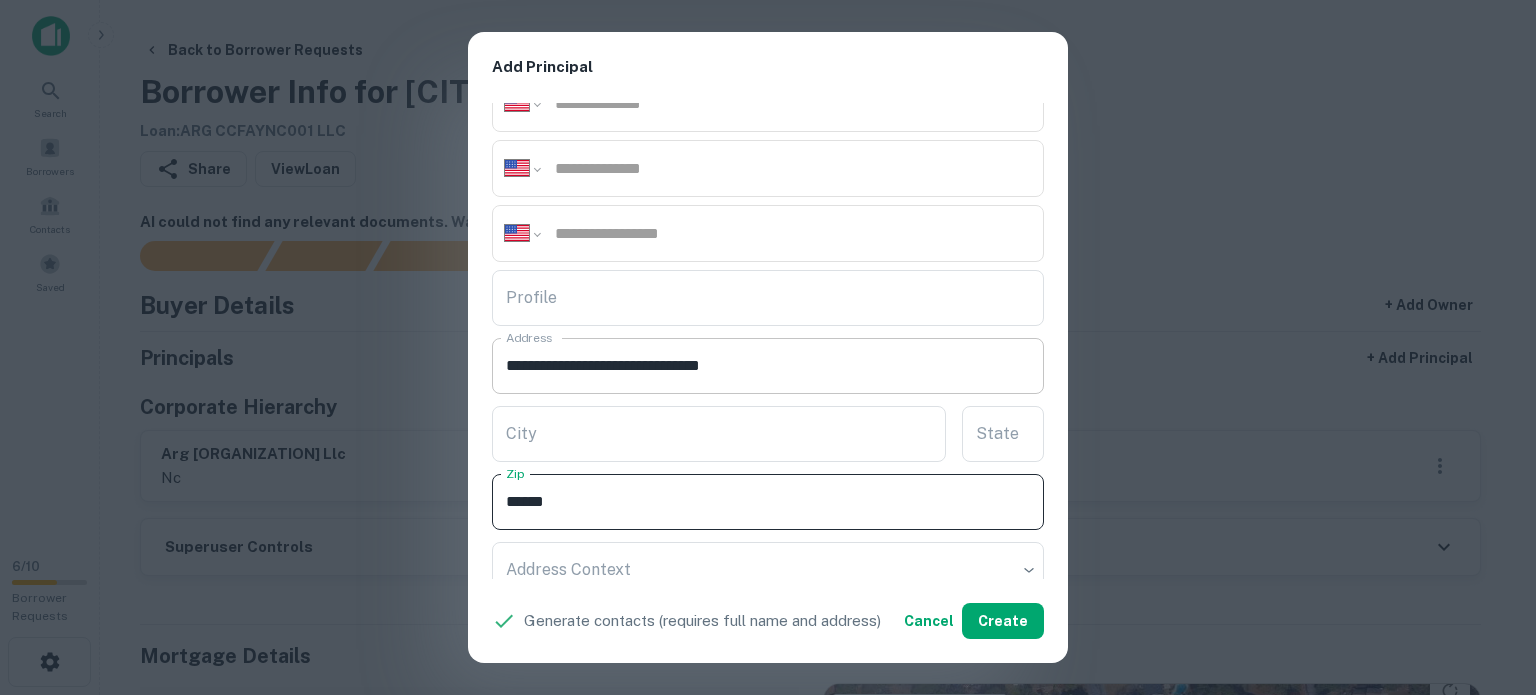 type on "*****" 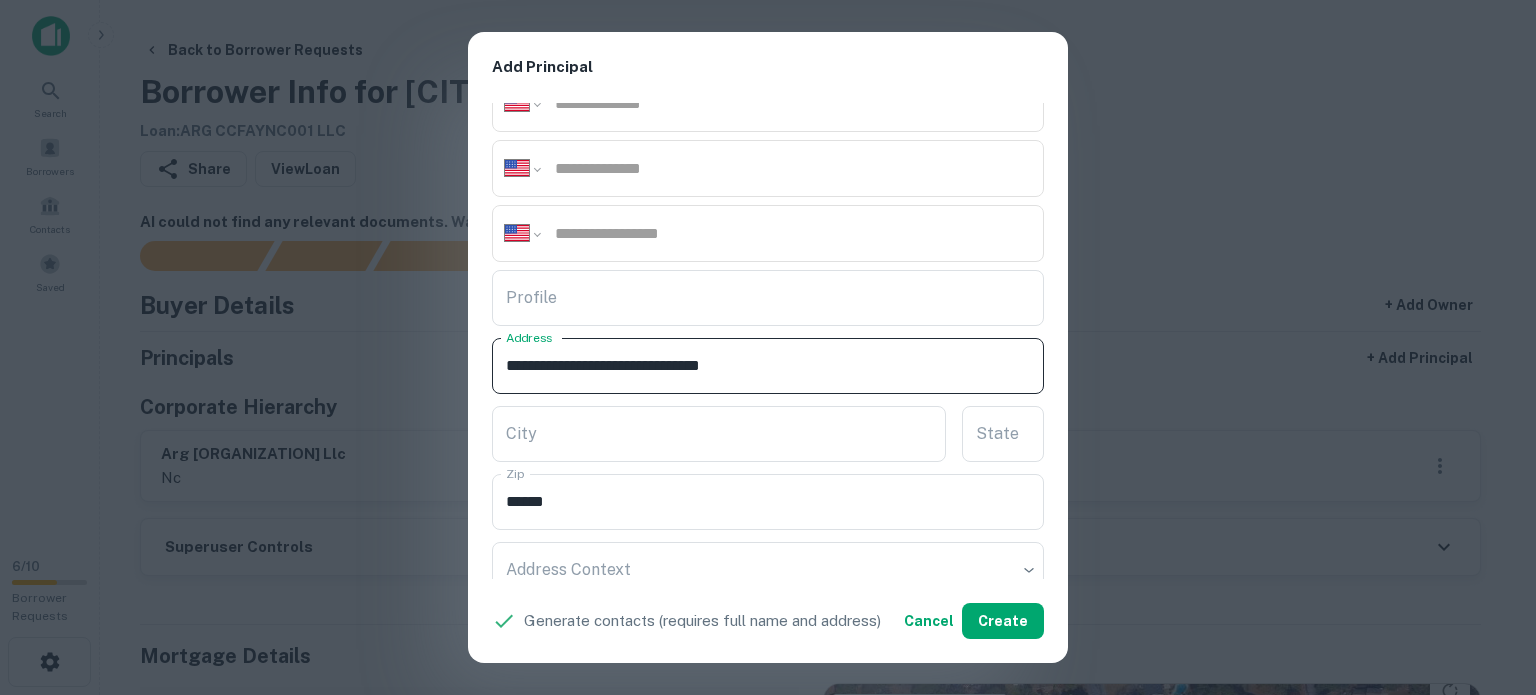 drag, startPoint x: 748, startPoint y: 366, endPoint x: 782, endPoint y: 375, distance: 35.17101 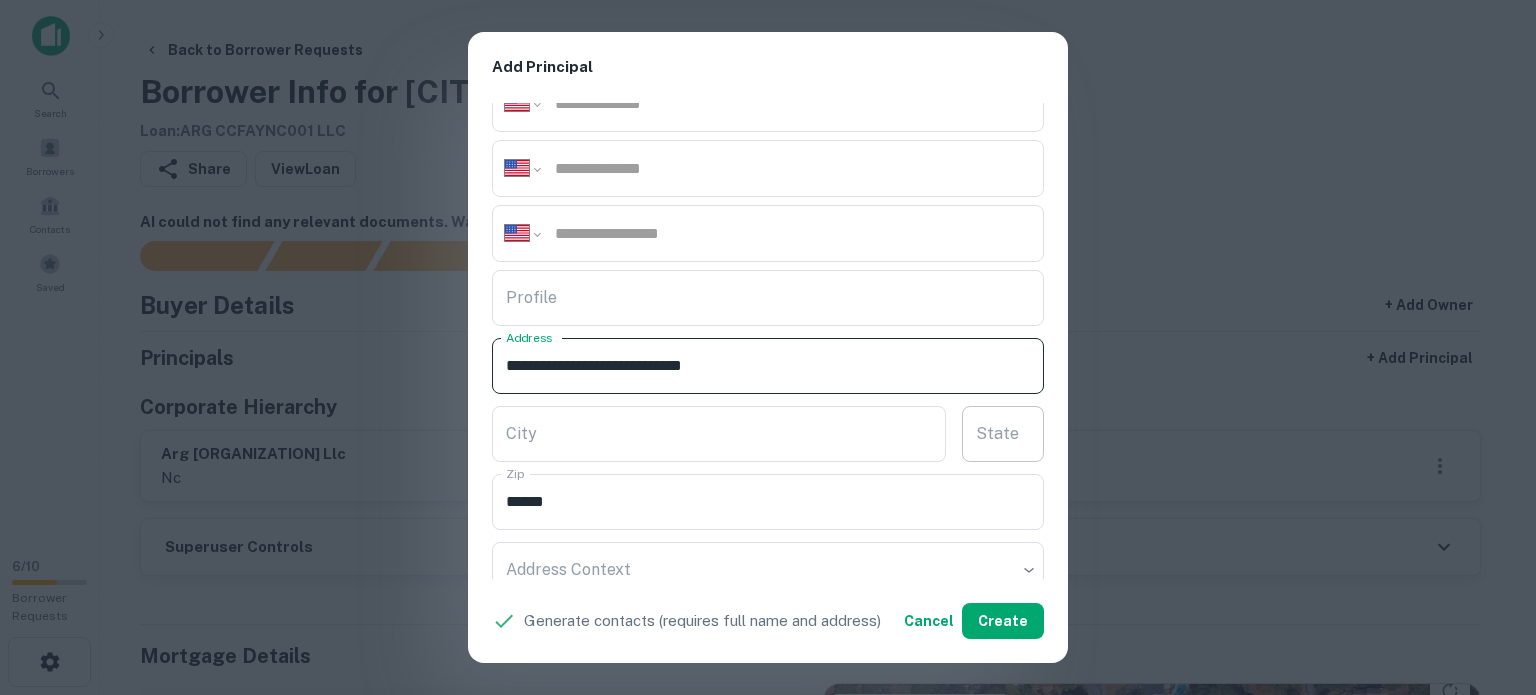 type on "**********" 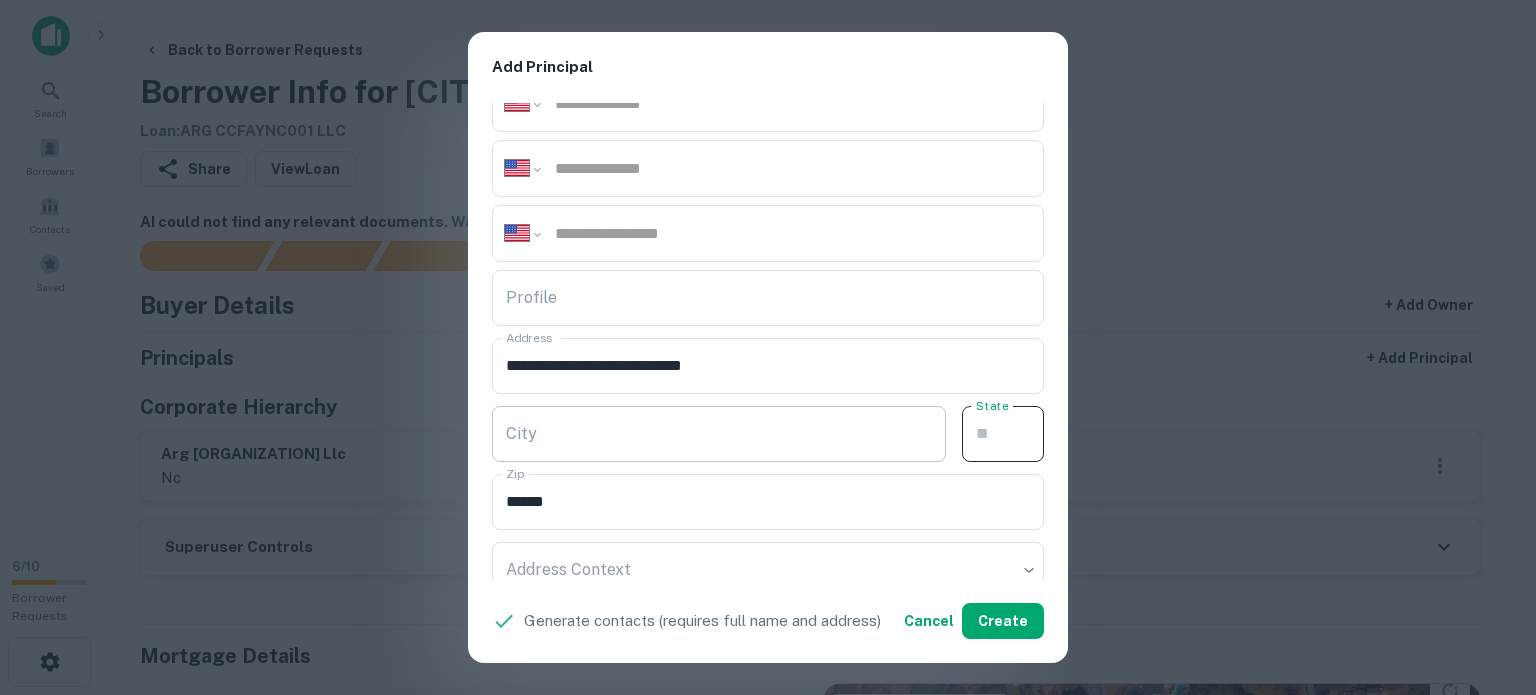 paste on "**" 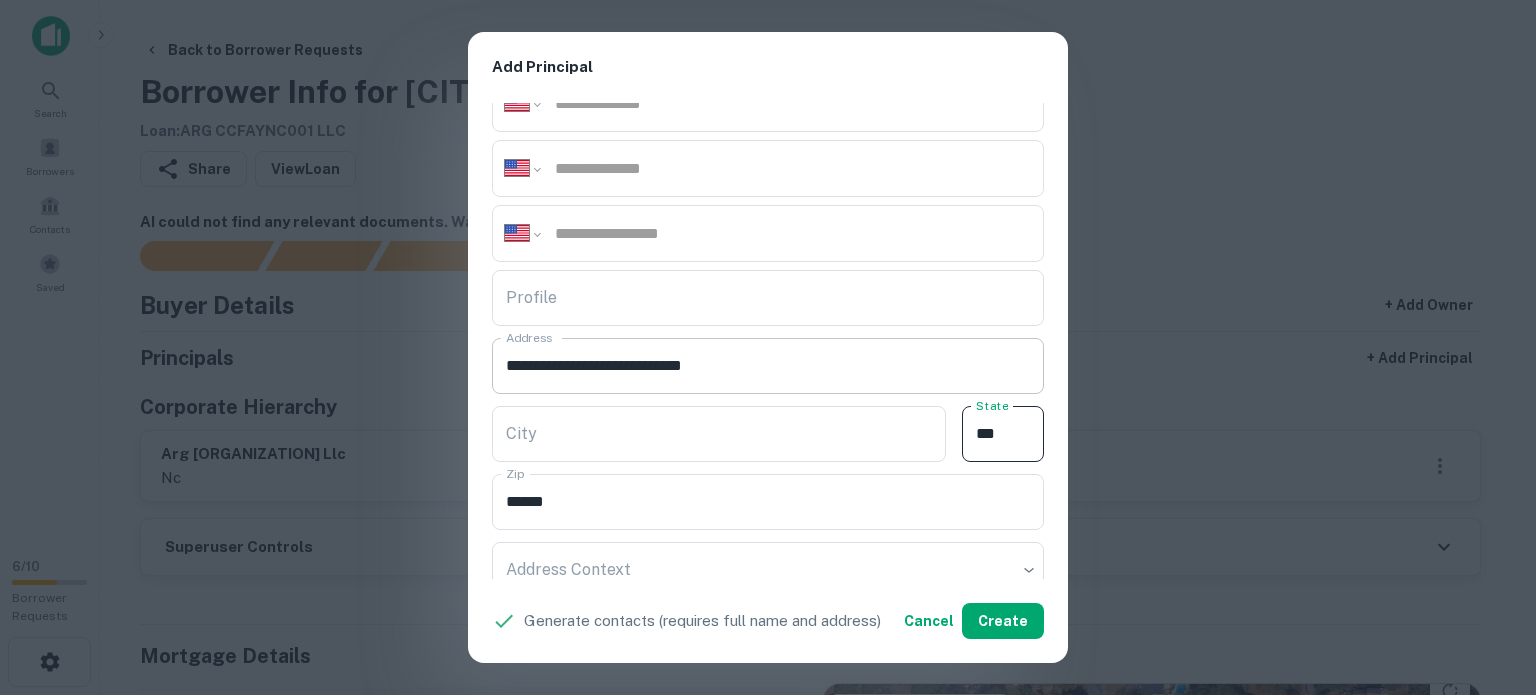 type on "**" 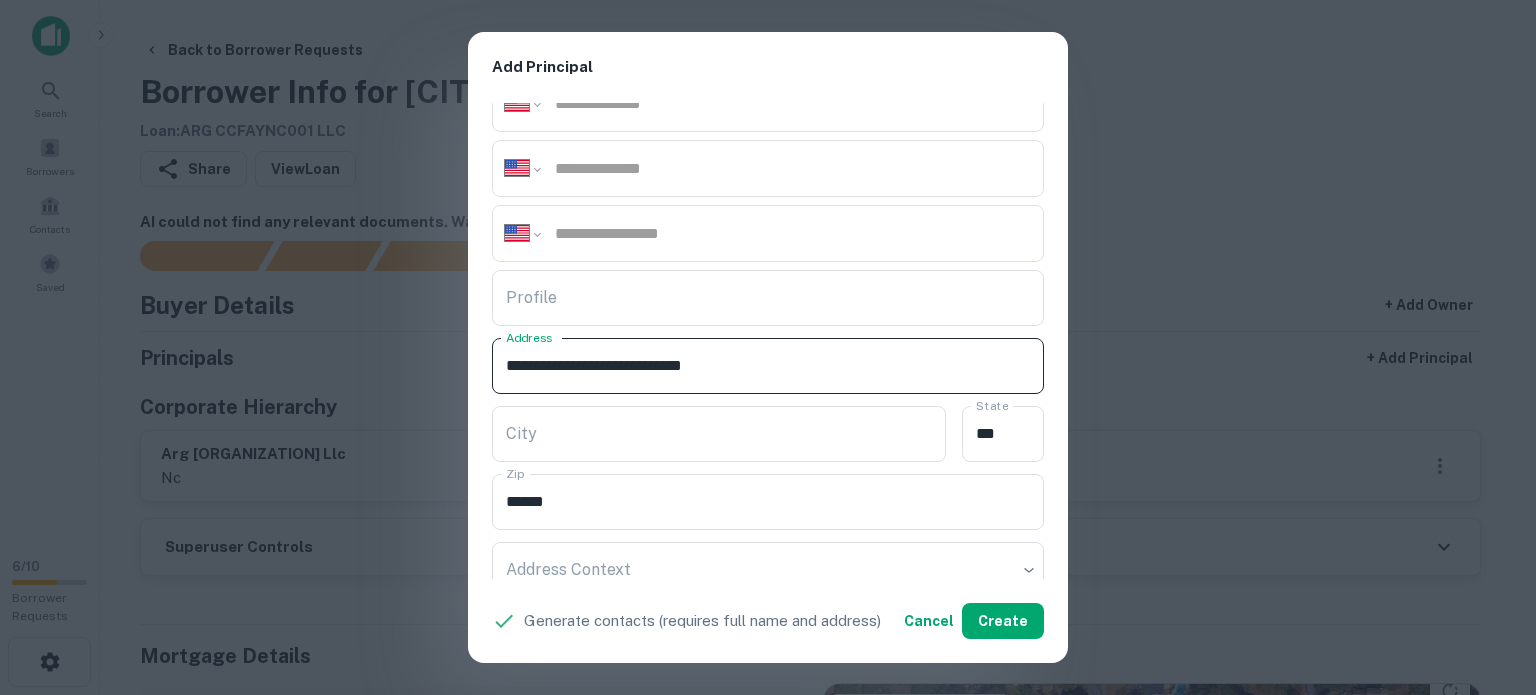 drag, startPoint x: 681, startPoint y: 359, endPoint x: 740, endPoint y: 373, distance: 60.63827 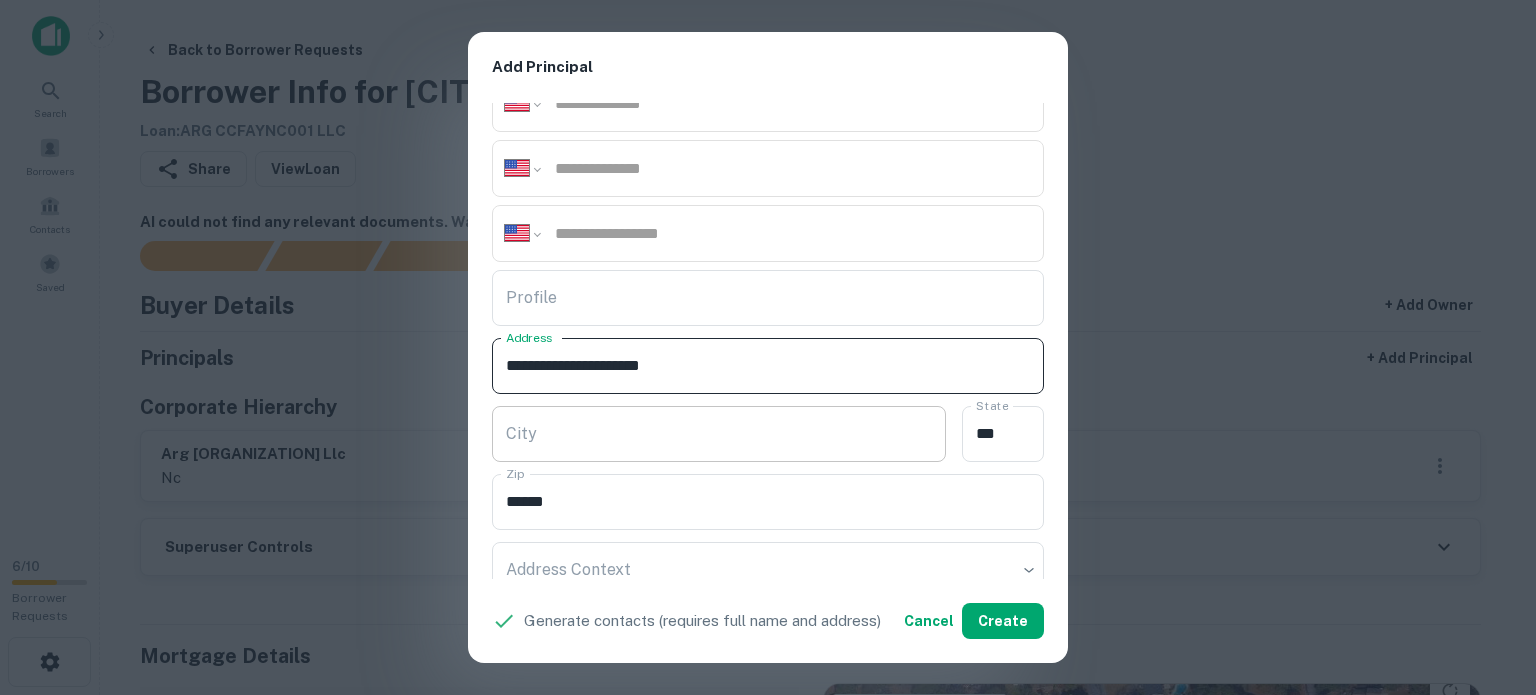 type on "**********" 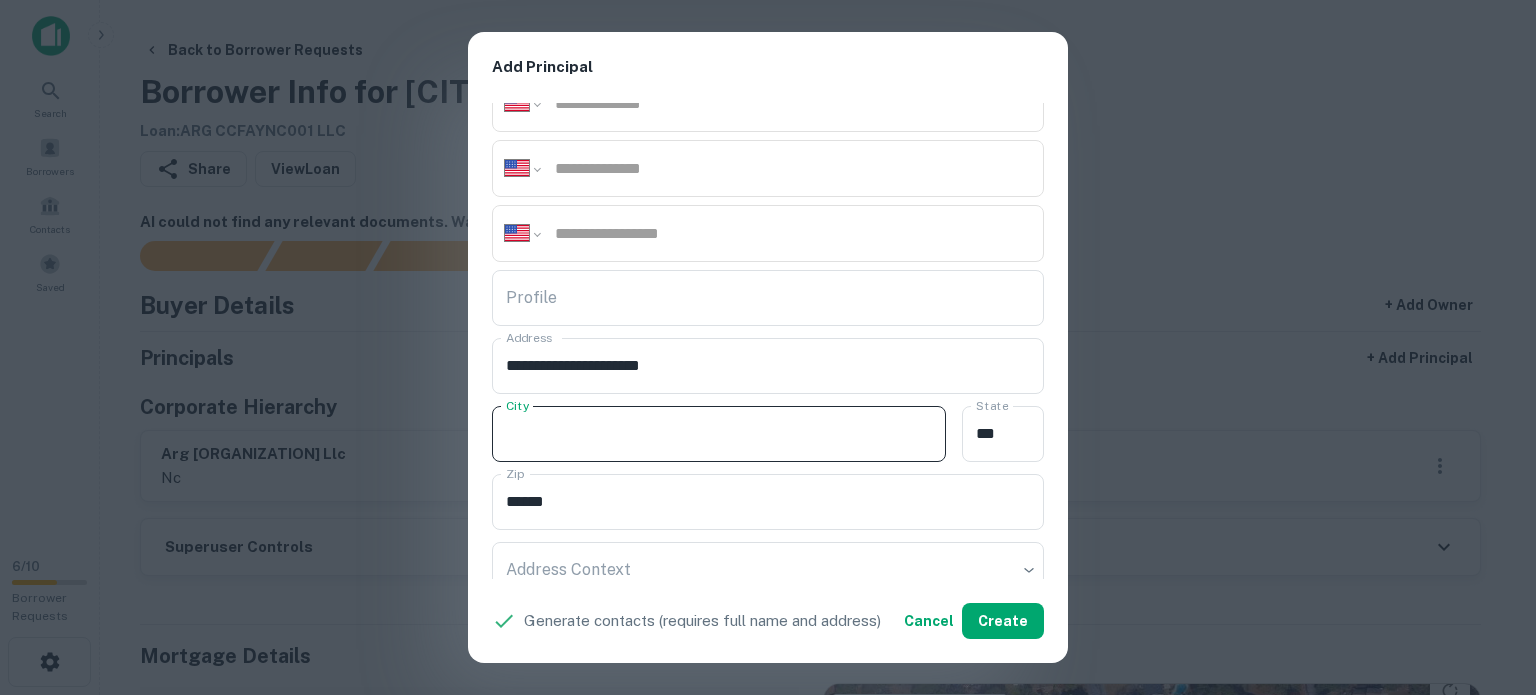 paste on "*******" 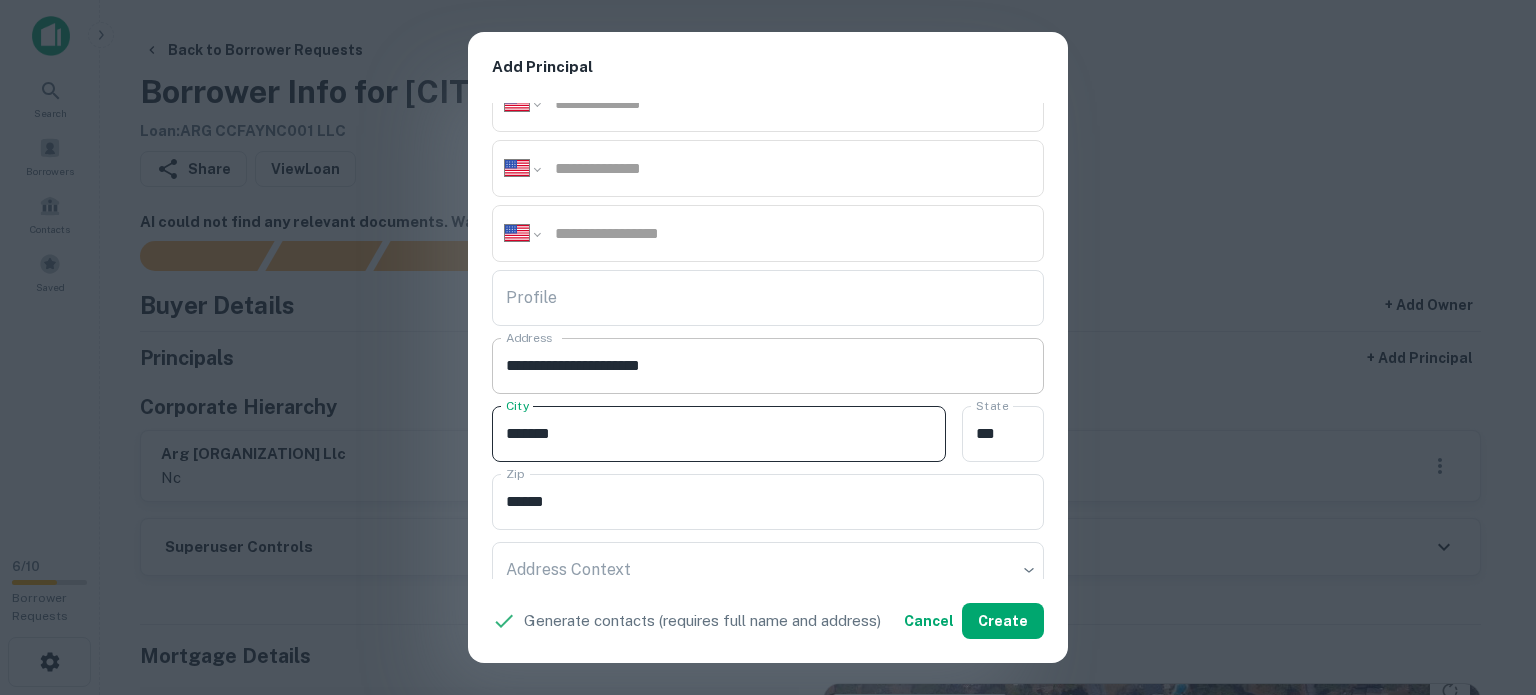 type on "*******" 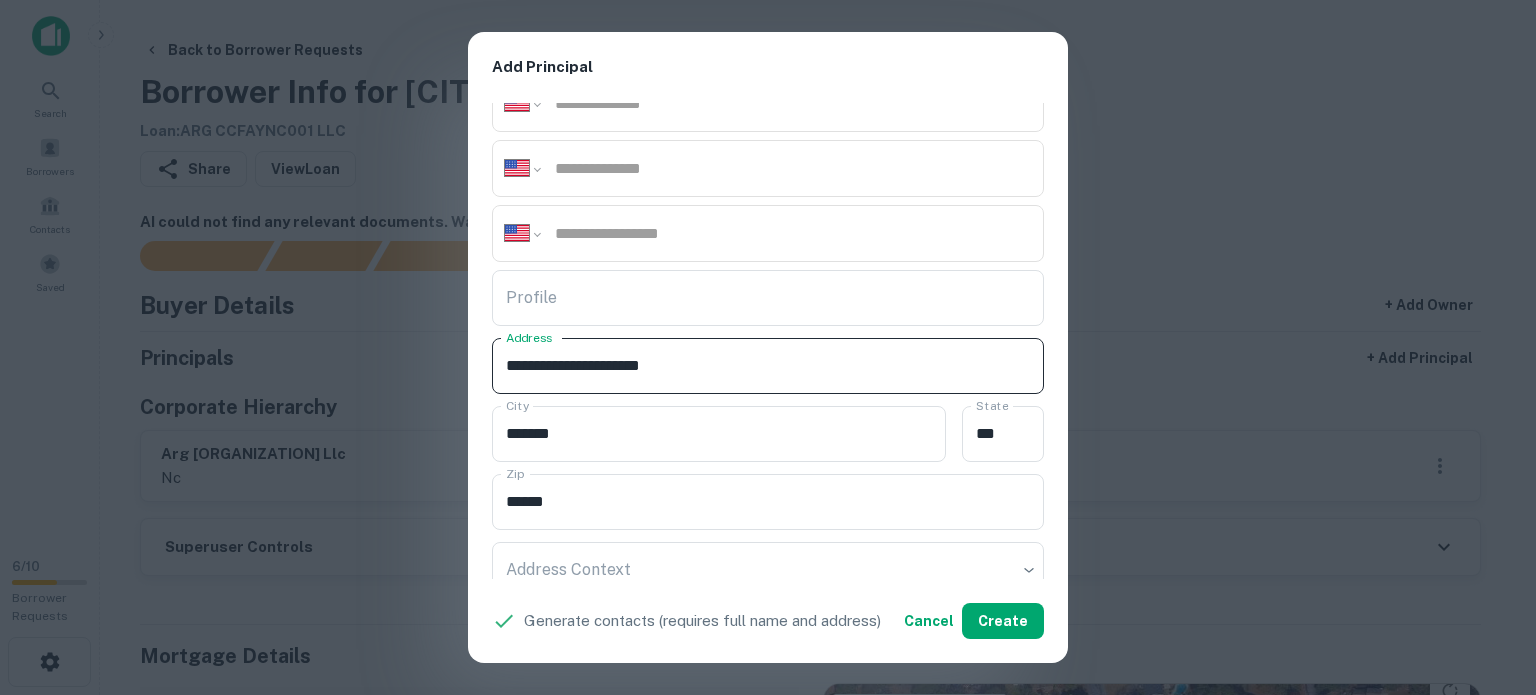 drag, startPoint x: 673, startPoint y: 367, endPoint x: 701, endPoint y: 371, distance: 28.284271 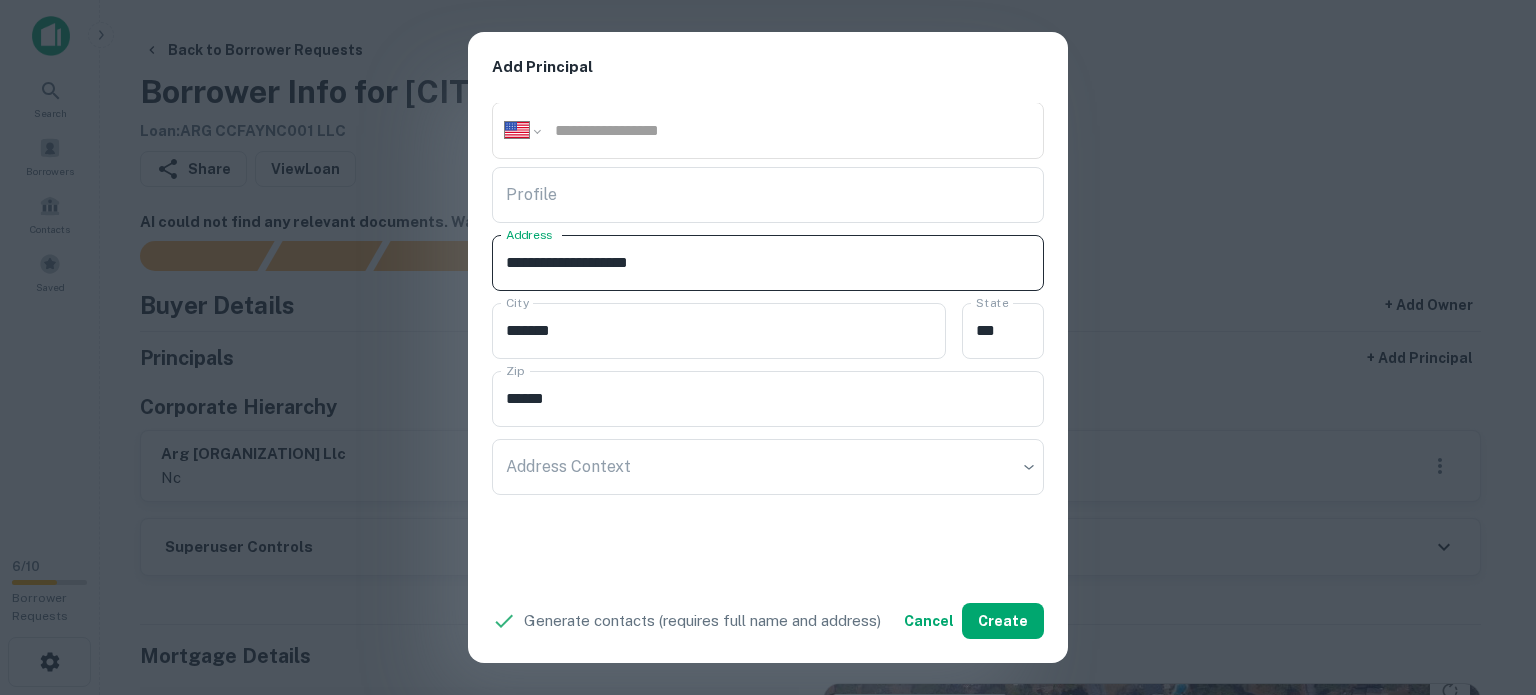 scroll, scrollTop: 512, scrollLeft: 0, axis: vertical 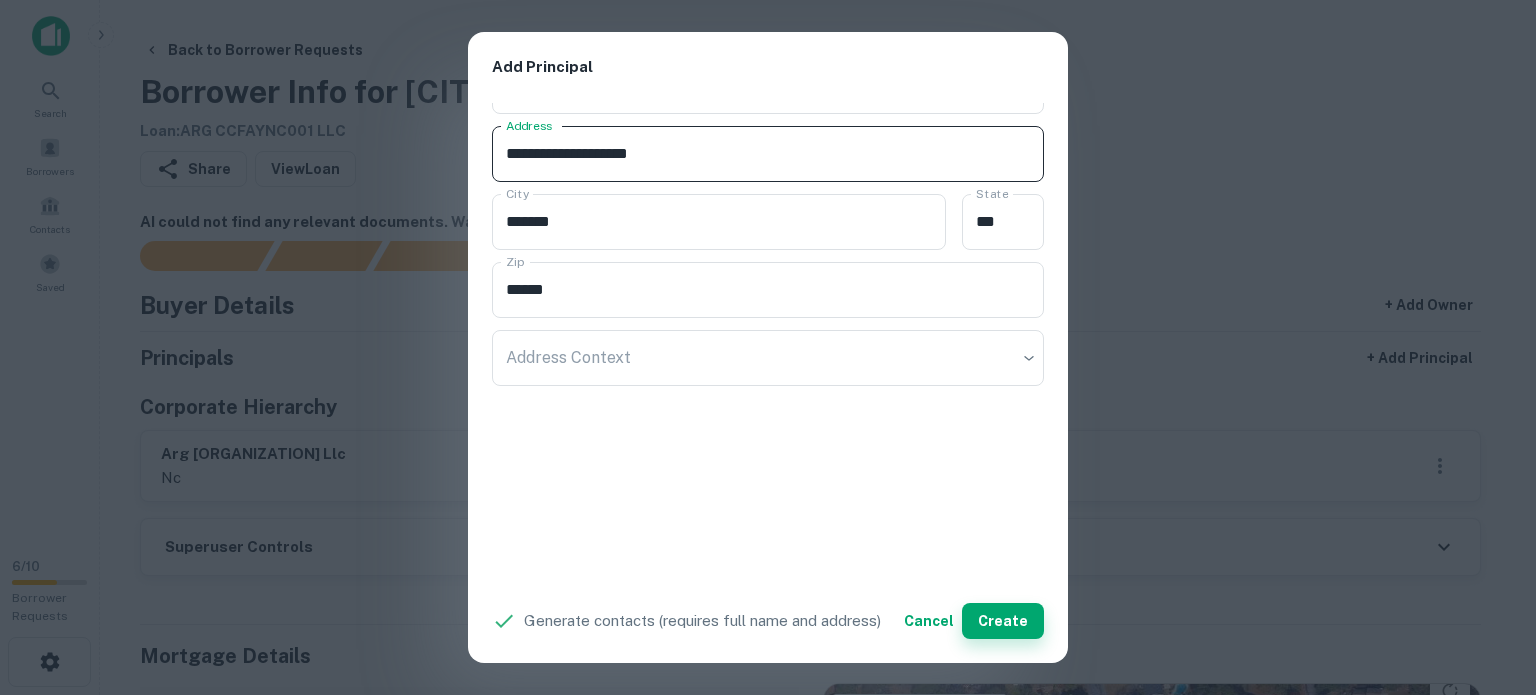 type on "**********" 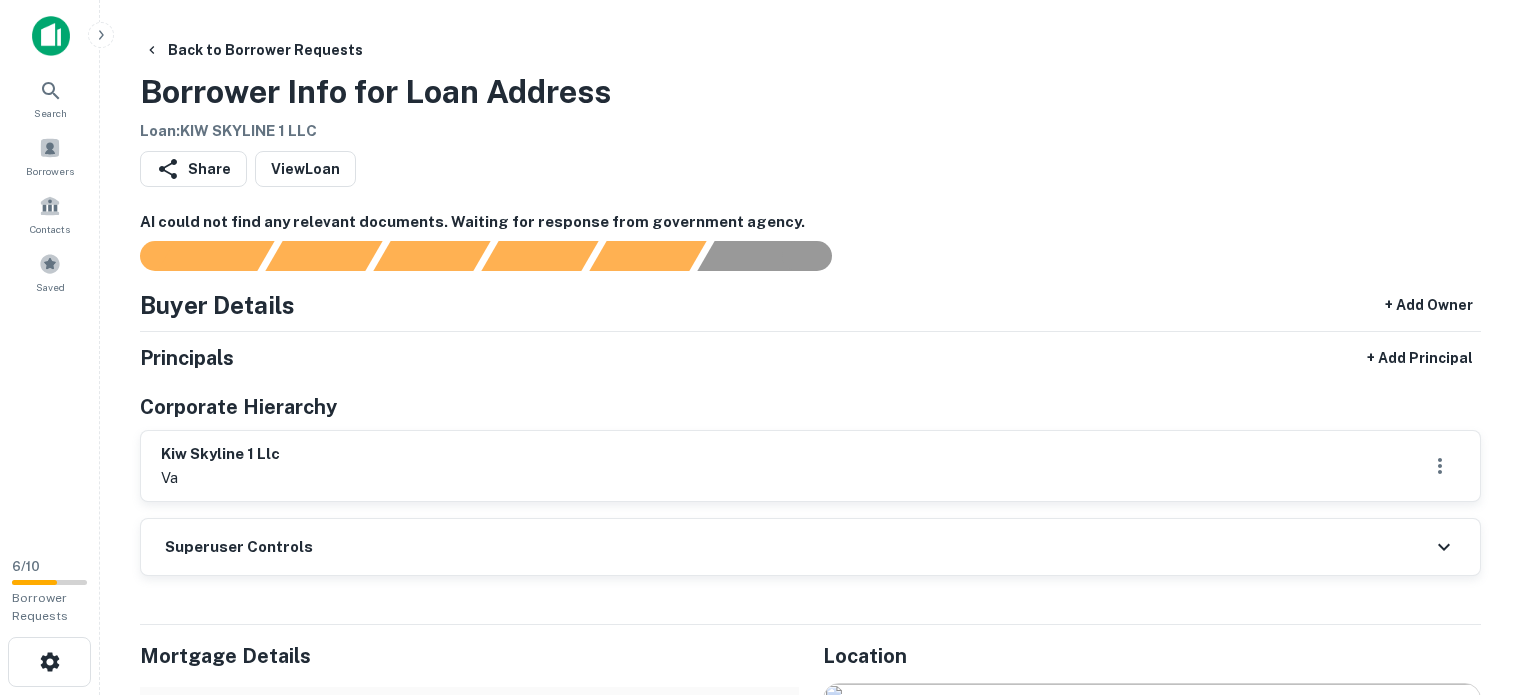 scroll, scrollTop: 0, scrollLeft: 0, axis: both 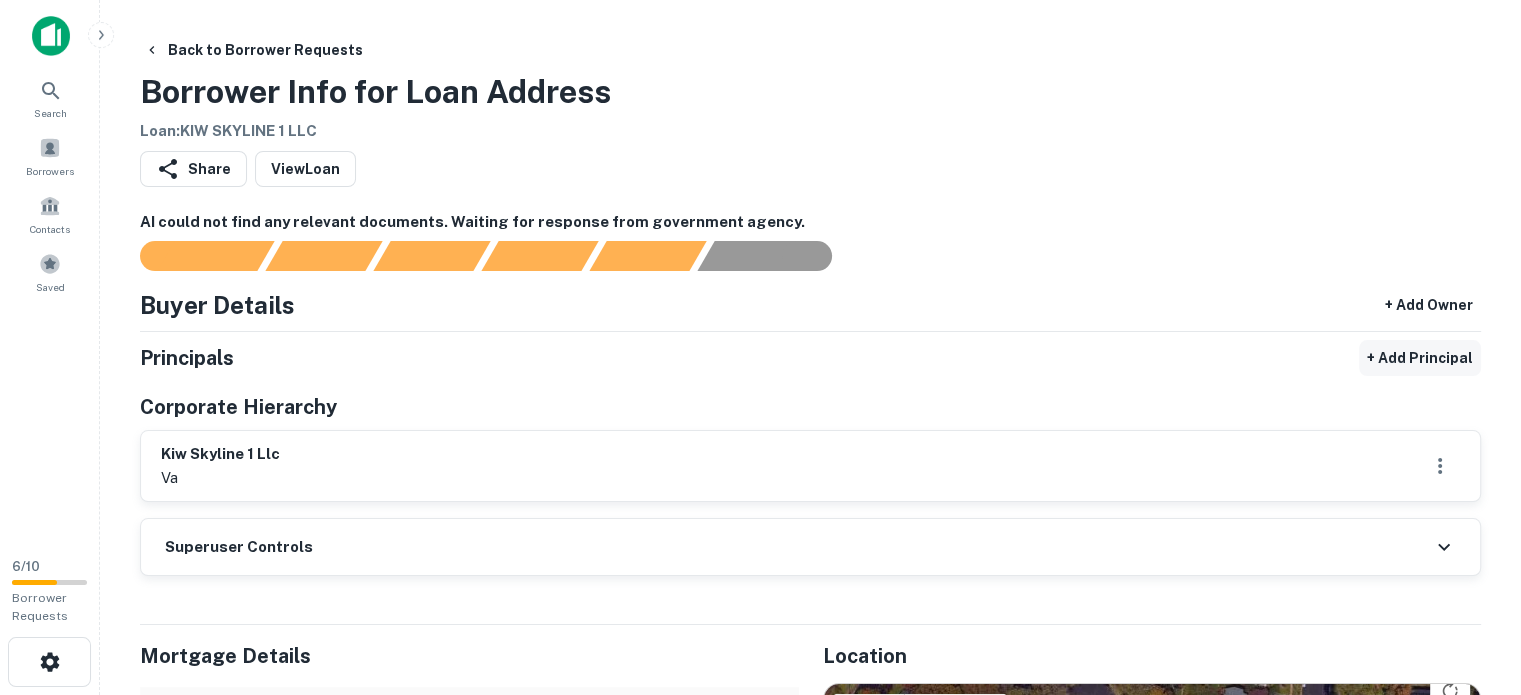 click on "+ Add Principal" at bounding box center [1420, 358] 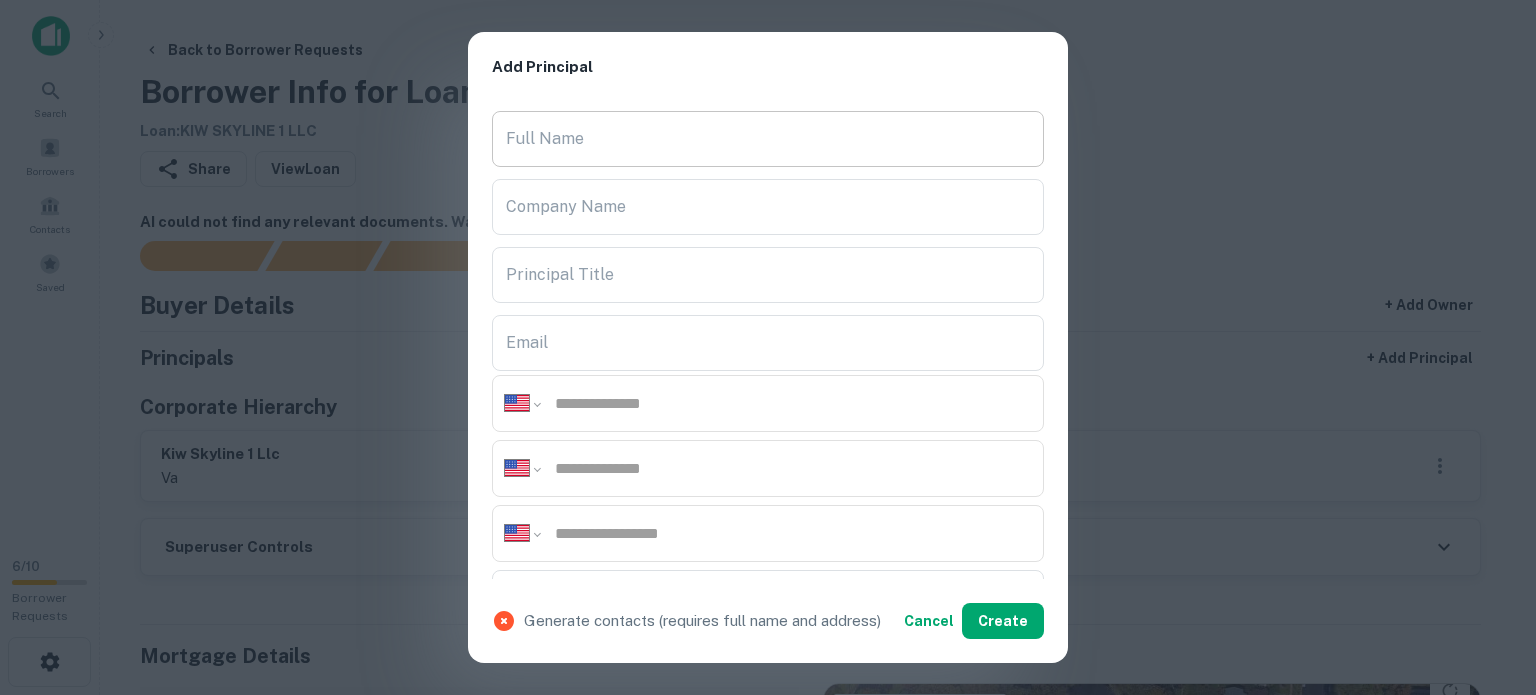 click on "Full Name" at bounding box center (768, 139) 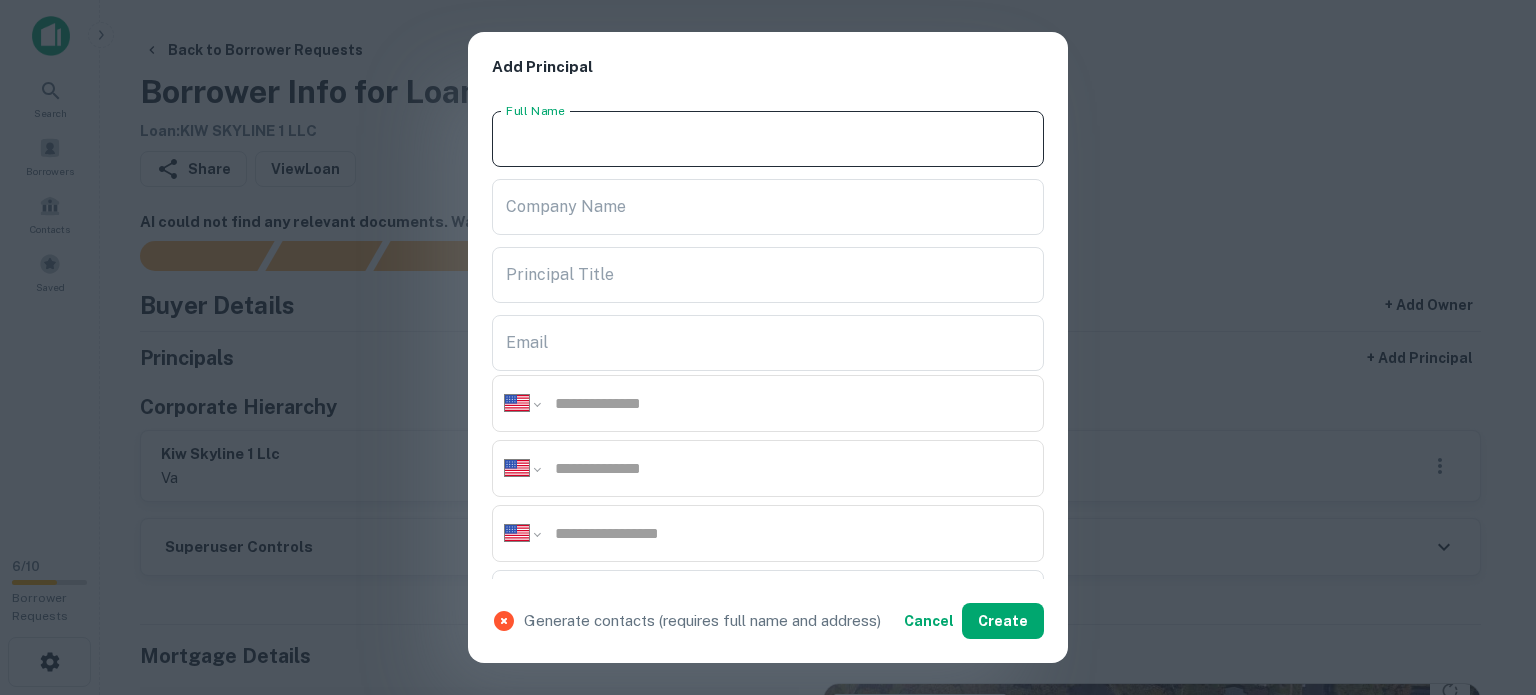 paste on "**********" 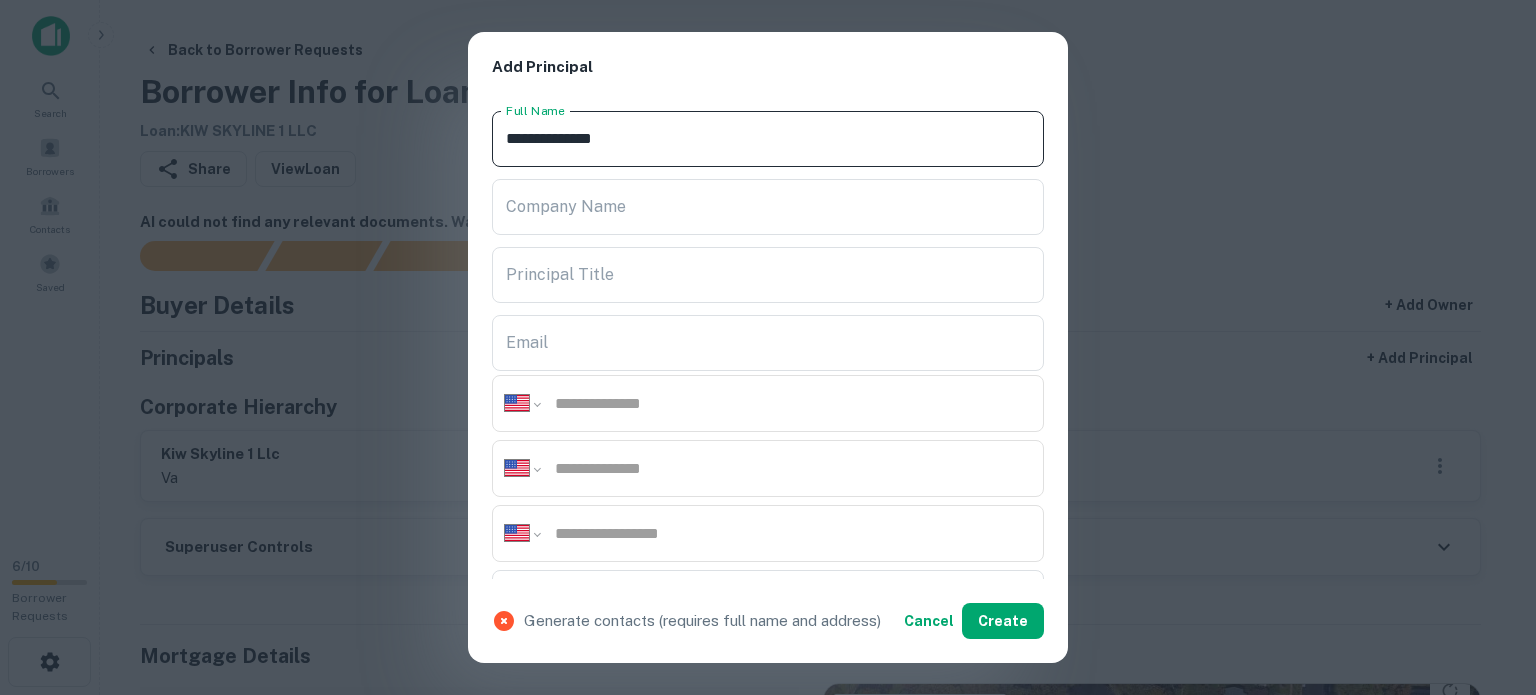 type on "**********" 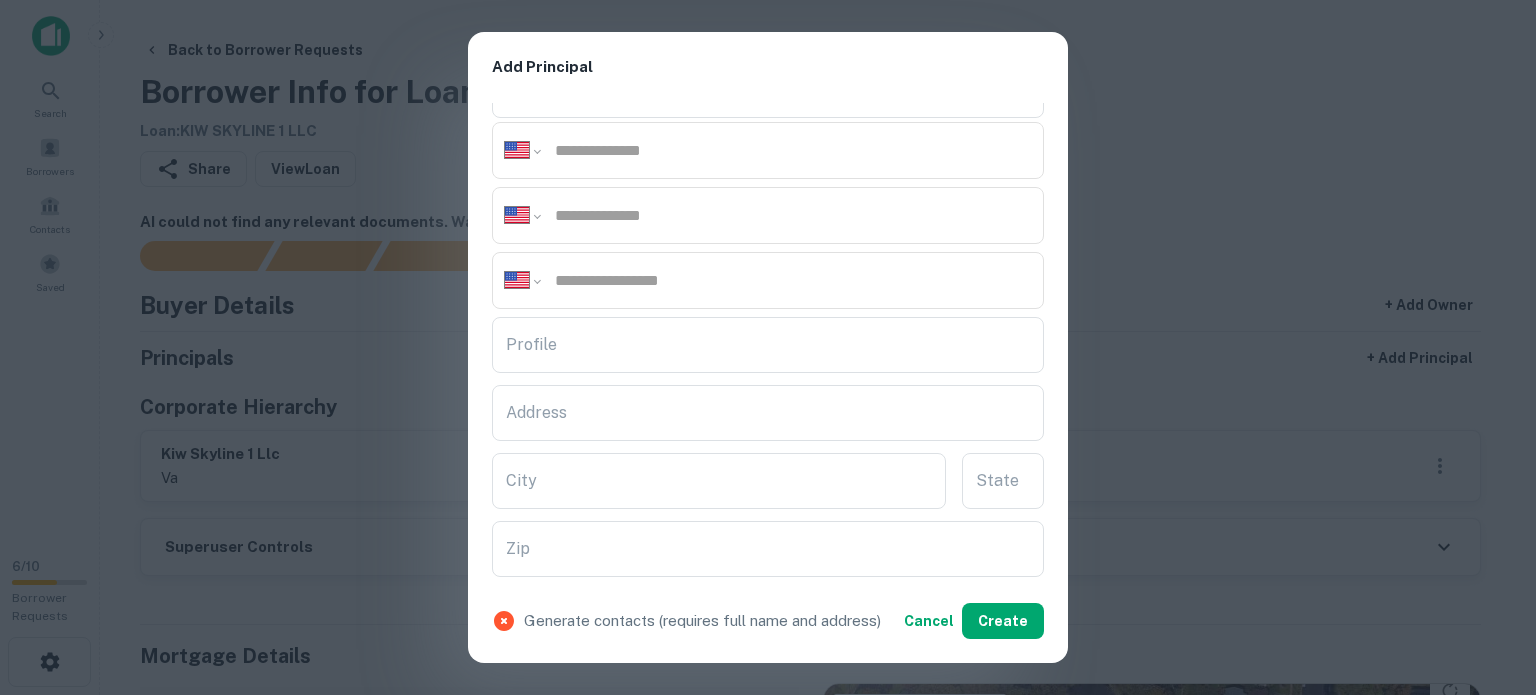 scroll, scrollTop: 500, scrollLeft: 0, axis: vertical 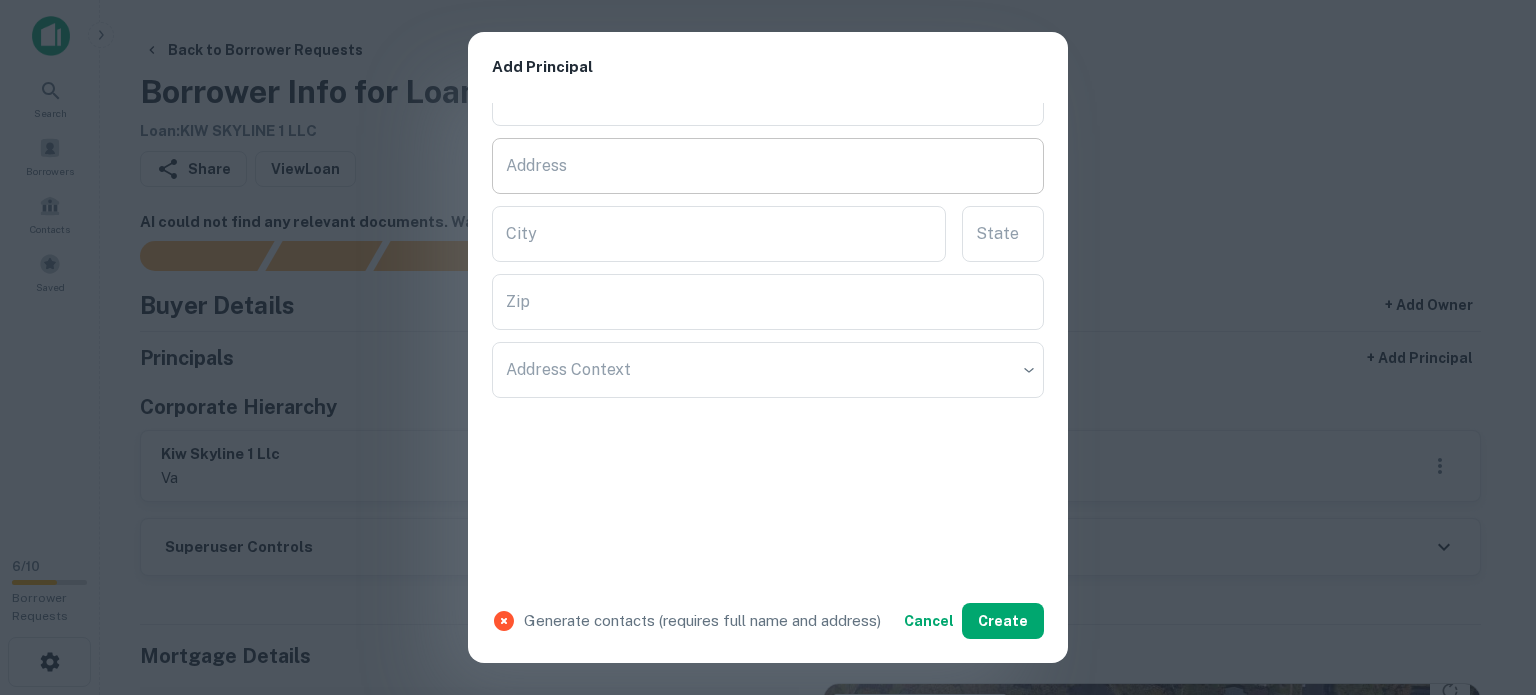 click on "Address" at bounding box center [768, 166] 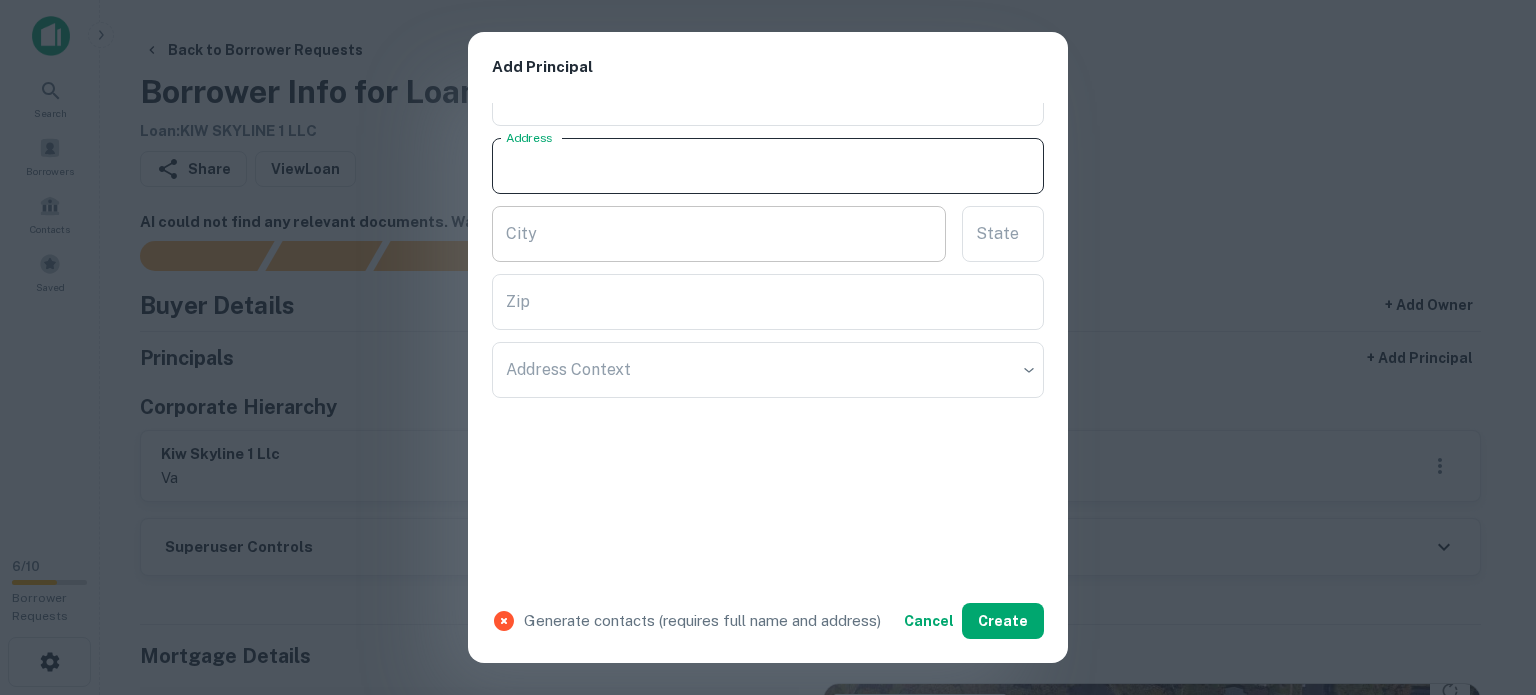 paste on "**********" 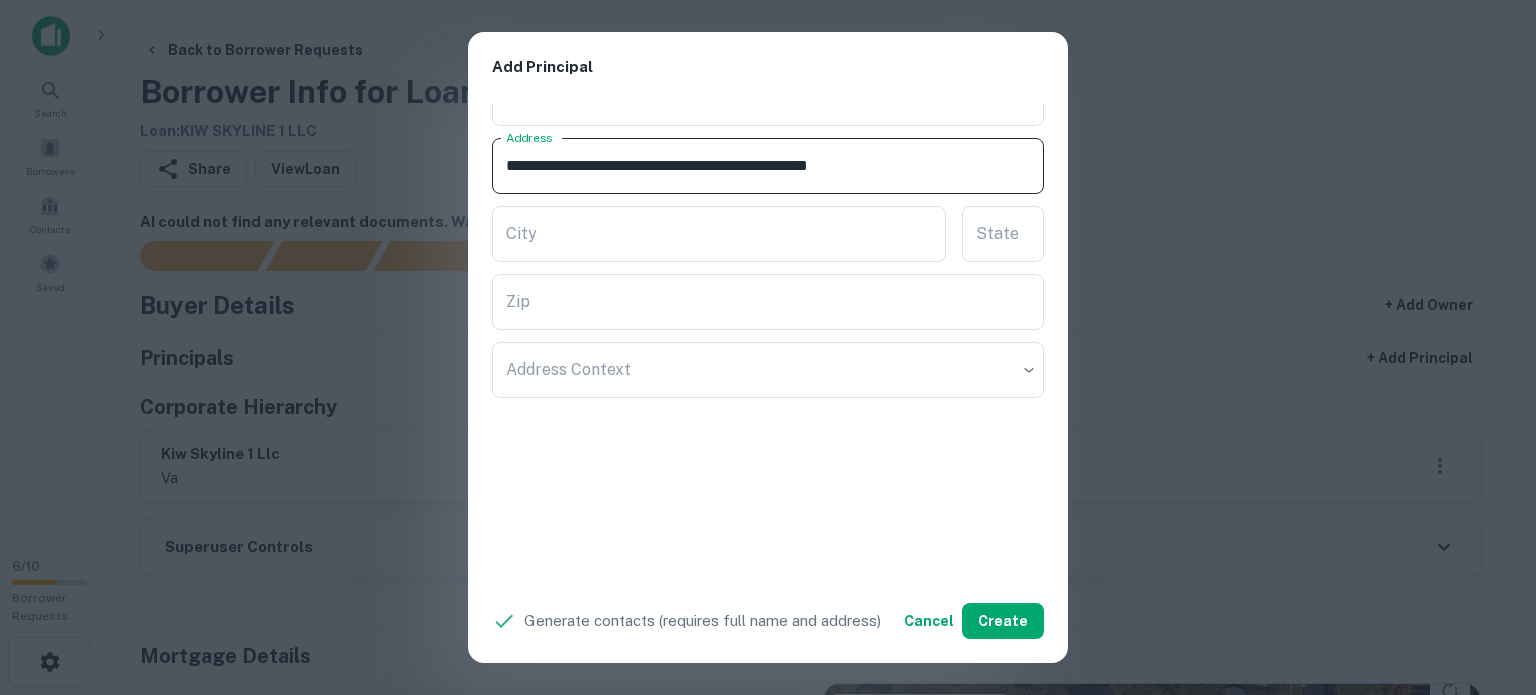 drag, startPoint x: 898, startPoint y: 163, endPoint x: 972, endPoint y: 175, distance: 74.96666 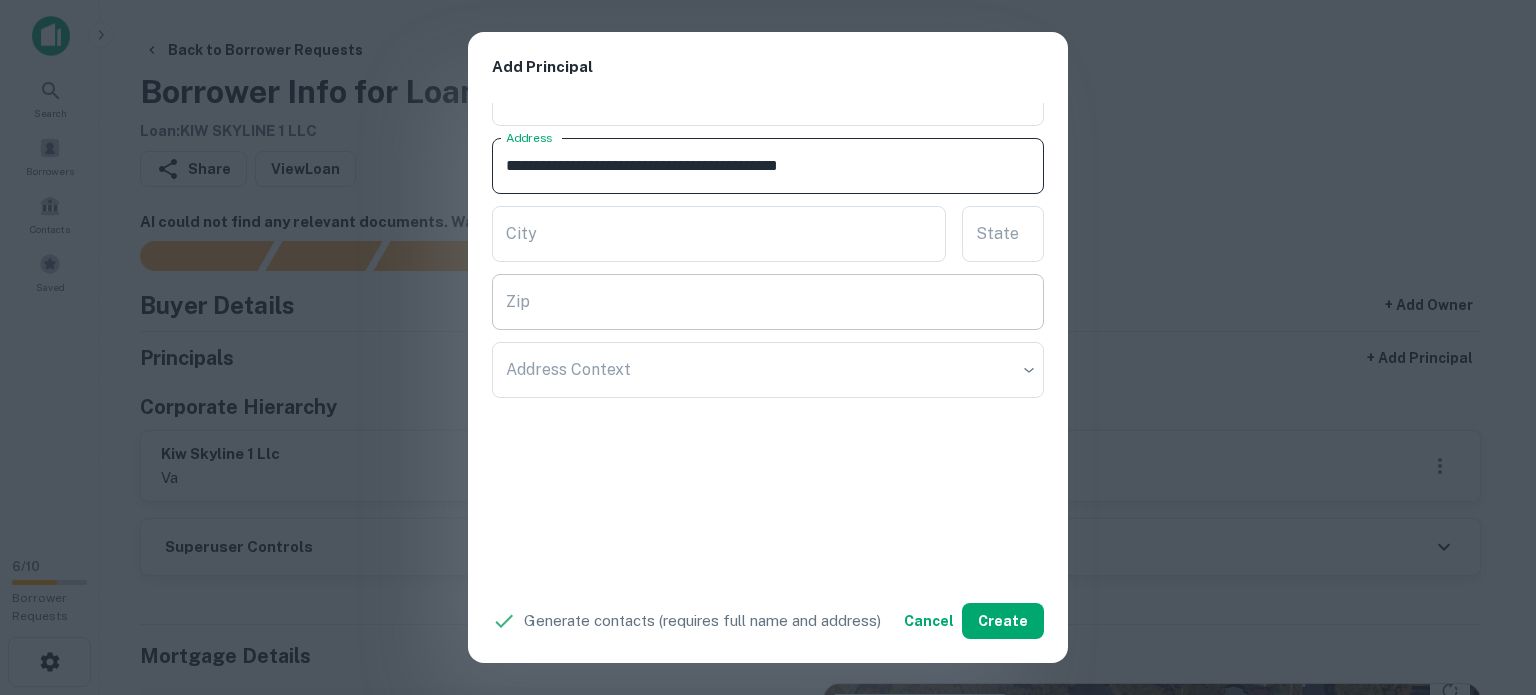 type on "**********" 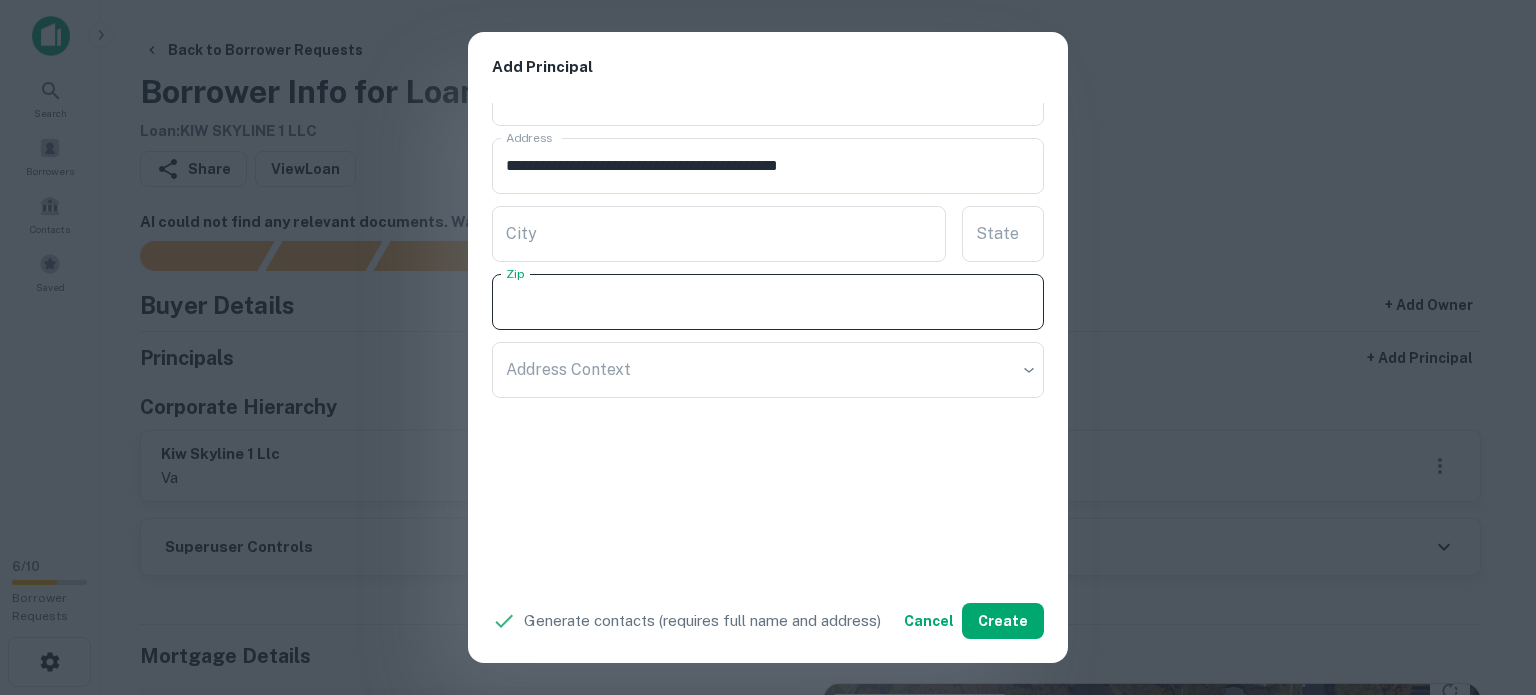 click on "Zip" at bounding box center (768, 302) 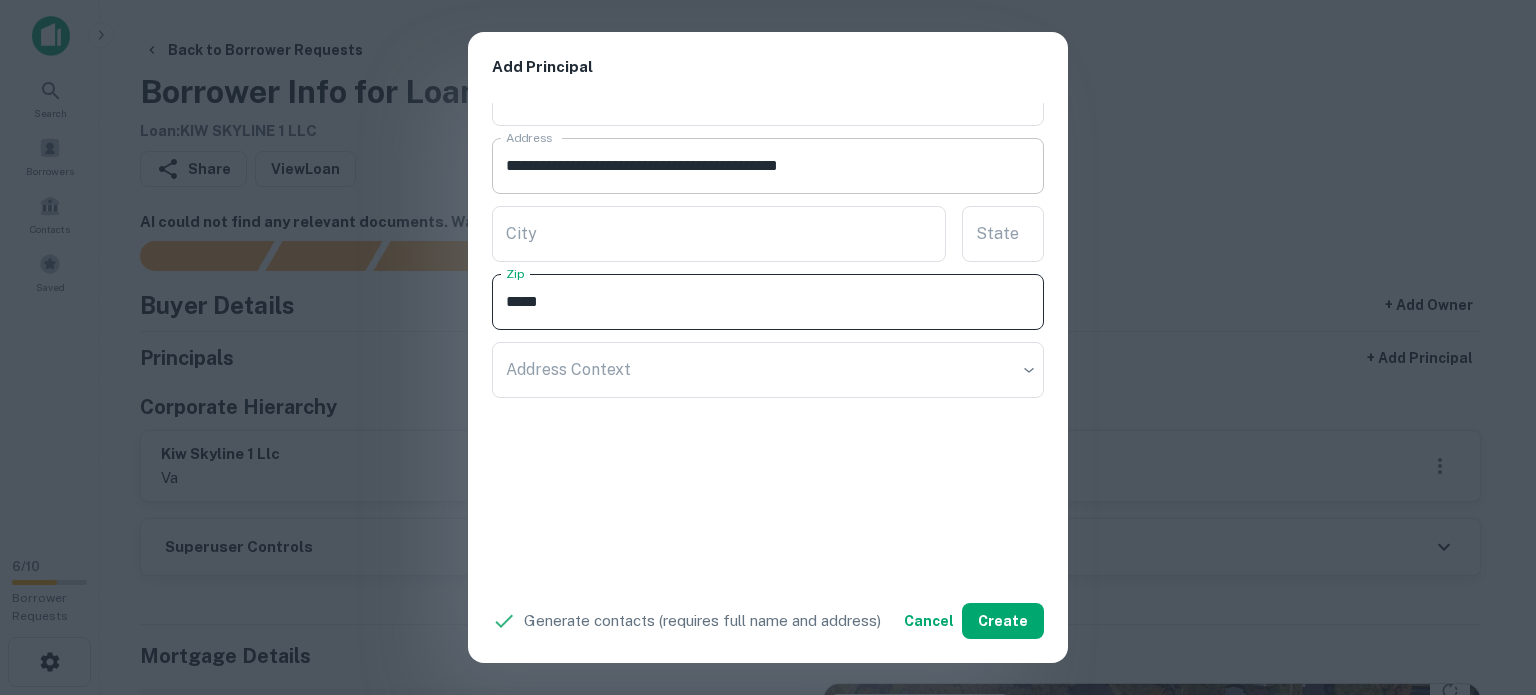 type on "*****" 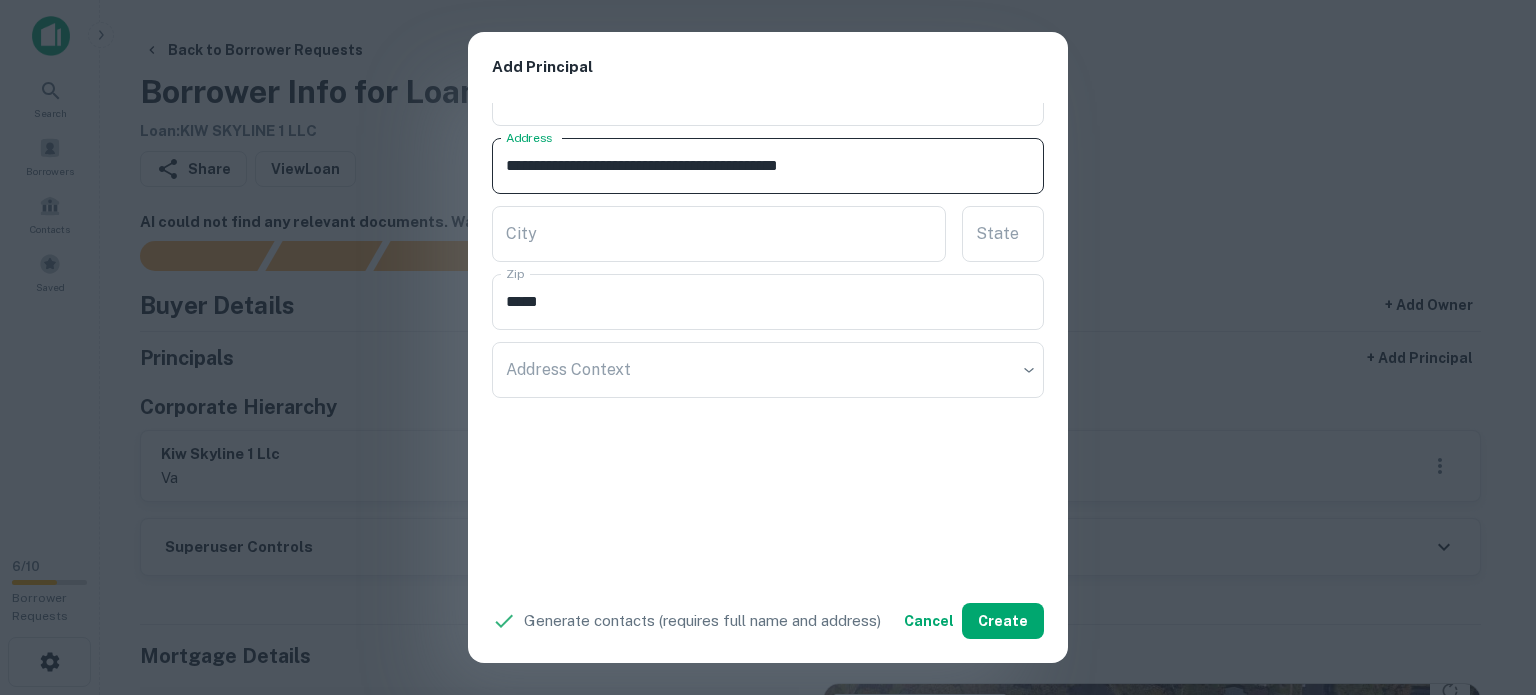 drag, startPoint x: 864, startPoint y: 163, endPoint x: 885, endPoint y: 169, distance: 21.84033 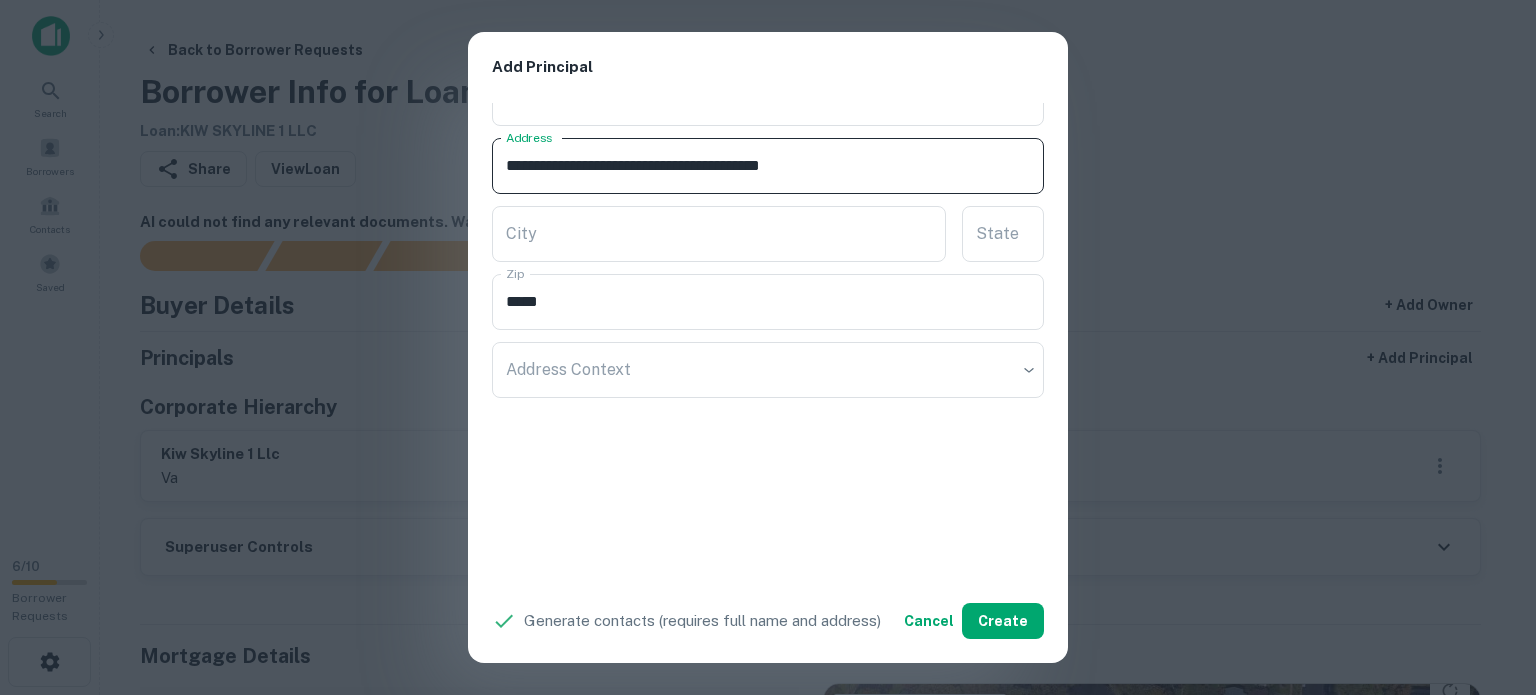 type on "**********" 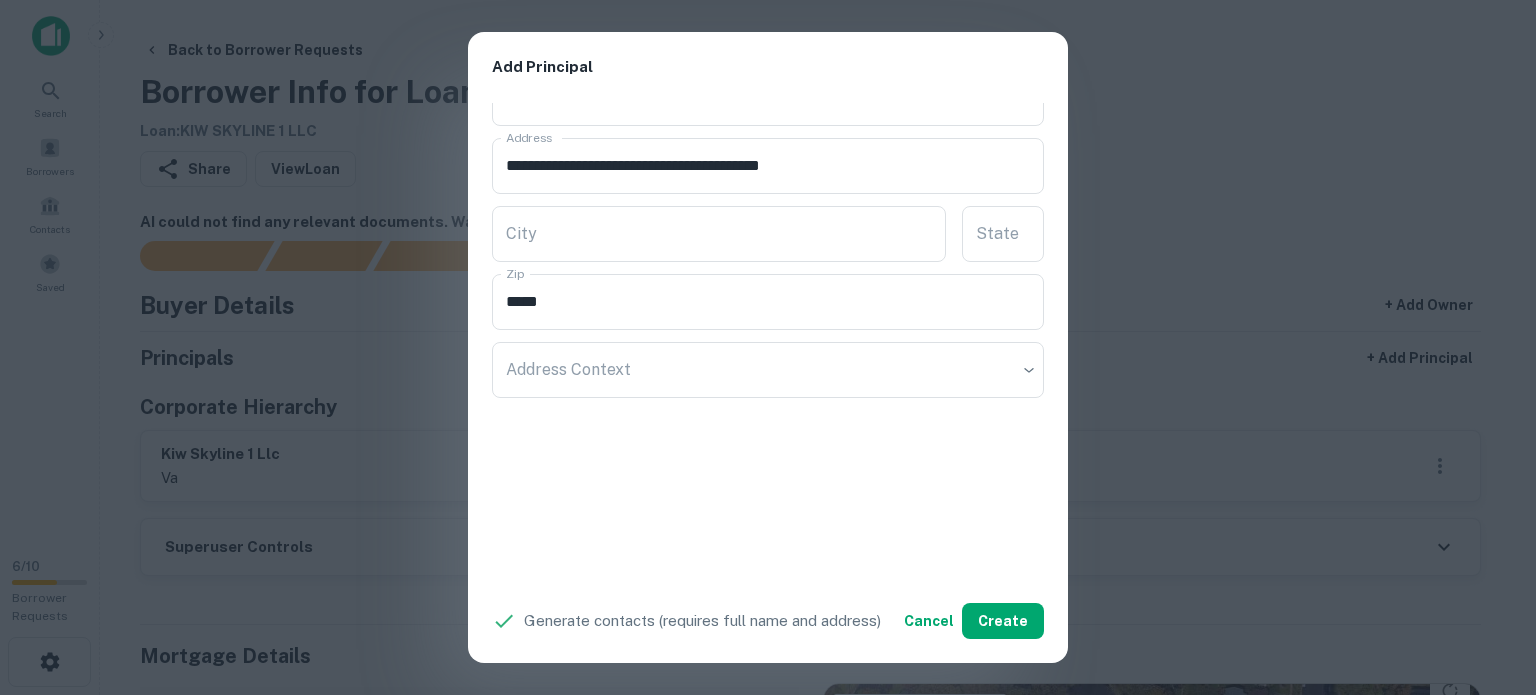 click on "**********" at bounding box center [768, 341] 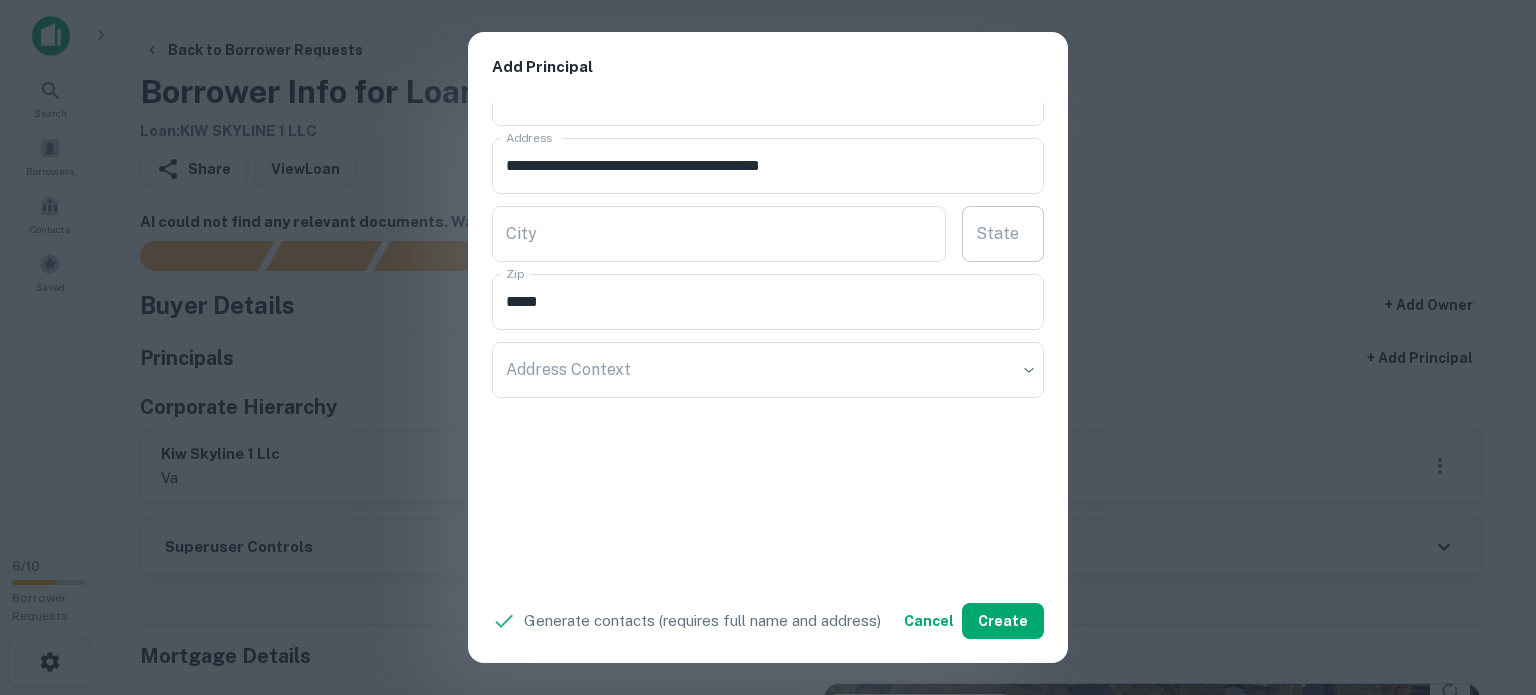 click on "State" at bounding box center [1003, 234] 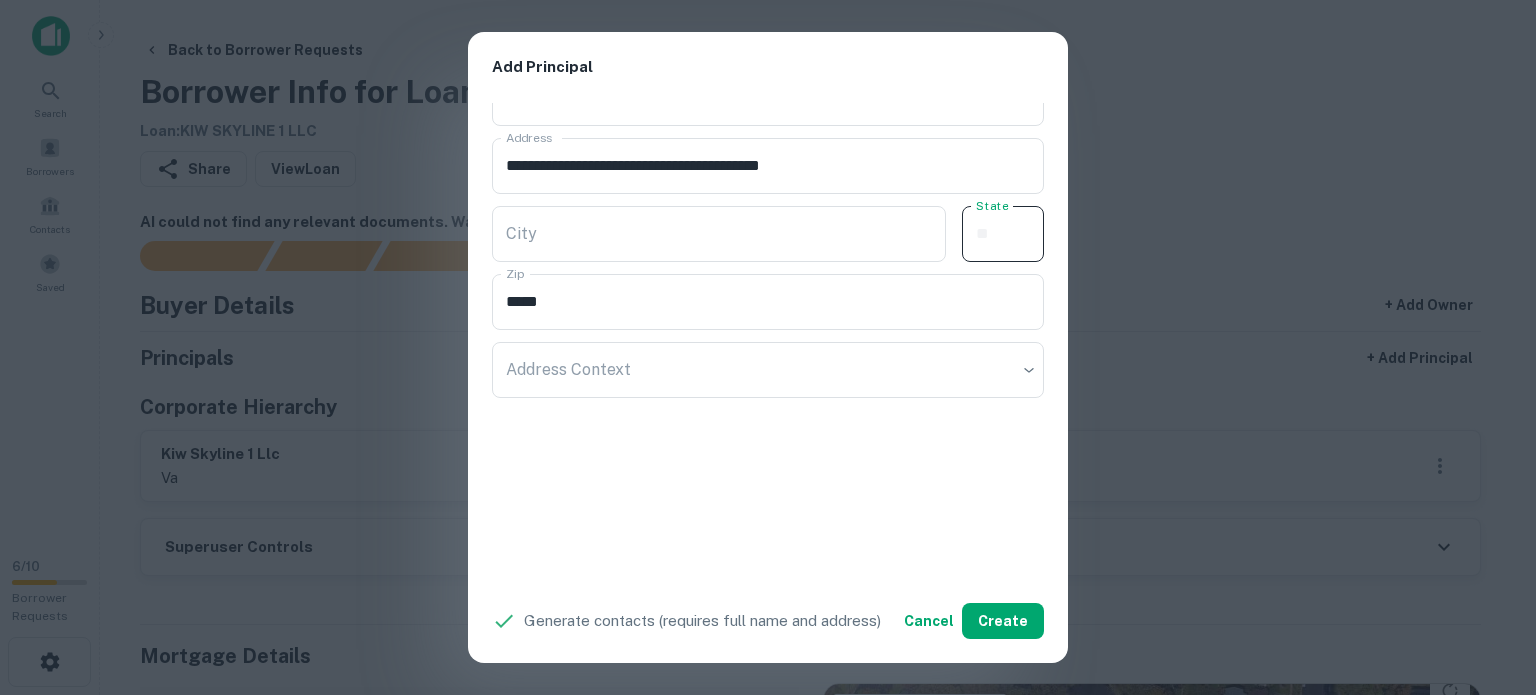 paste on "**" 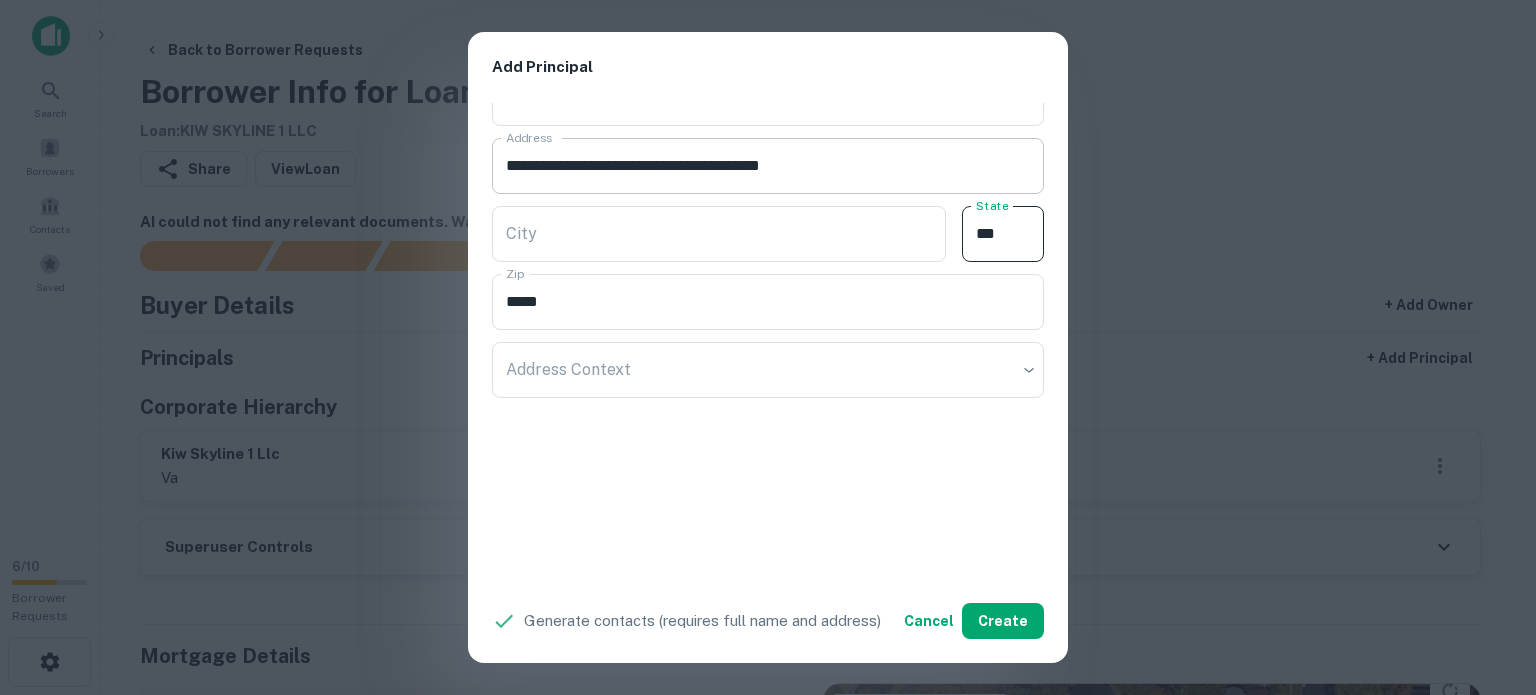 type on "**" 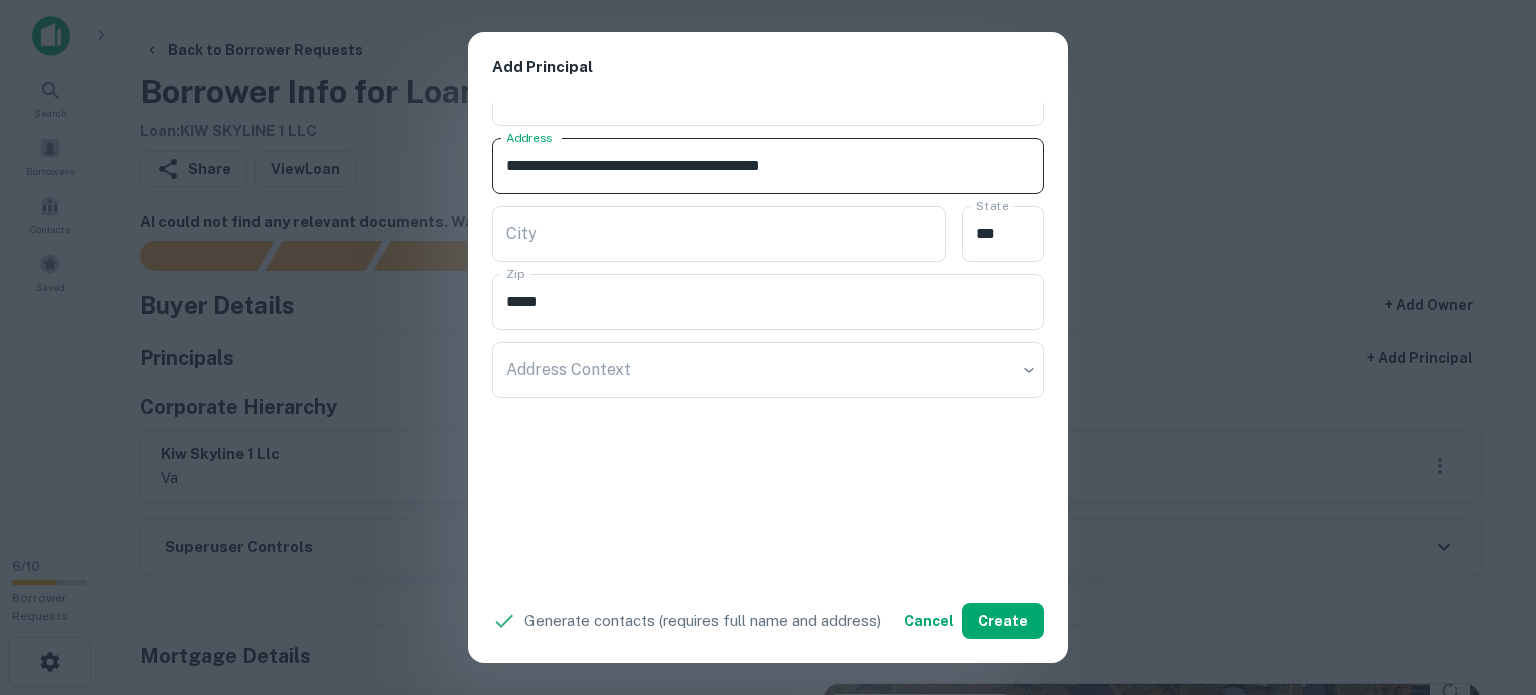 drag, startPoint x: 756, startPoint y: 157, endPoint x: 856, endPoint y: 182, distance: 103.077644 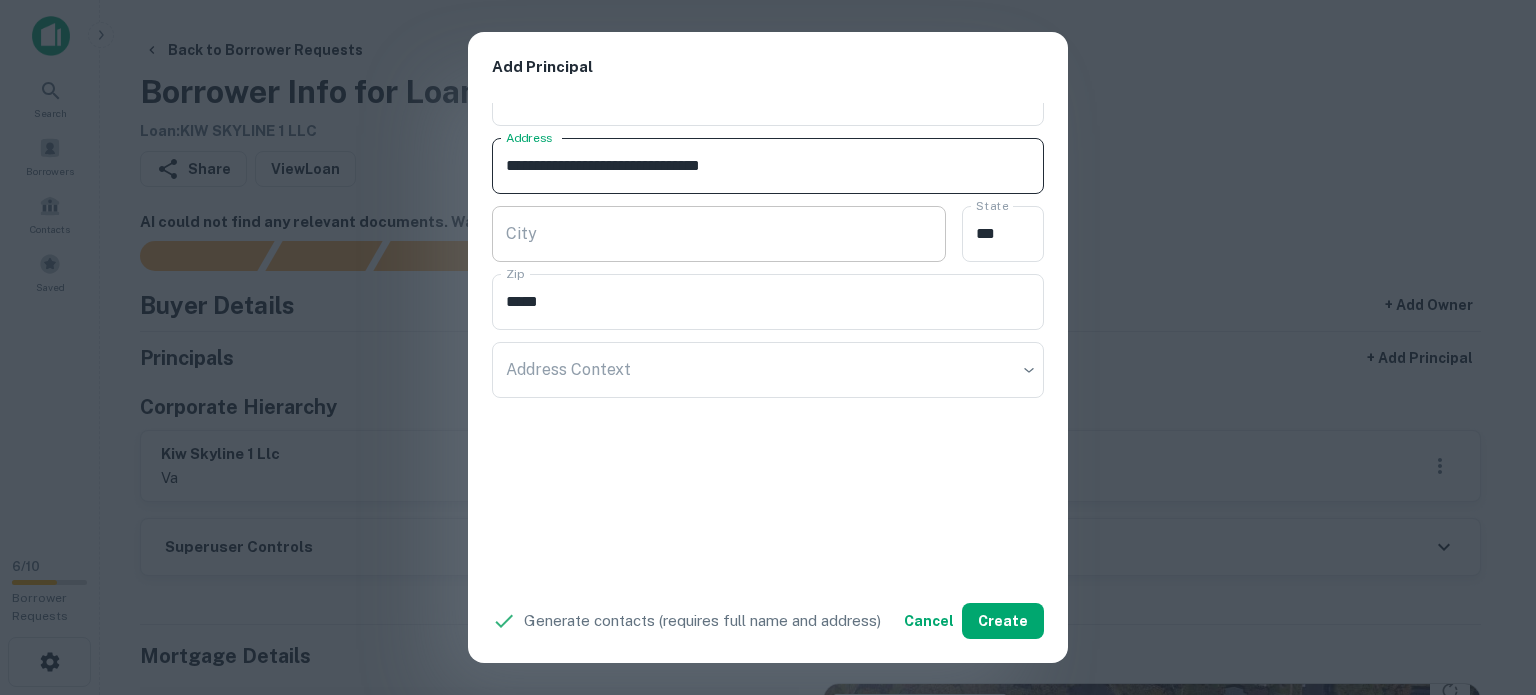 type on "**********" 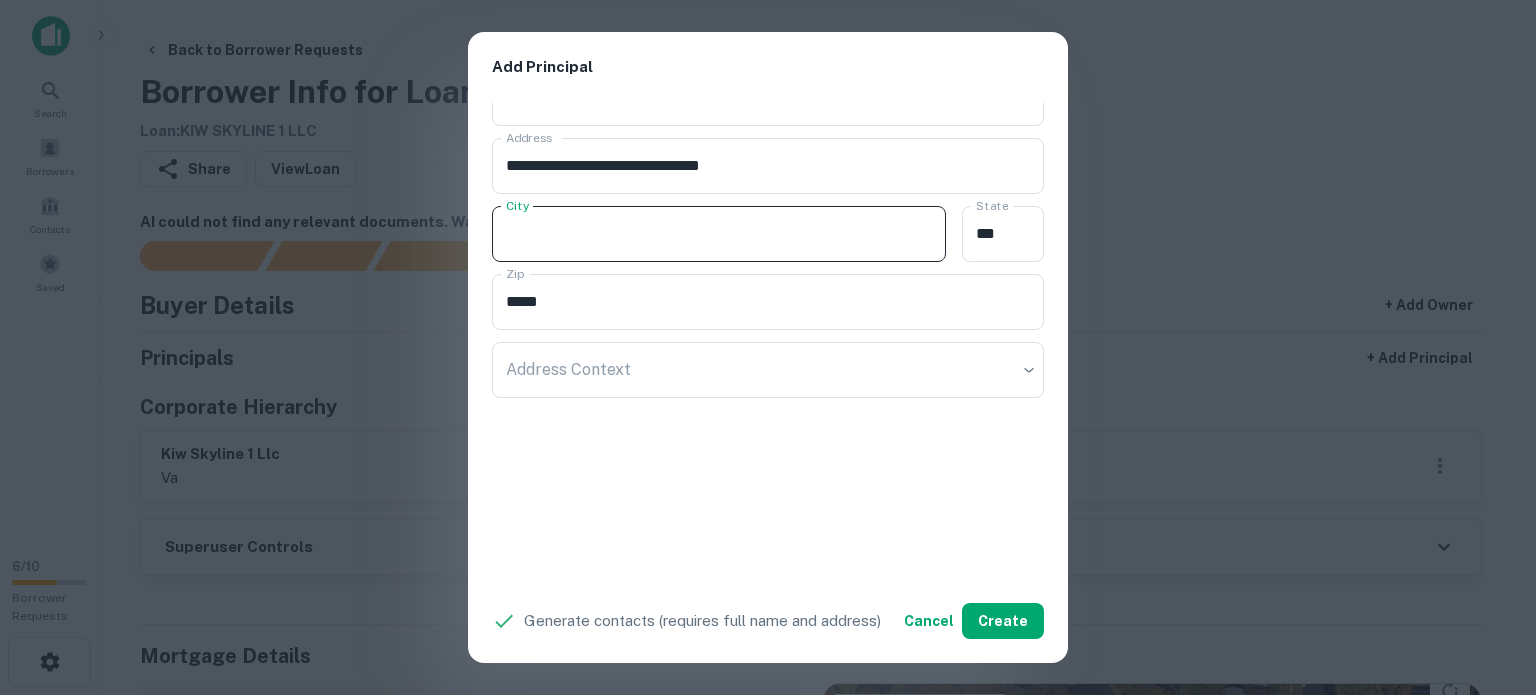 paste on "**********" 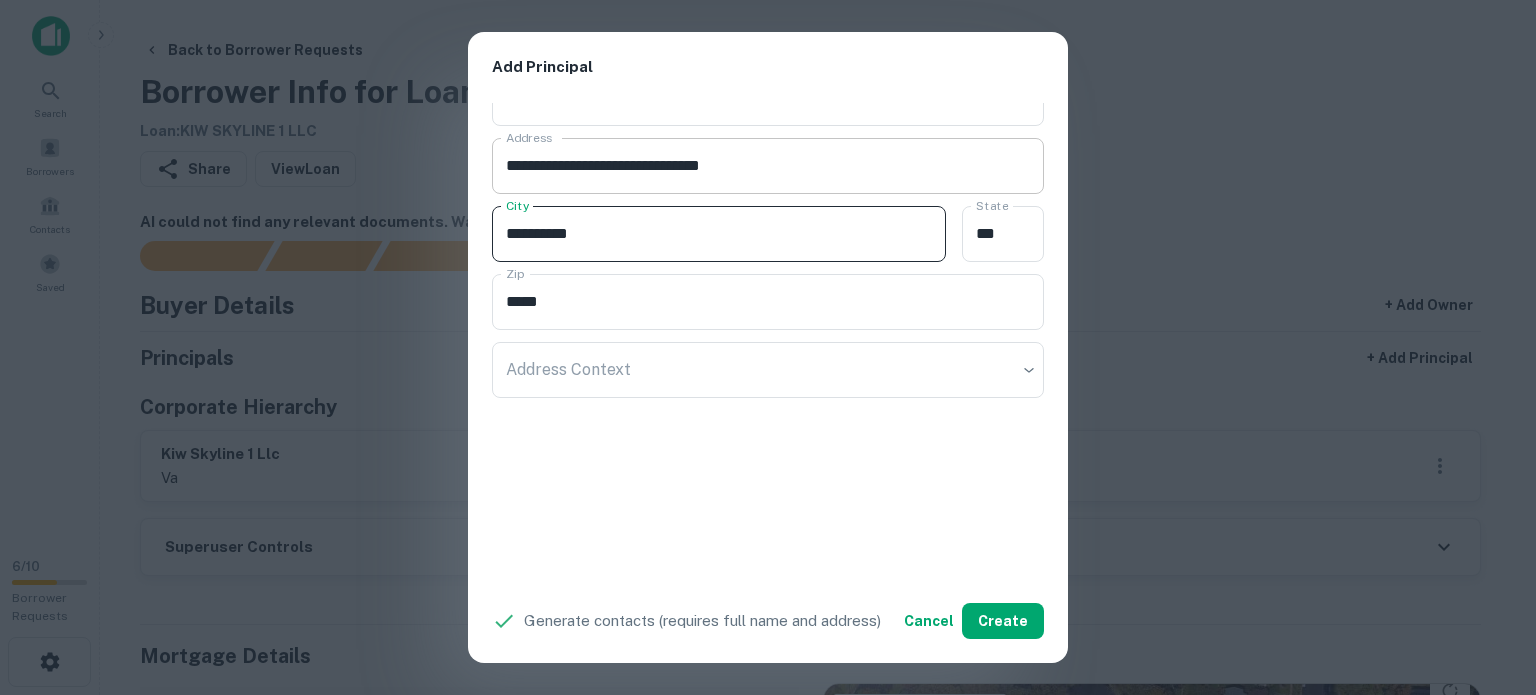 type on "**********" 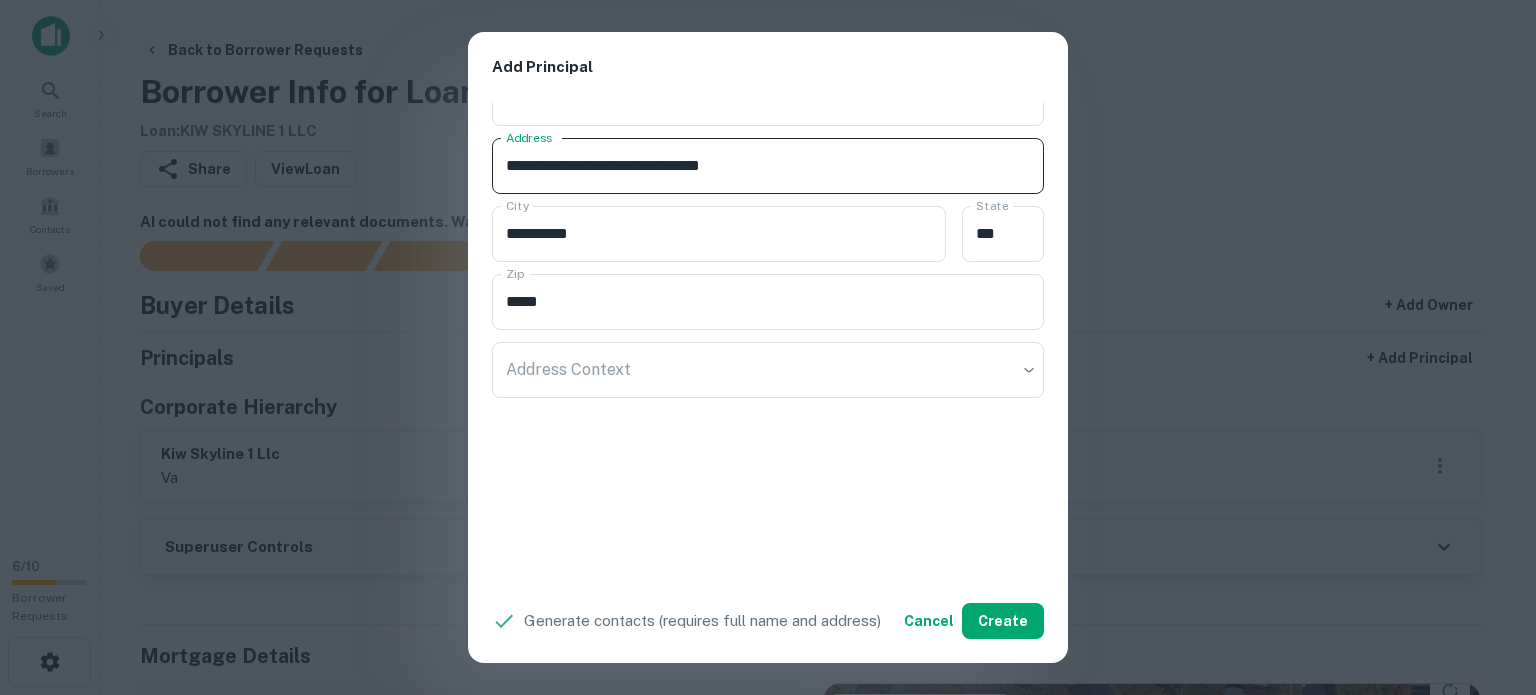 drag, startPoint x: 748, startPoint y: 163, endPoint x: 789, endPoint y: 179, distance: 44.011364 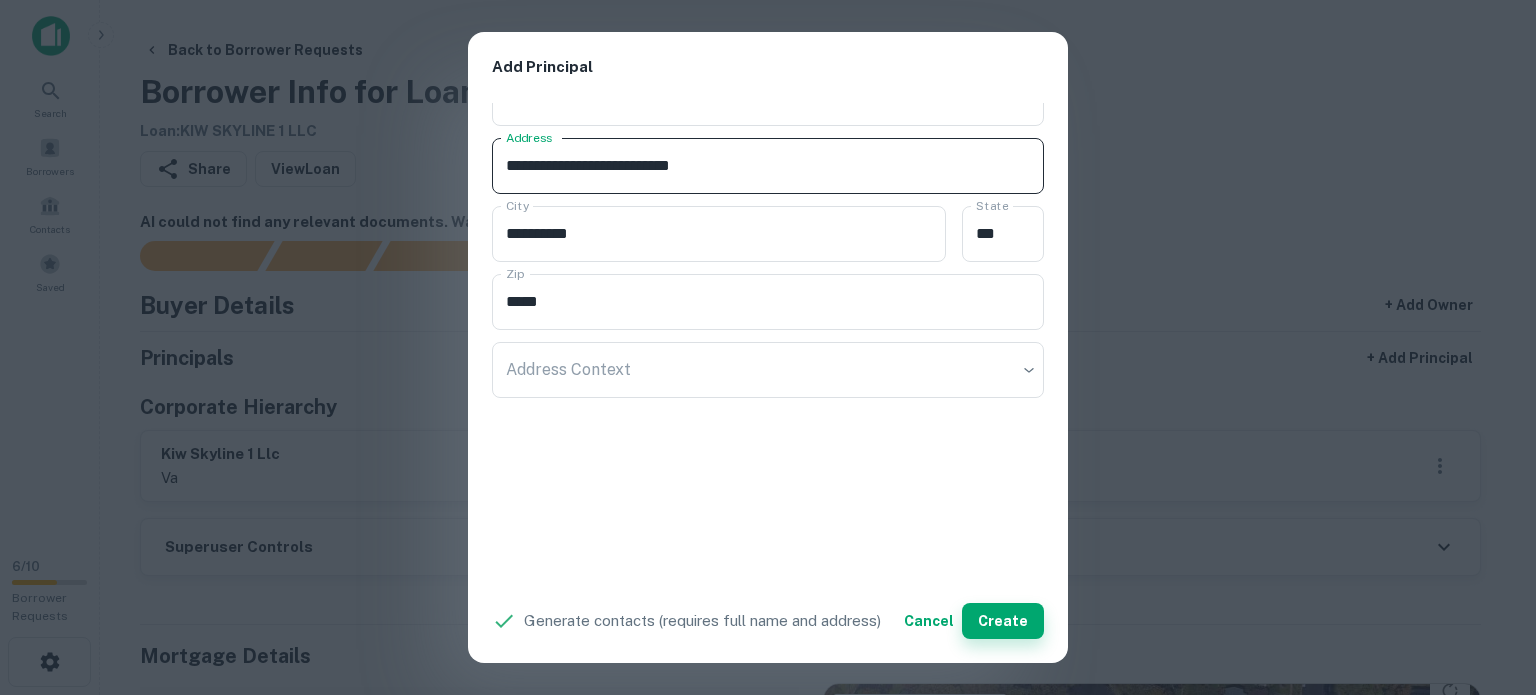 type on "**********" 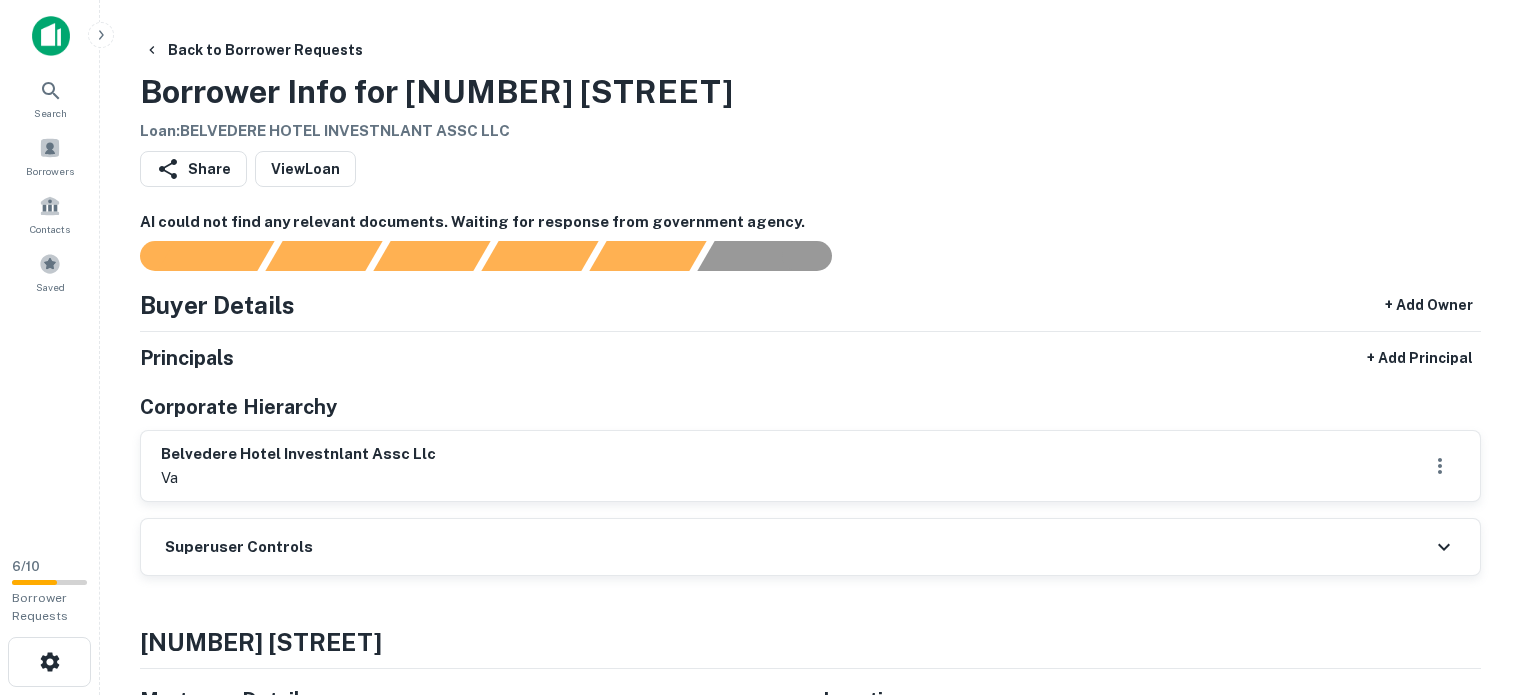 scroll, scrollTop: 0, scrollLeft: 0, axis: both 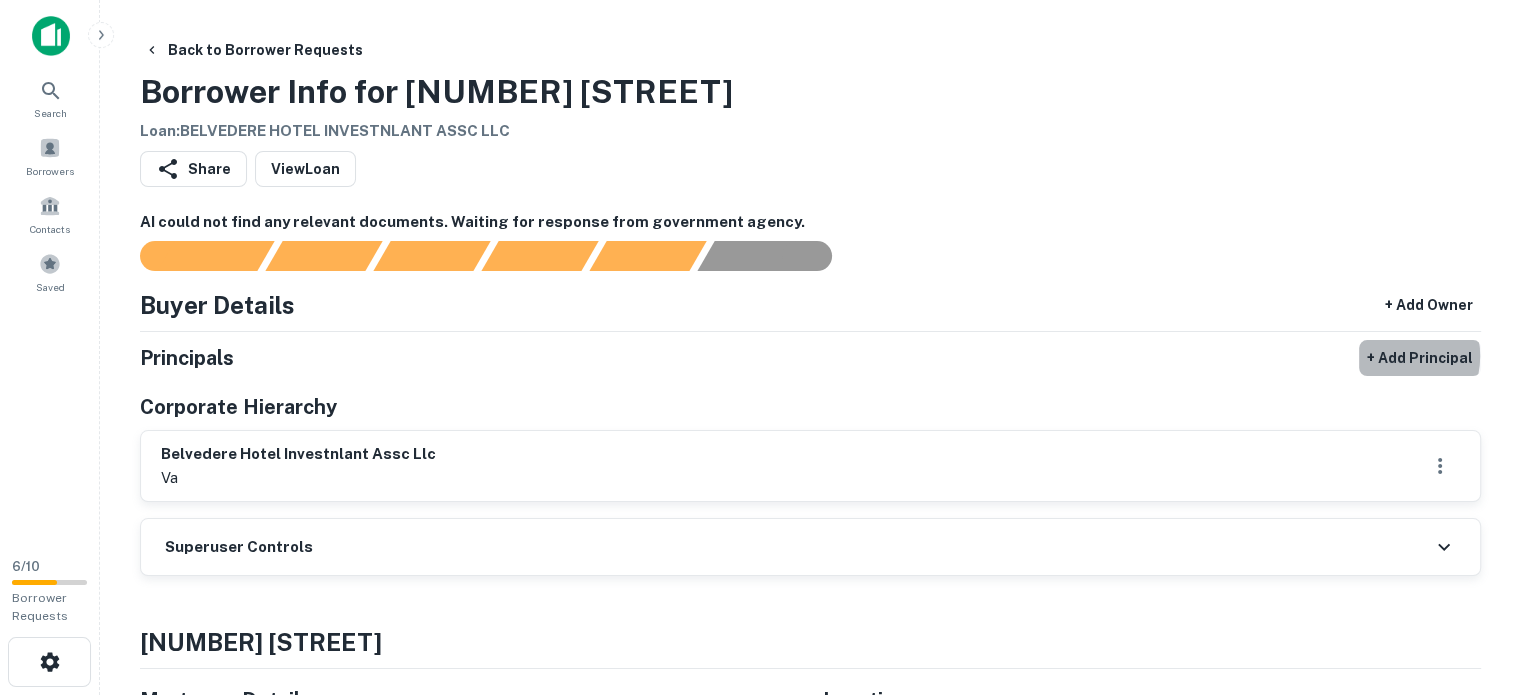 click on "+ Add Principal" at bounding box center [1420, 358] 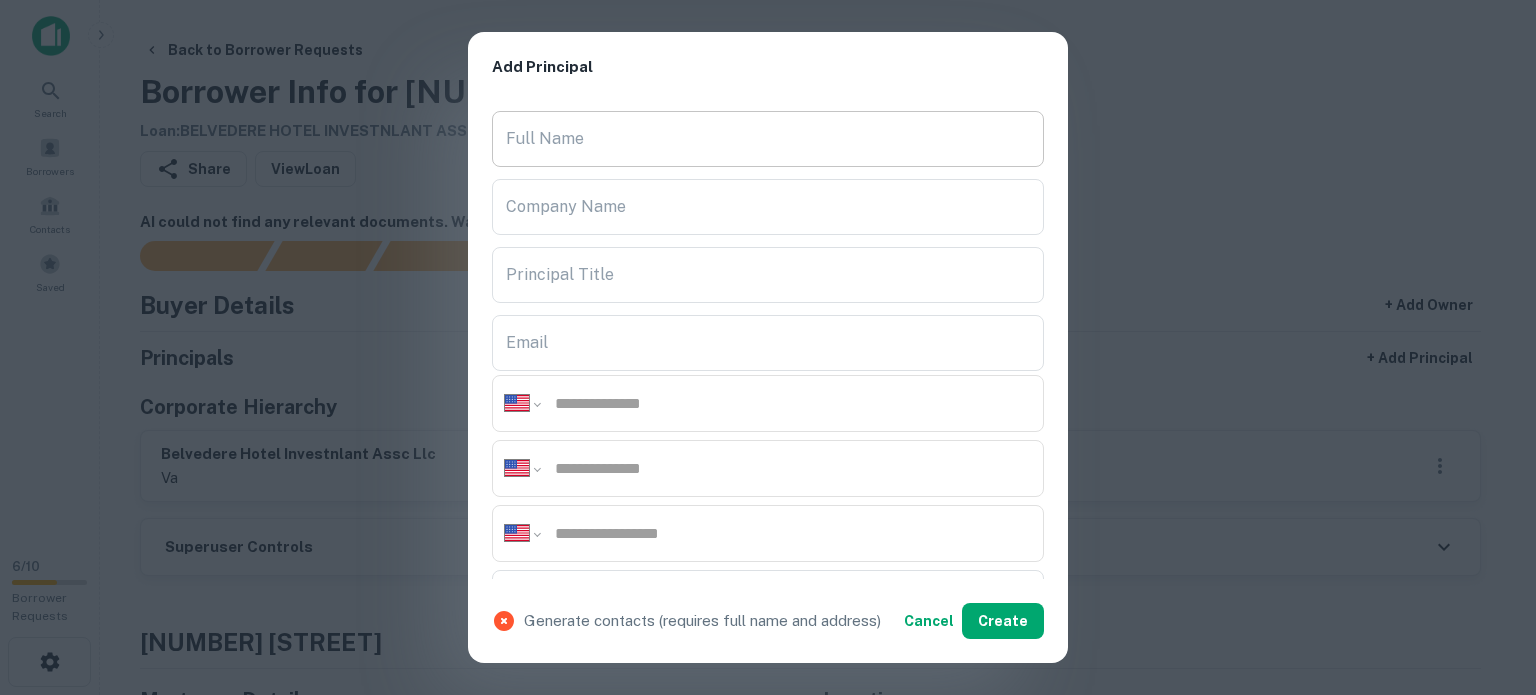 click on "Full Name" at bounding box center [768, 139] 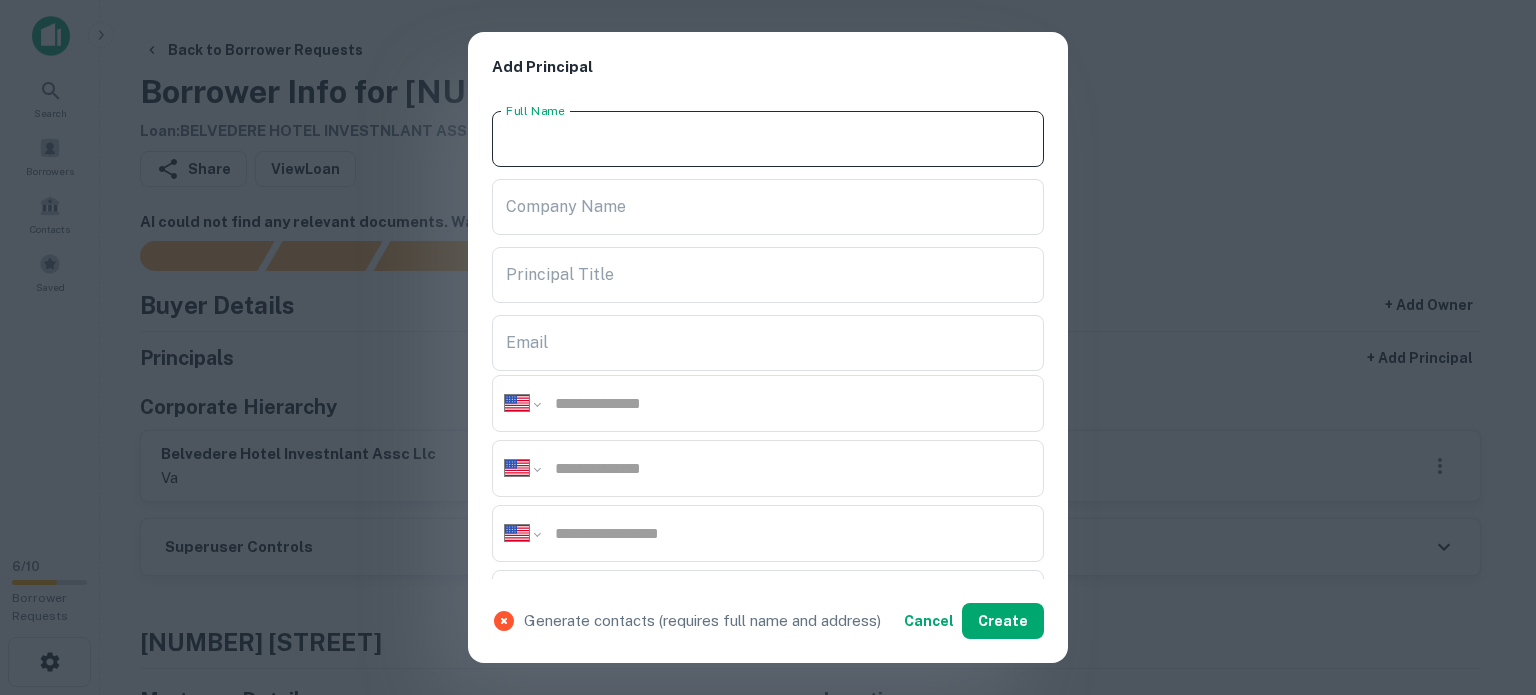 paste on "**********" 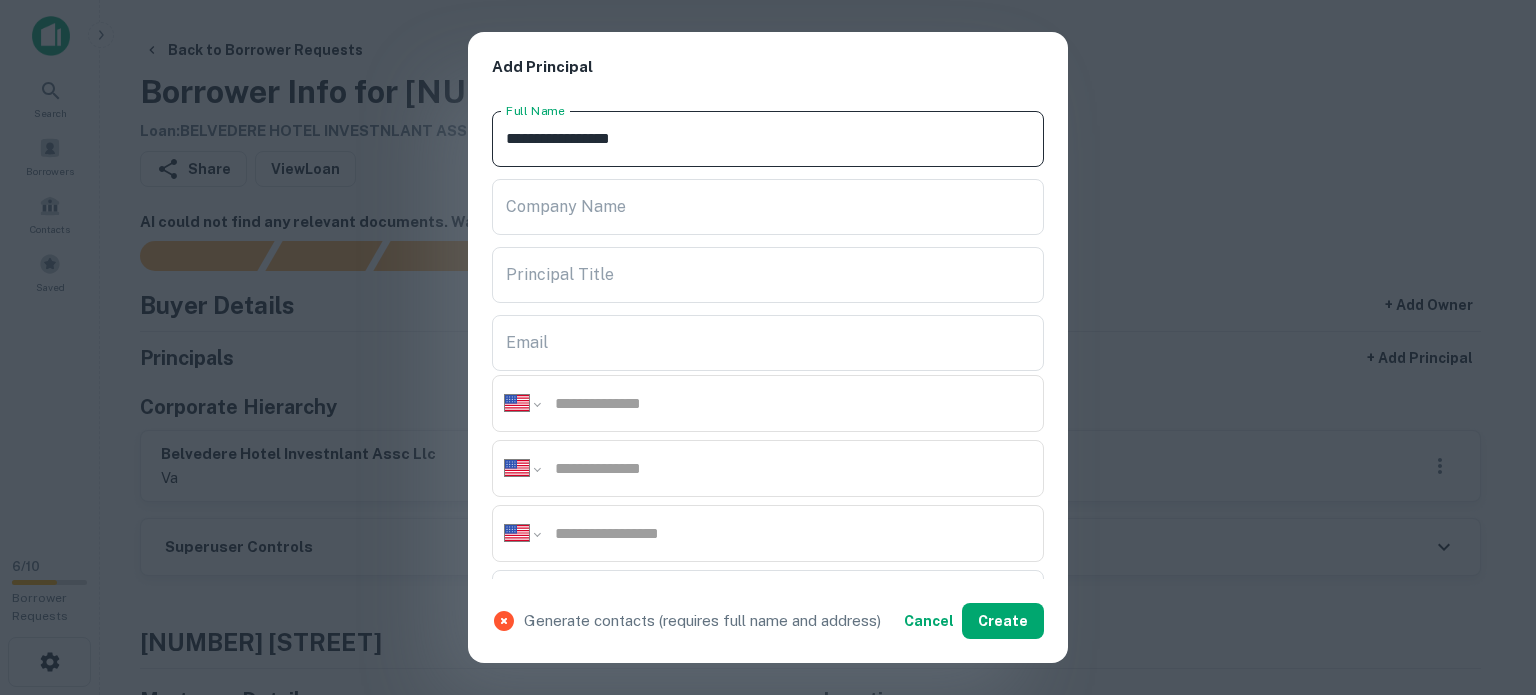 type on "**********" 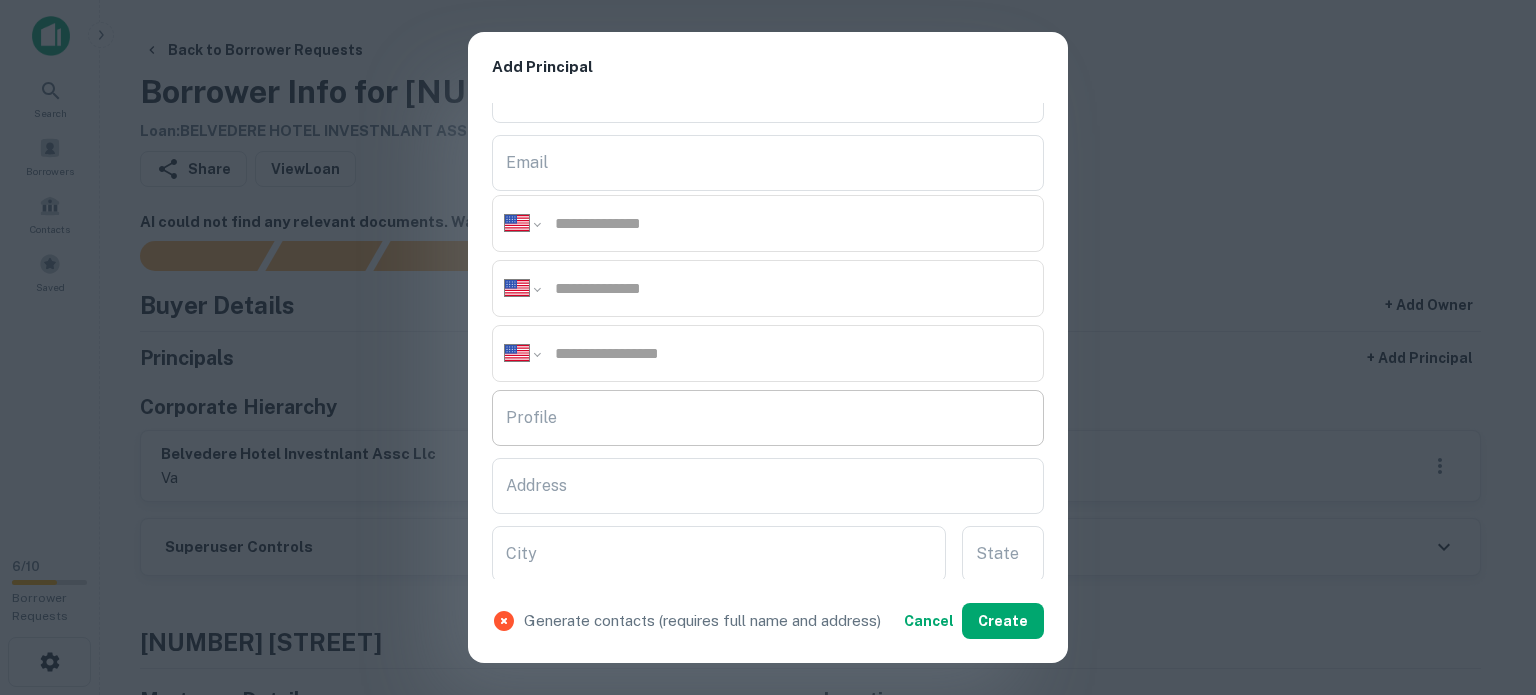 scroll, scrollTop: 300, scrollLeft: 0, axis: vertical 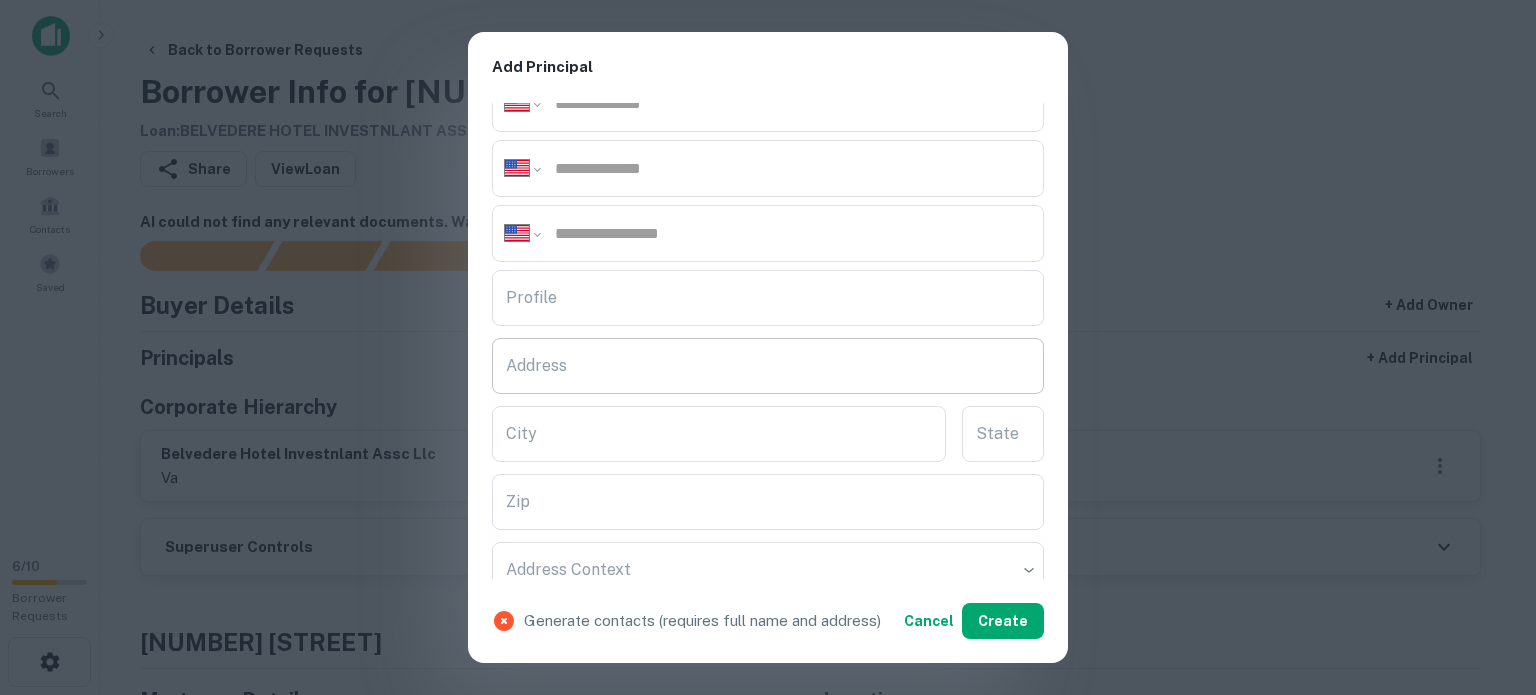 click on "Address" at bounding box center [768, 366] 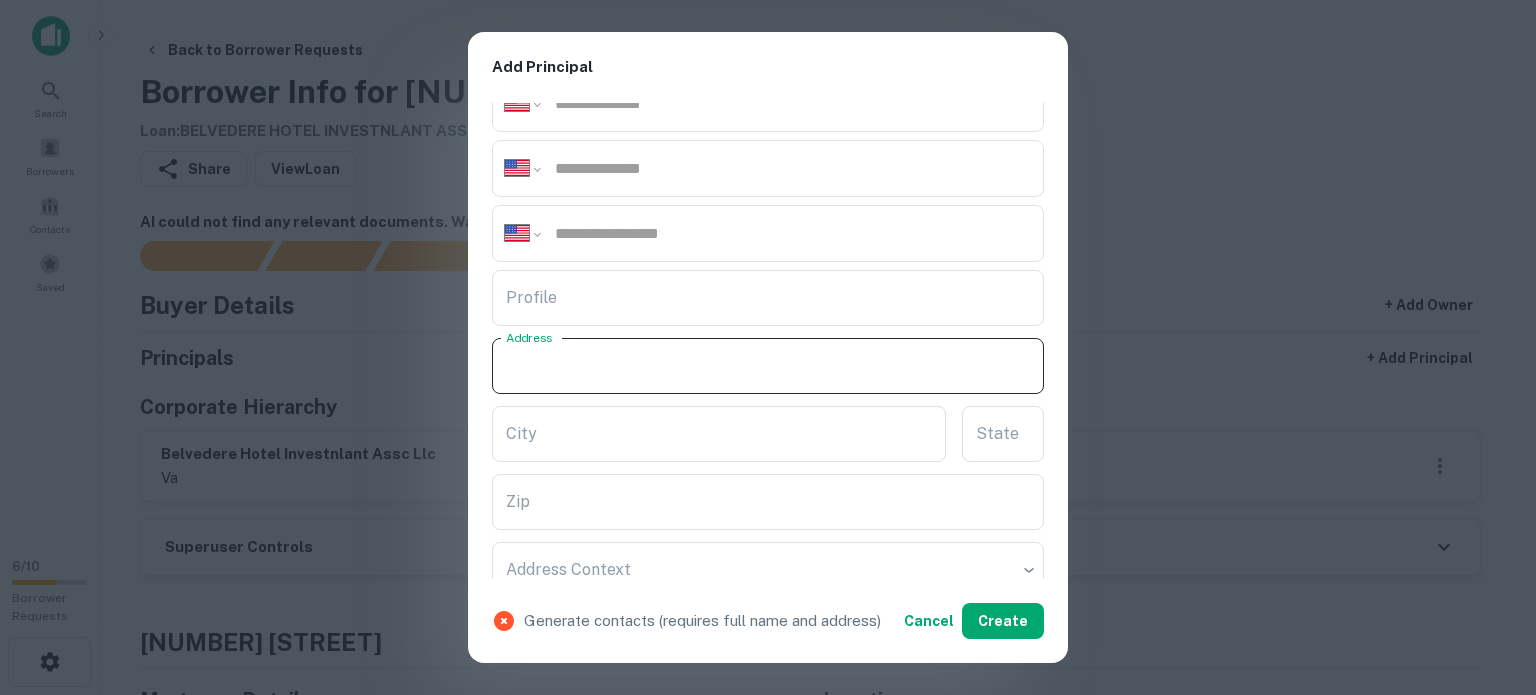 paste on "**********" 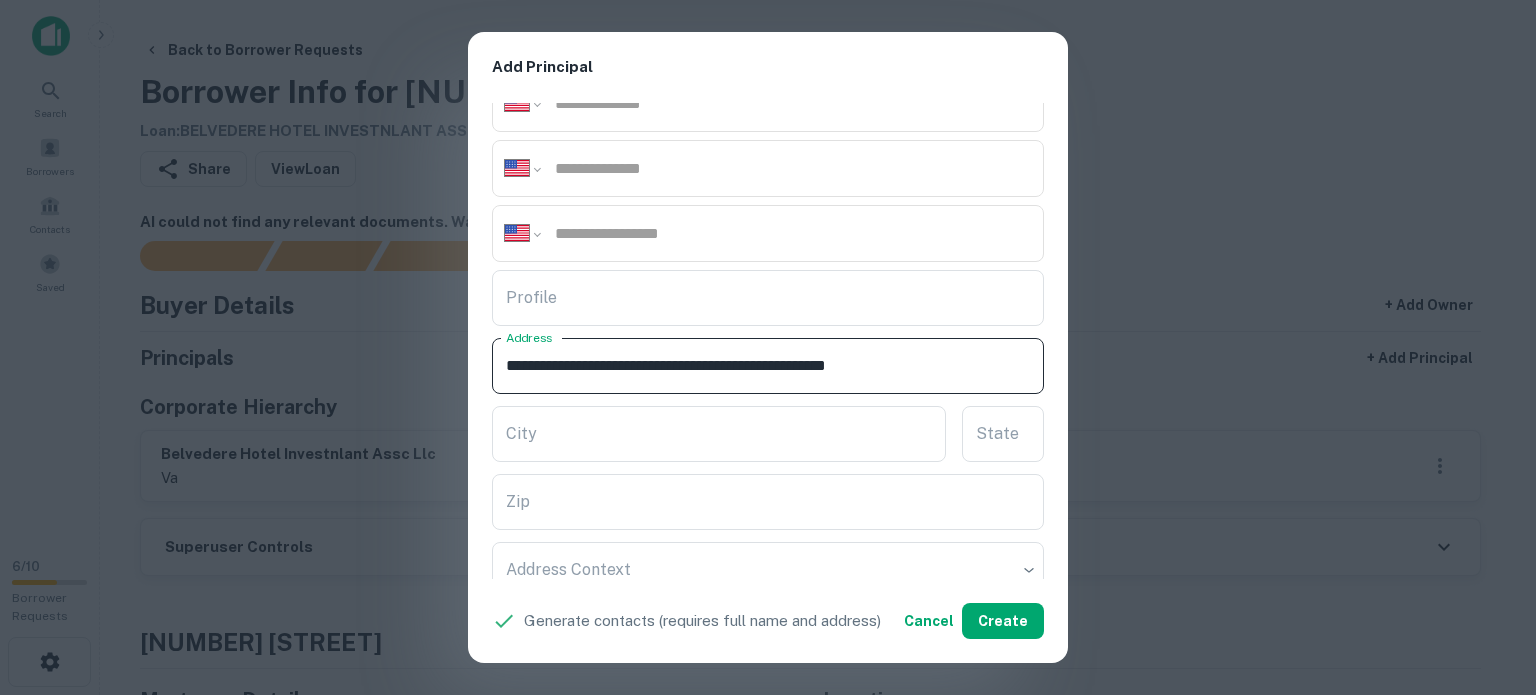 drag, startPoint x: 850, startPoint y: 364, endPoint x: 947, endPoint y: 366, distance: 97.020615 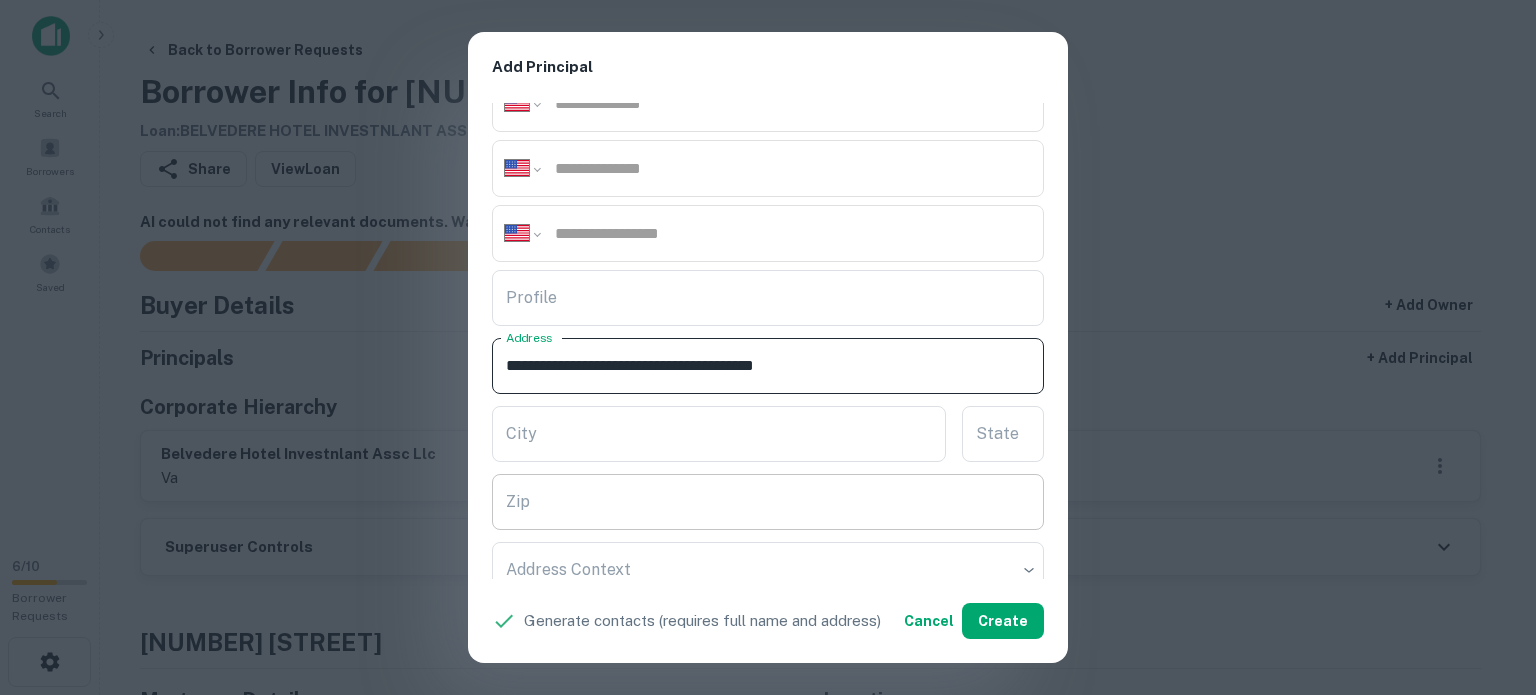 type on "**********" 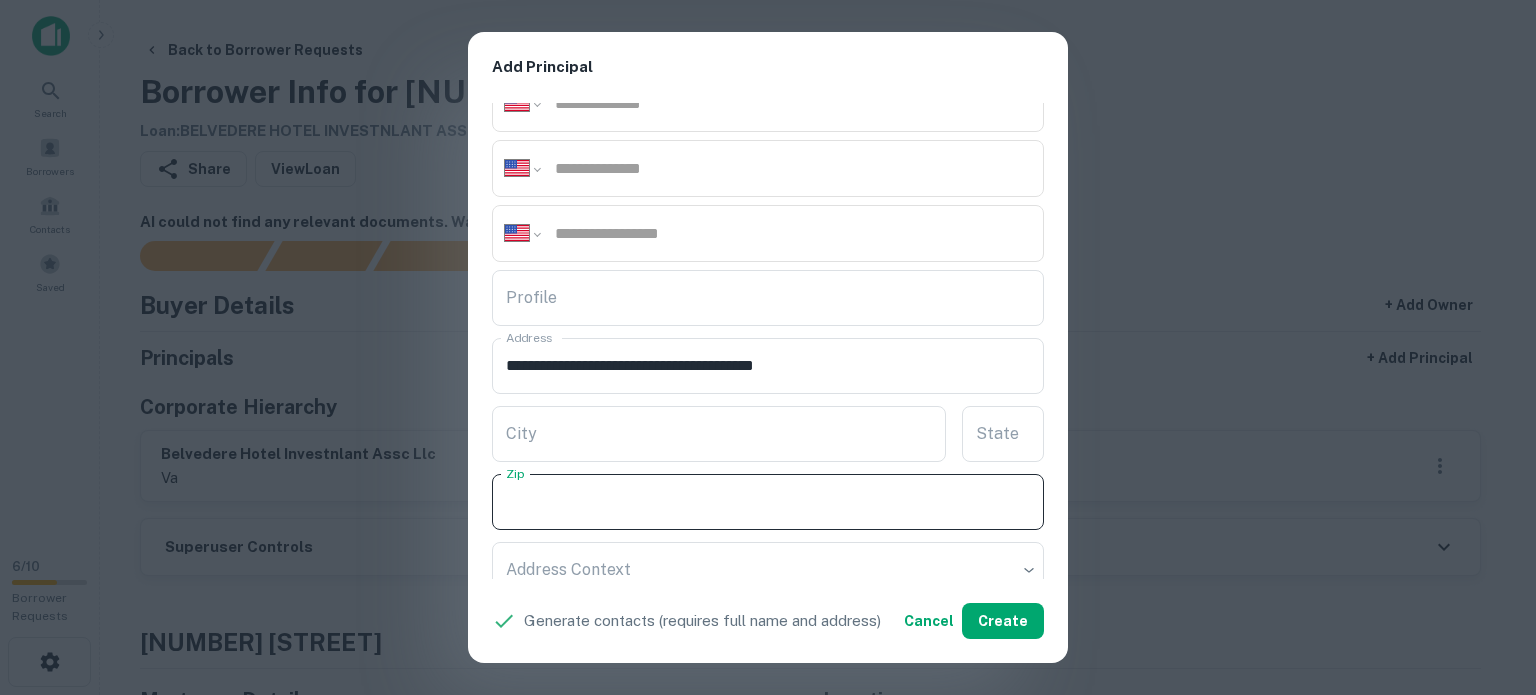 paste on "**********" 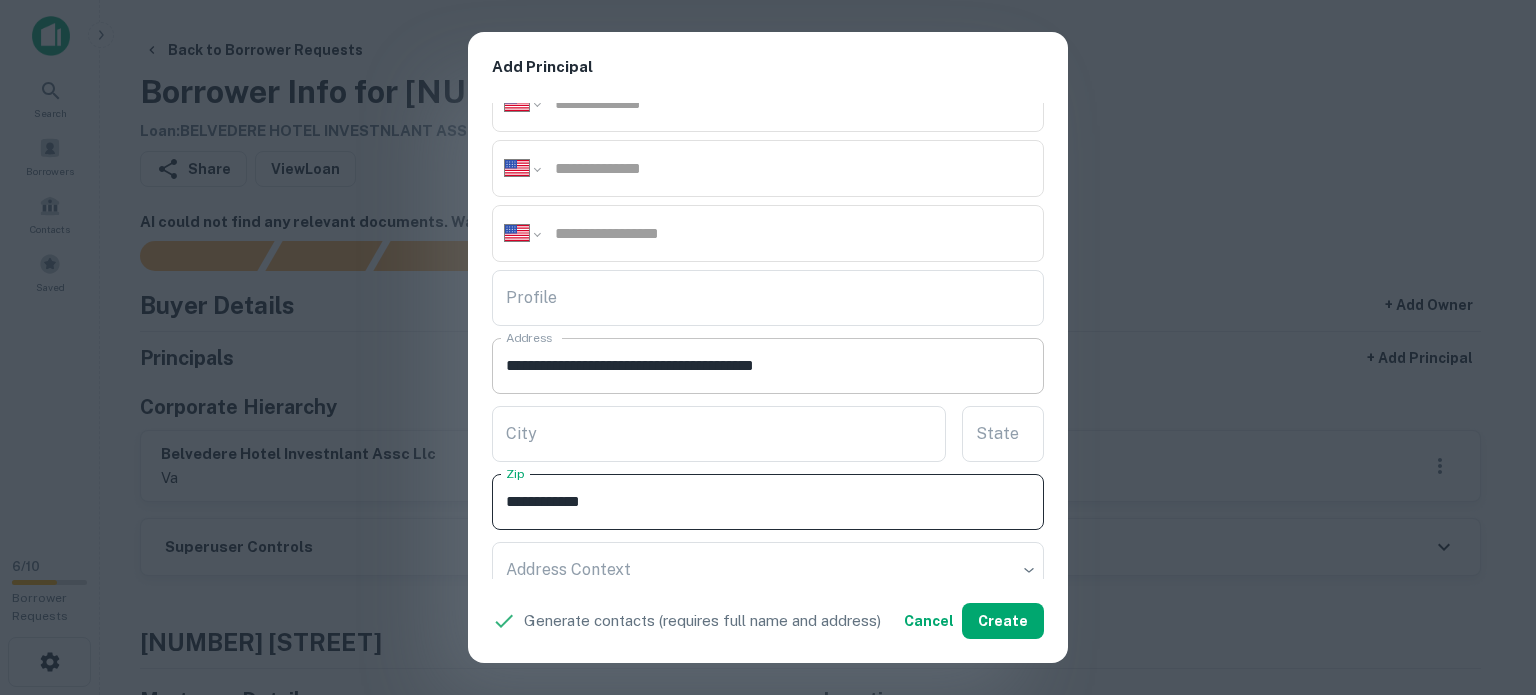 type on "**********" 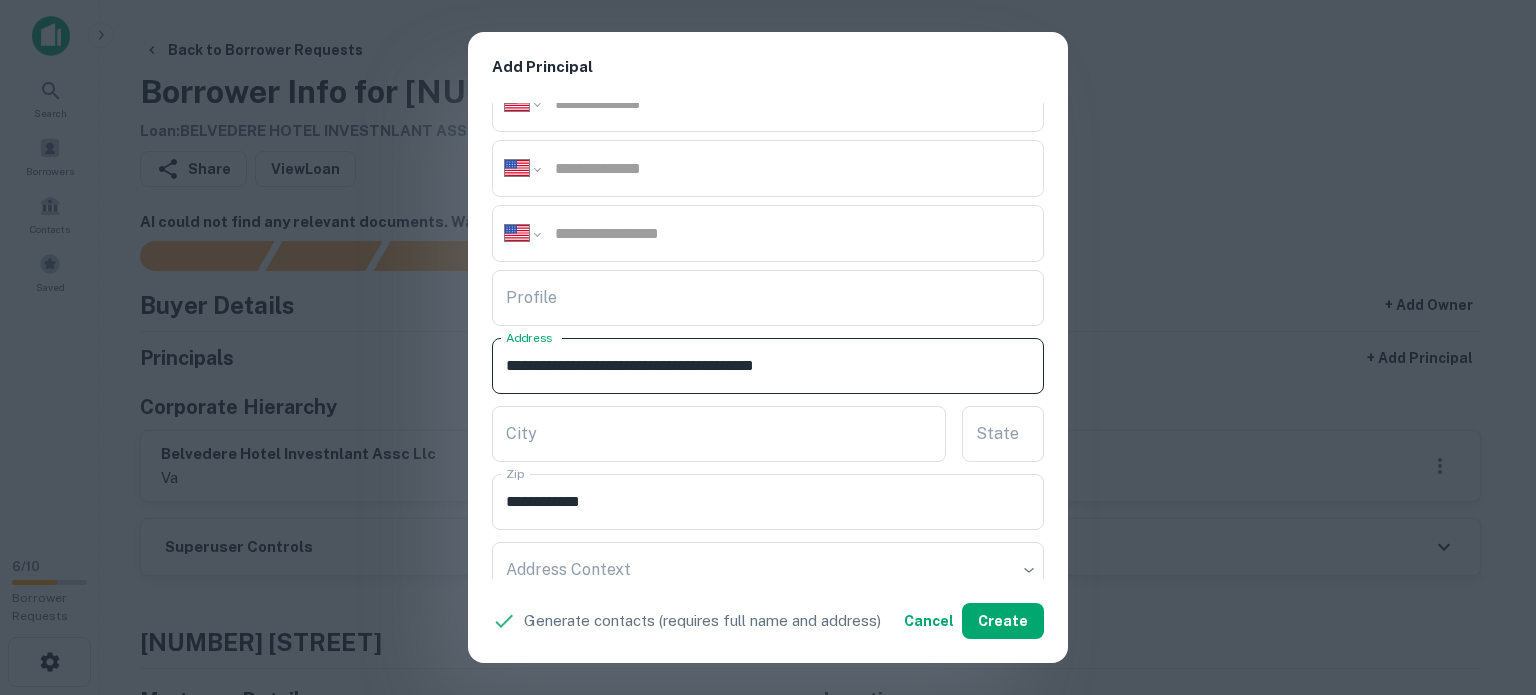 drag, startPoint x: 821, startPoint y: 360, endPoint x: 836, endPoint y: 373, distance: 19.849434 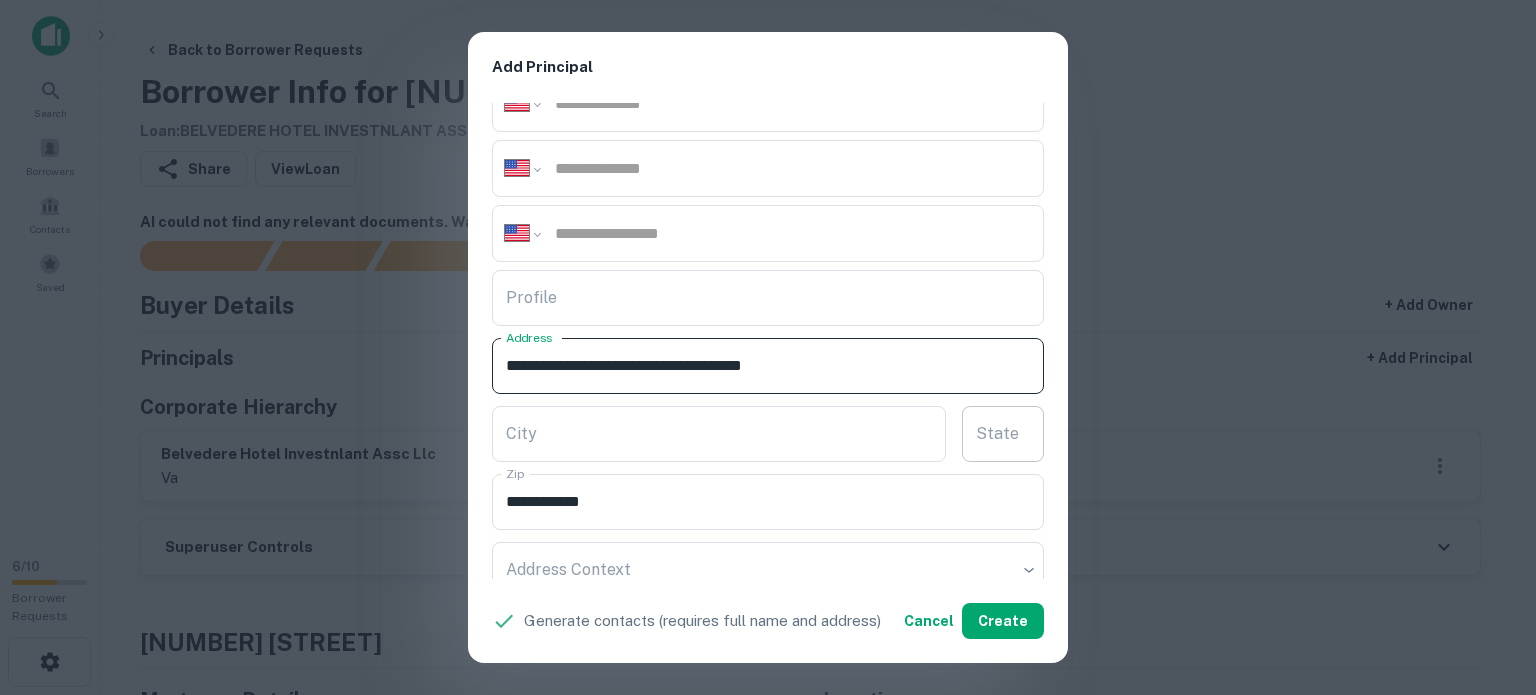type on "**********" 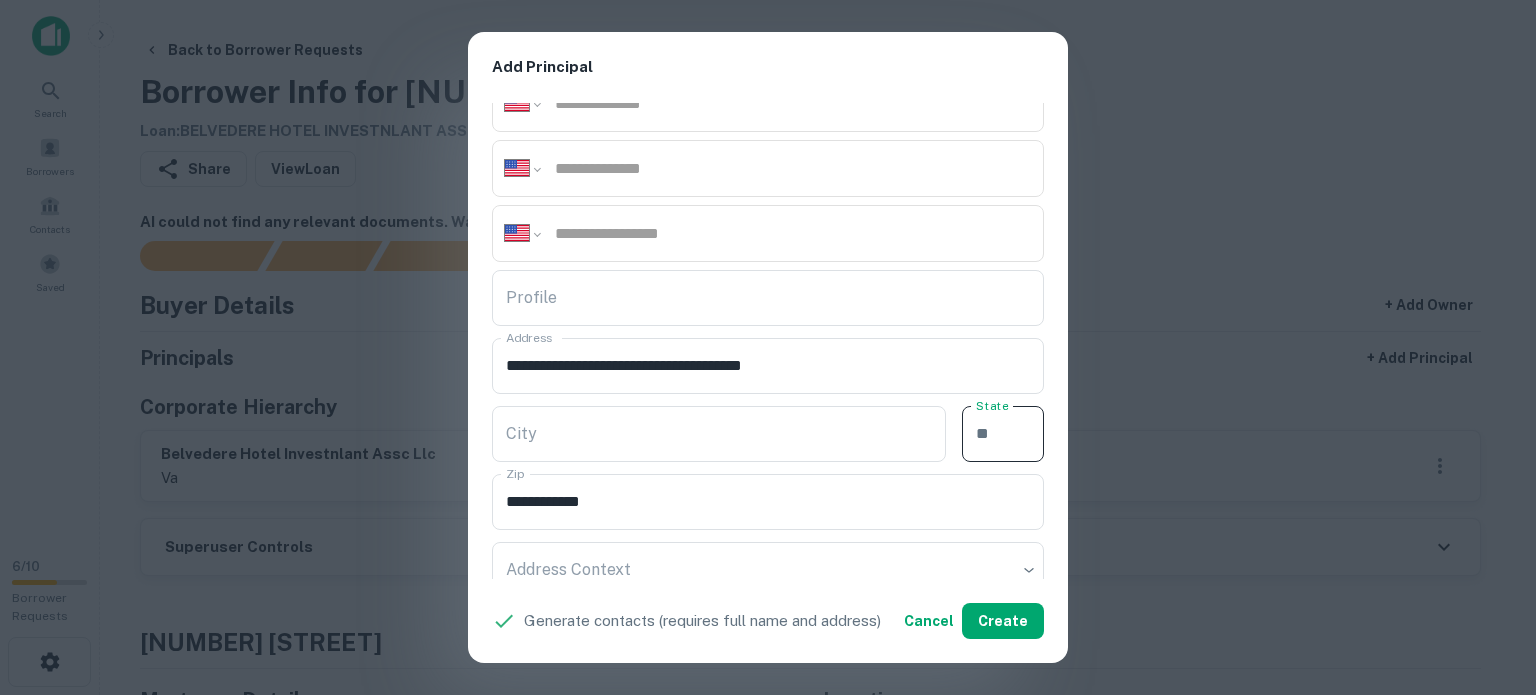 paste on "**" 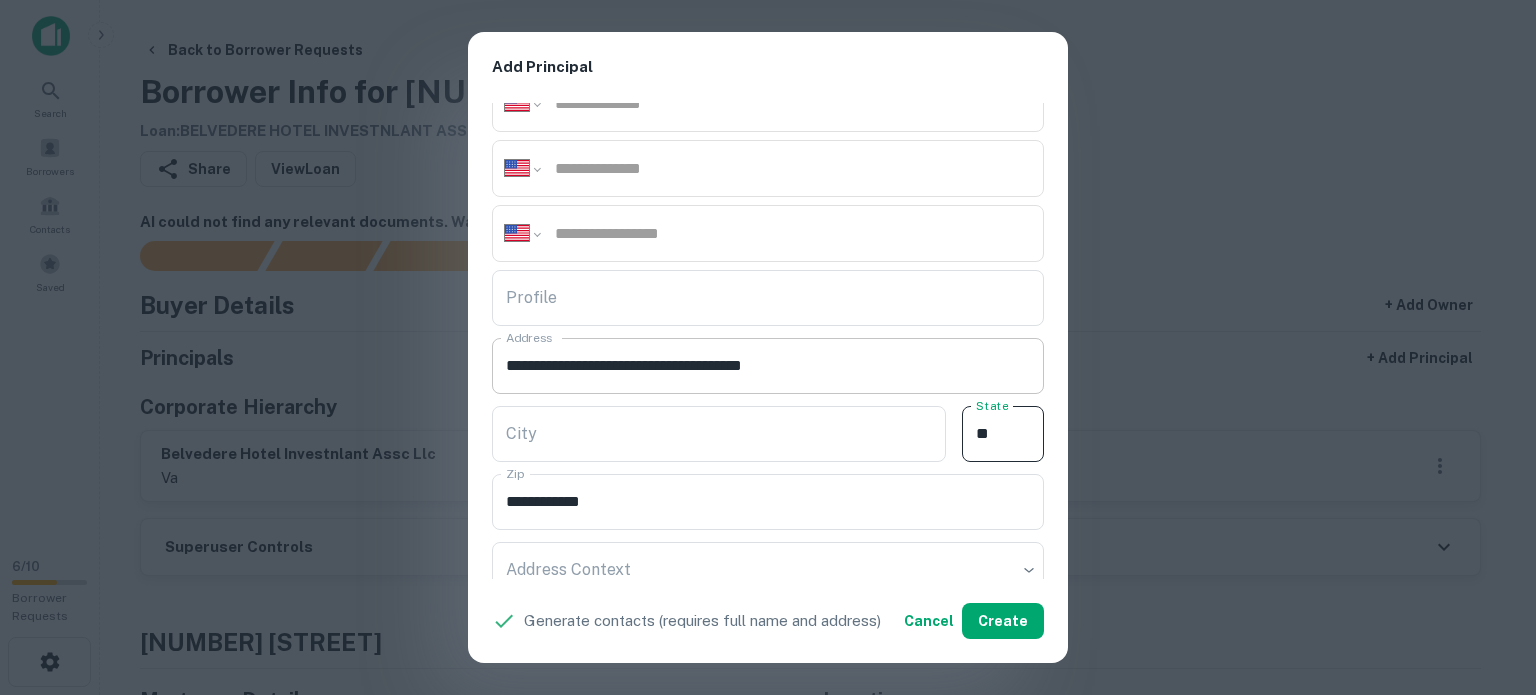 type on "**" 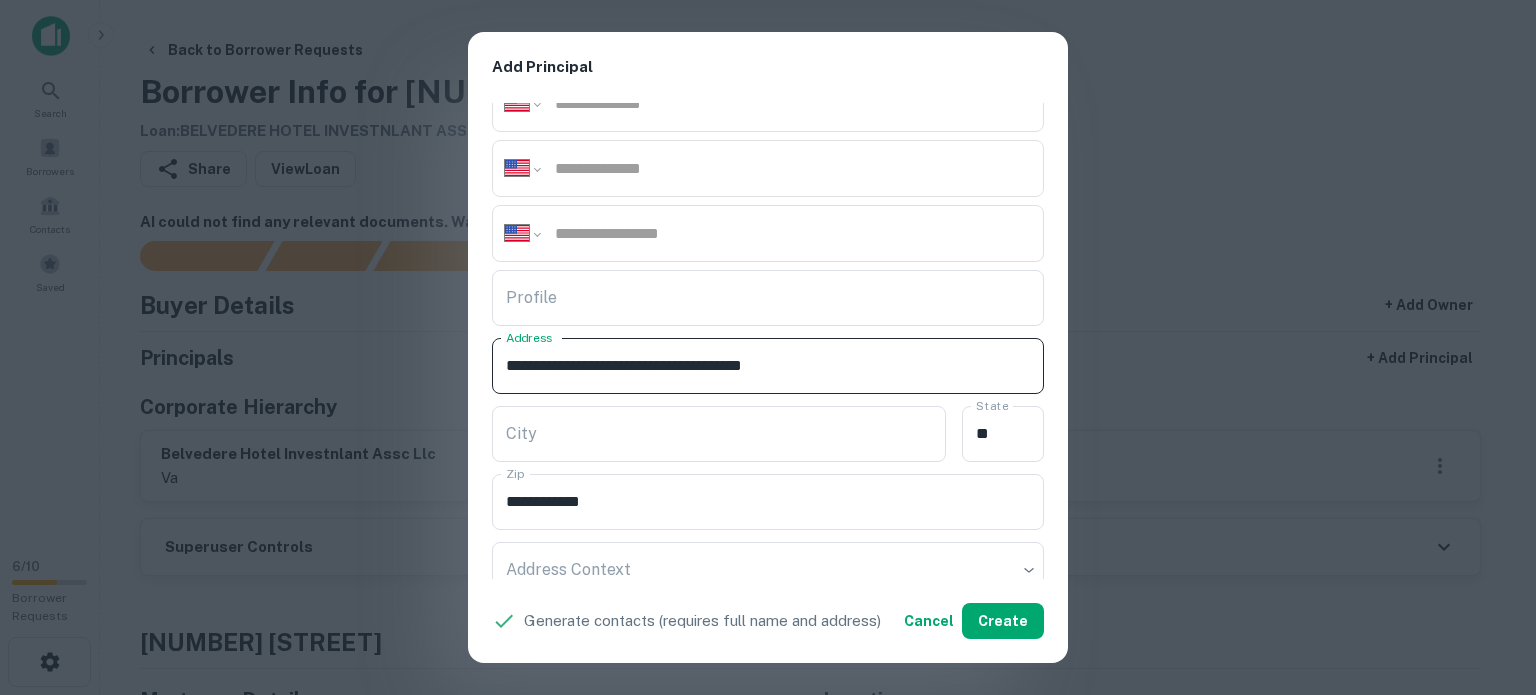 drag, startPoint x: 689, startPoint y: 360, endPoint x: 808, endPoint y: 379, distance: 120.50726 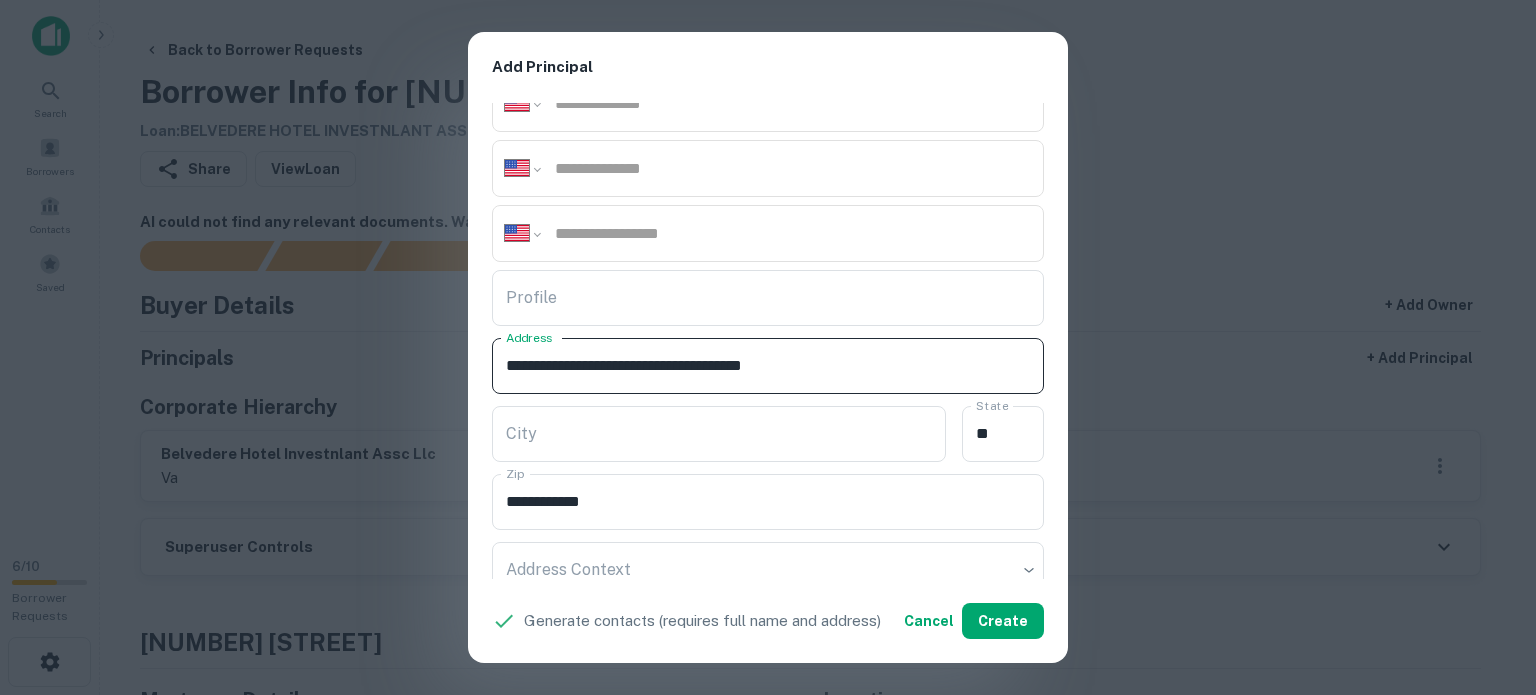 click on "**********" at bounding box center [768, 366] 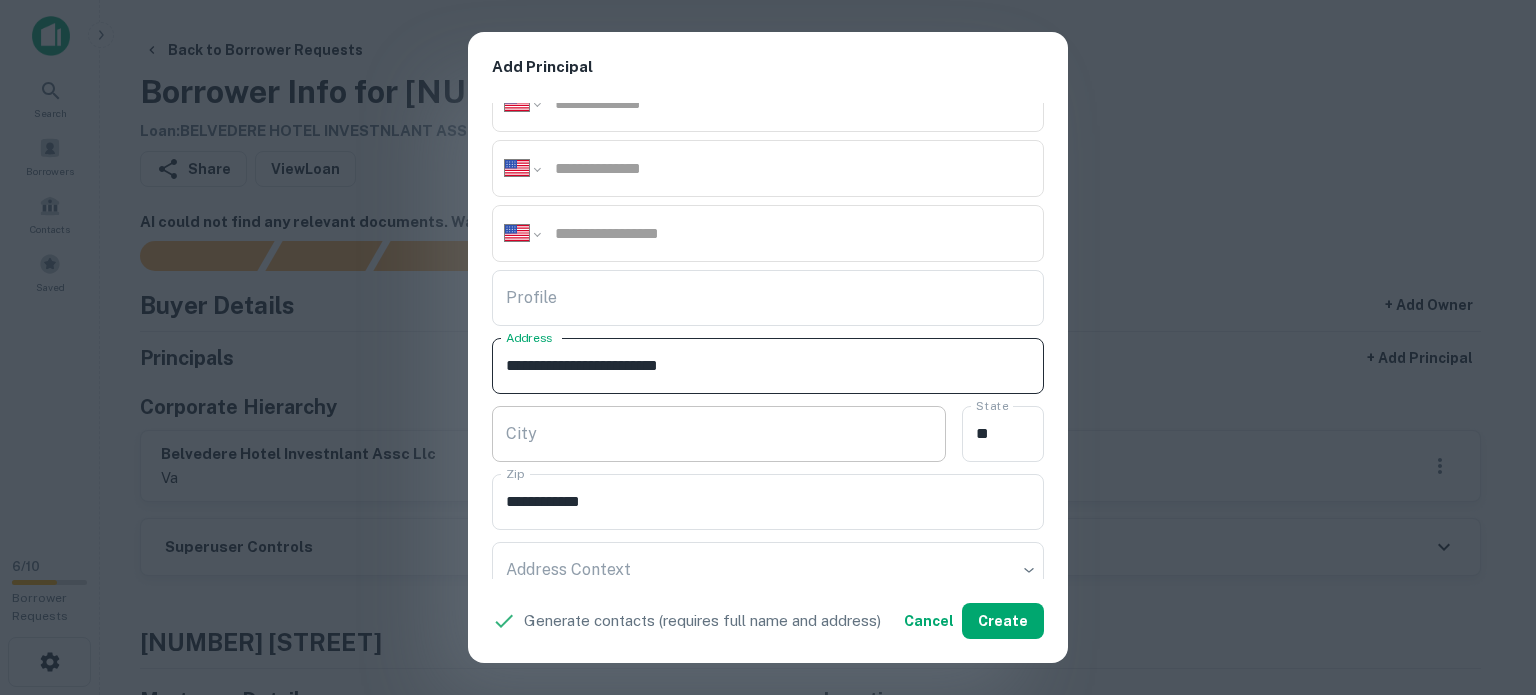 type on "**********" 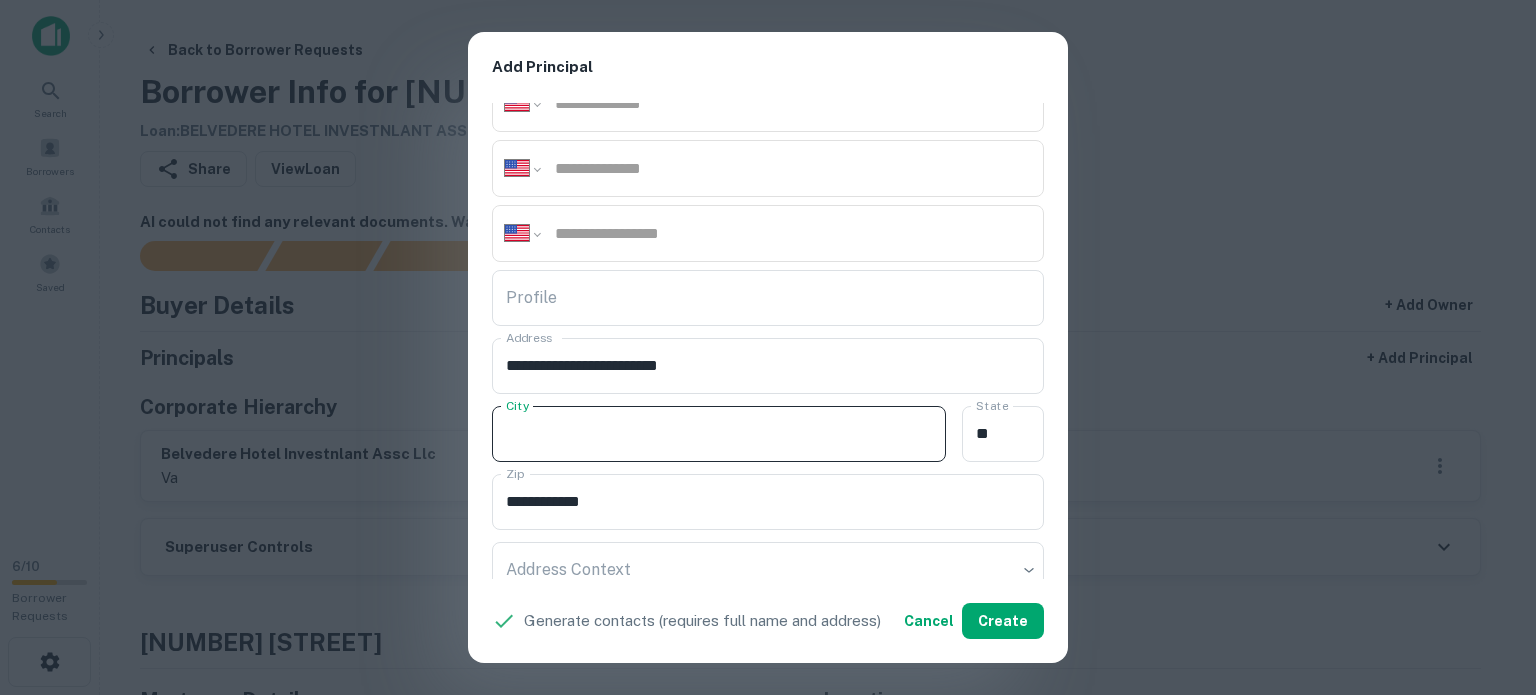 paste on "**********" 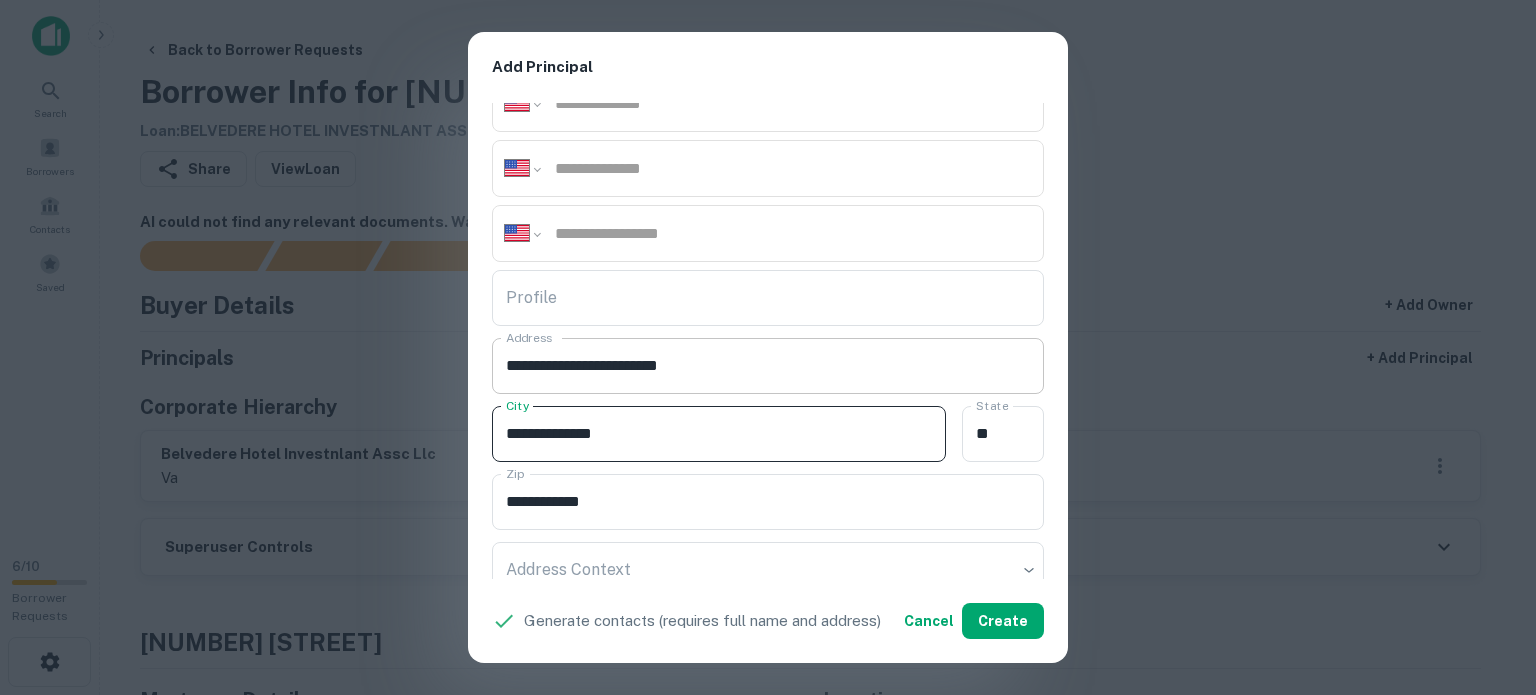 type on "**********" 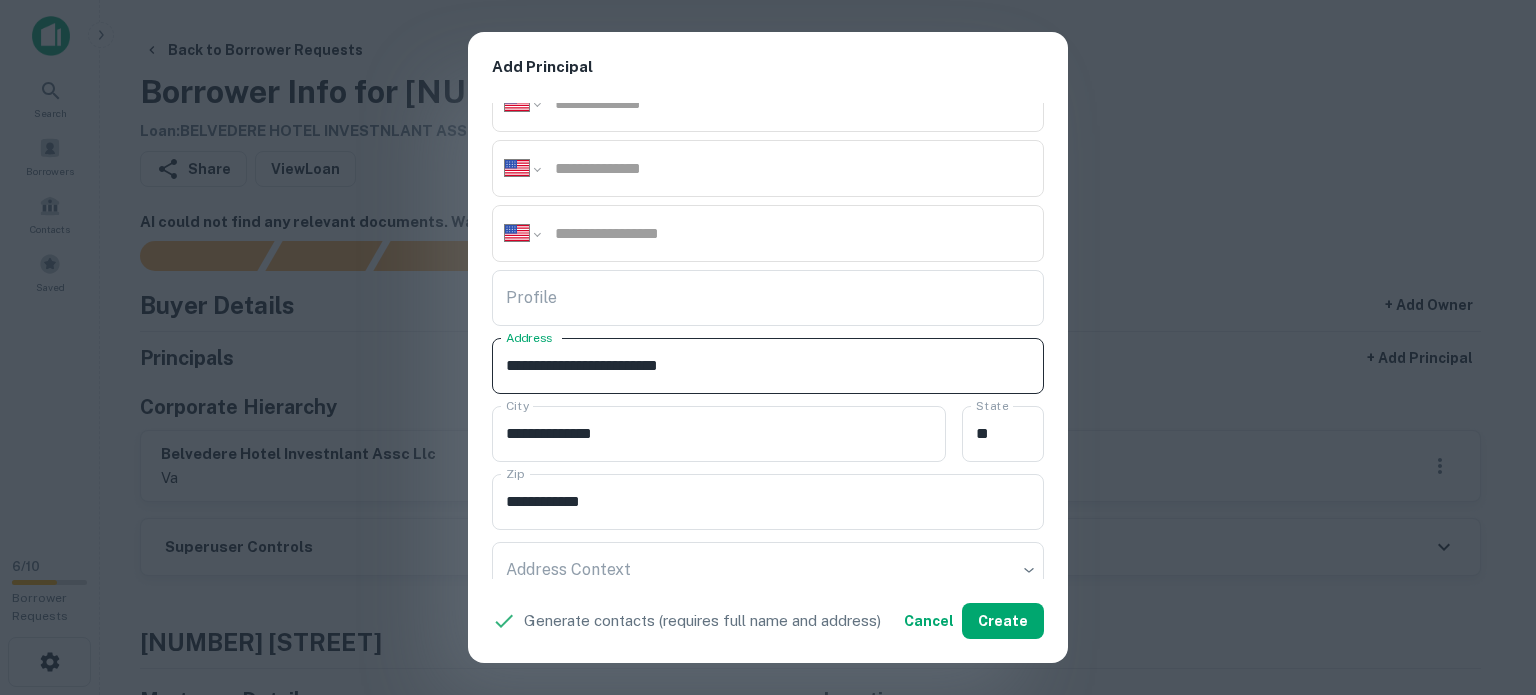 drag, startPoint x: 681, startPoint y: 367, endPoint x: 743, endPoint y: 371, distance: 62.1289 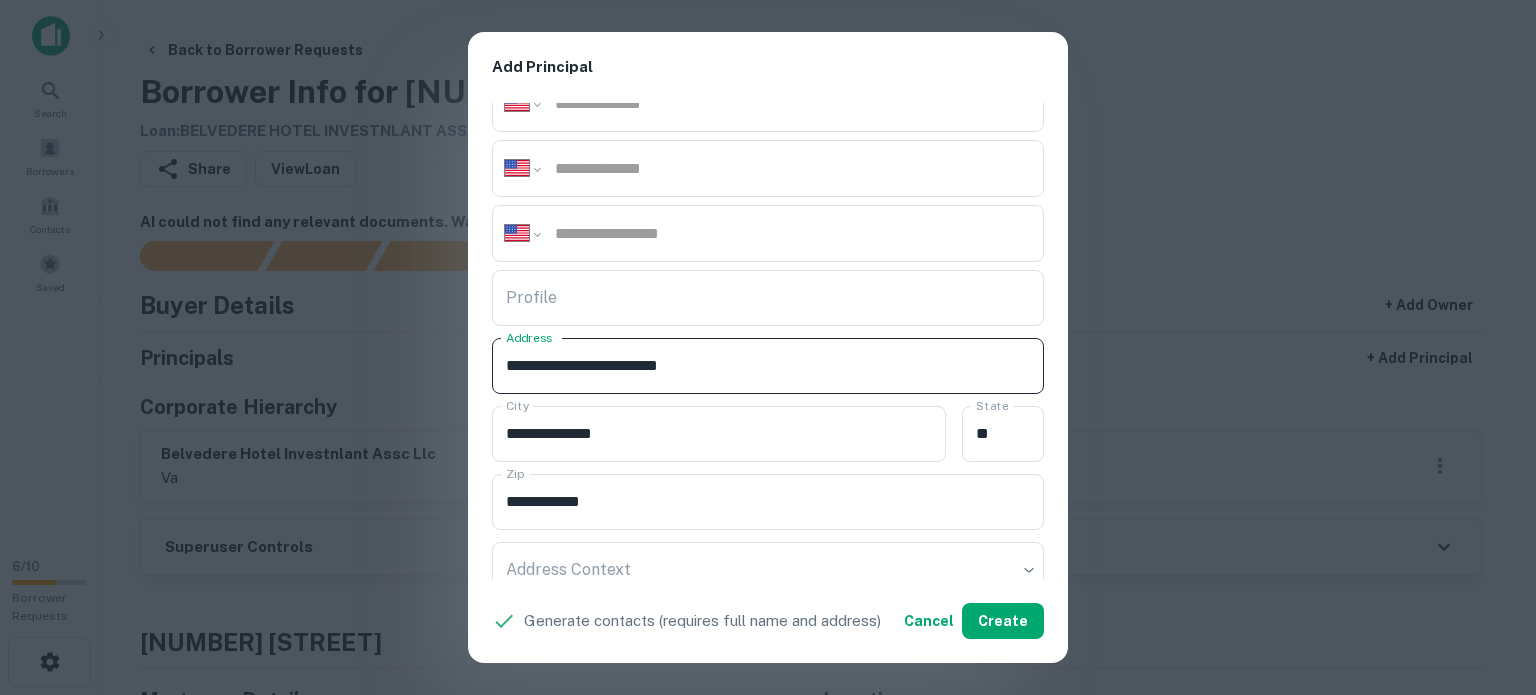 click on "**********" at bounding box center (768, 366) 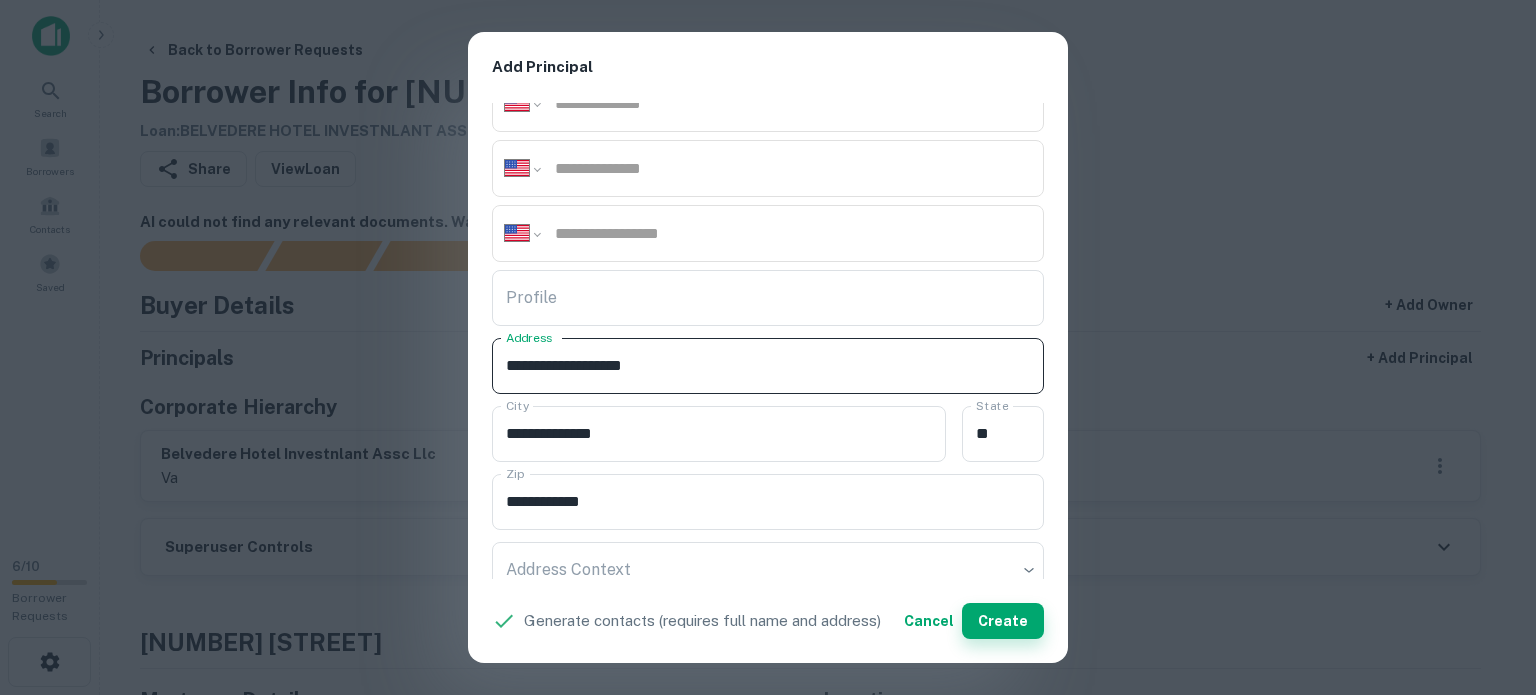 type on "**********" 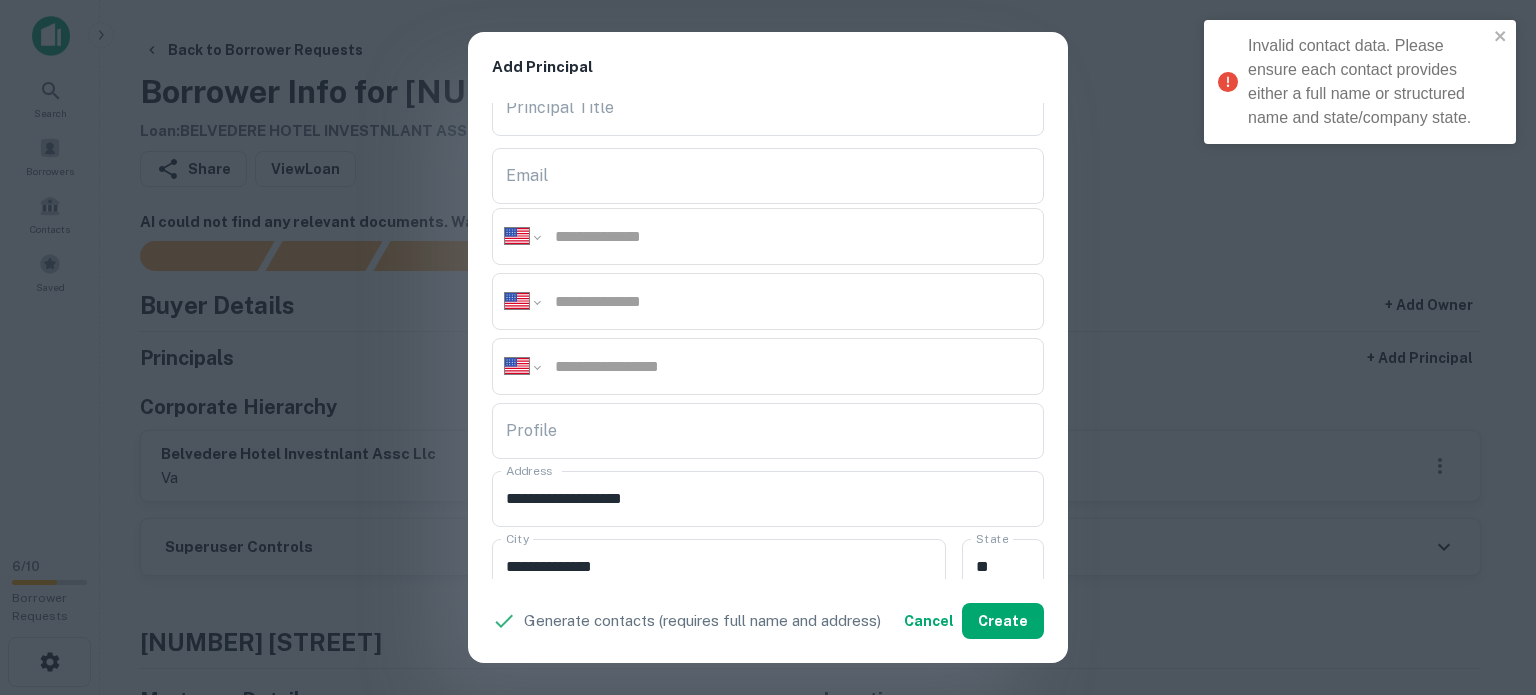 scroll, scrollTop: 0, scrollLeft: 0, axis: both 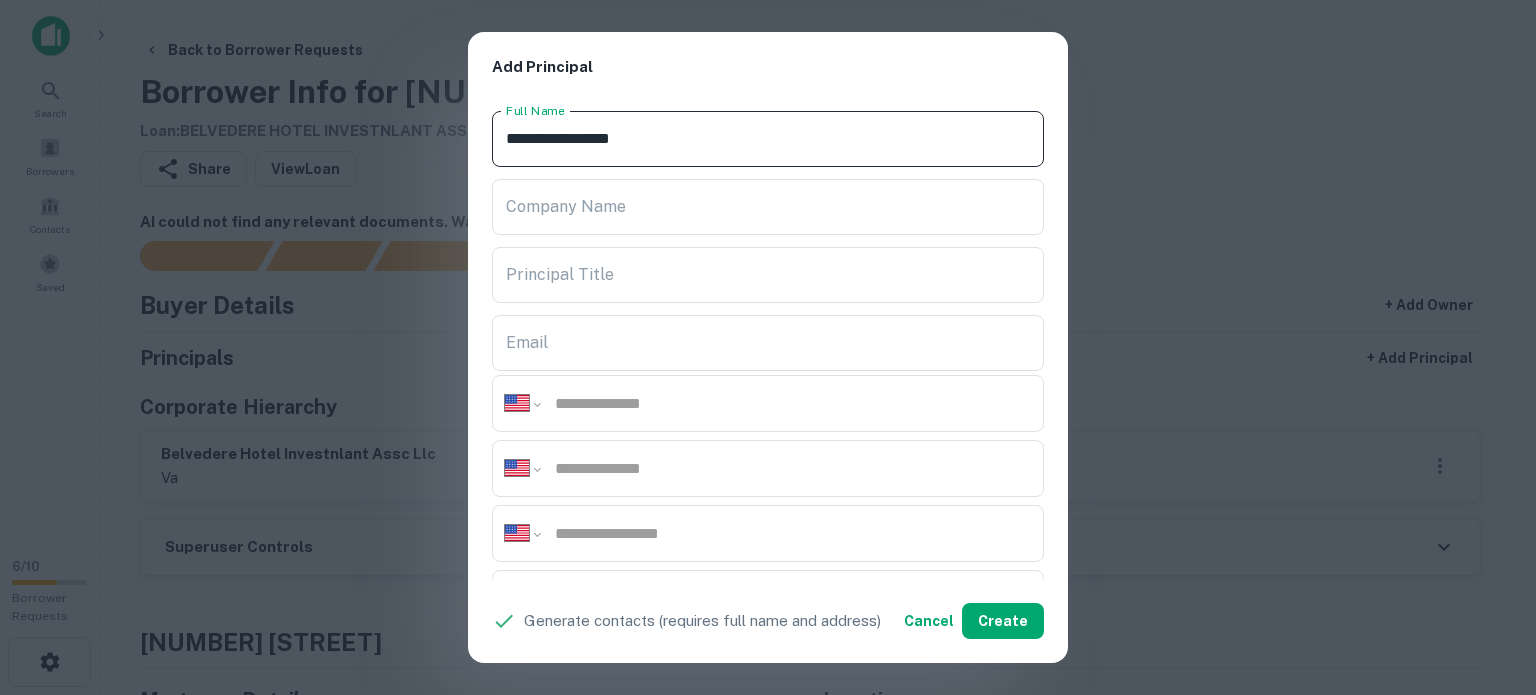 drag, startPoint x: 656, startPoint y: 141, endPoint x: 503, endPoint y: 139, distance: 153.01308 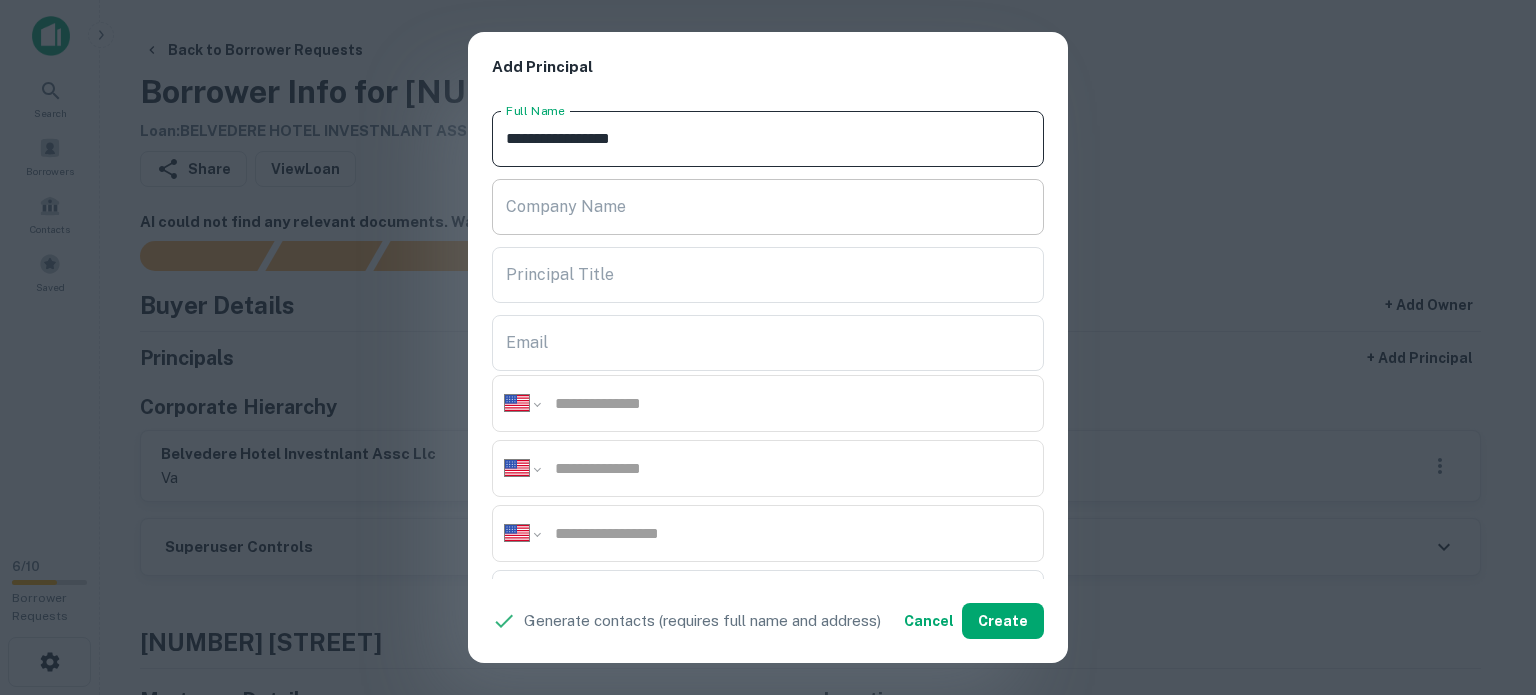 paste on "**" 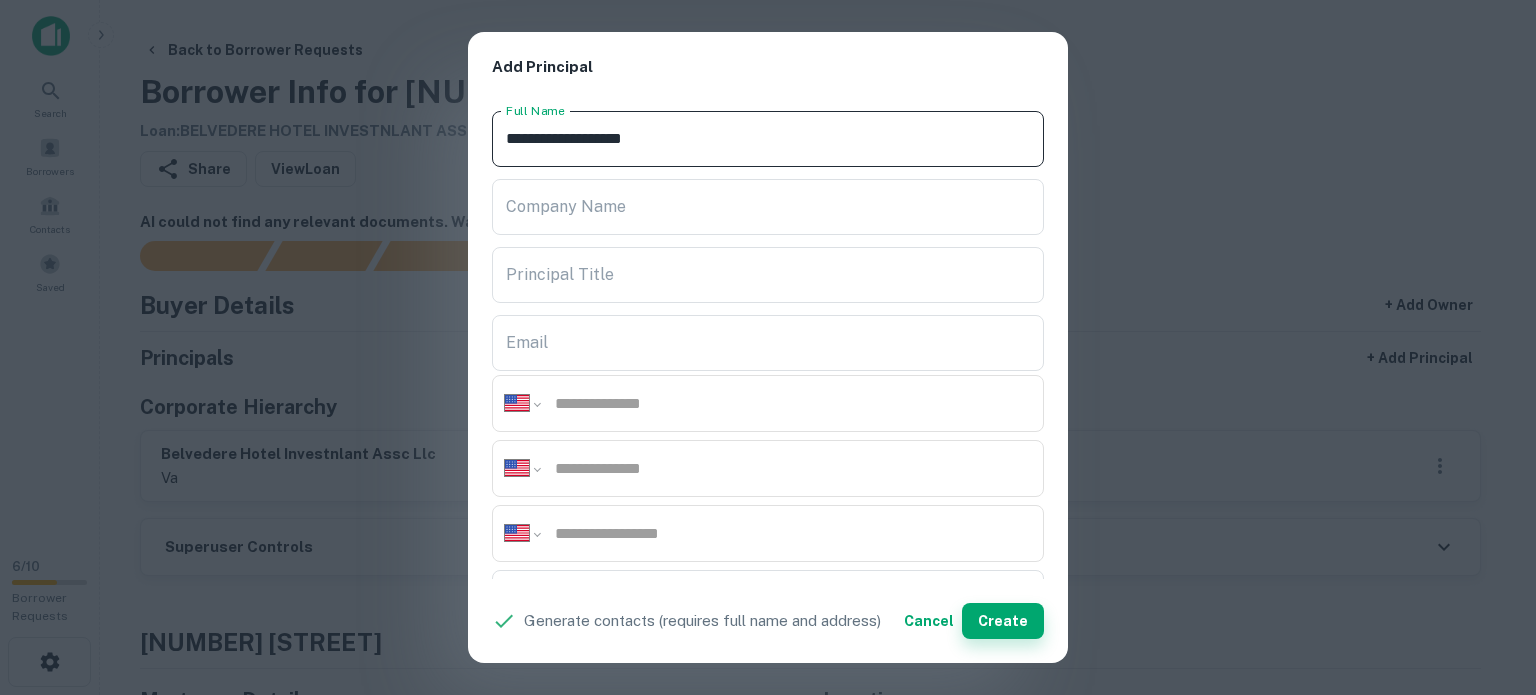 type on "**********" 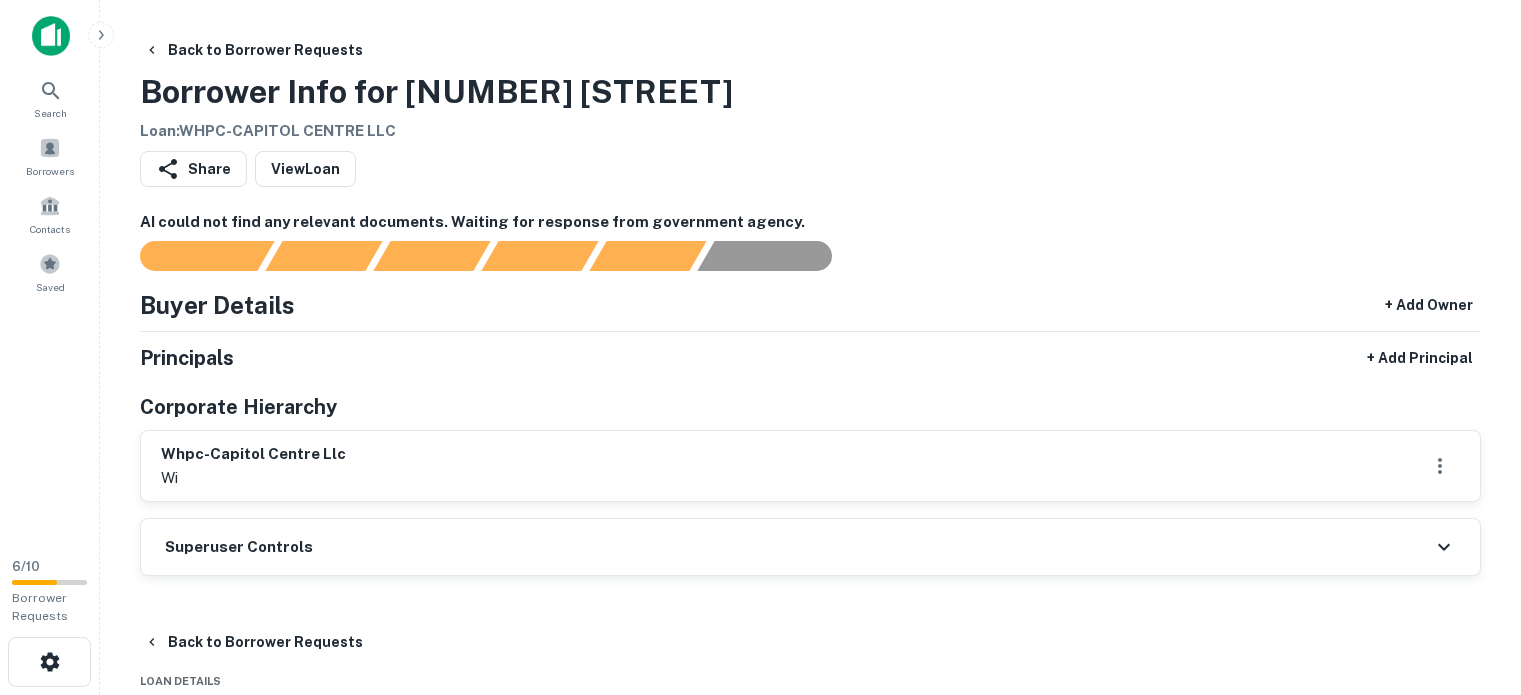 scroll, scrollTop: 0, scrollLeft: 0, axis: both 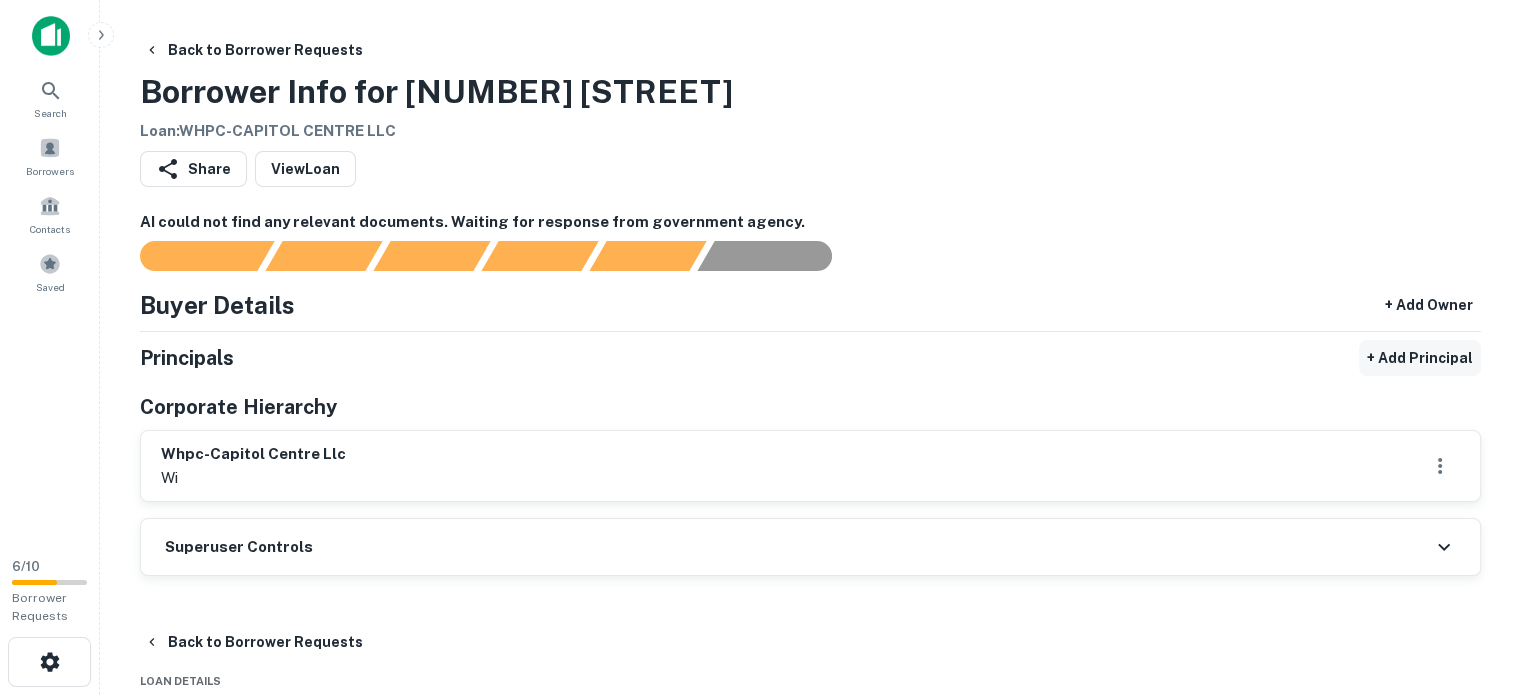 click on "+ Add Principal" at bounding box center [1420, 358] 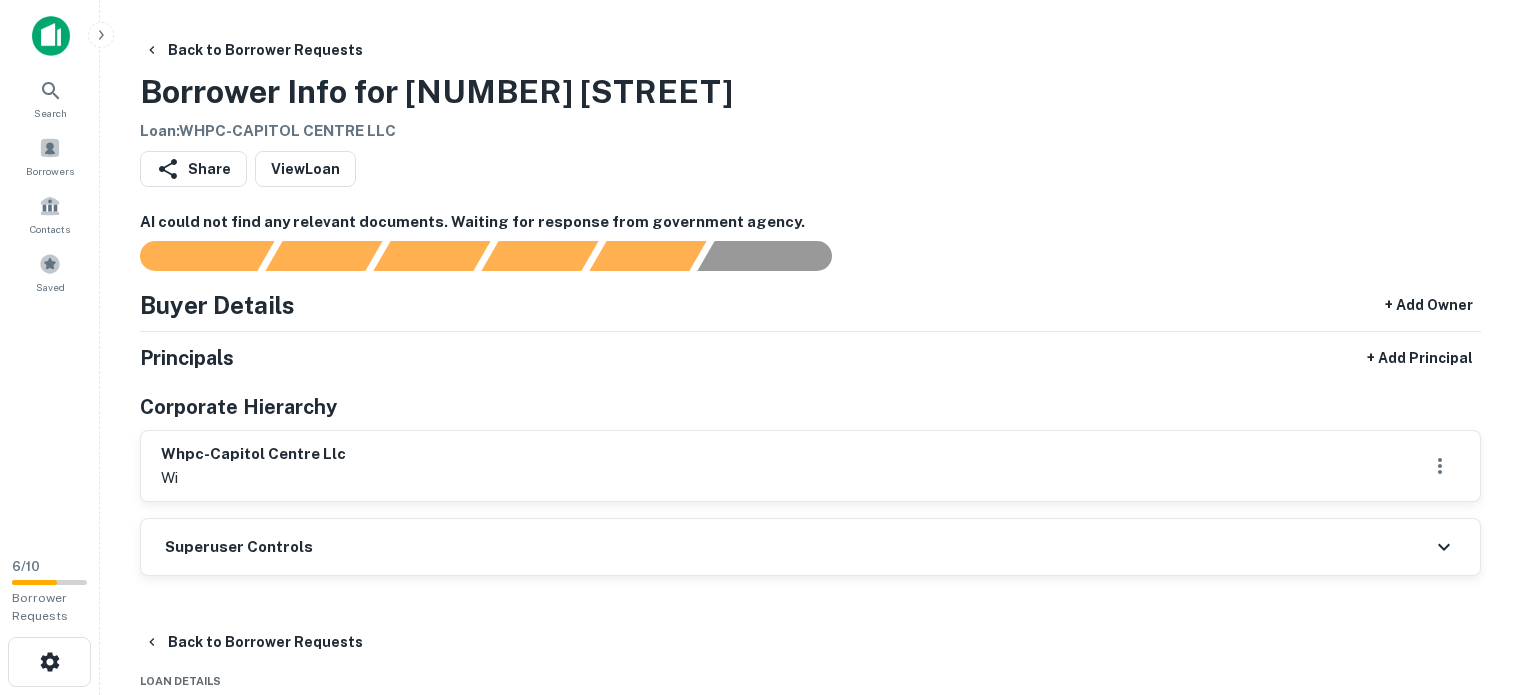 click on "Full Name" at bounding box center [71, 809] 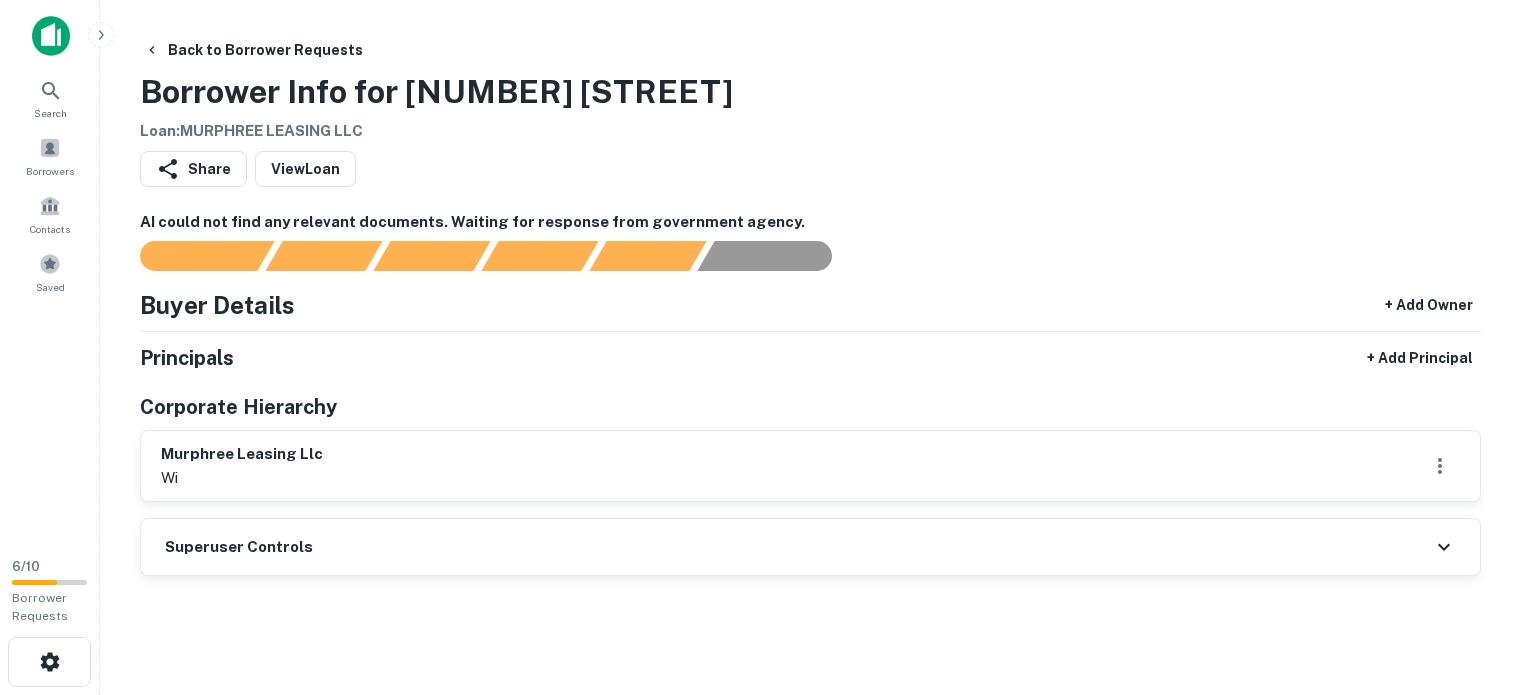 scroll, scrollTop: 0, scrollLeft: 0, axis: both 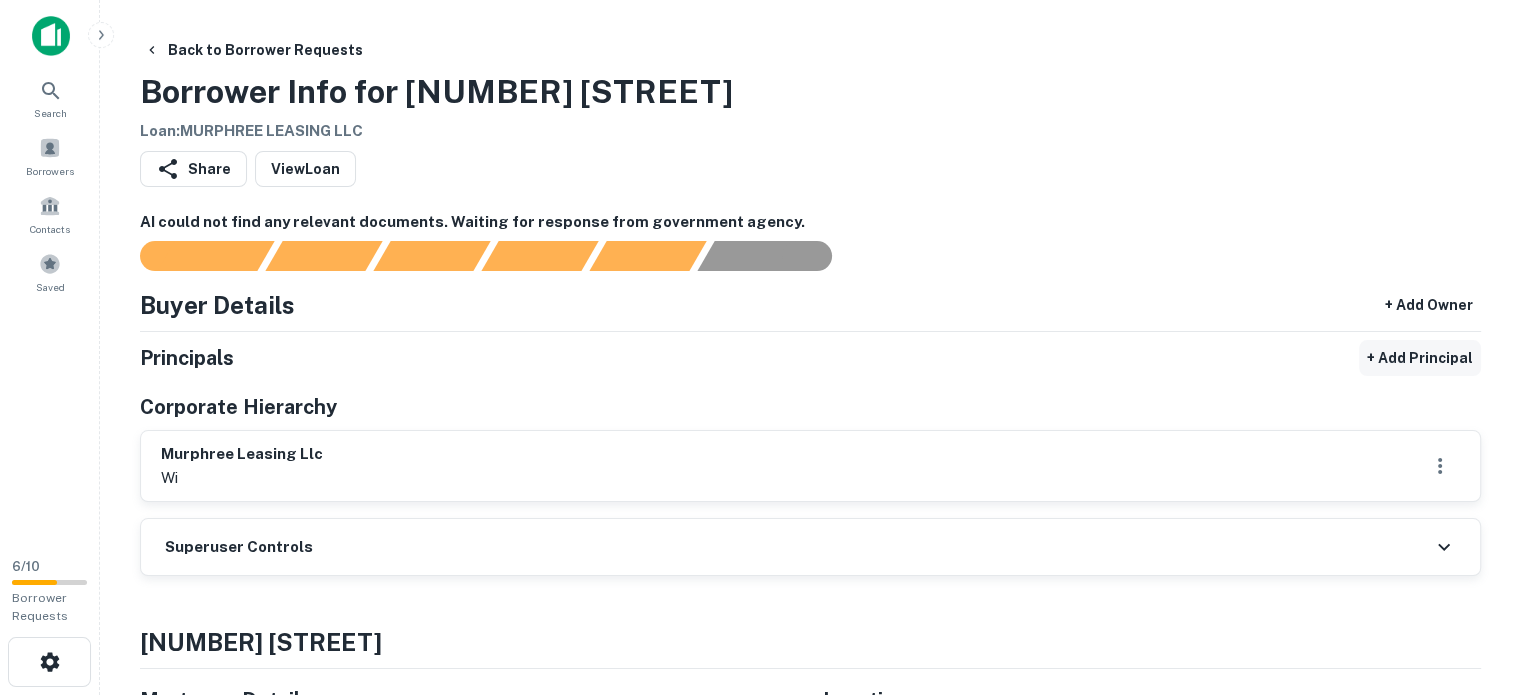 click on "+ Add Principal" at bounding box center [1420, 358] 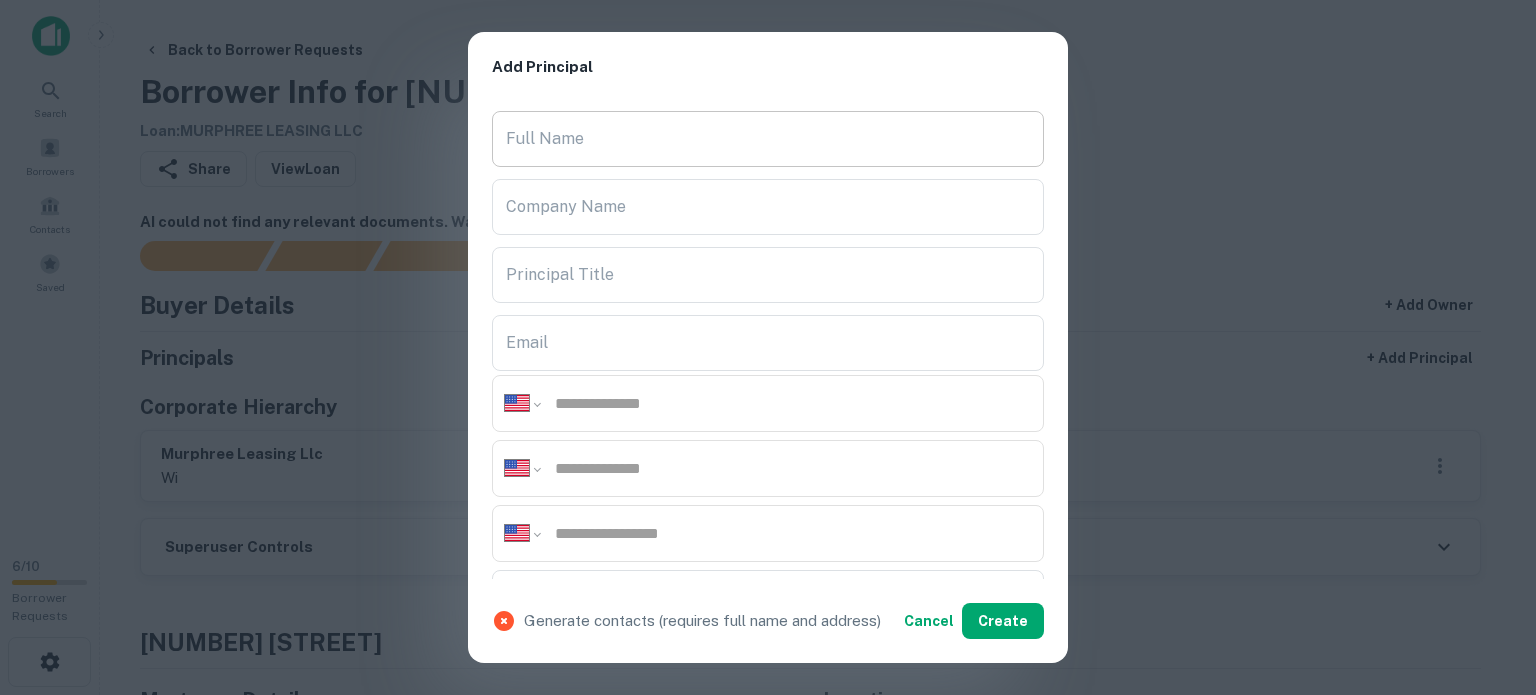 click on "Full Name" at bounding box center (768, 139) 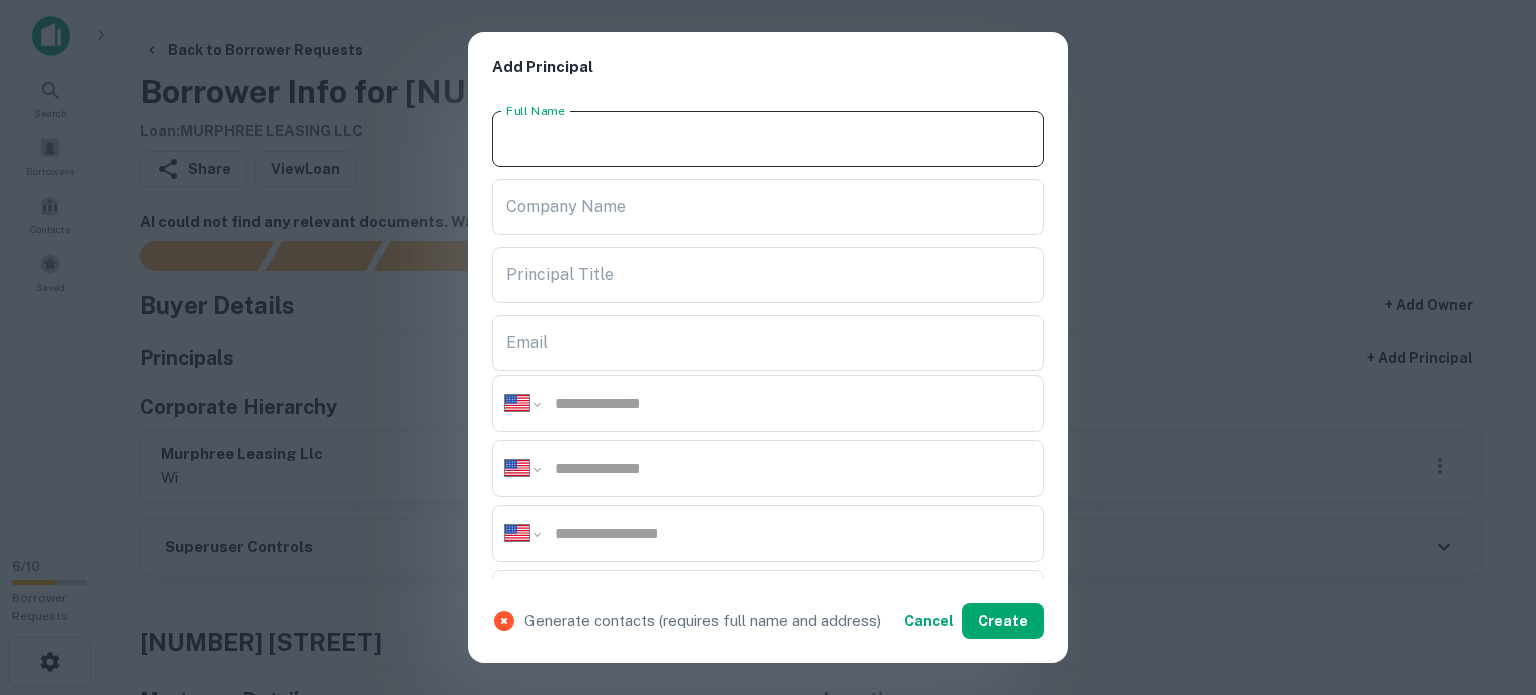 paste on "**********" 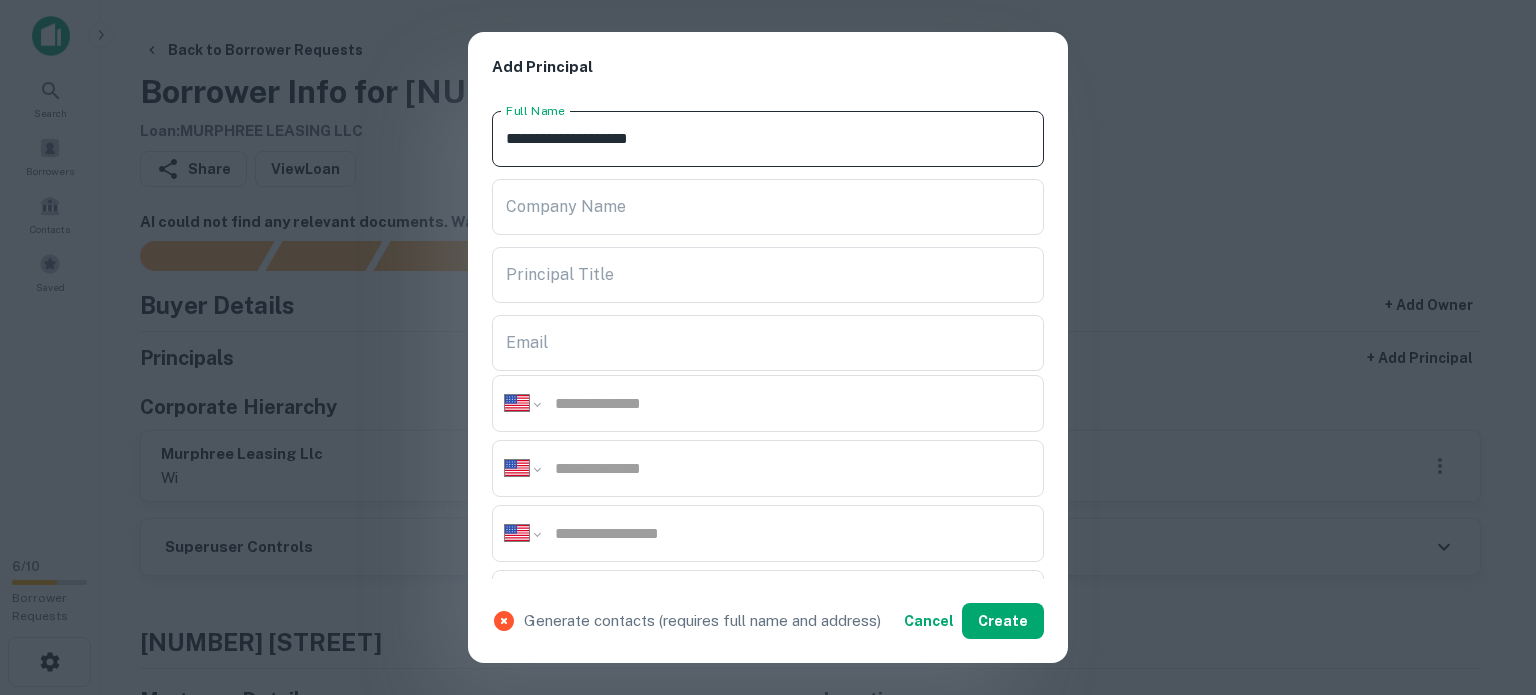 type on "**********" 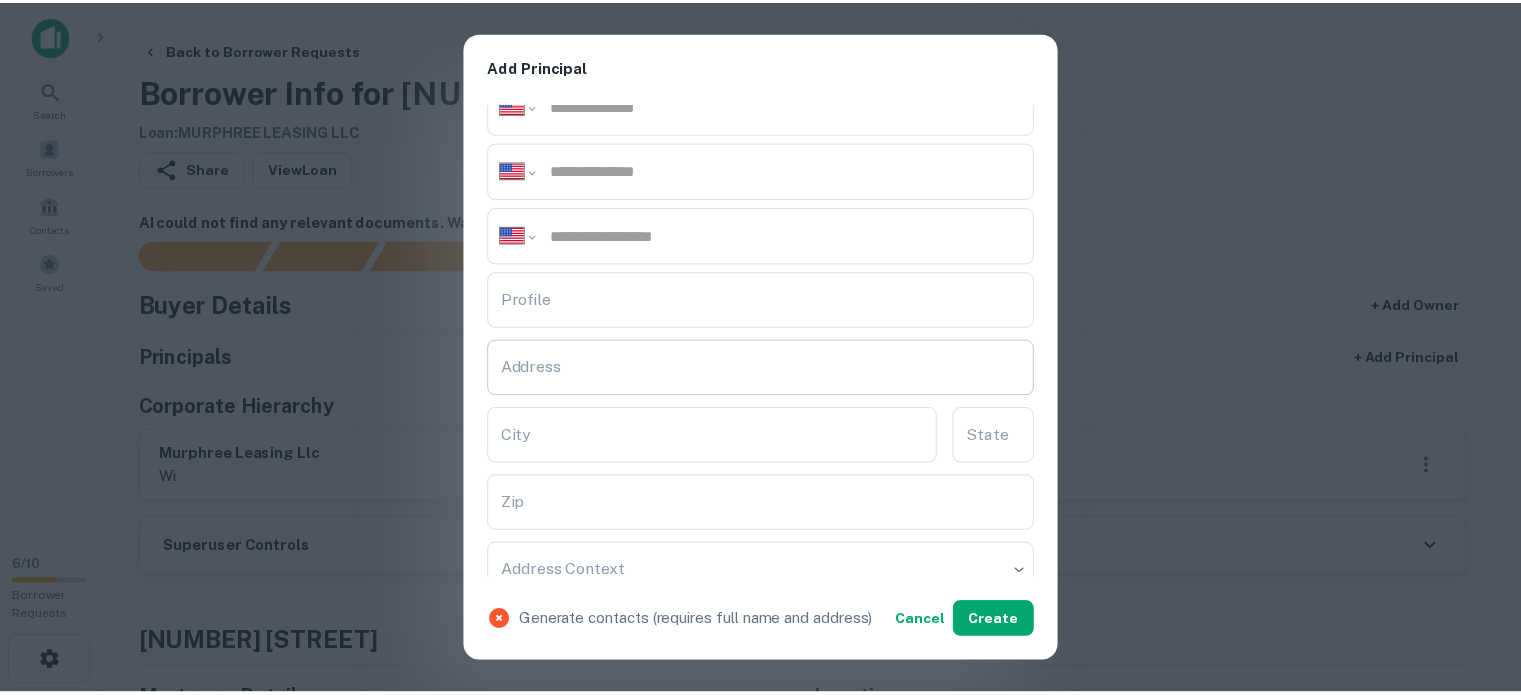 scroll, scrollTop: 300, scrollLeft: 0, axis: vertical 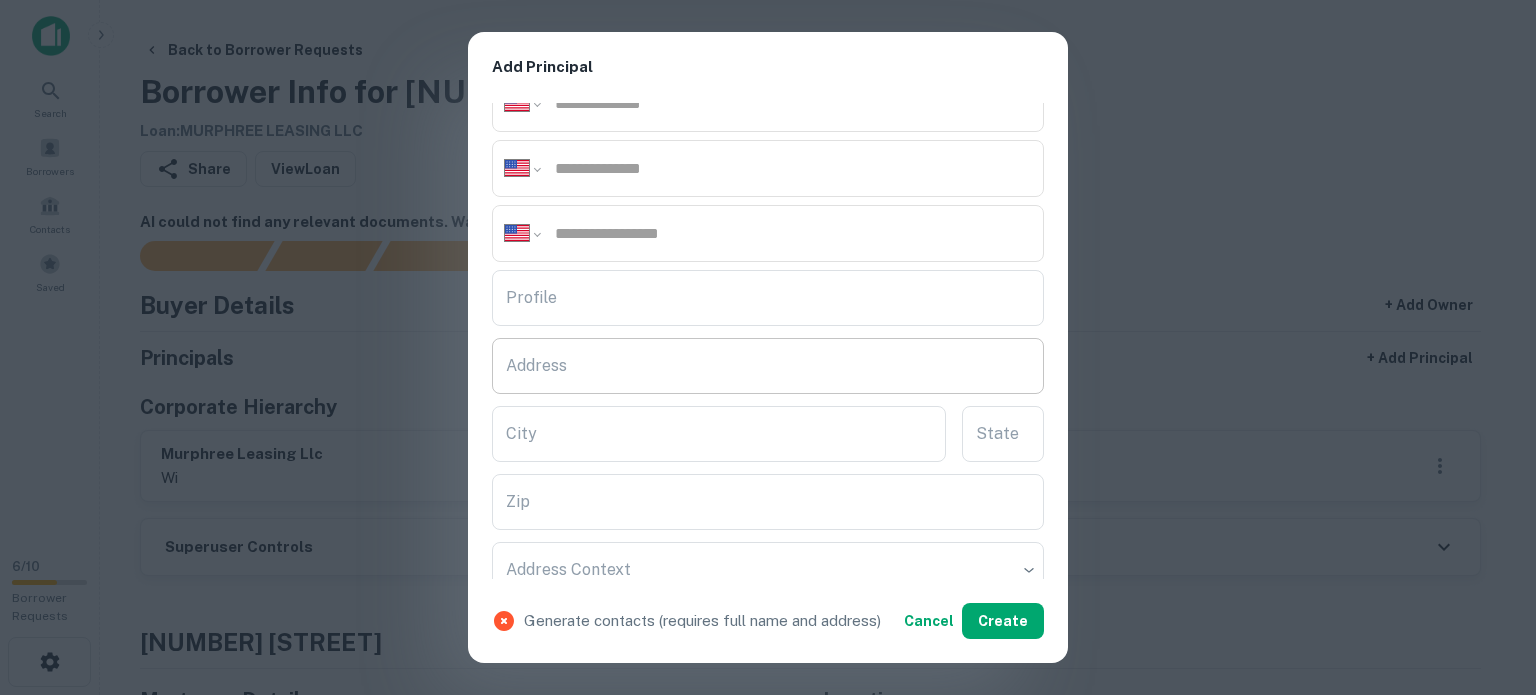 click on "Address" at bounding box center [768, 366] 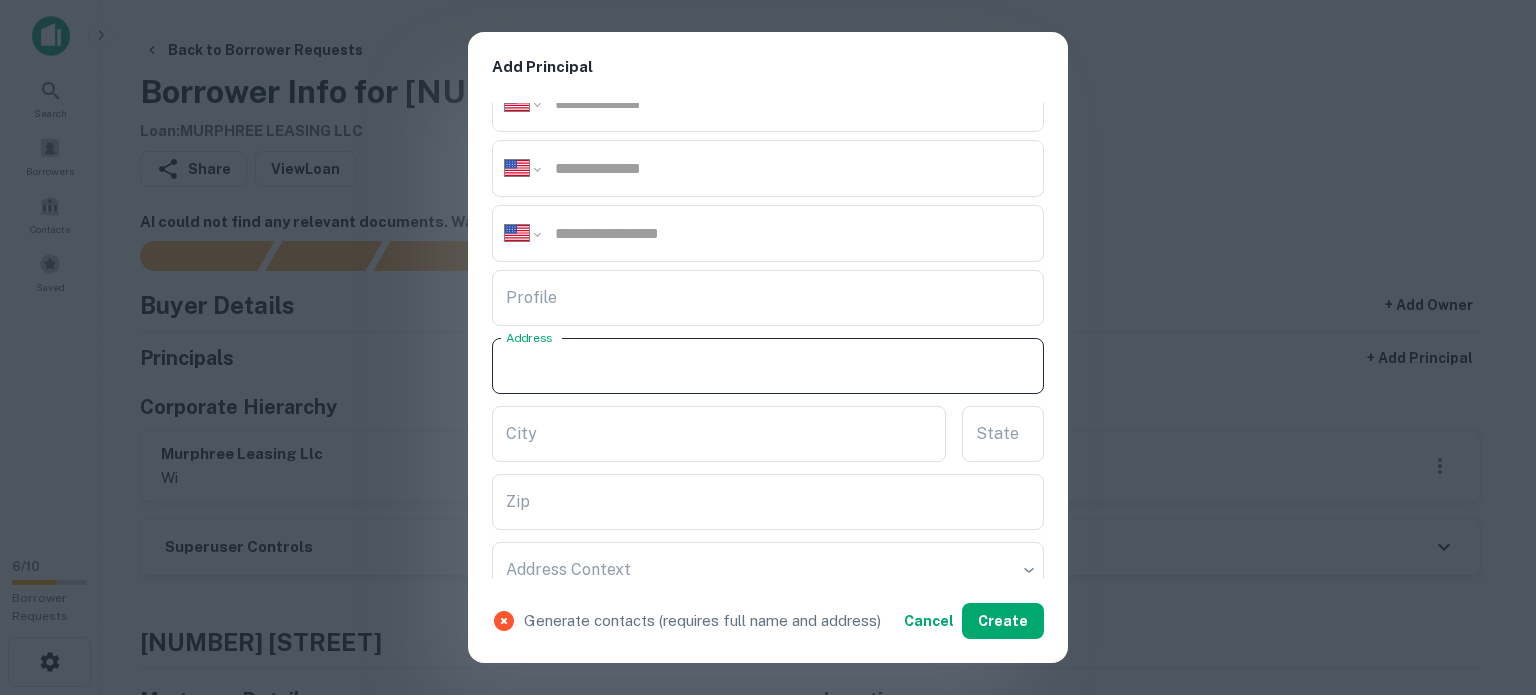 paste on "**********" 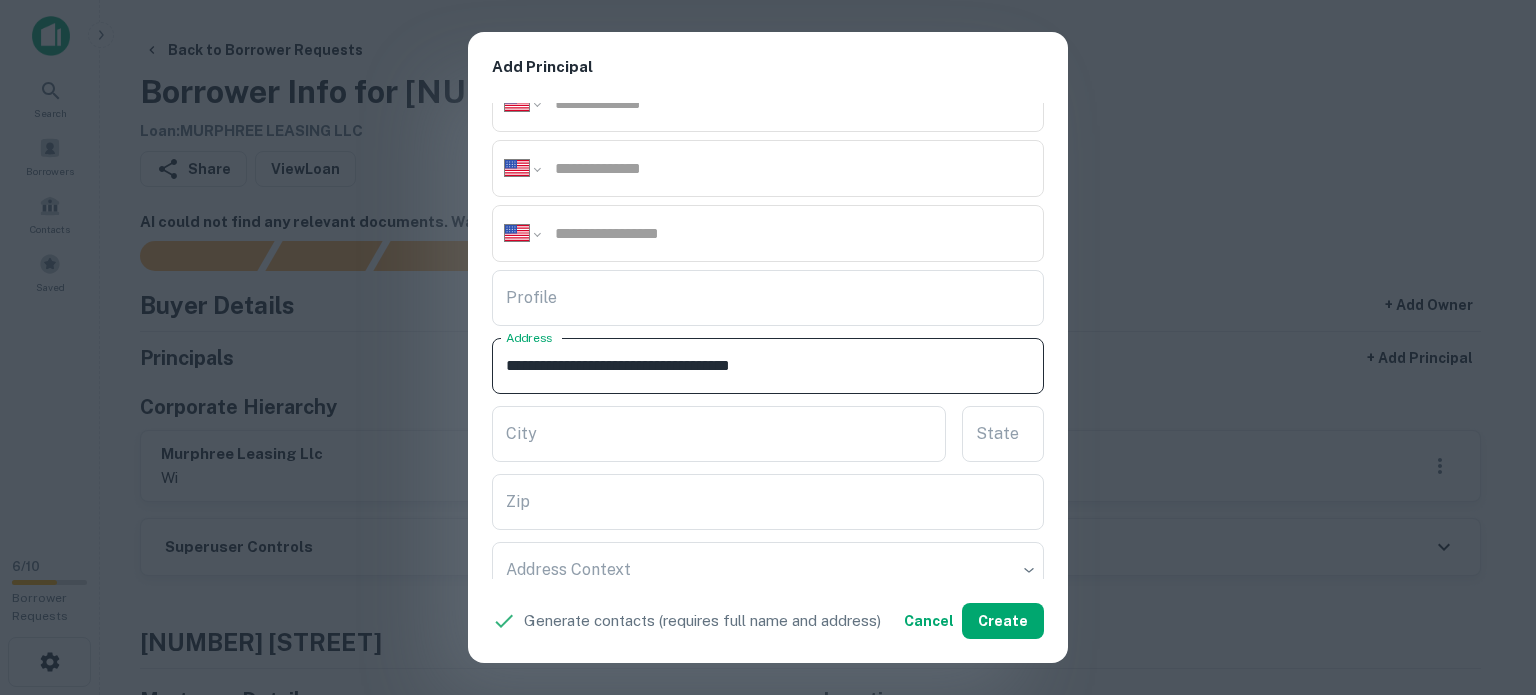 click on "**********" at bounding box center [768, 366] 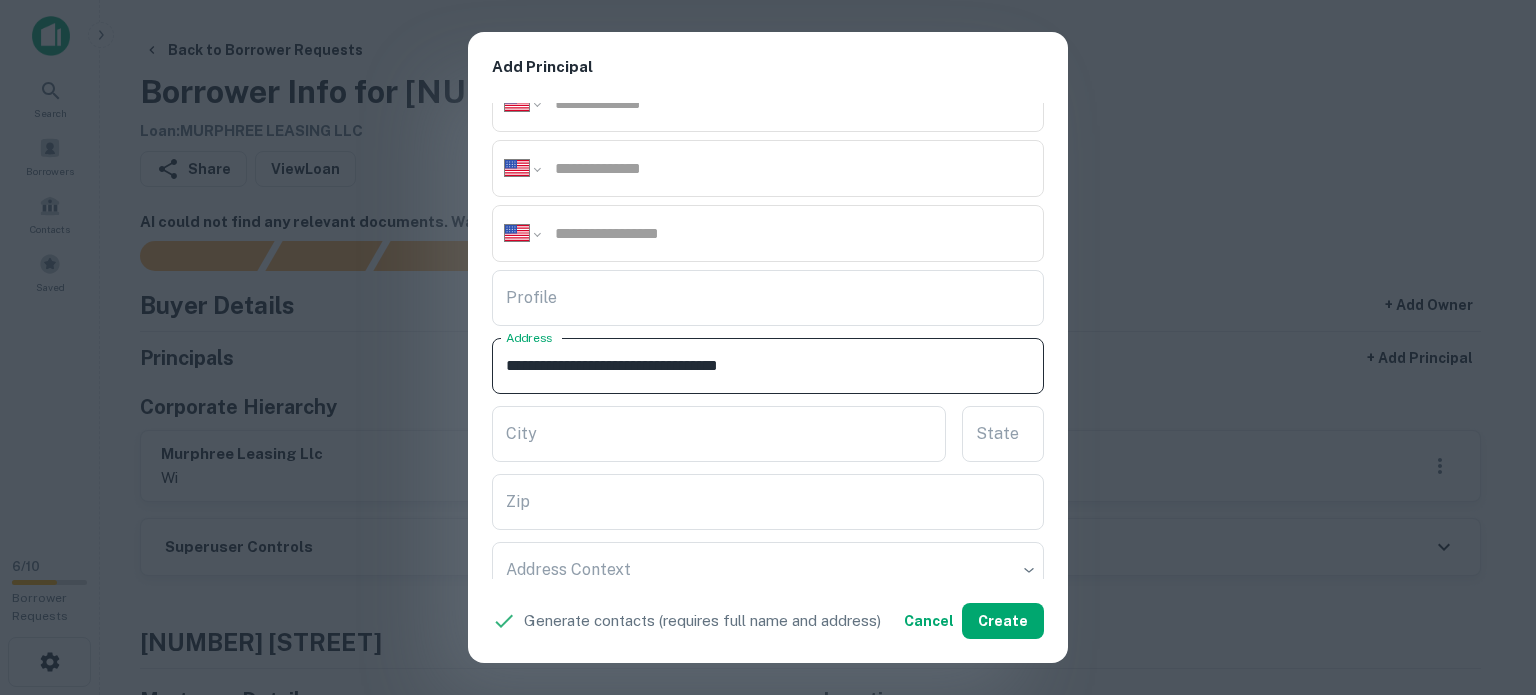 drag, startPoint x: 717, startPoint y: 361, endPoint x: 842, endPoint y: 373, distance: 125.57468 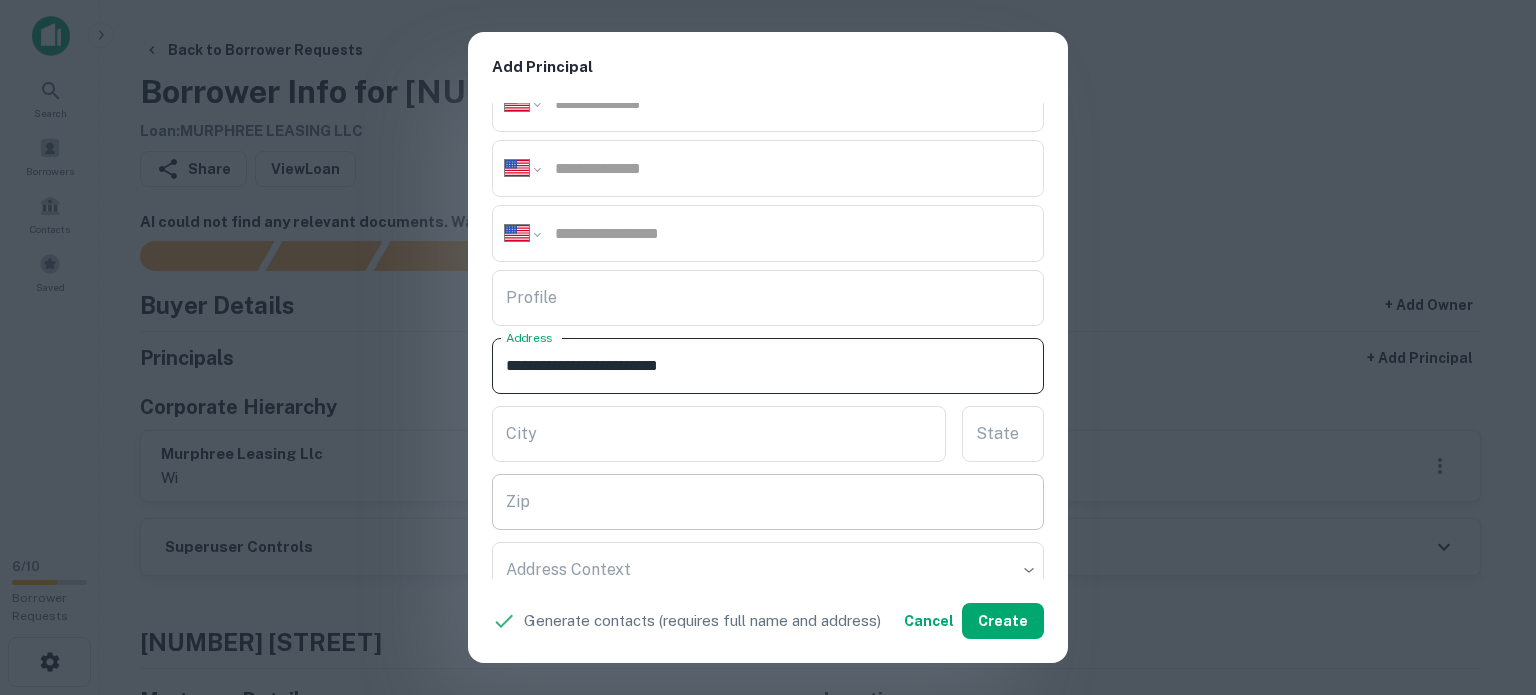 type on "**********" 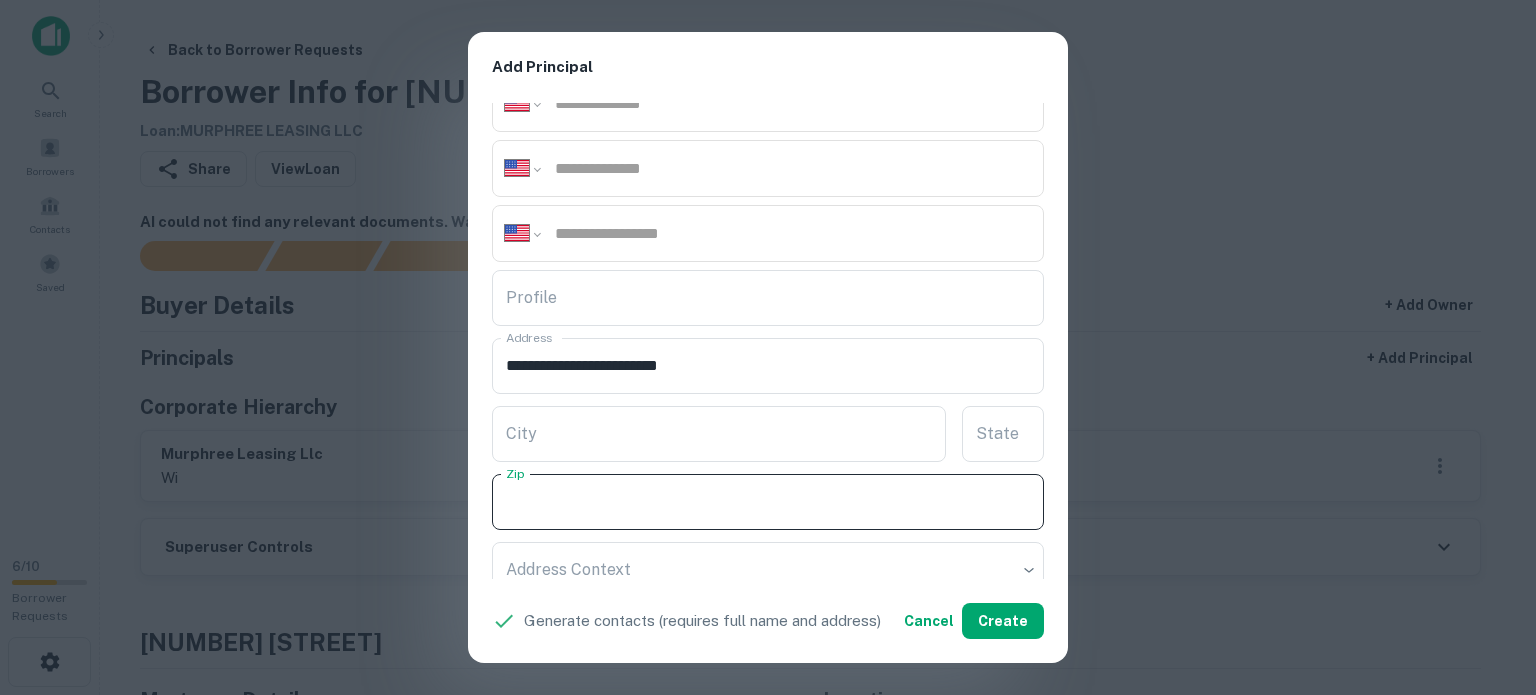click on "Zip" at bounding box center [768, 502] 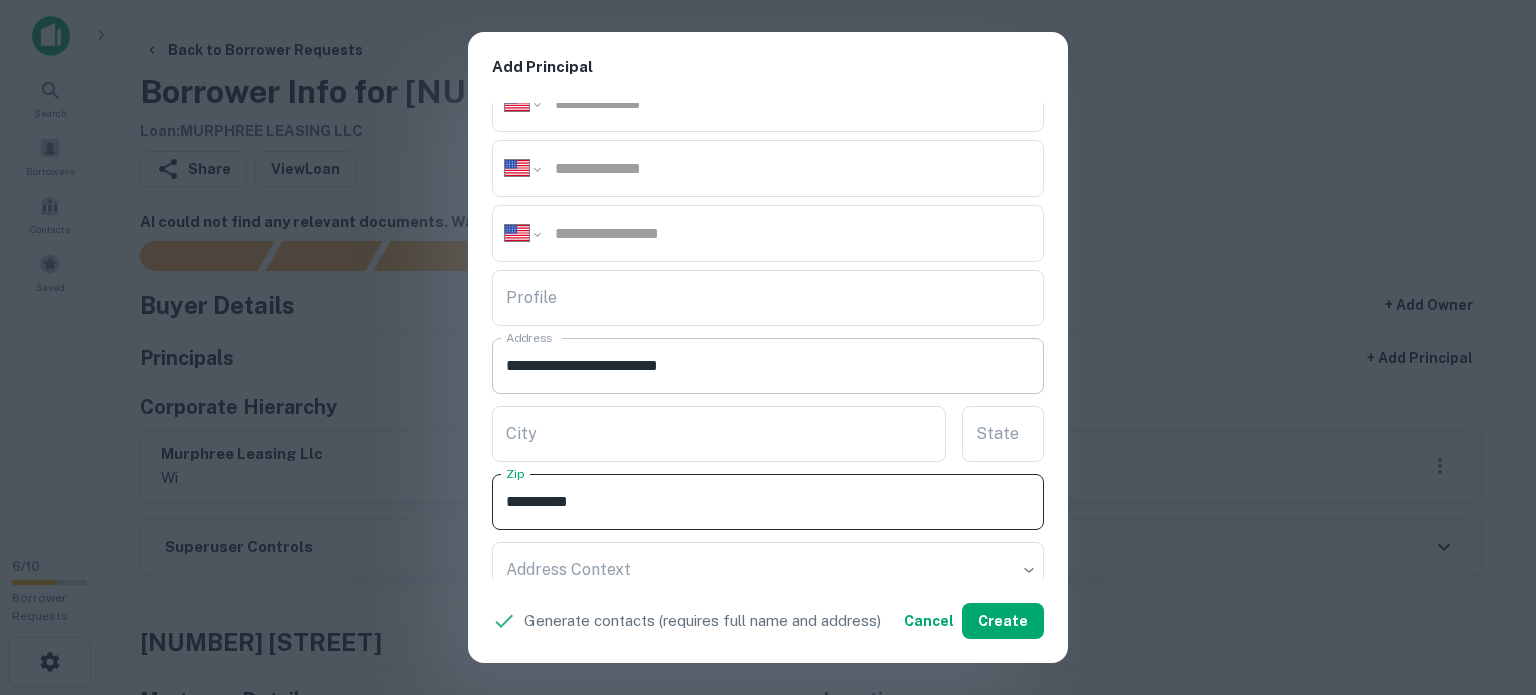 type on "**********" 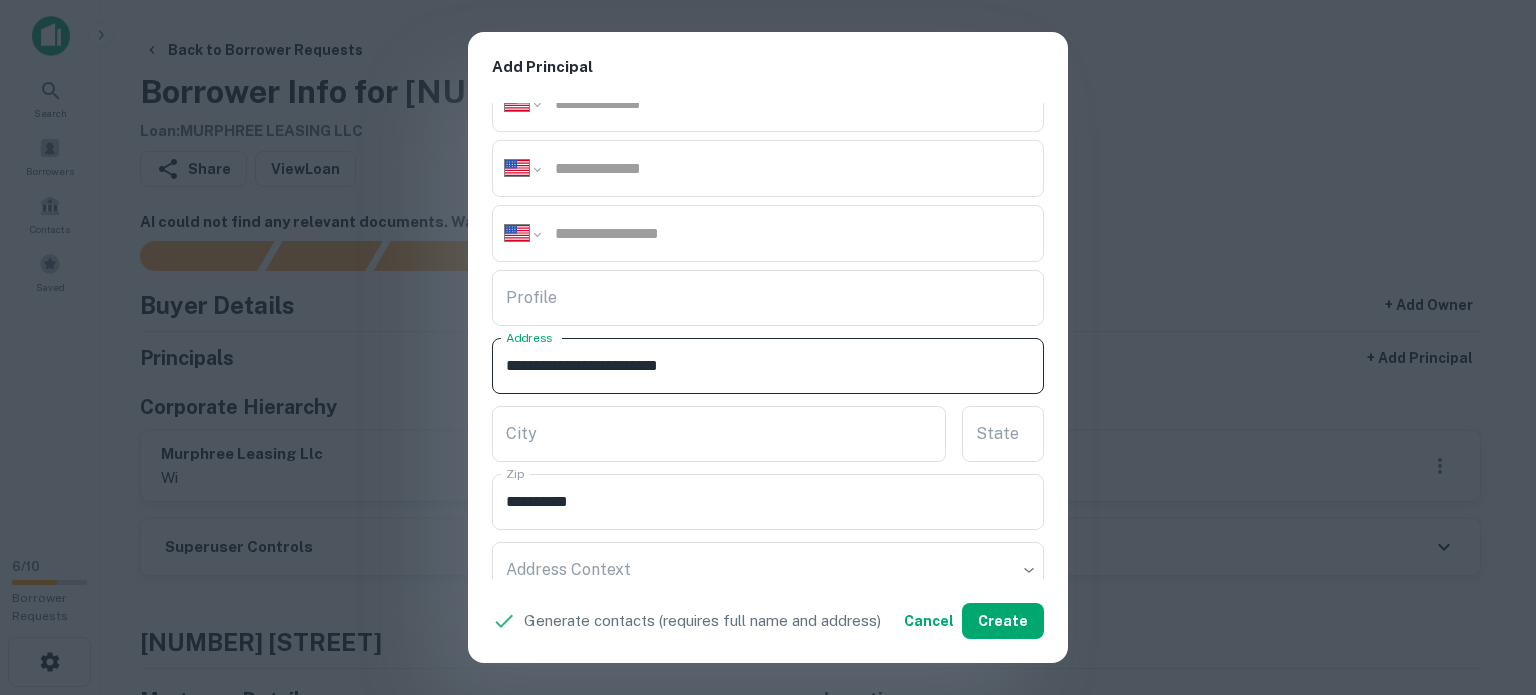 drag, startPoint x: 706, startPoint y: 362, endPoint x: 732, endPoint y: 373, distance: 28.231188 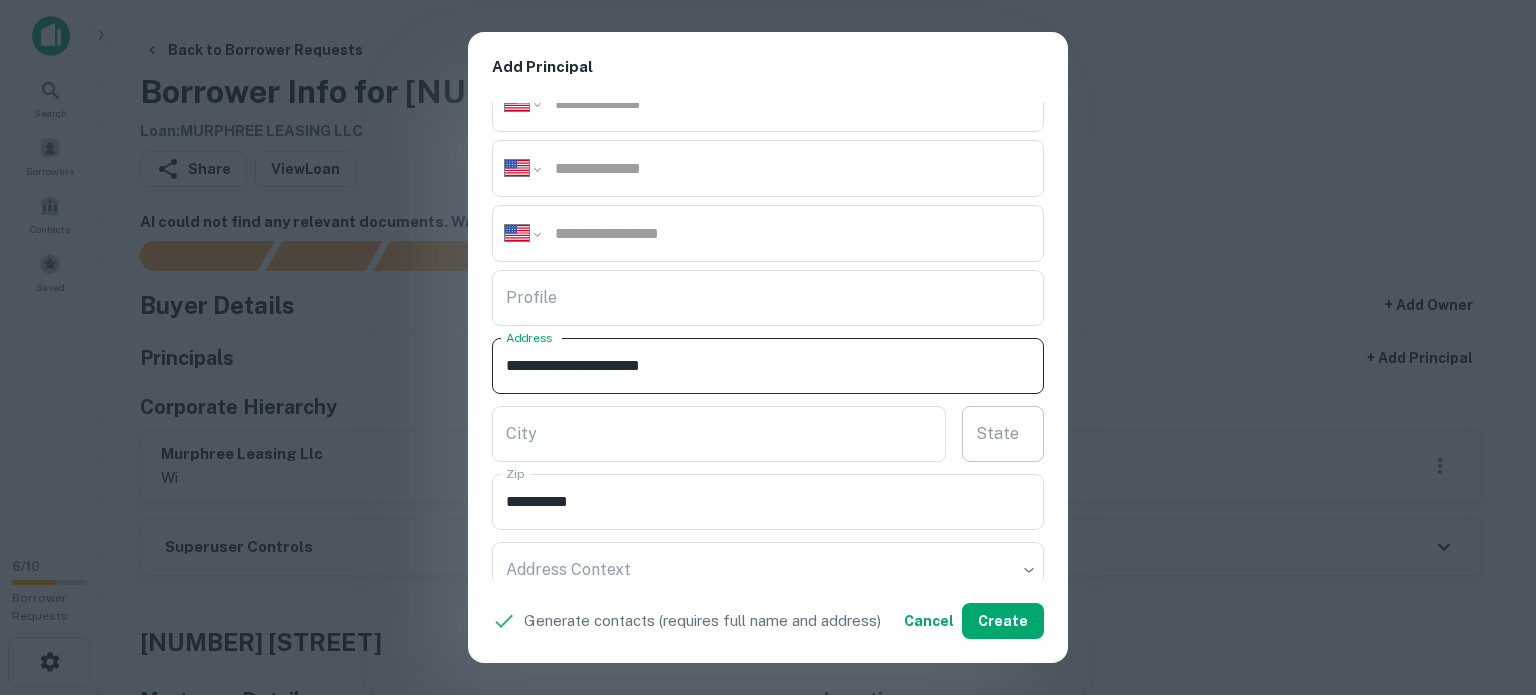 type on "**********" 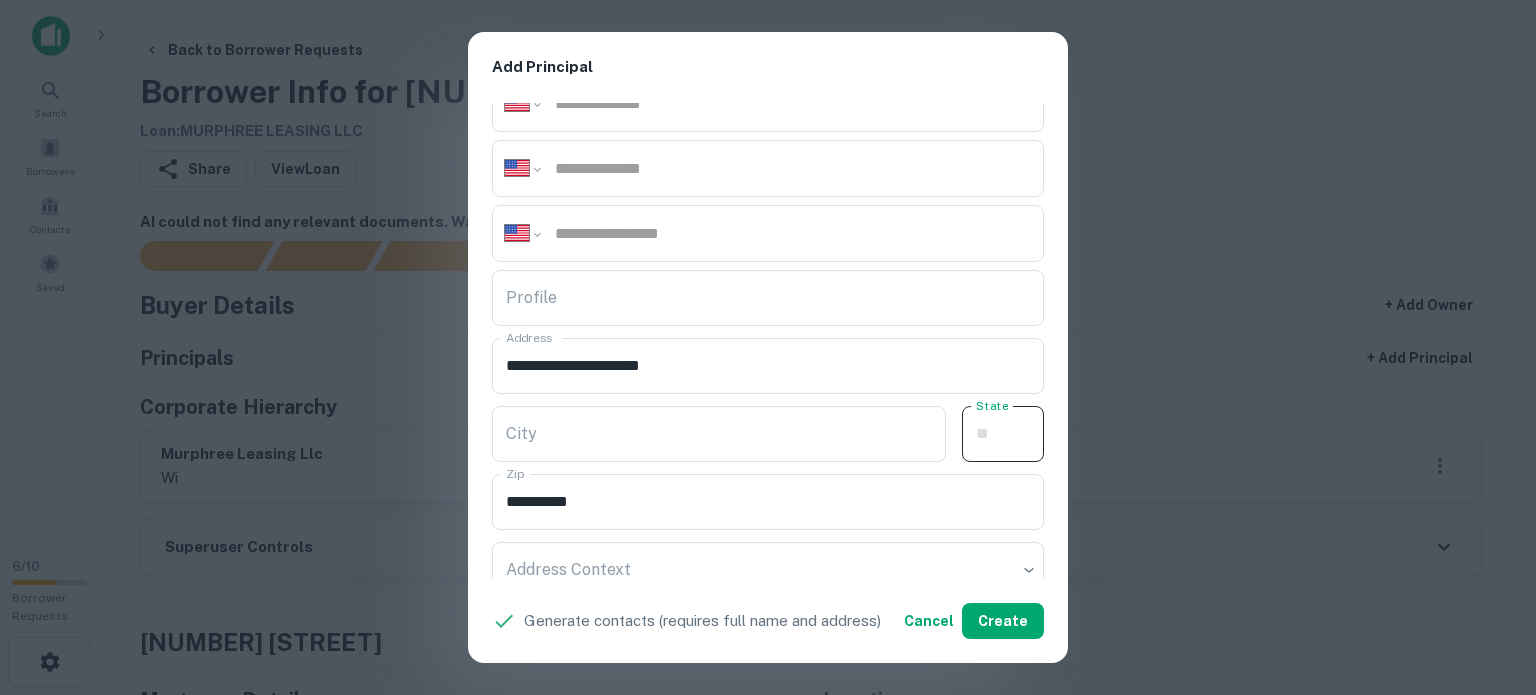 paste on "**" 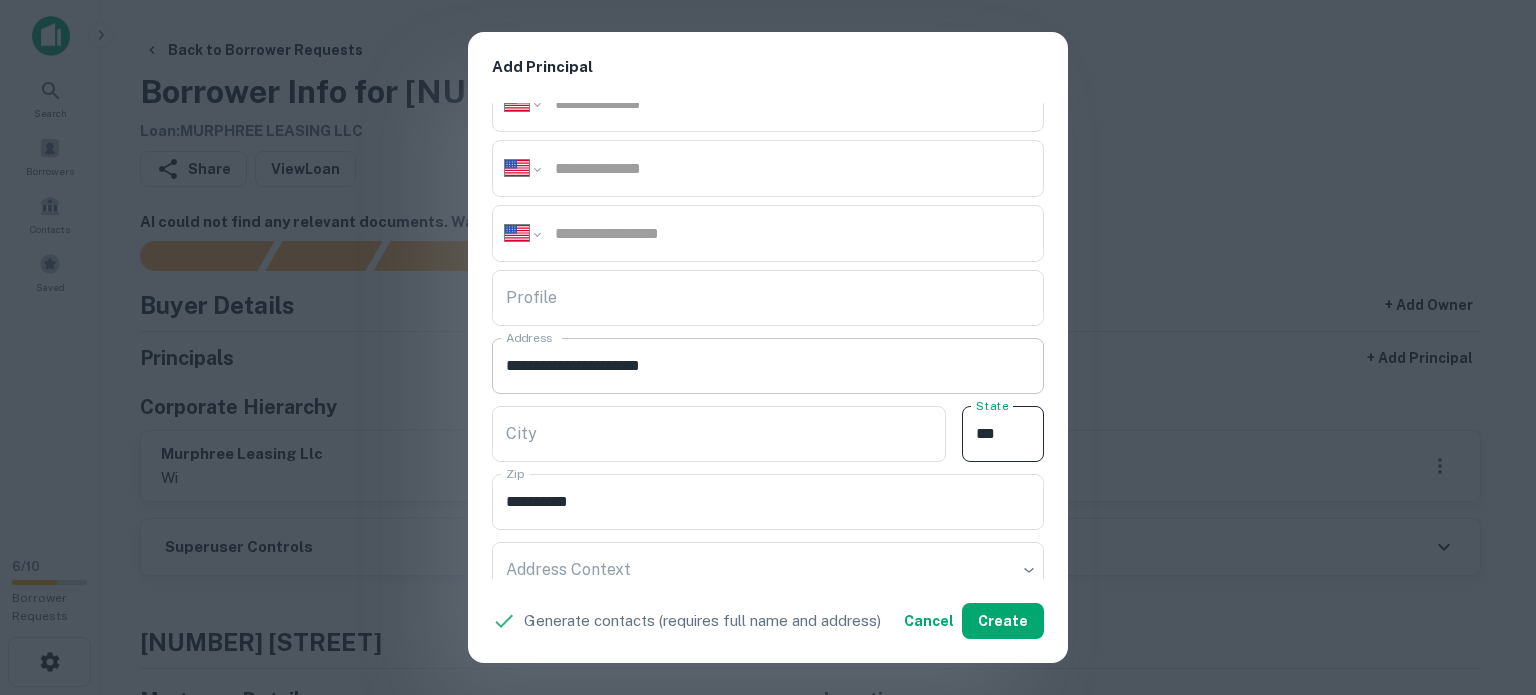 type on "**" 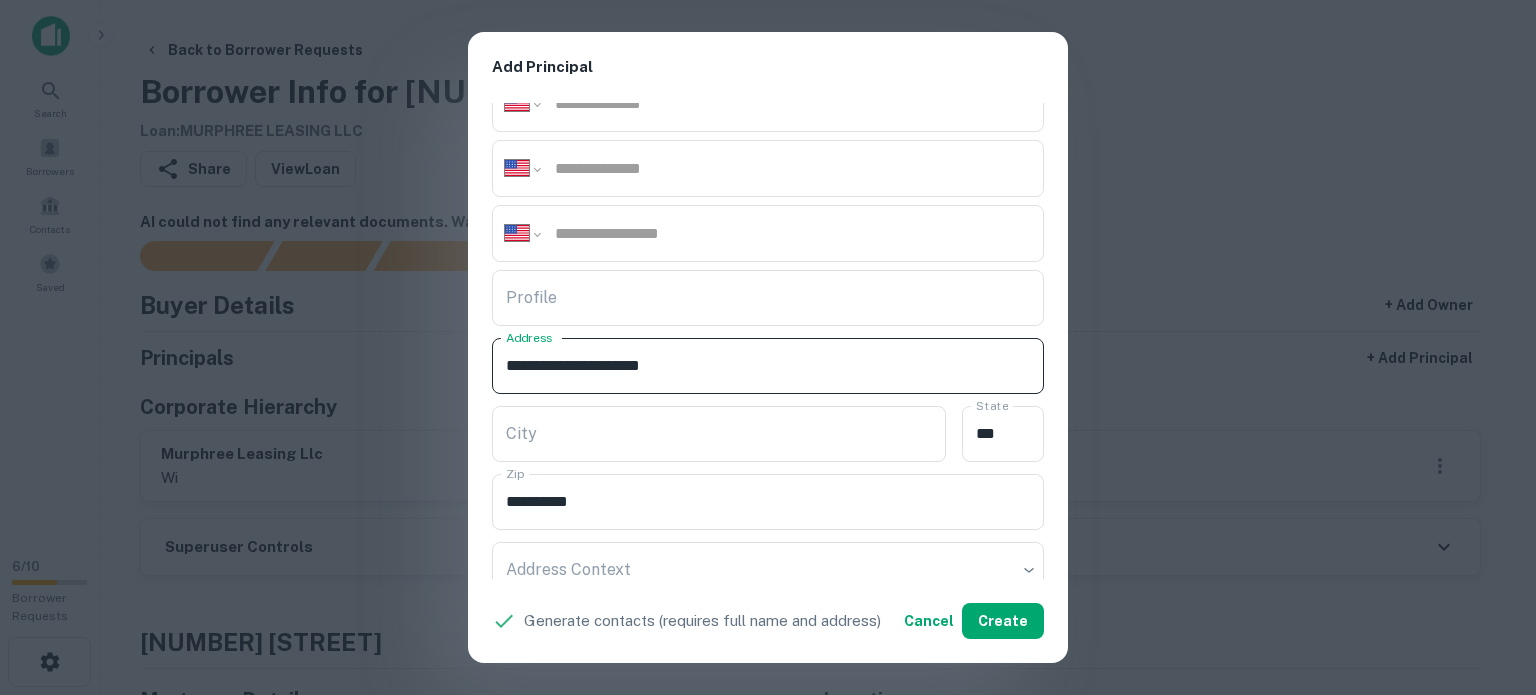 drag, startPoint x: 620, startPoint y: 358, endPoint x: 677, endPoint y: 382, distance: 61.846584 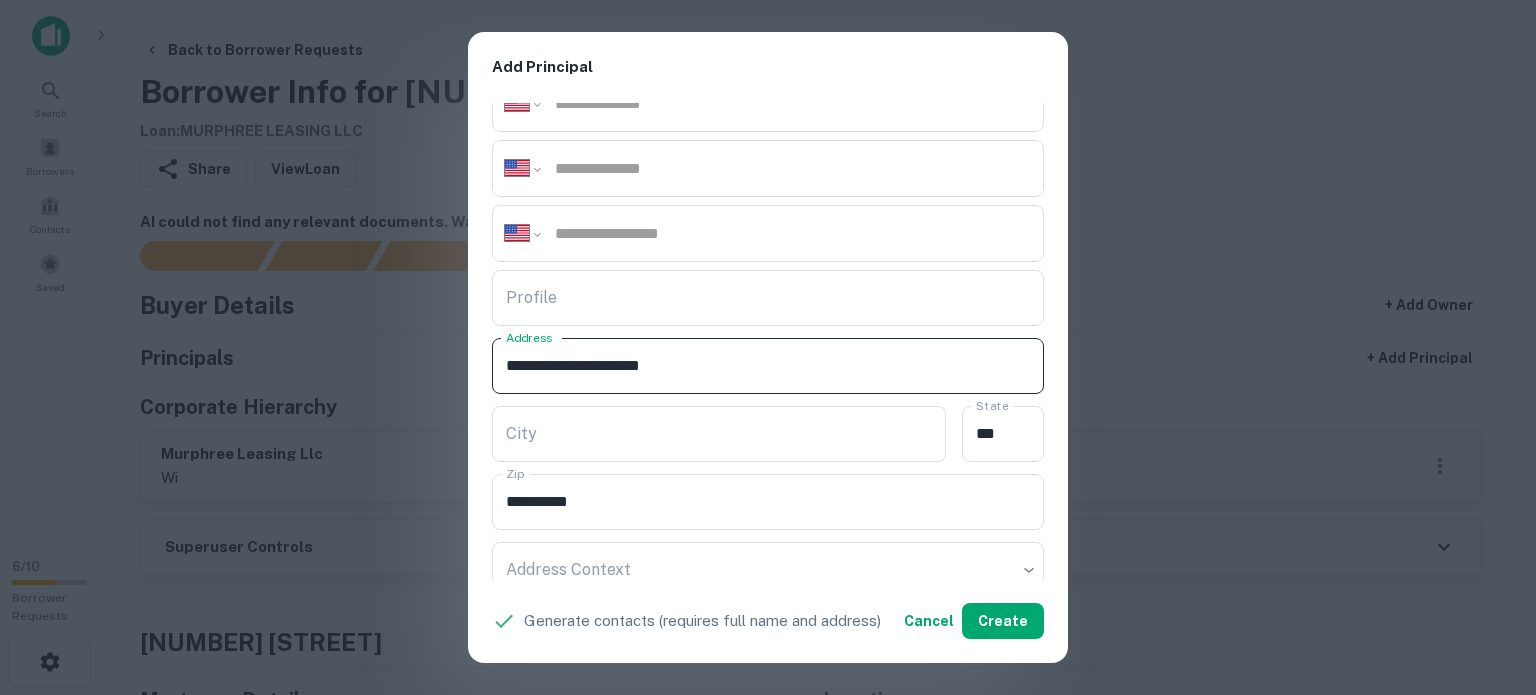 click on "**********" at bounding box center [768, 366] 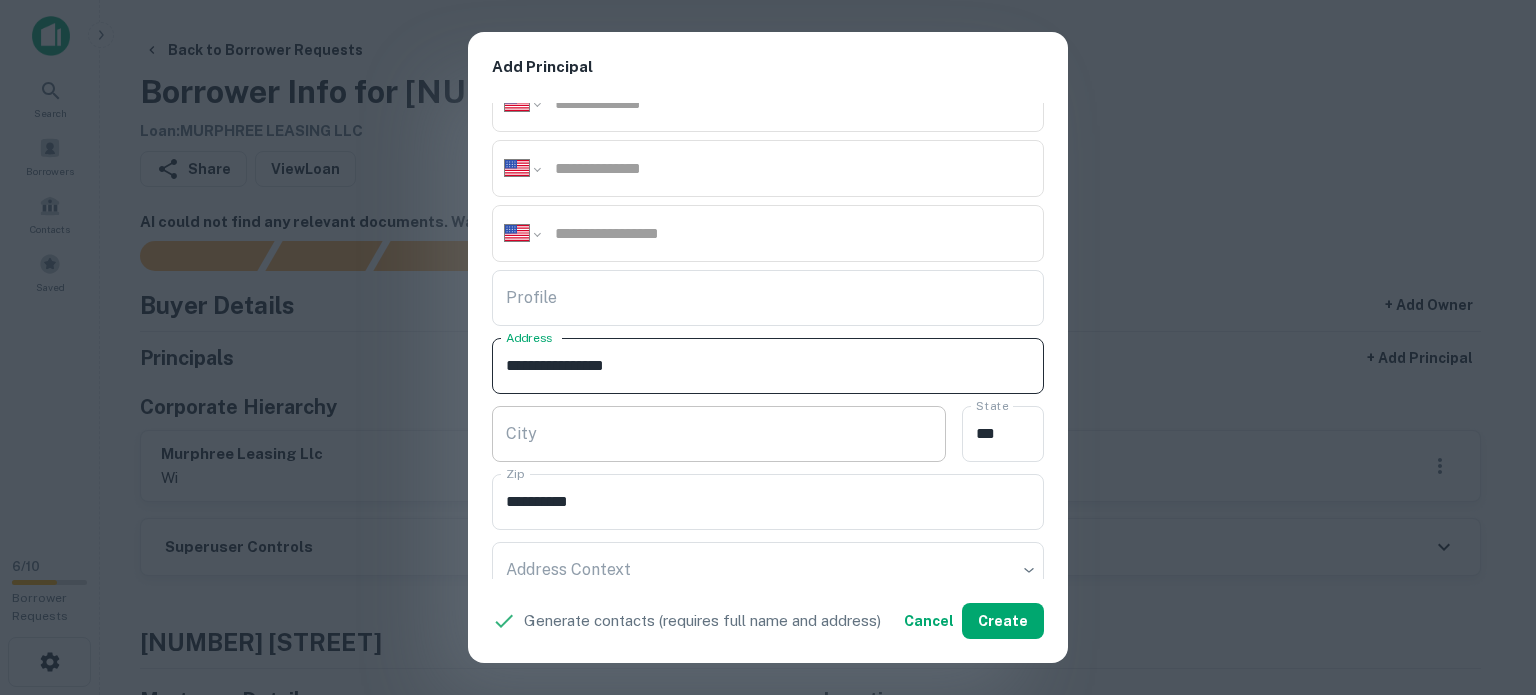 type on "**********" 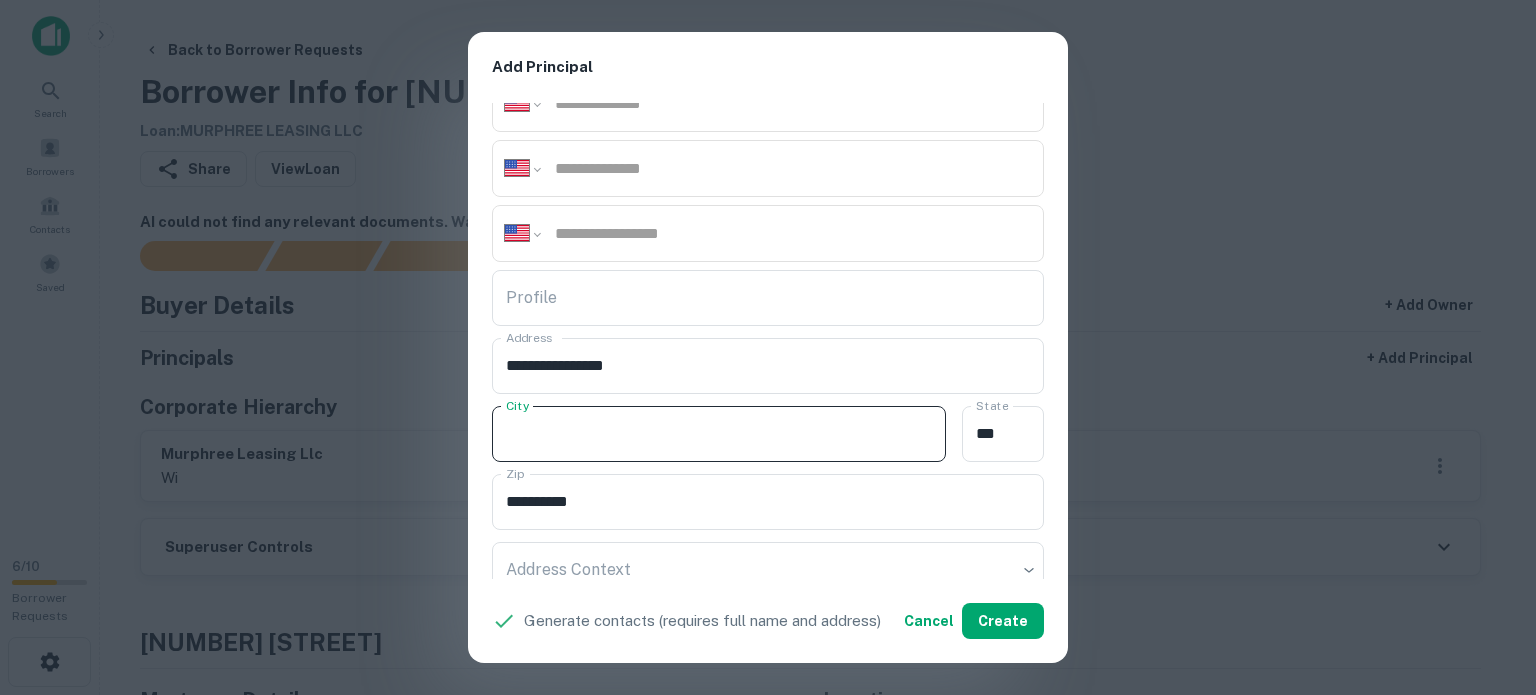 paste on "*****" 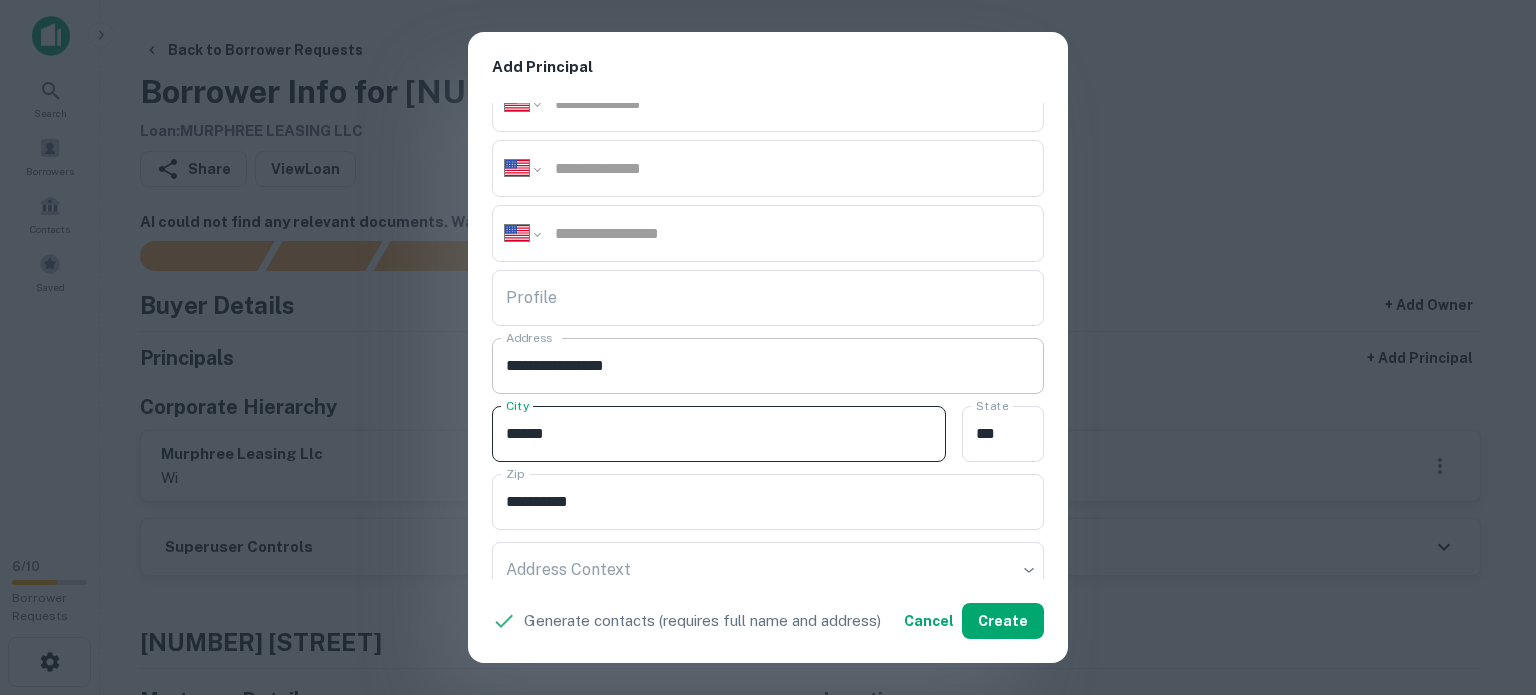 type on "*****" 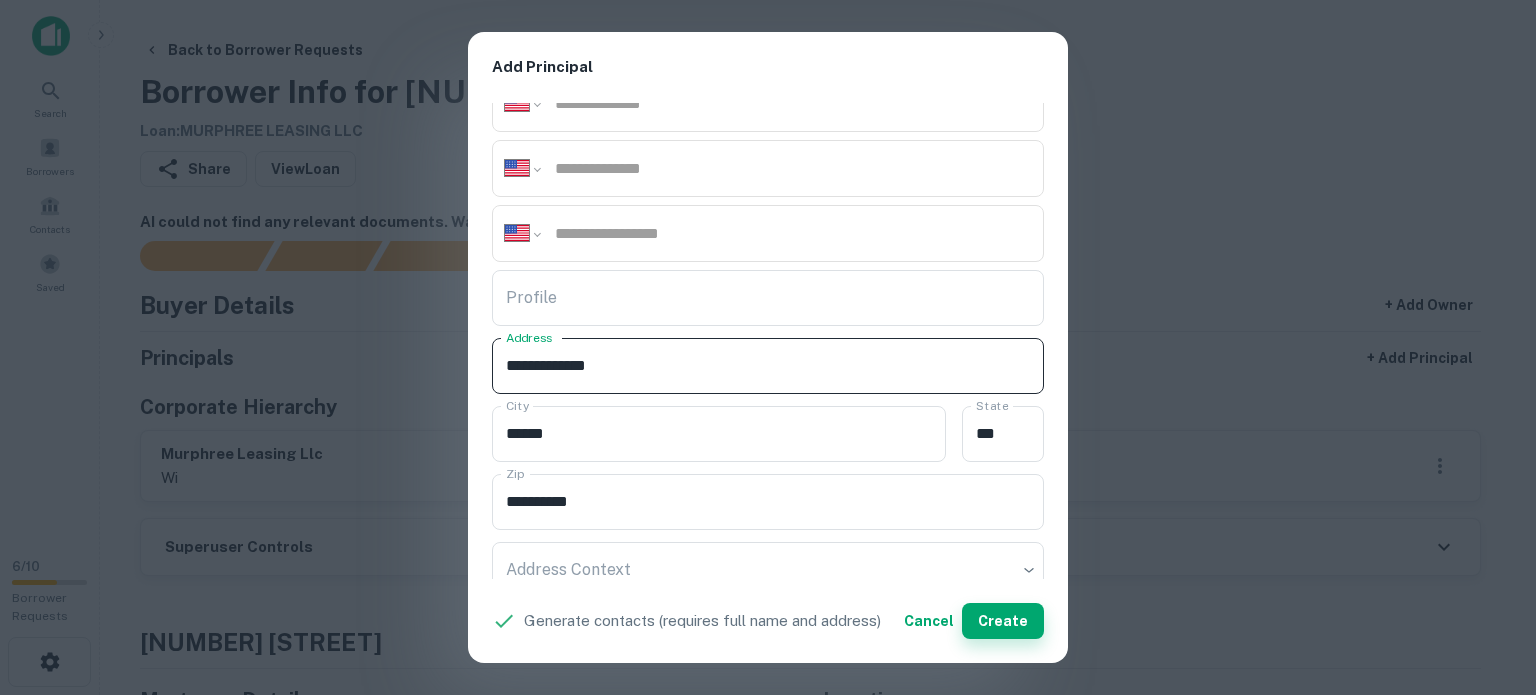 type on "**********" 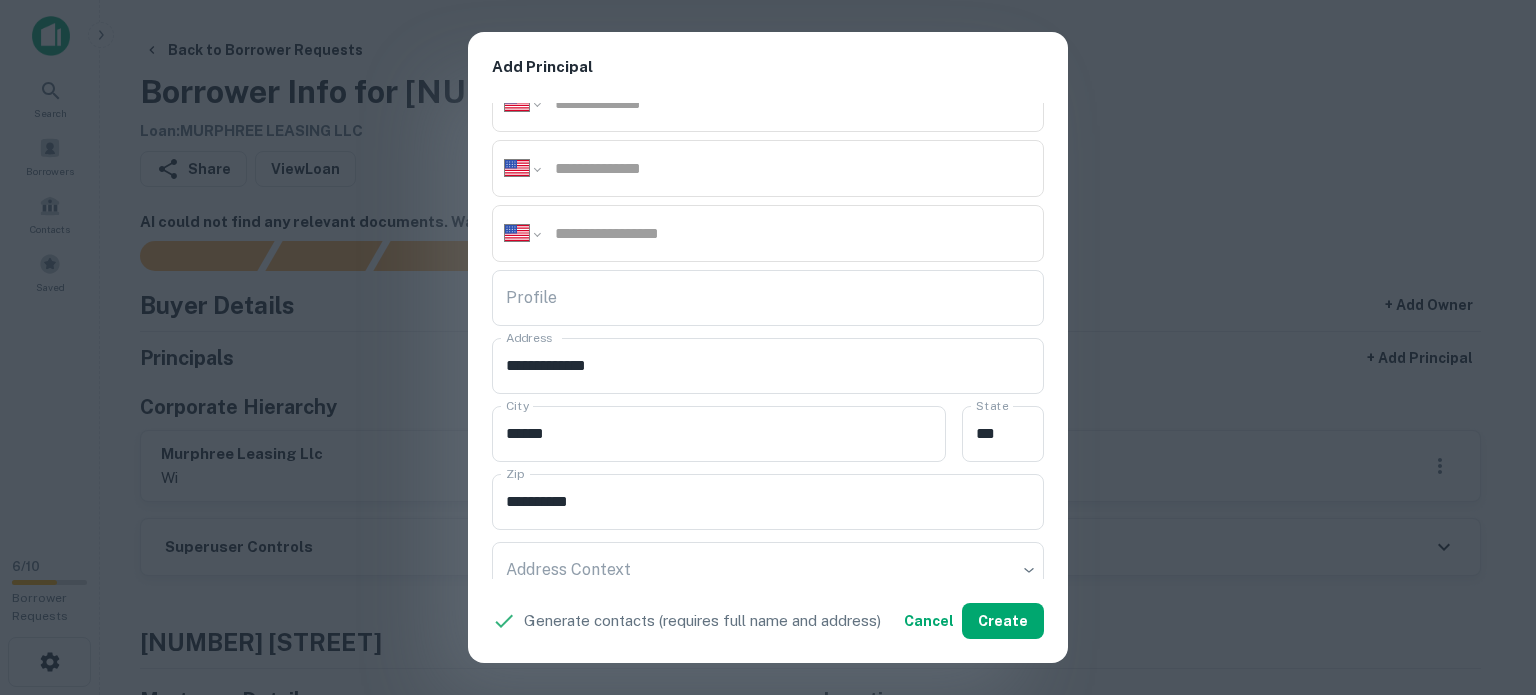click on "**********" at bounding box center (768, 347) 